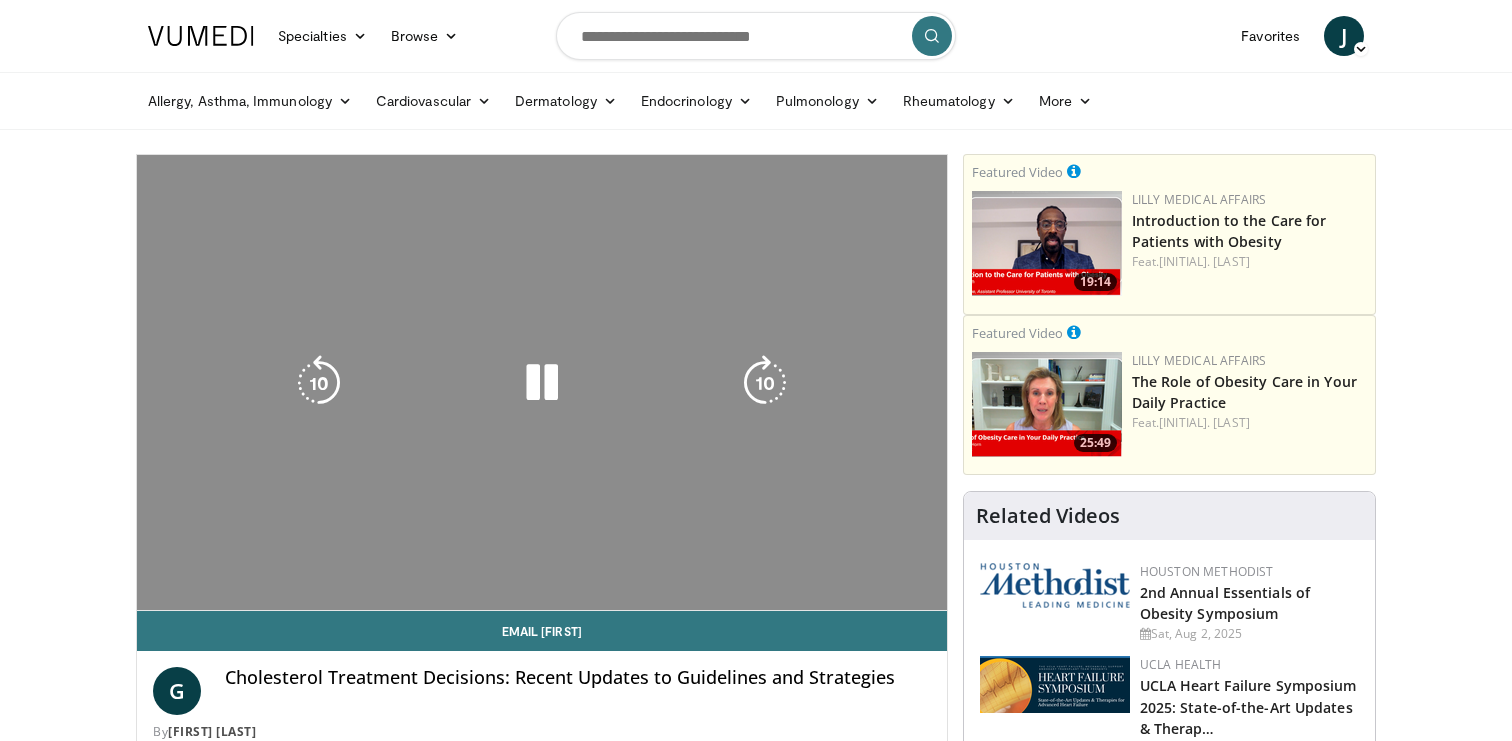 scroll, scrollTop: 0, scrollLeft: 0, axis: both 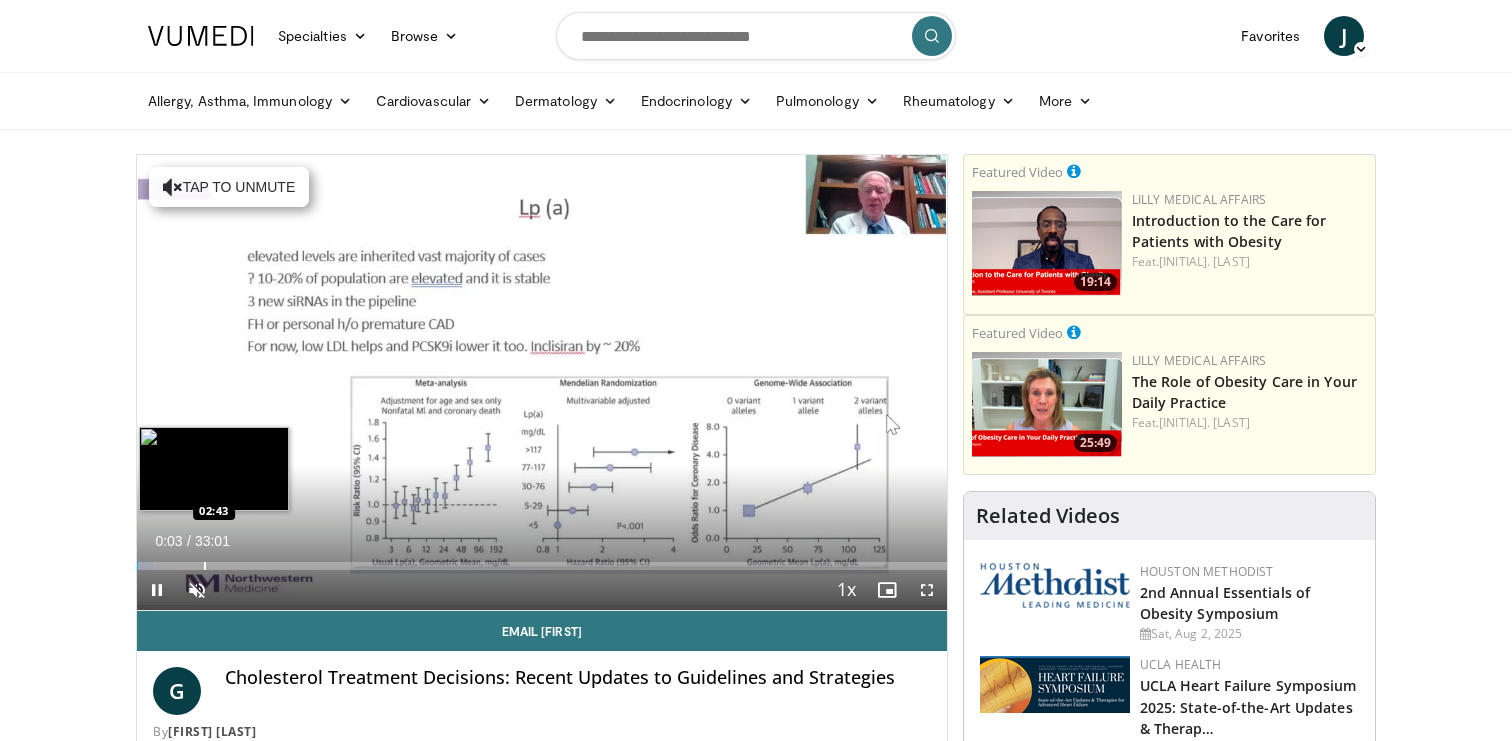 click on "Loaded :  2.00% 00:03 02:43" at bounding box center (542, 560) 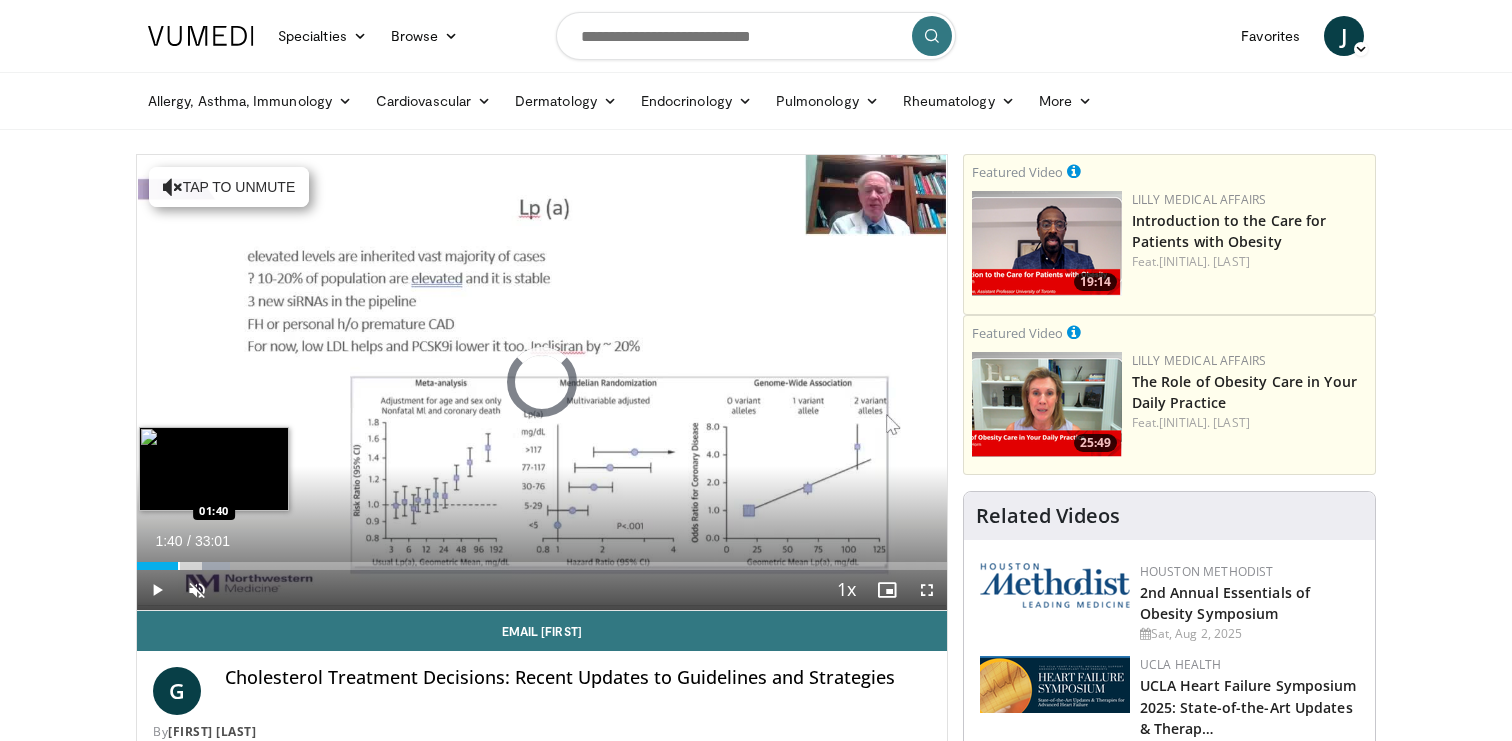 click on "Loaded :  11.51% 01:40 01:40" at bounding box center [542, 560] 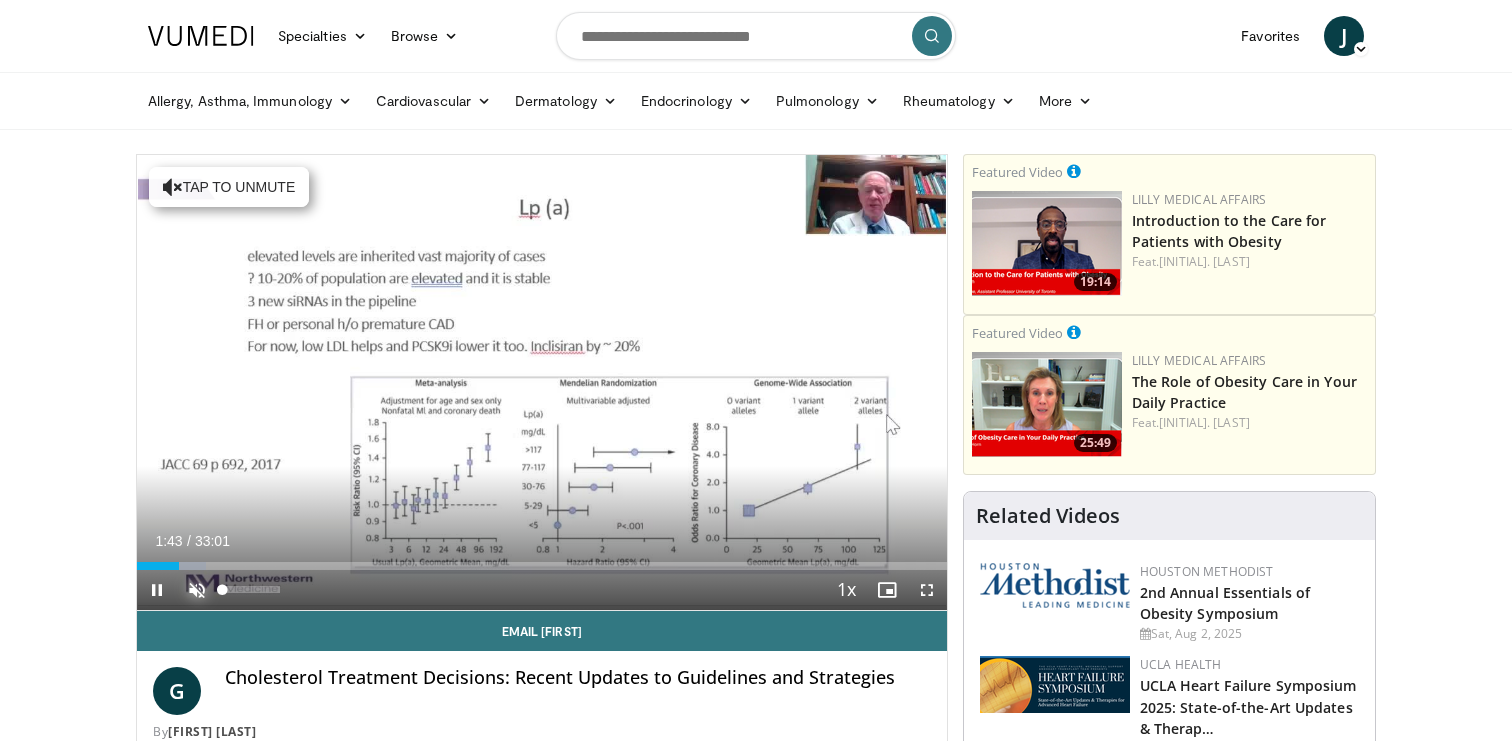 click at bounding box center (197, 590) 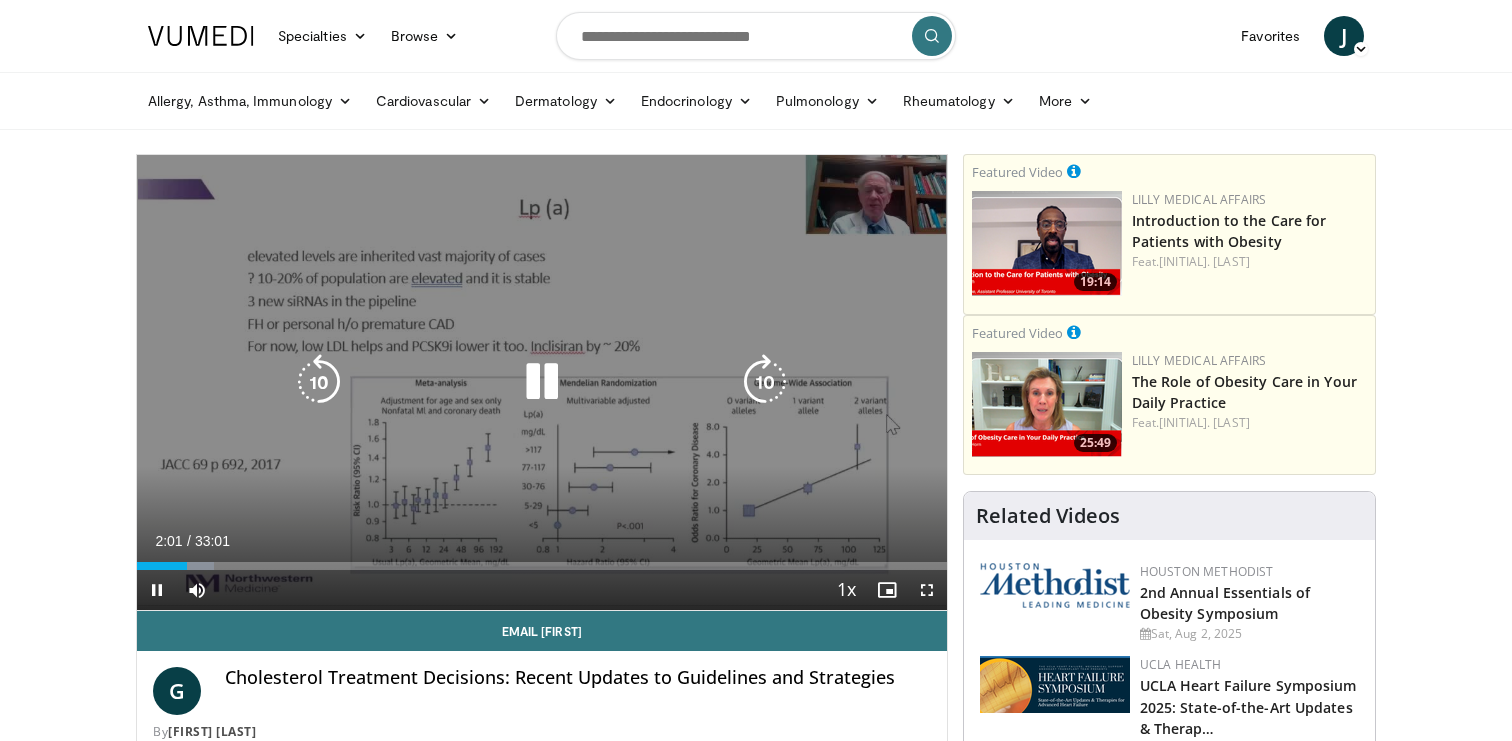 click at bounding box center (765, 382) 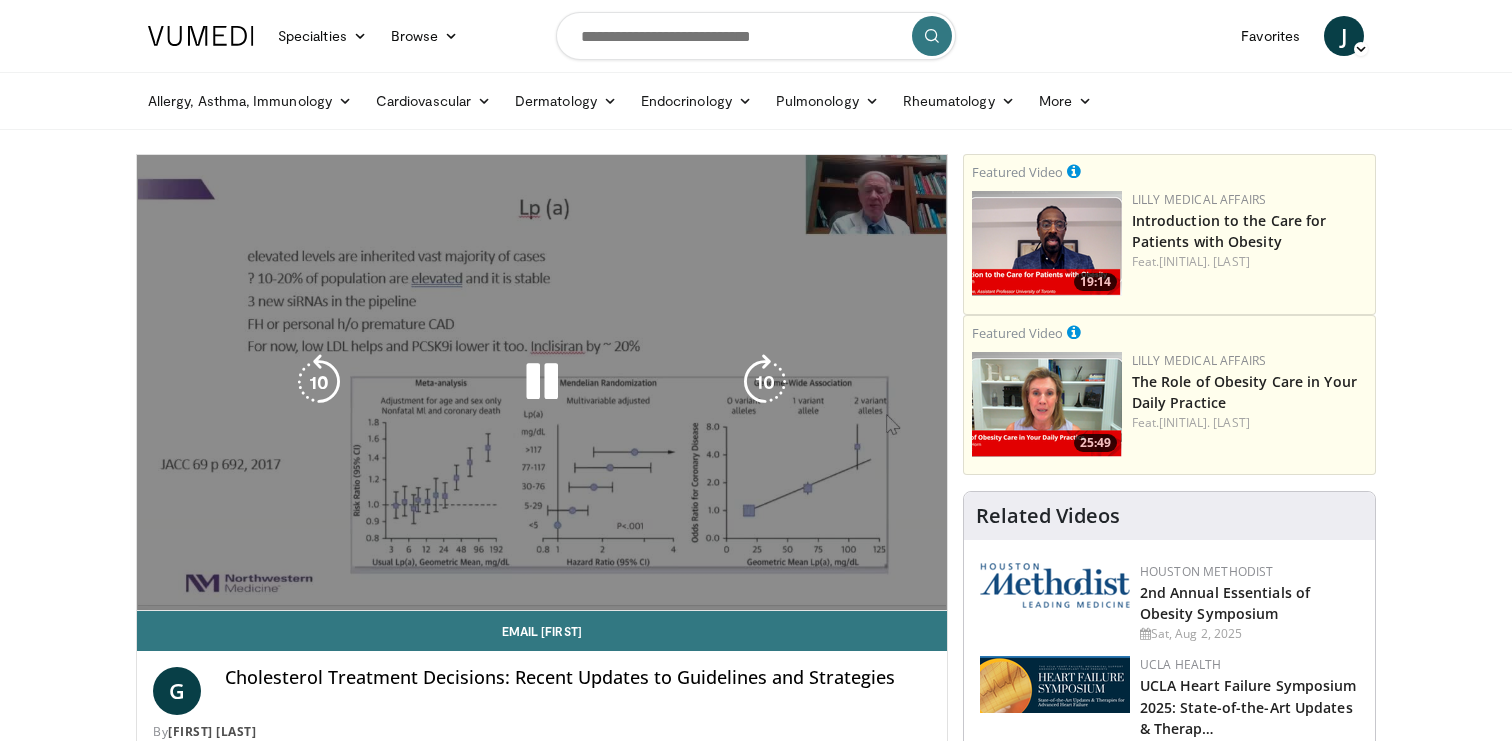 click at bounding box center [765, 382] 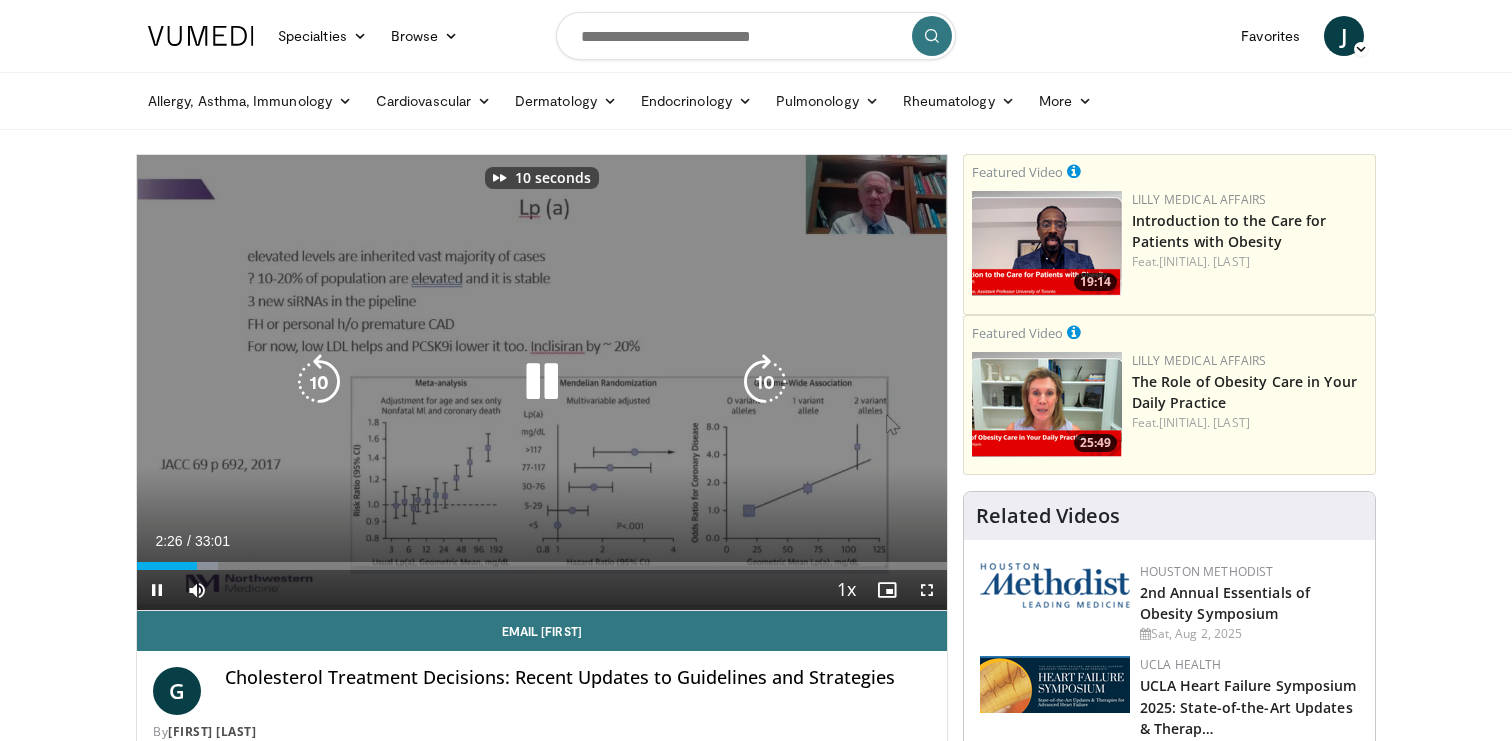 click at bounding box center [765, 382] 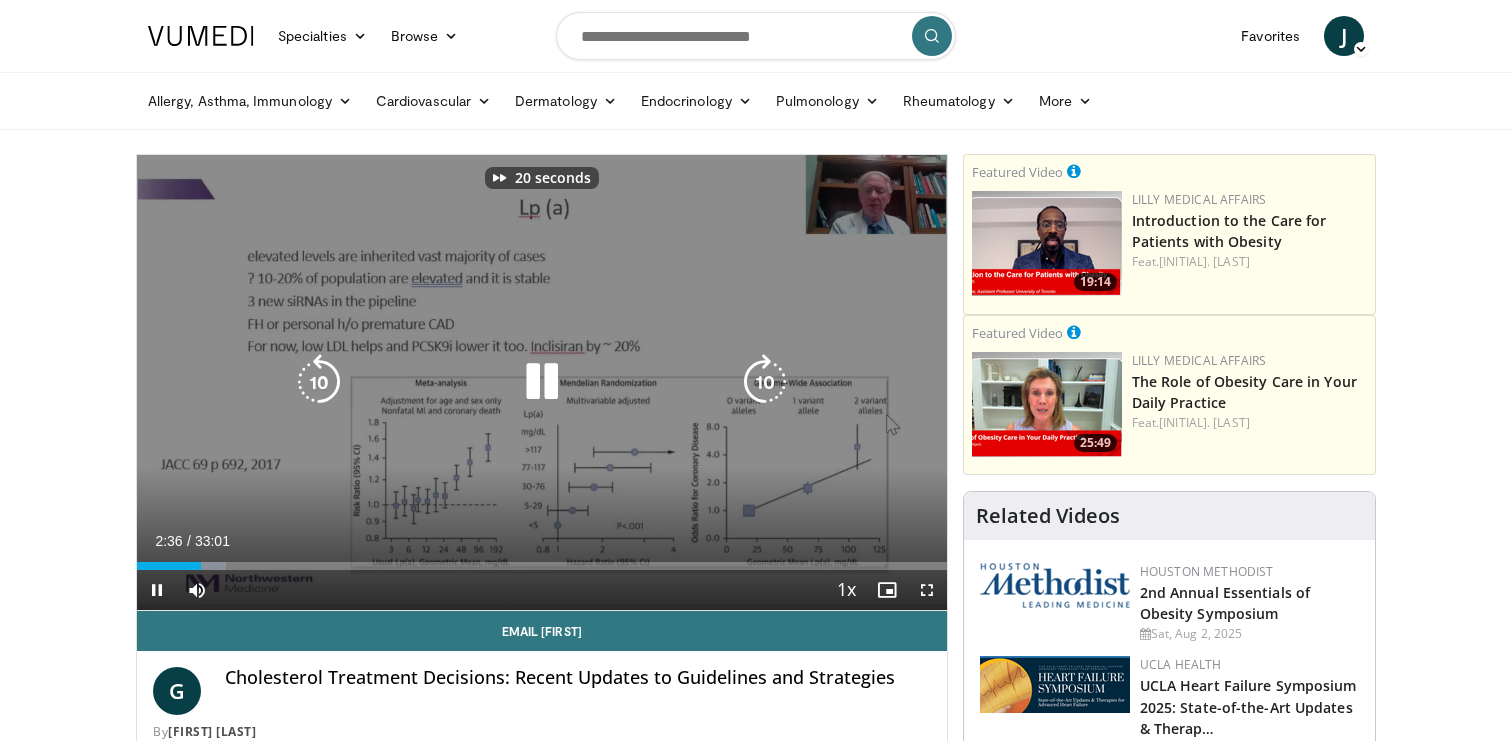 click at bounding box center (765, 382) 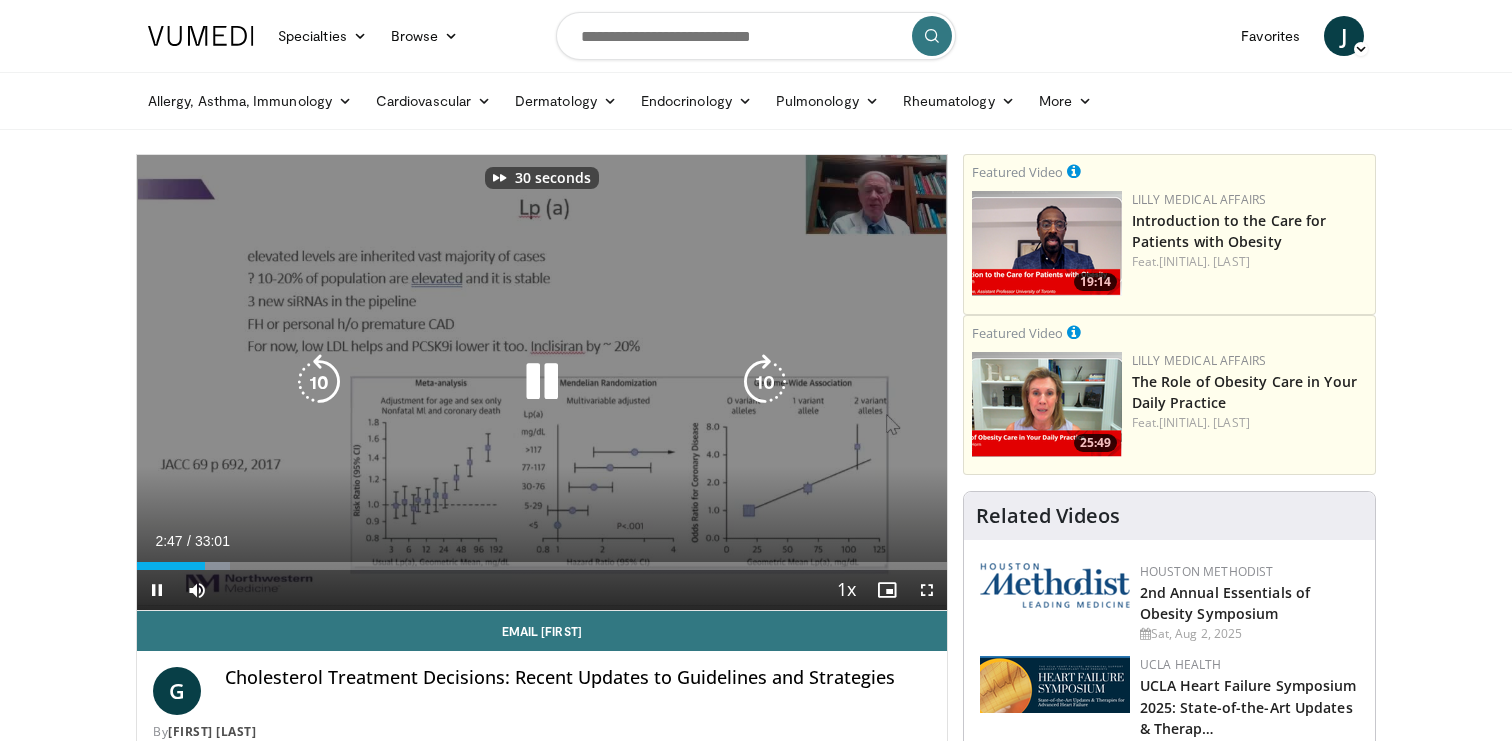 click at bounding box center (765, 382) 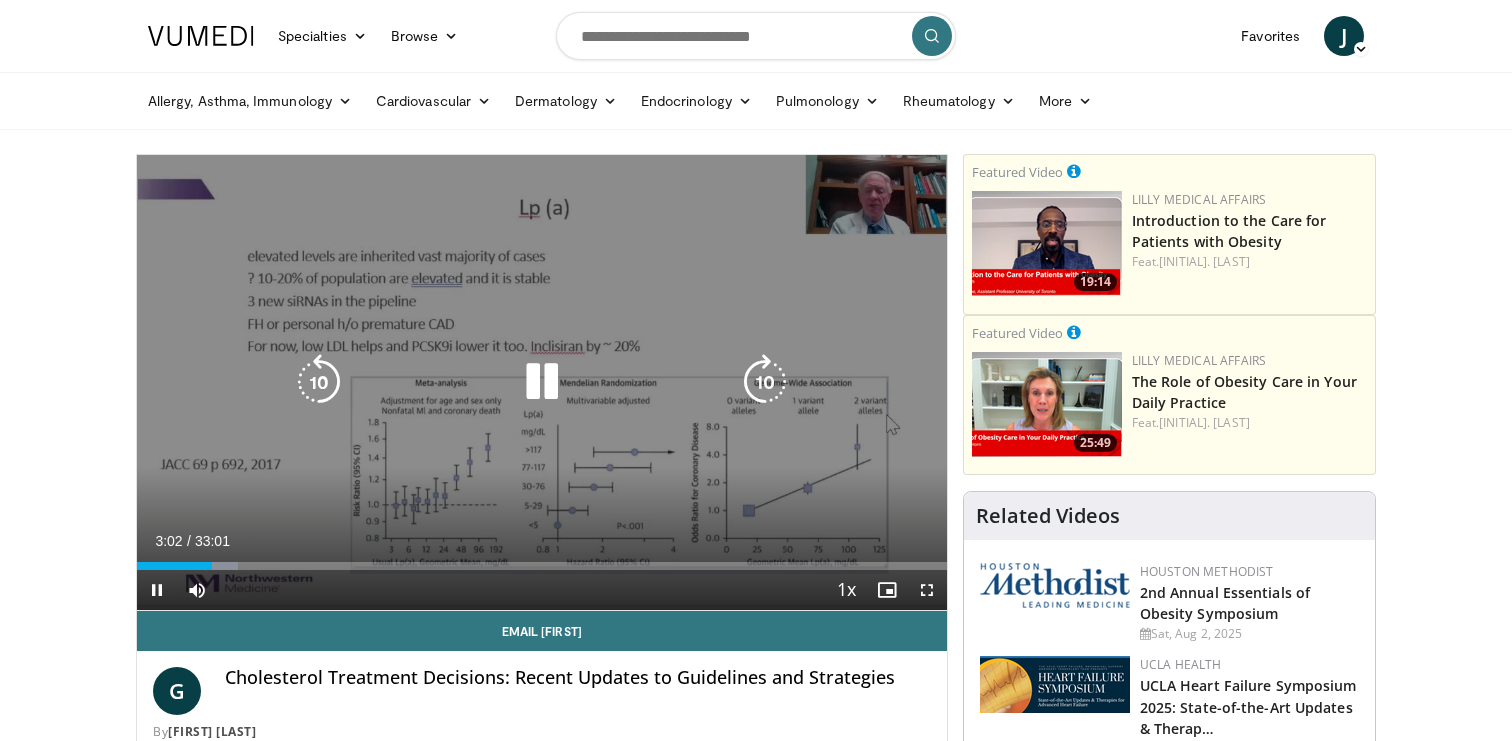click at bounding box center [765, 382] 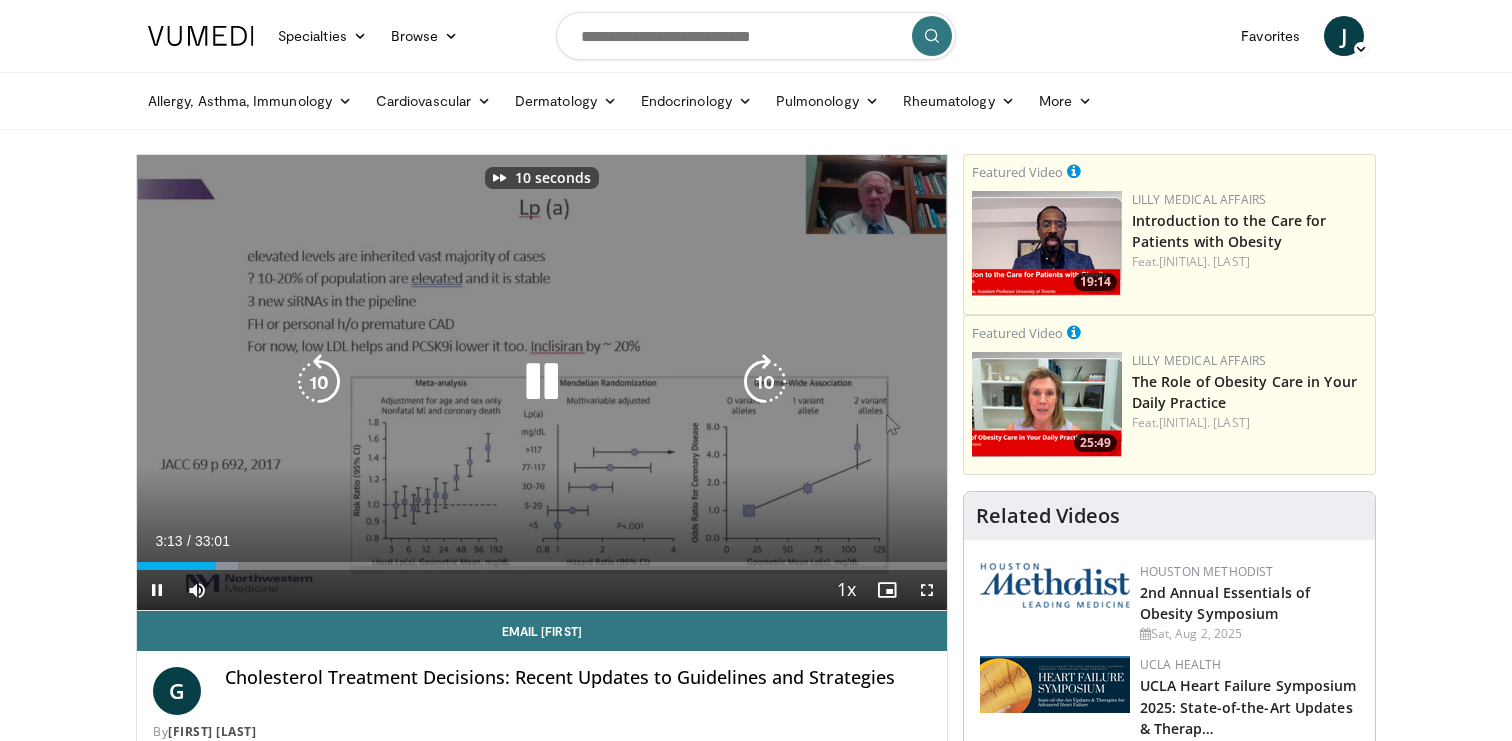 click at bounding box center (765, 382) 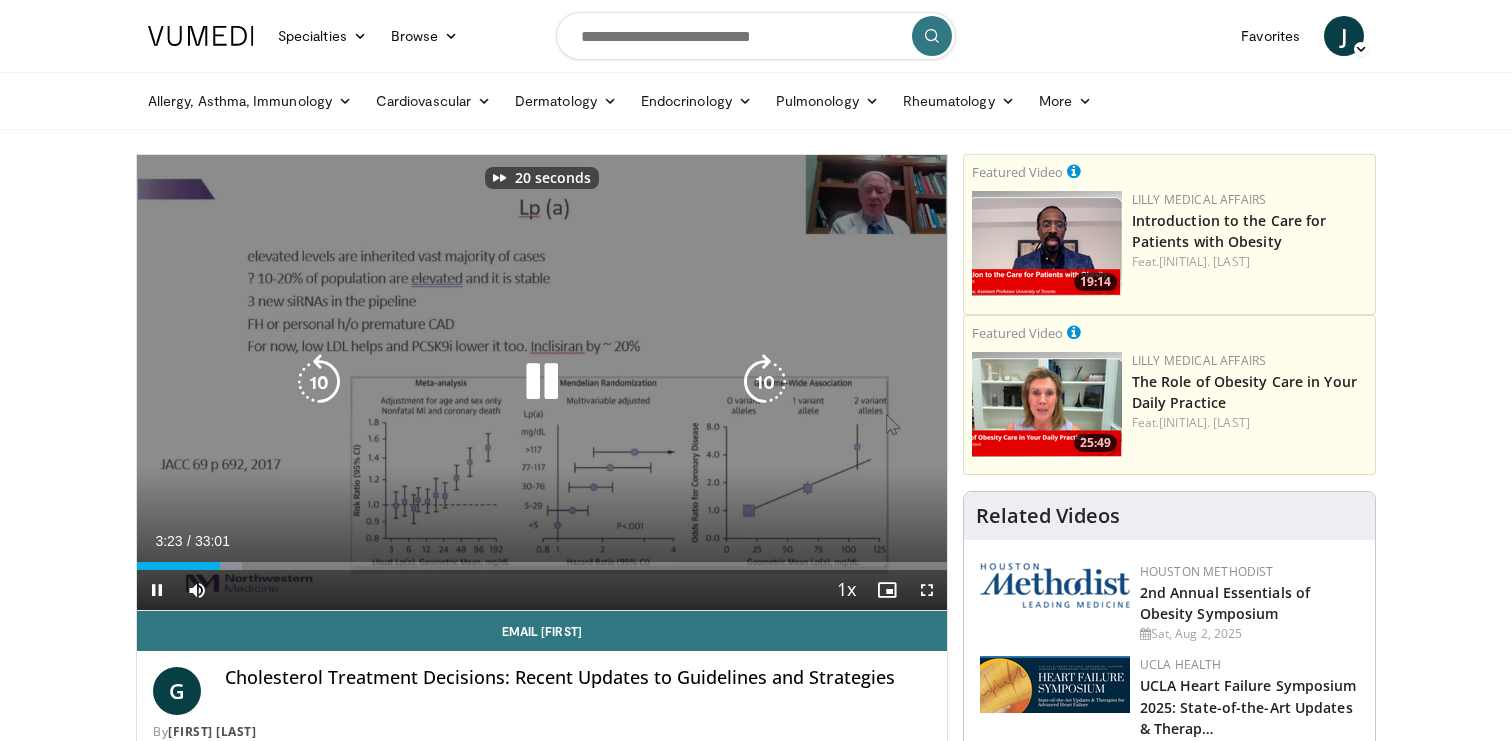 click at bounding box center [765, 382] 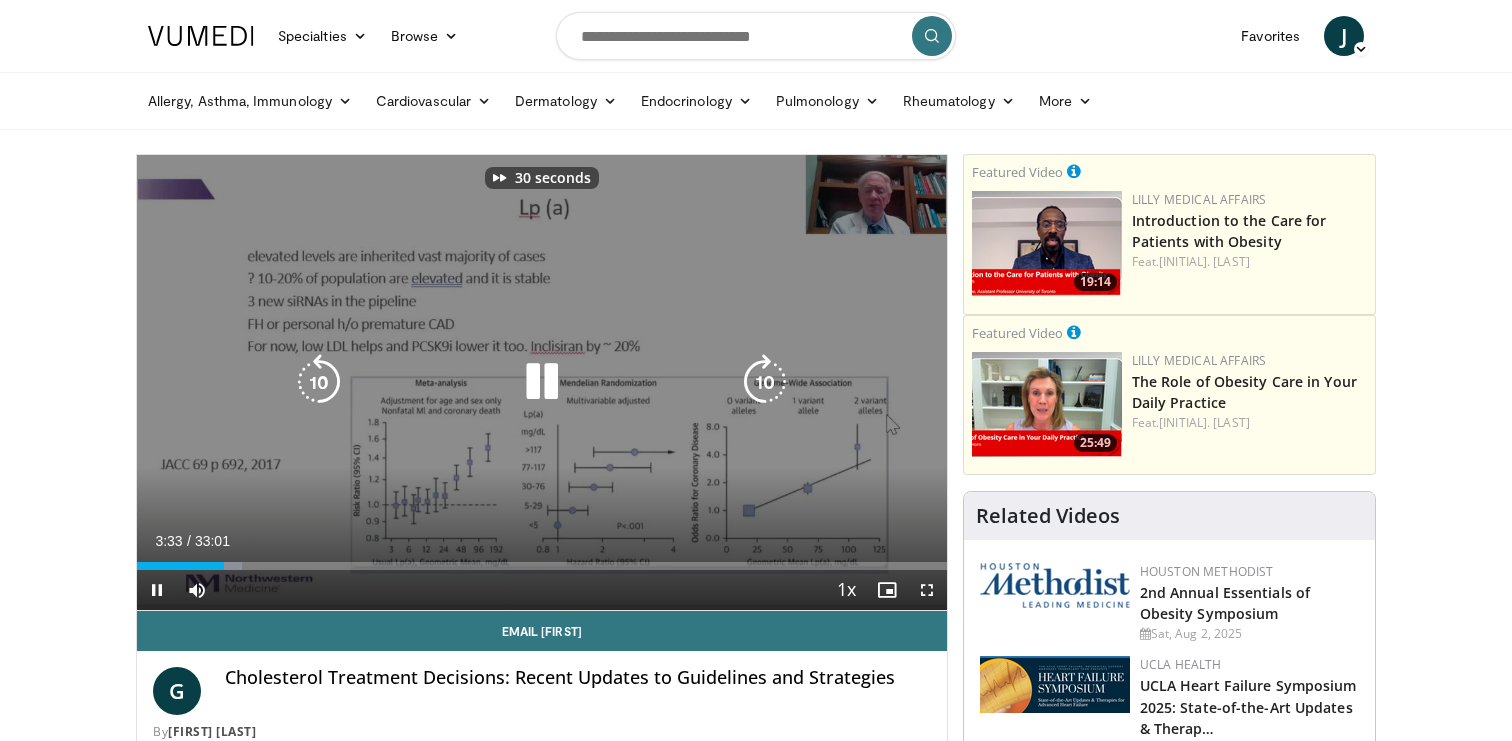 click at bounding box center (765, 382) 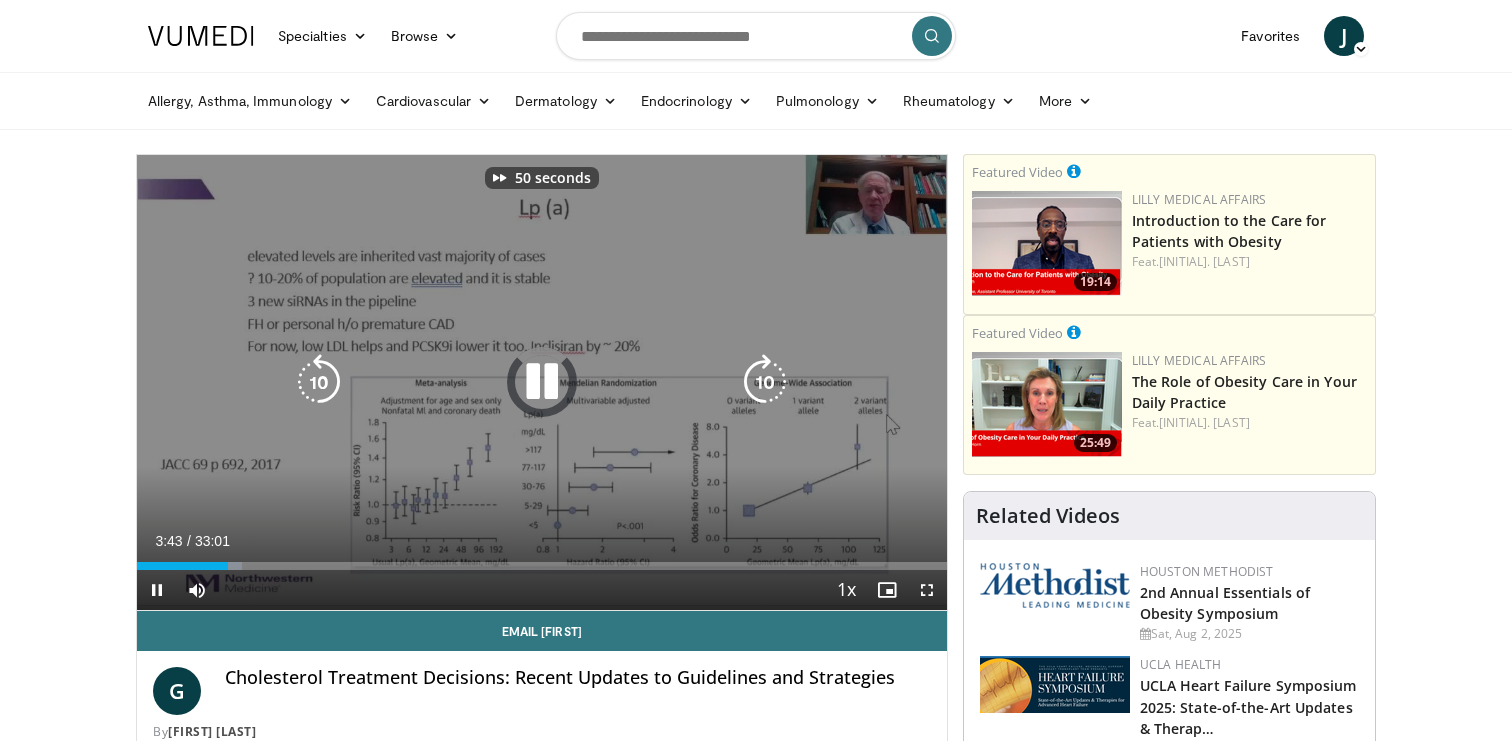 click at bounding box center (765, 382) 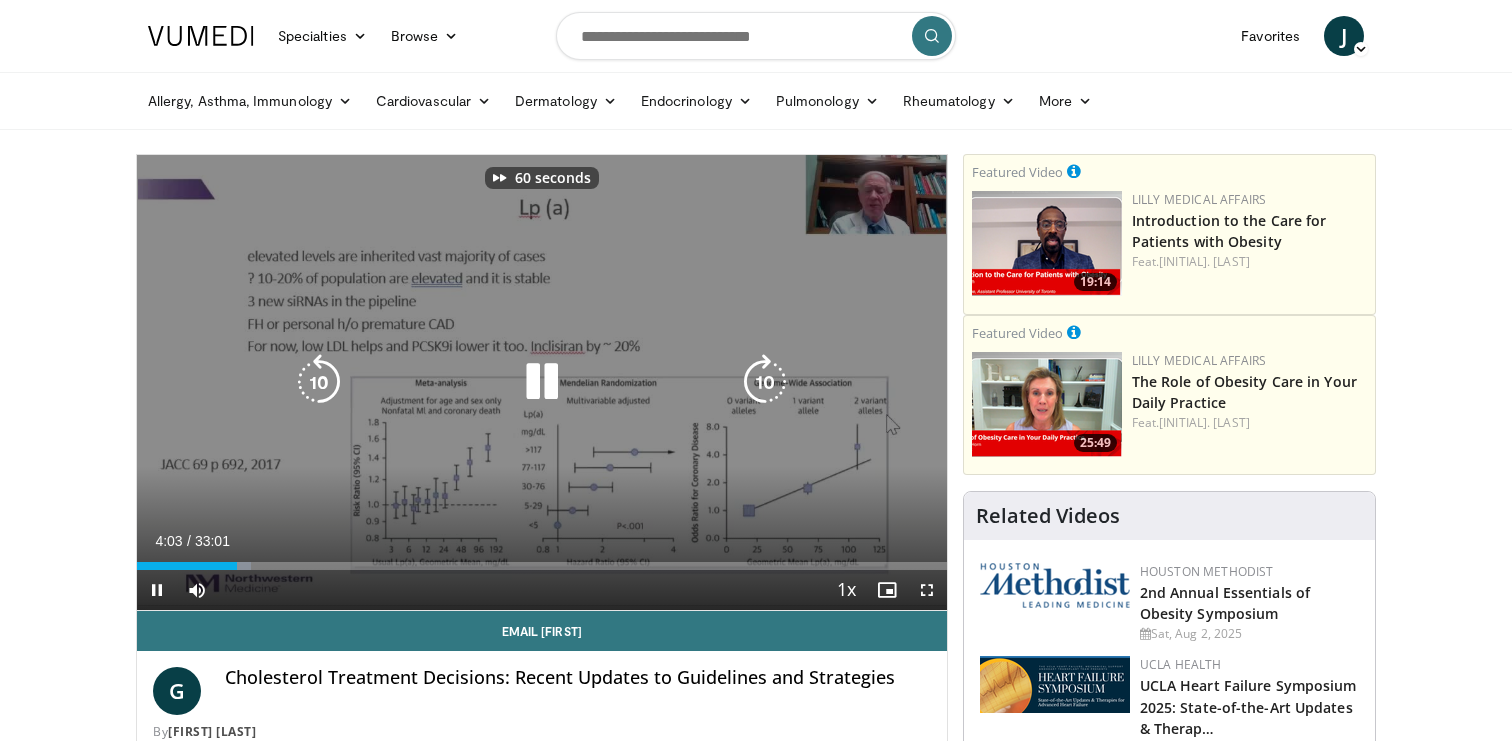 click at bounding box center (765, 382) 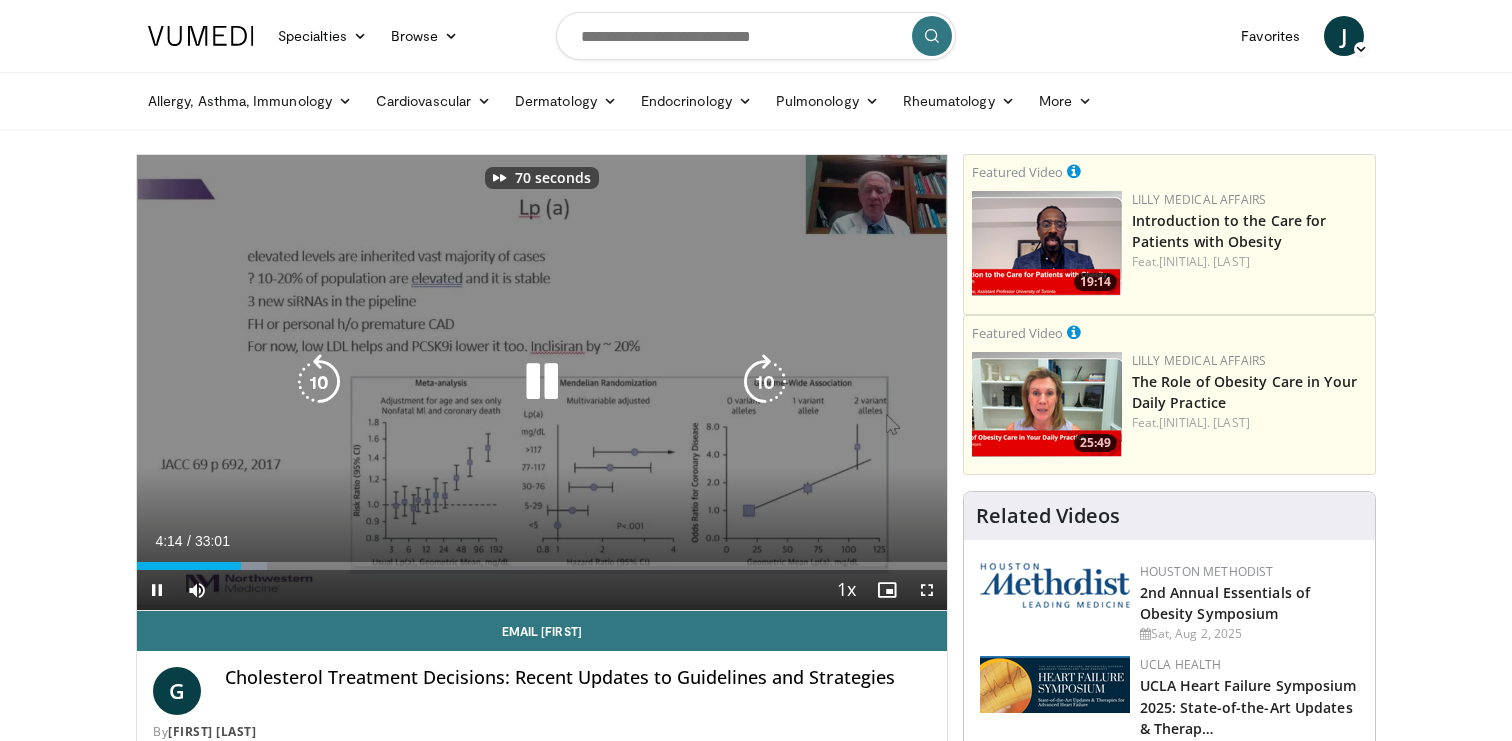click at bounding box center (765, 382) 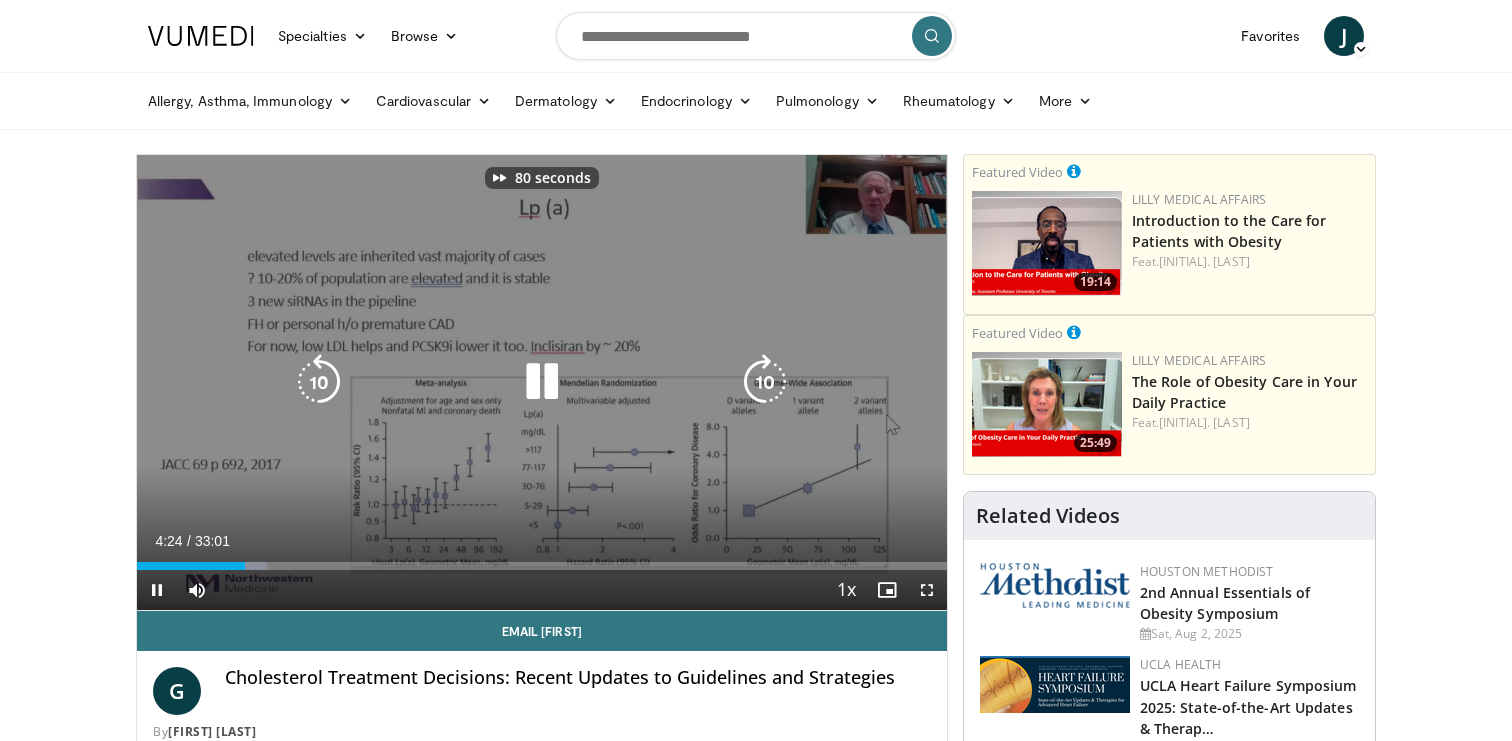 click at bounding box center (765, 382) 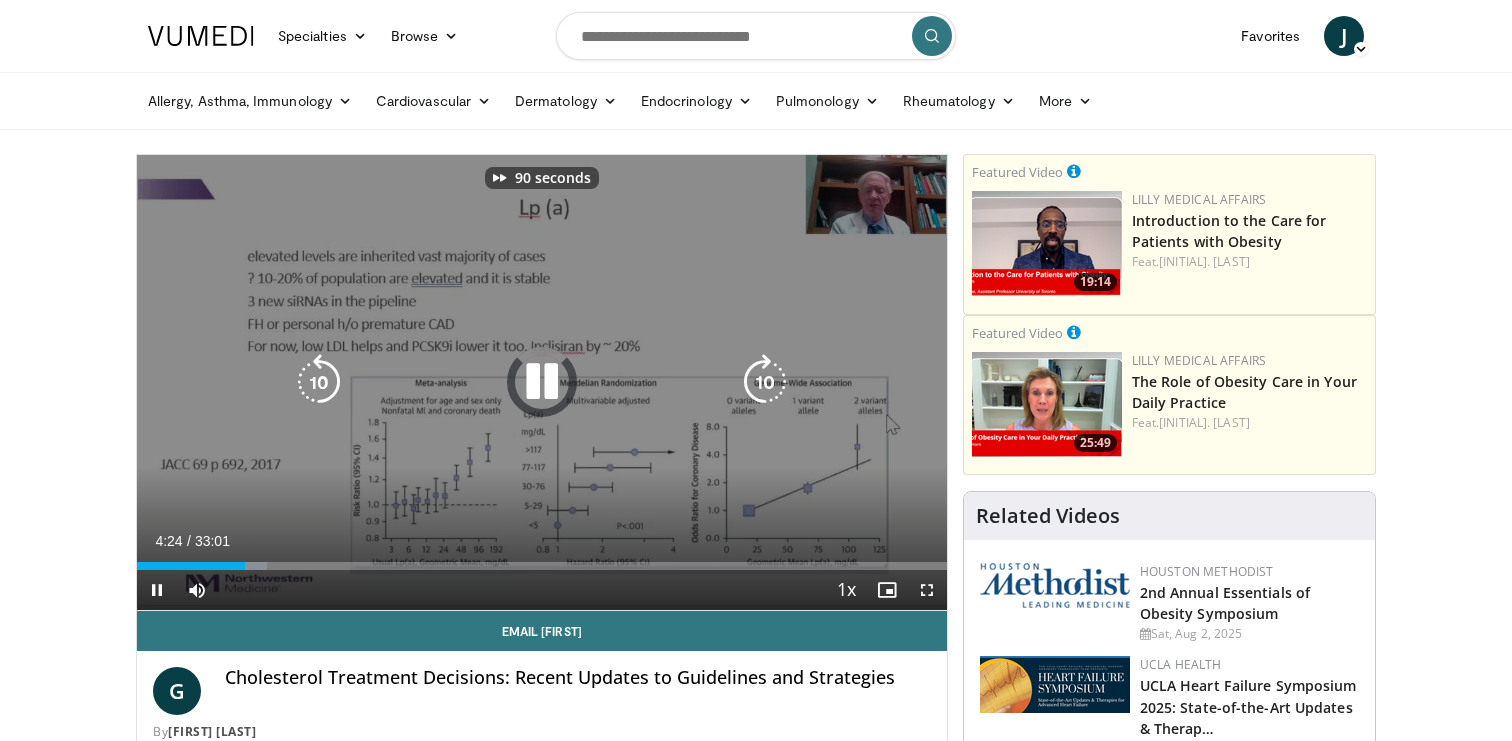 click at bounding box center (765, 382) 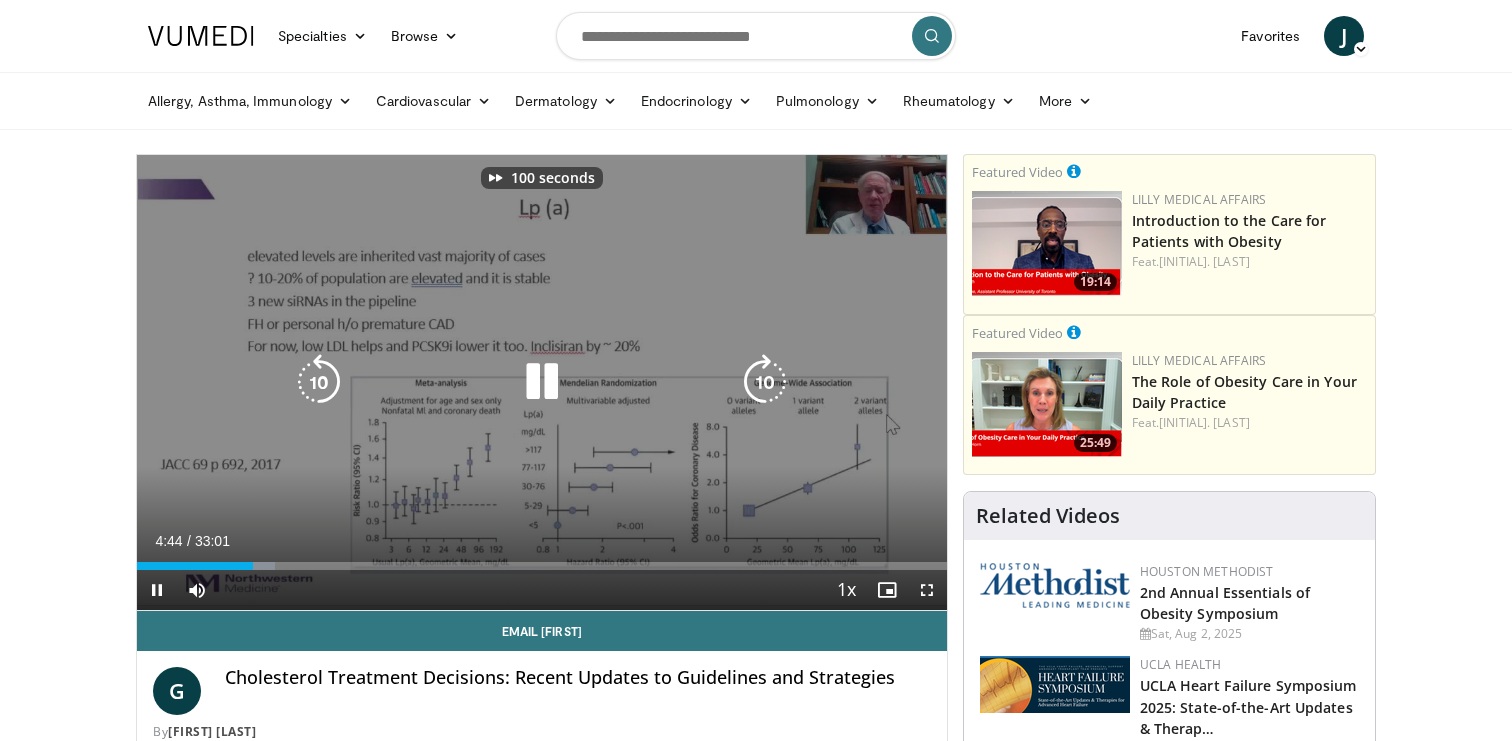 click at bounding box center [765, 382] 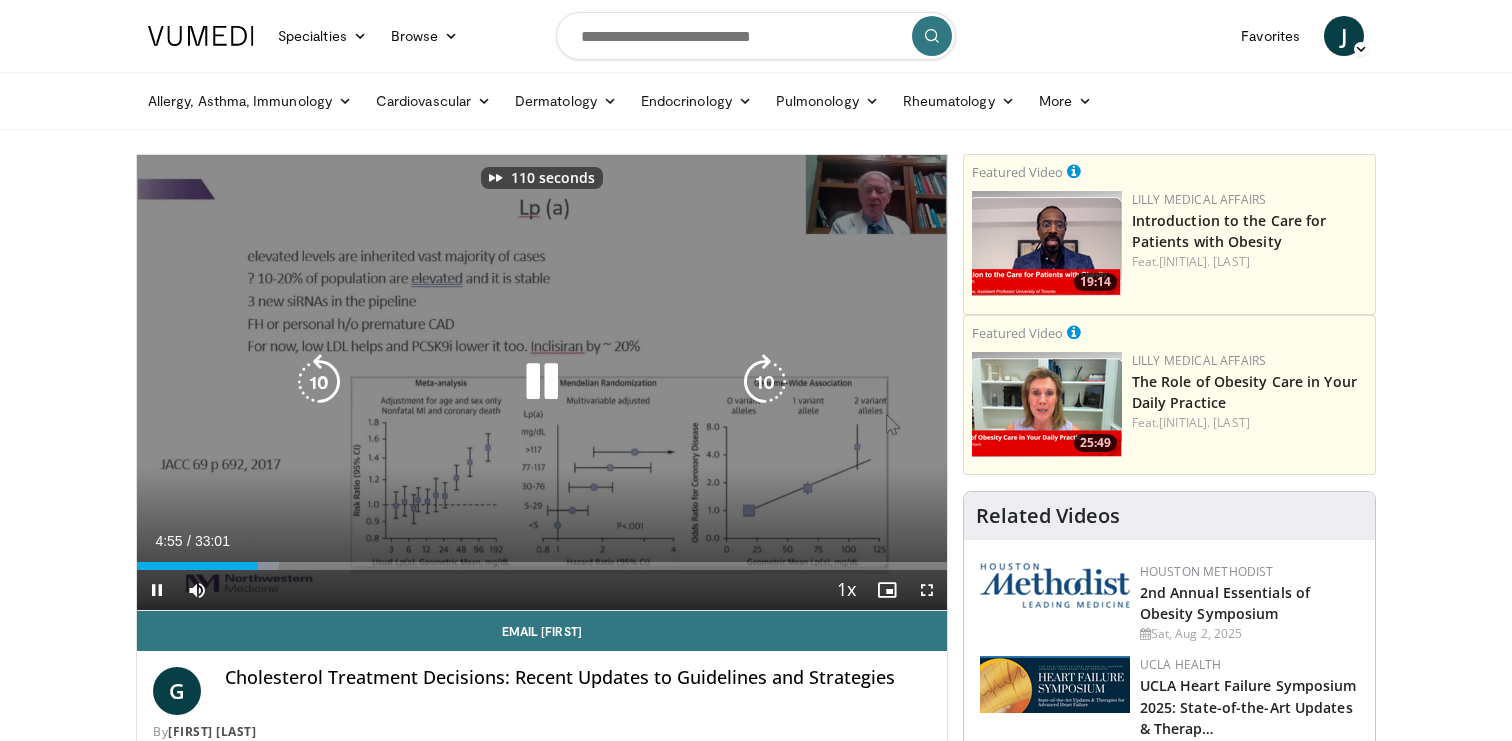 click at bounding box center (765, 382) 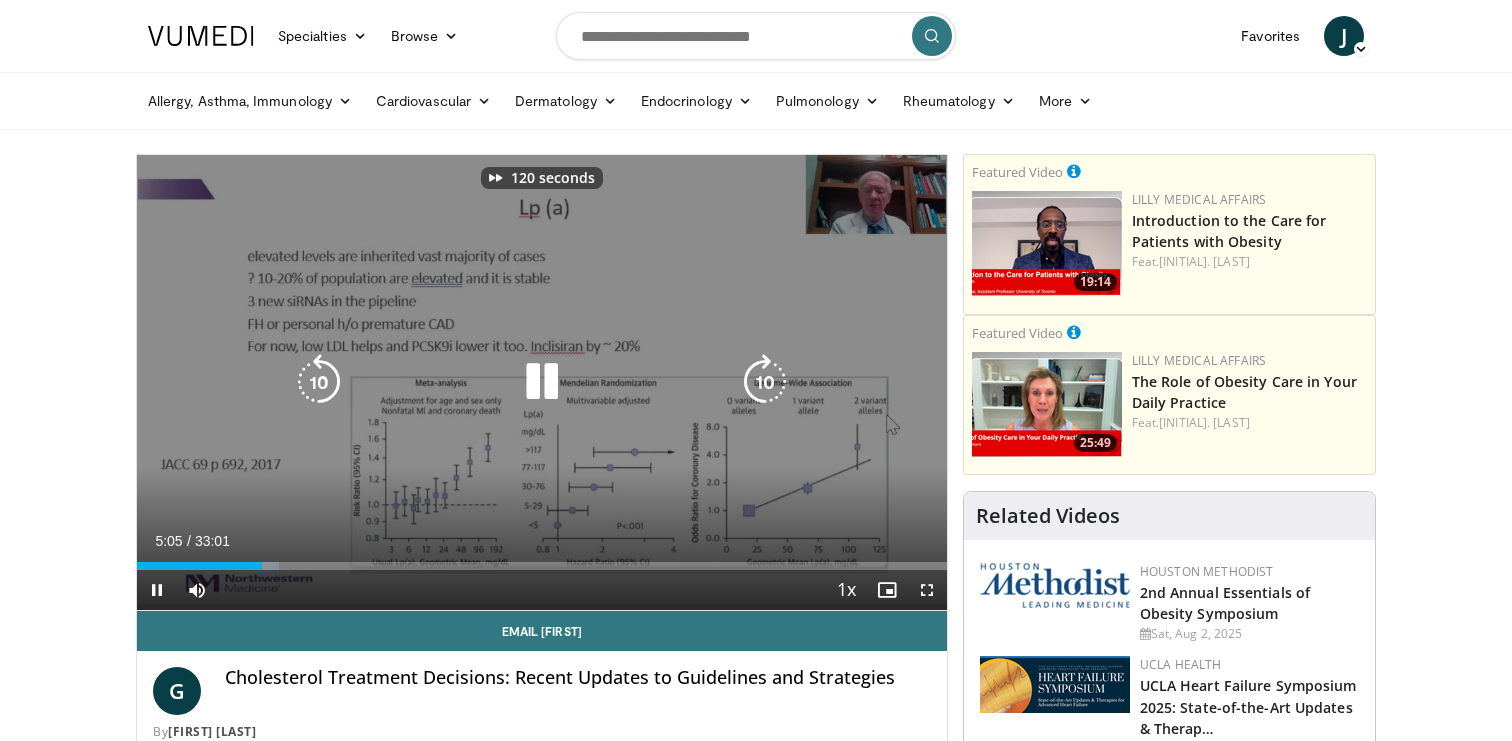 click at bounding box center (765, 382) 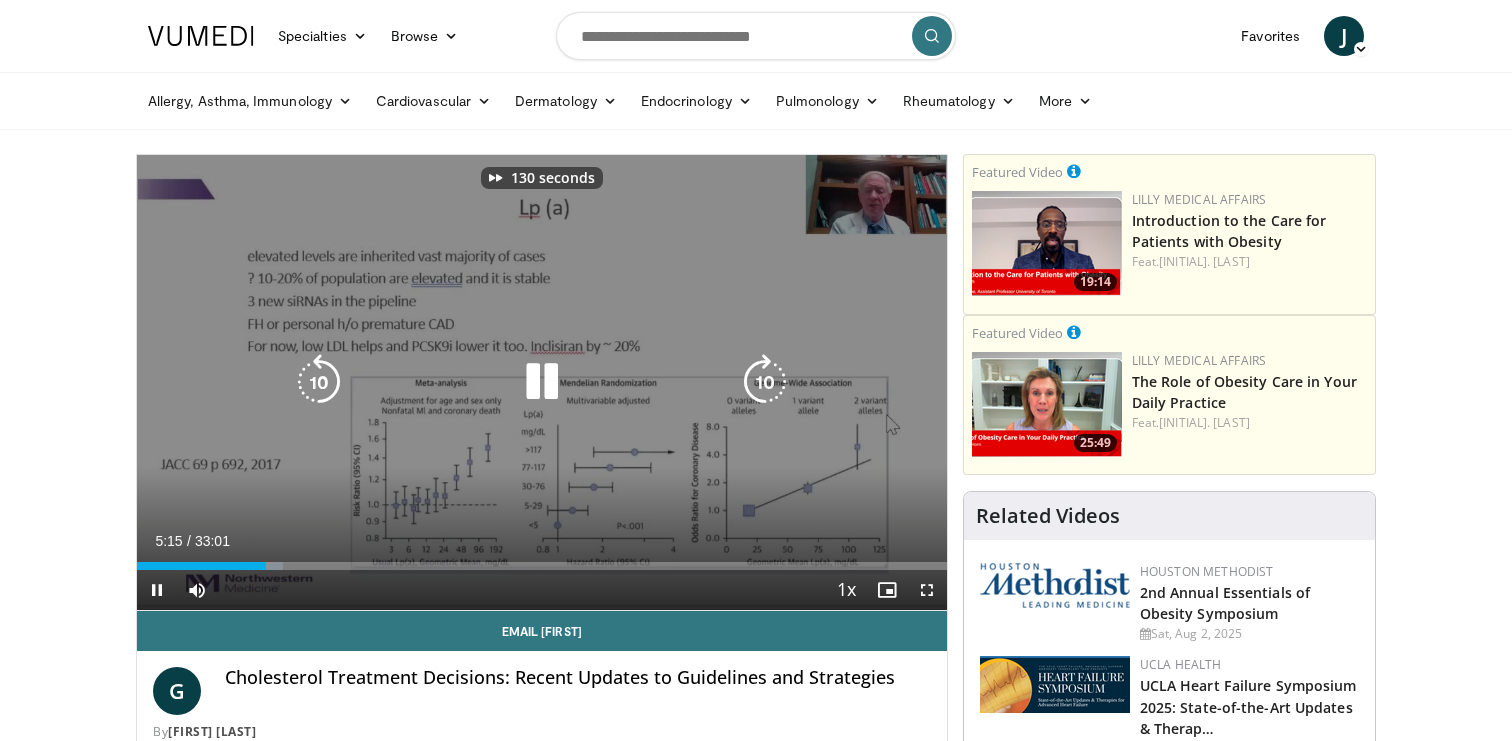 click at bounding box center [765, 382] 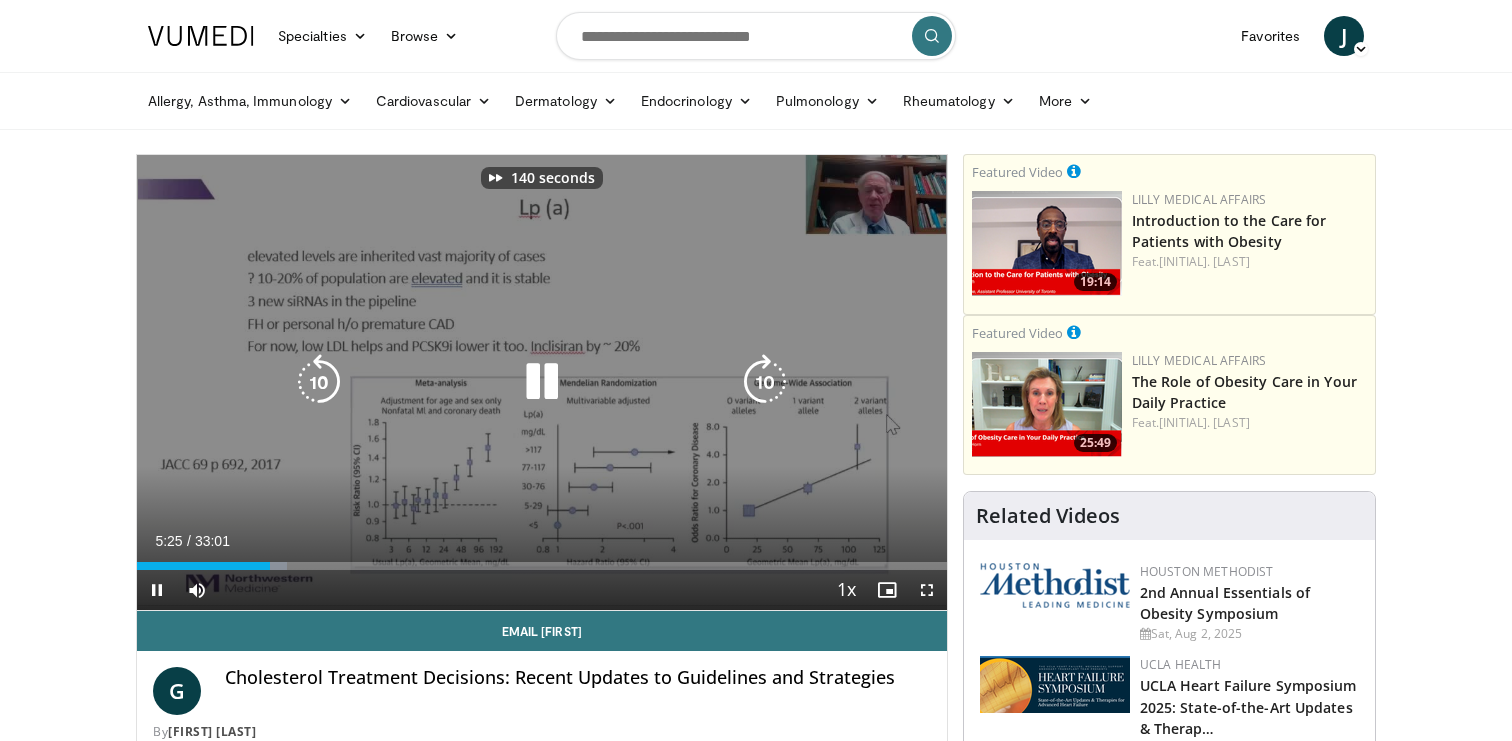 click at bounding box center (765, 382) 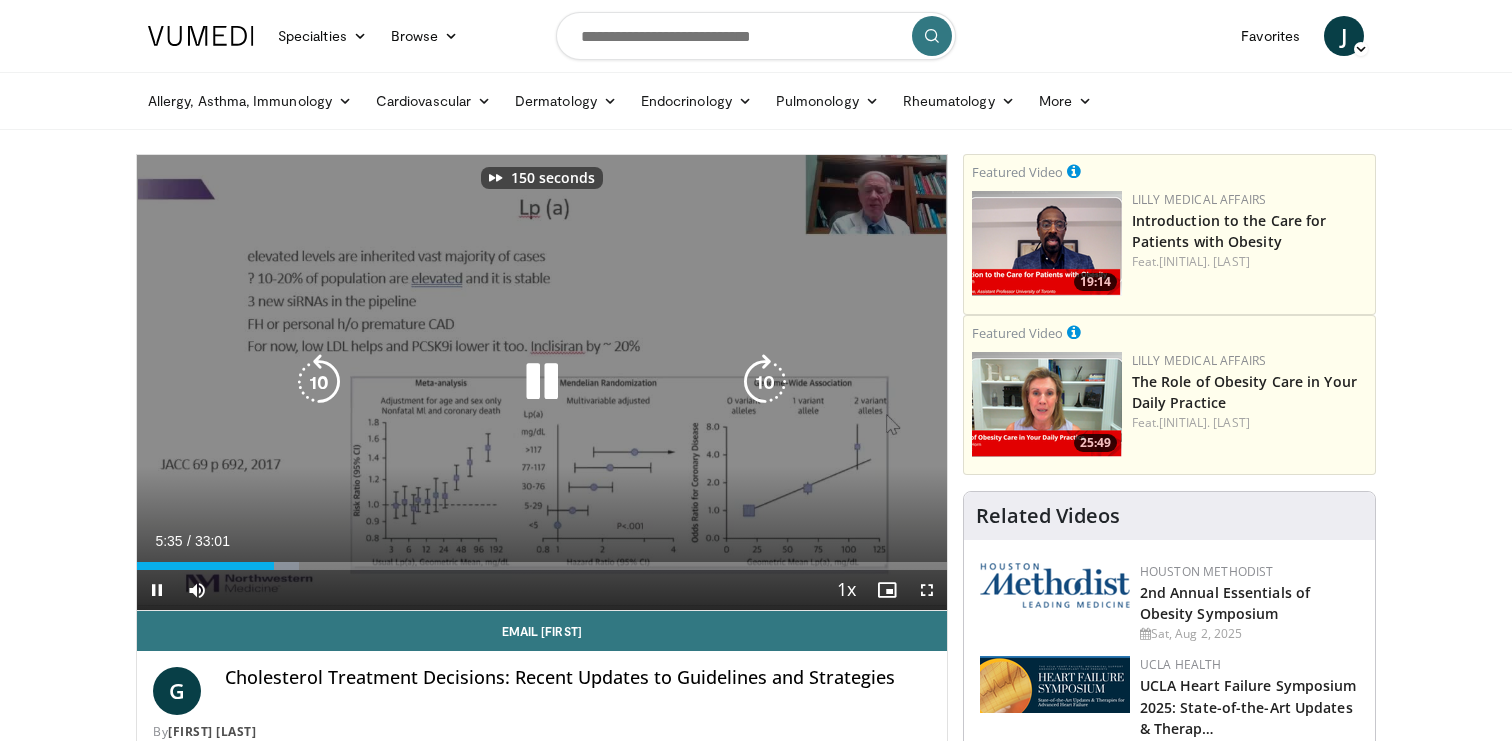 click at bounding box center [765, 382] 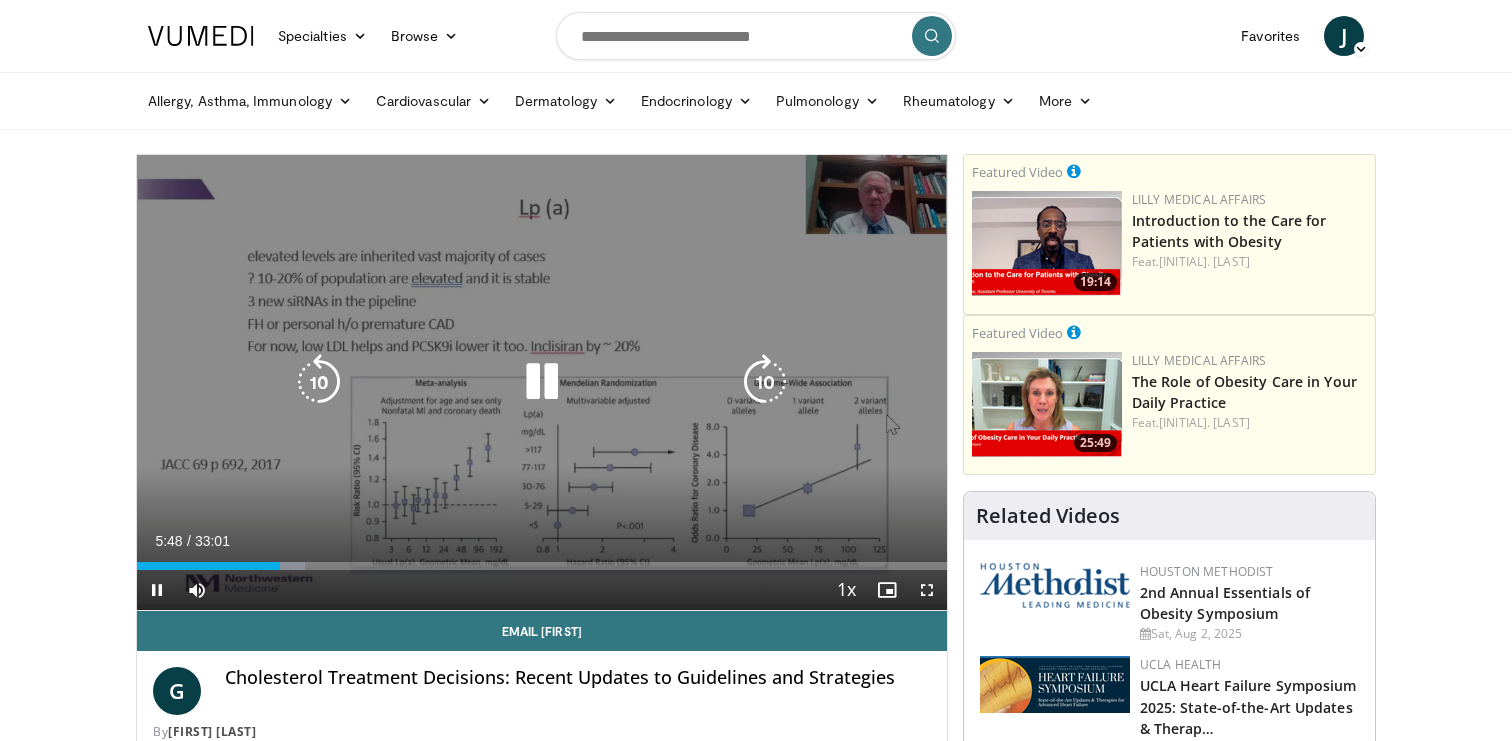 click at bounding box center (765, 382) 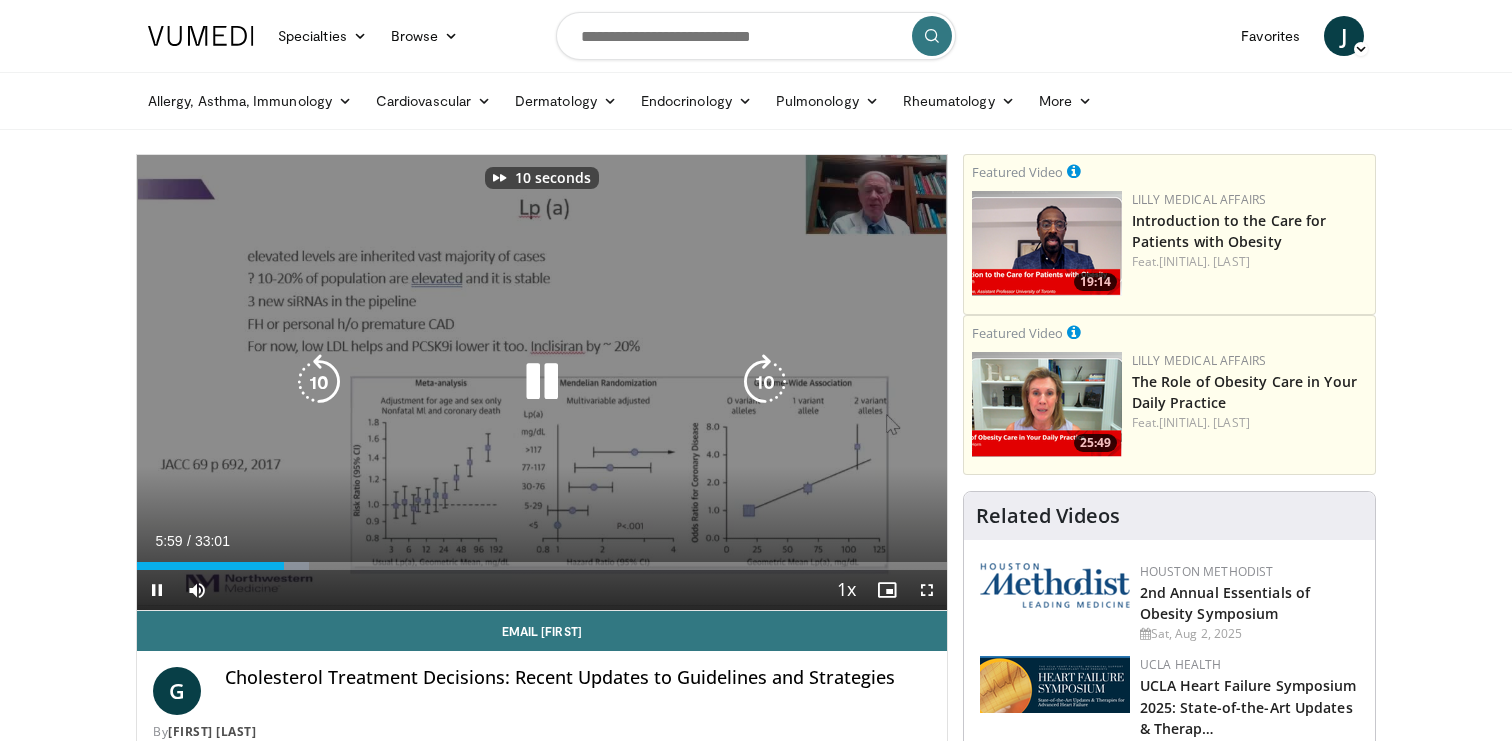 click at bounding box center (765, 382) 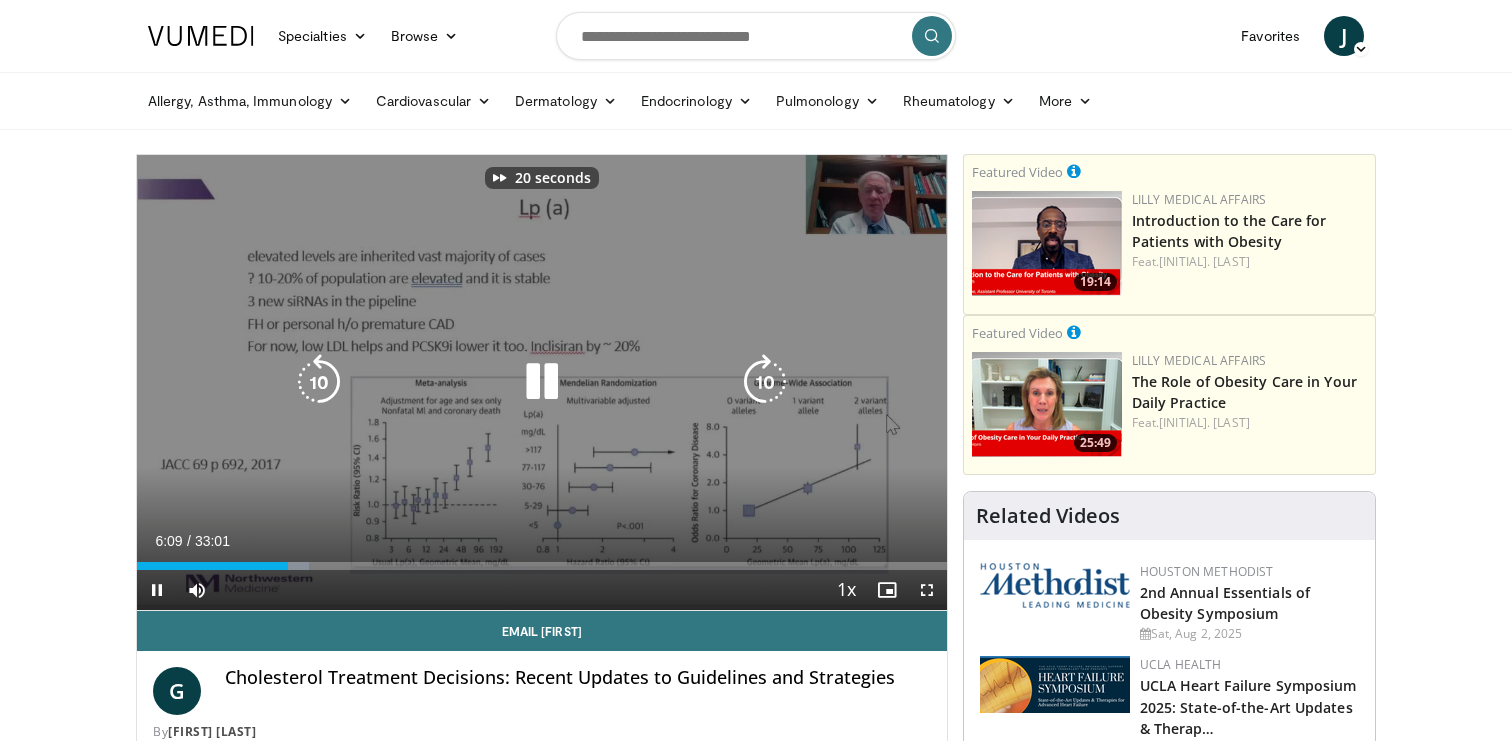 click at bounding box center [765, 382] 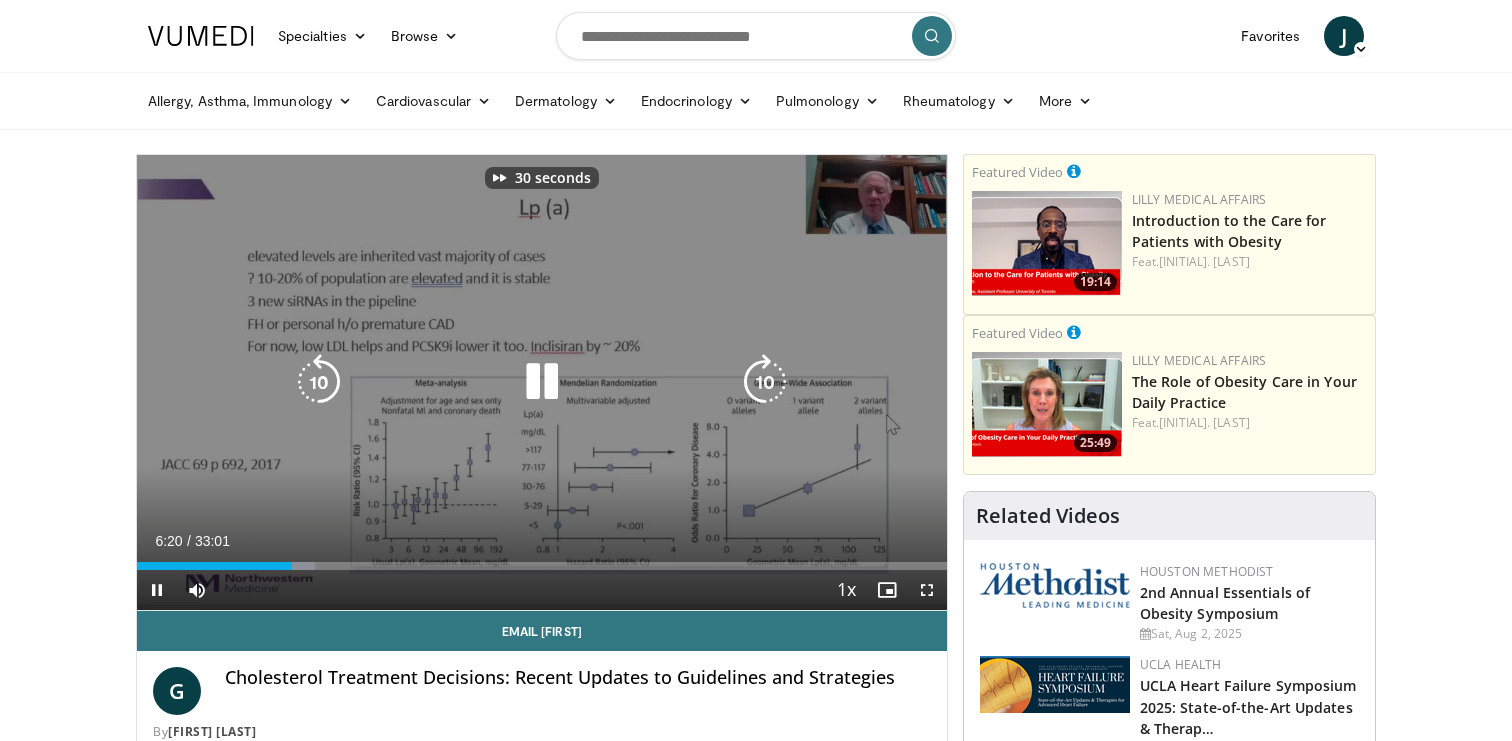 click at bounding box center (765, 382) 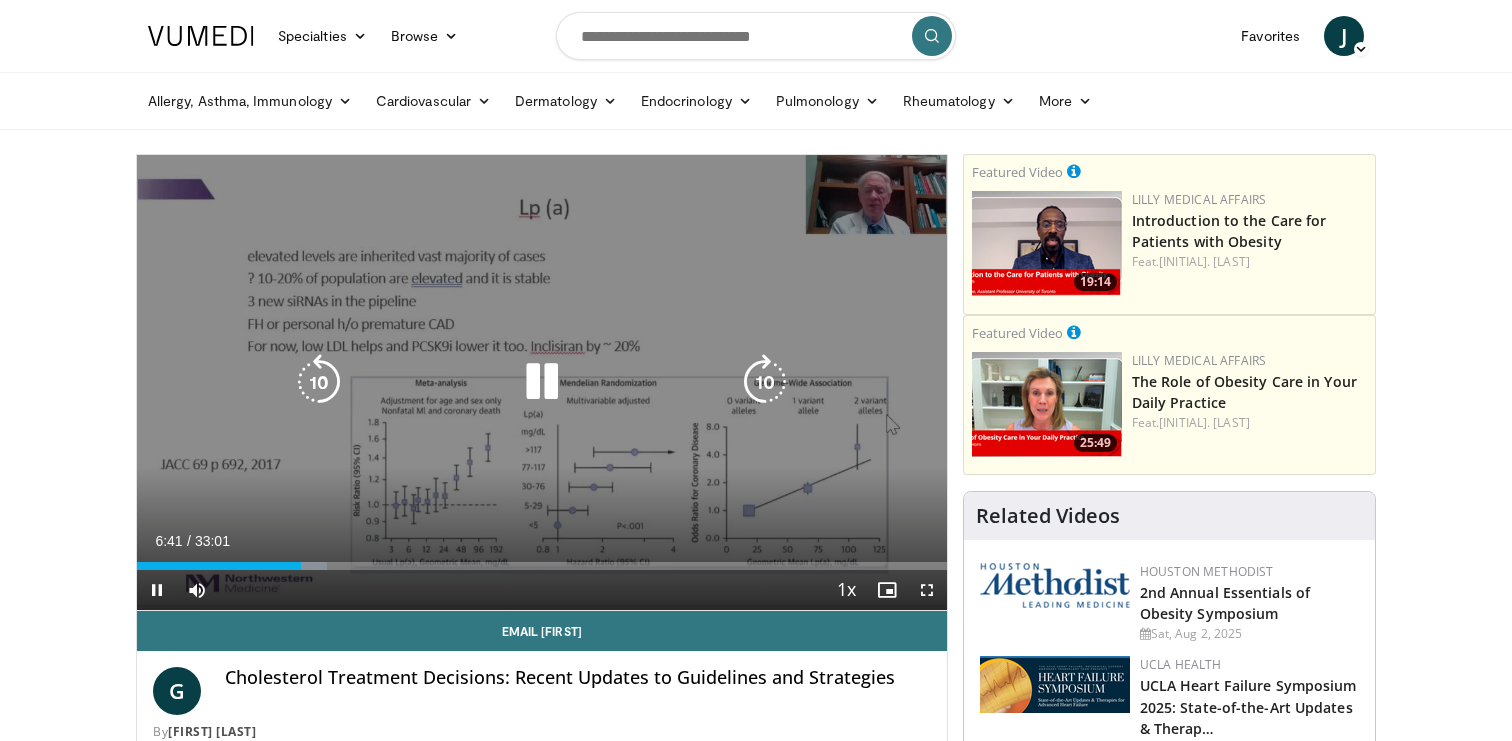 click at bounding box center (765, 382) 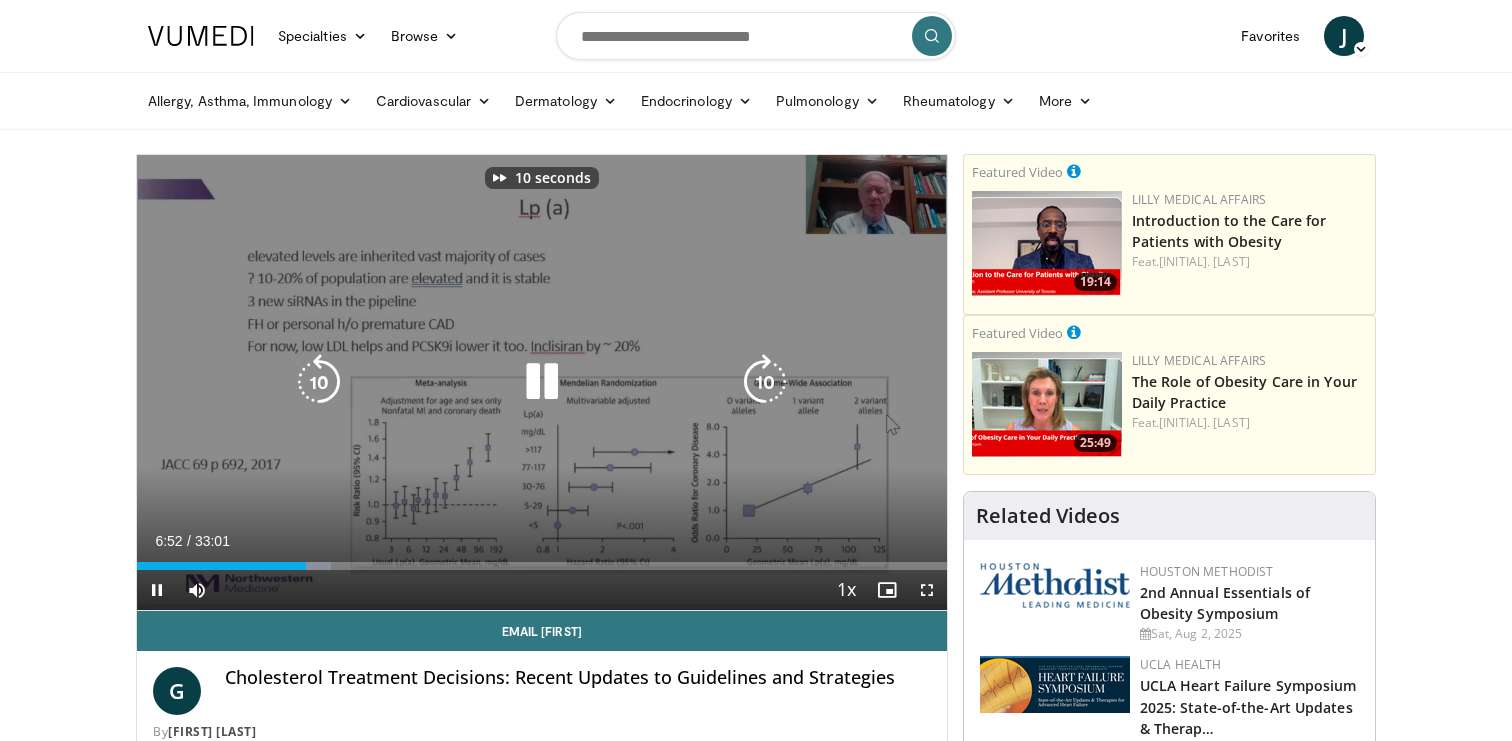 click at bounding box center (765, 382) 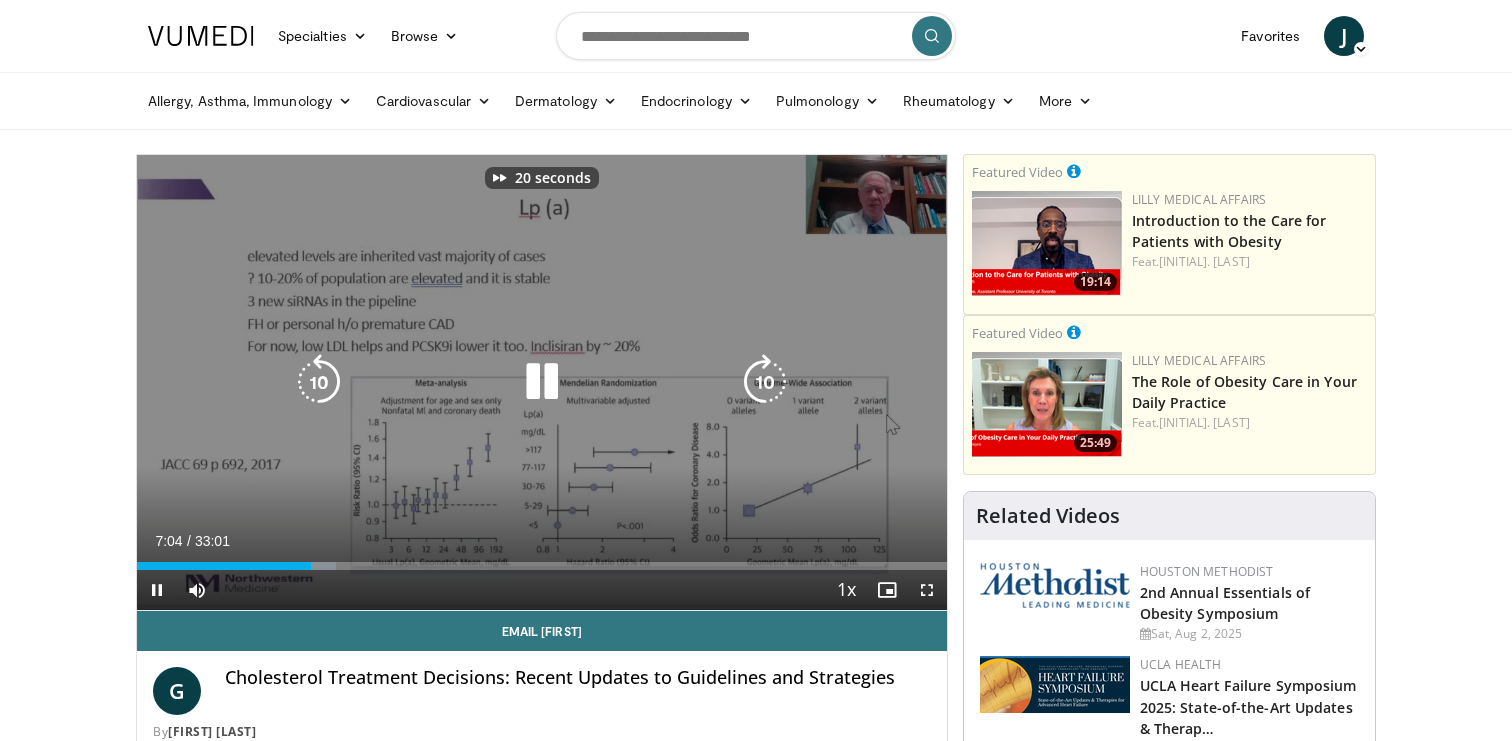 click at bounding box center (765, 382) 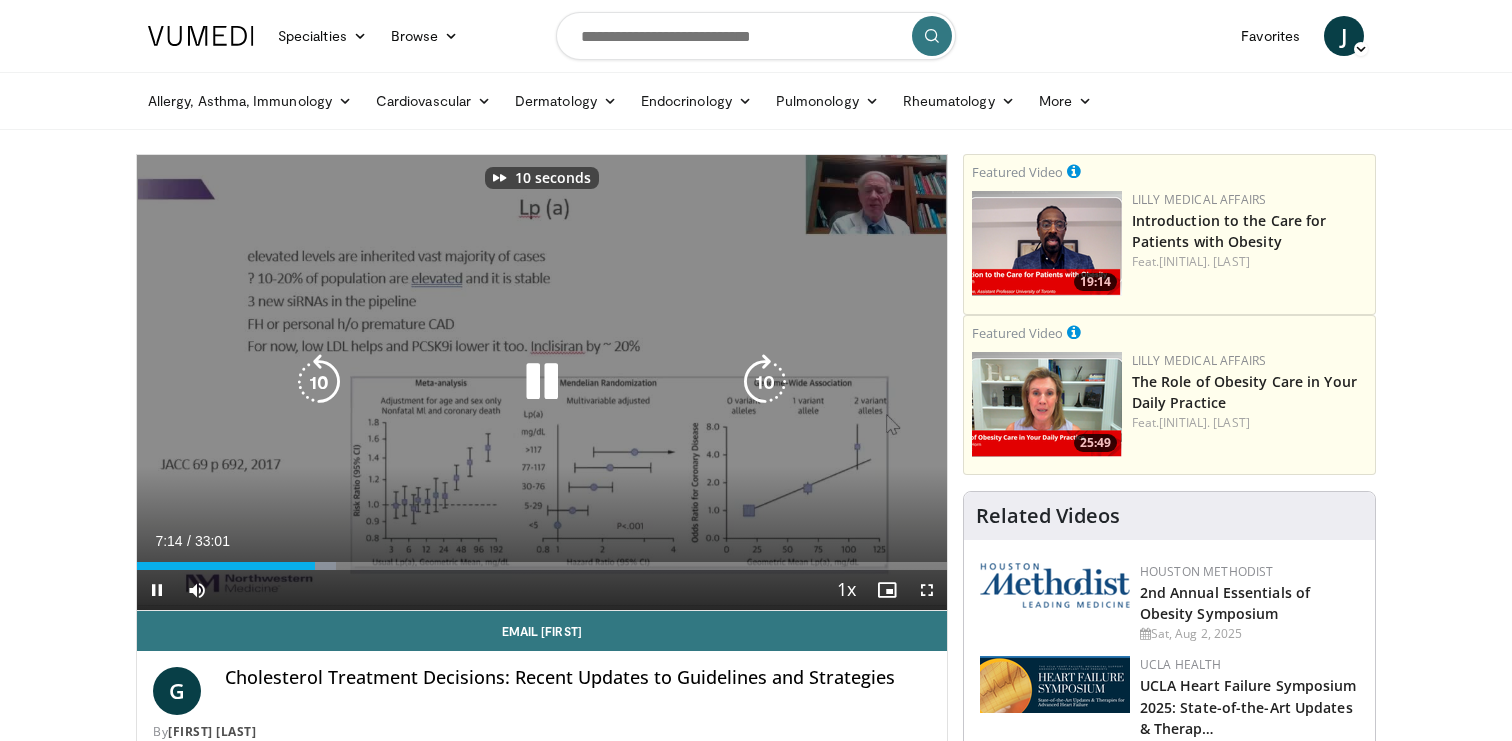 click at bounding box center (765, 382) 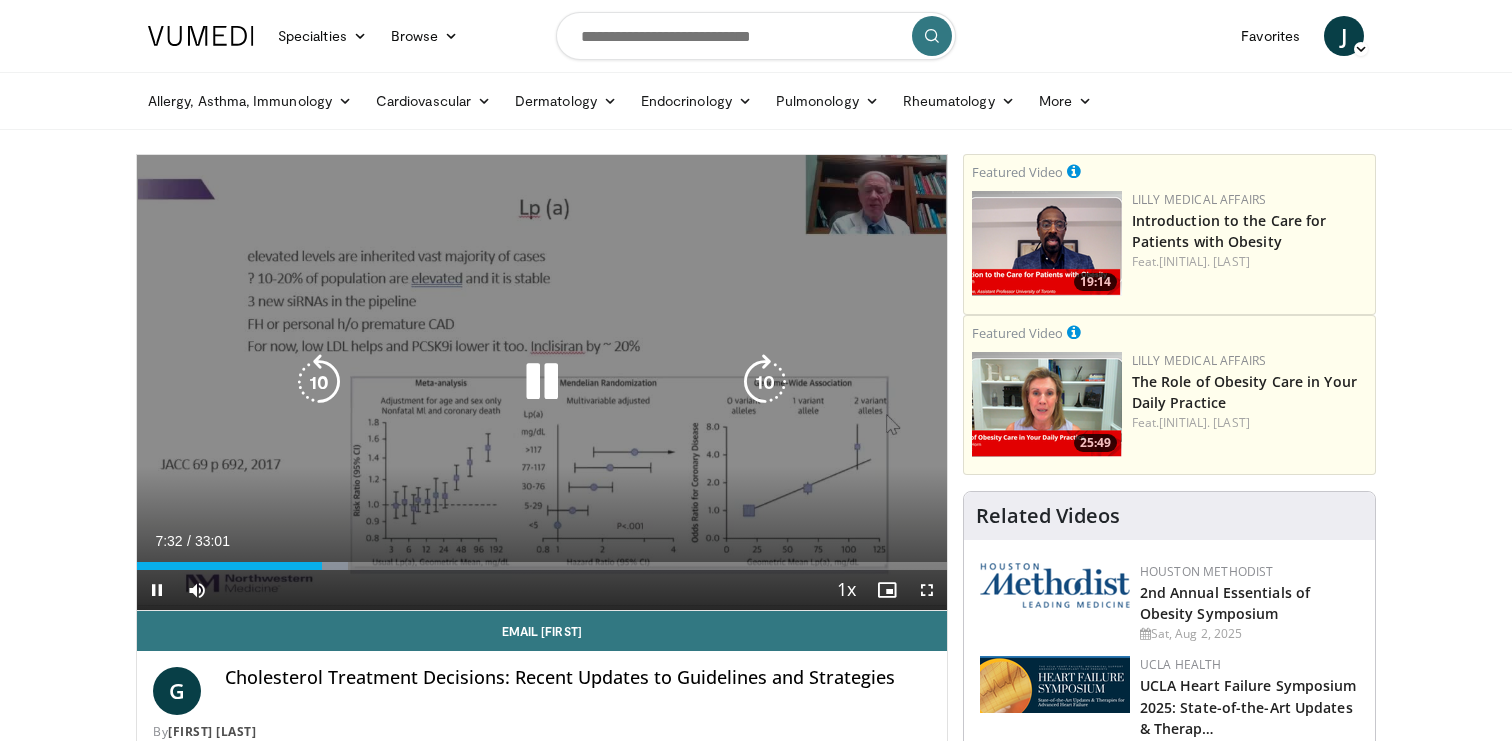 click at bounding box center (765, 382) 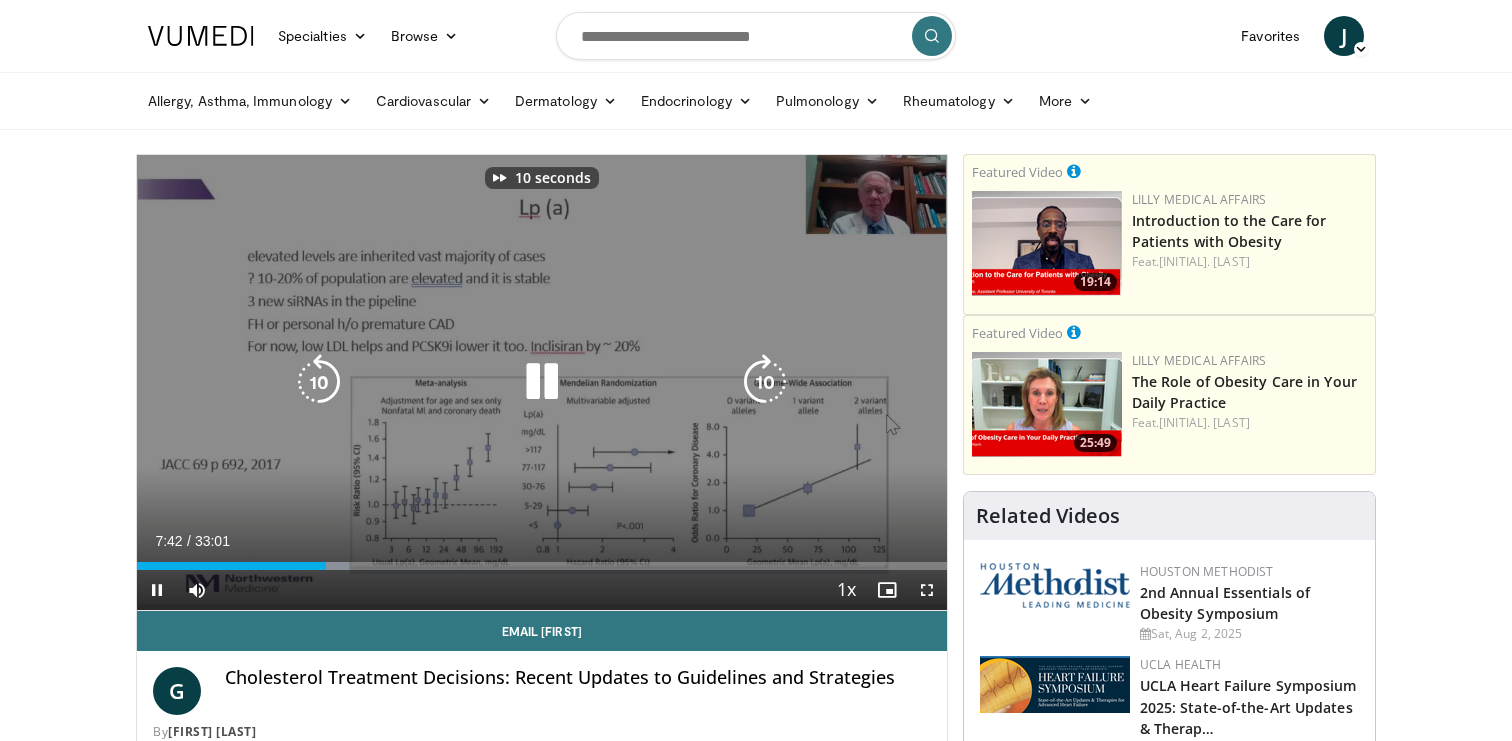 click at bounding box center [765, 382] 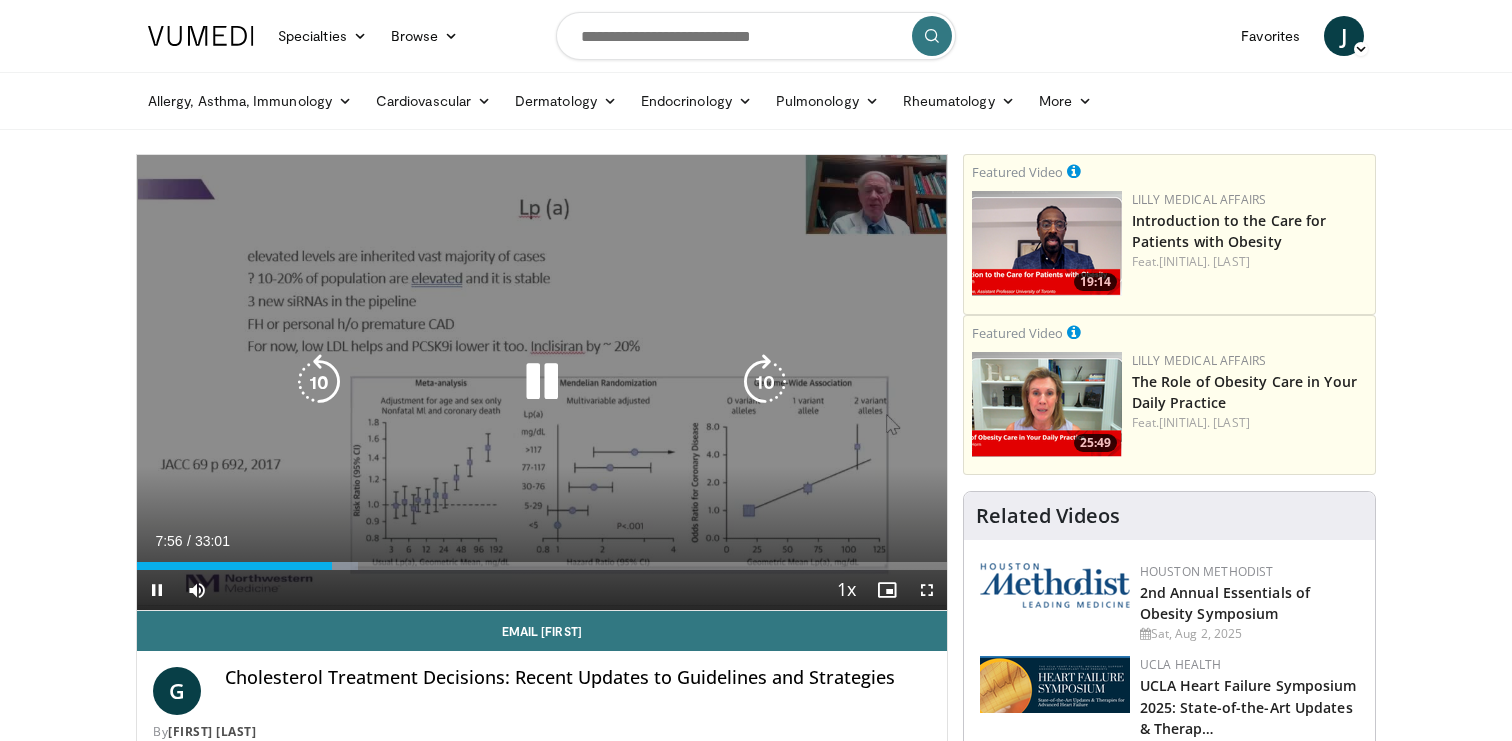 click at bounding box center [765, 382] 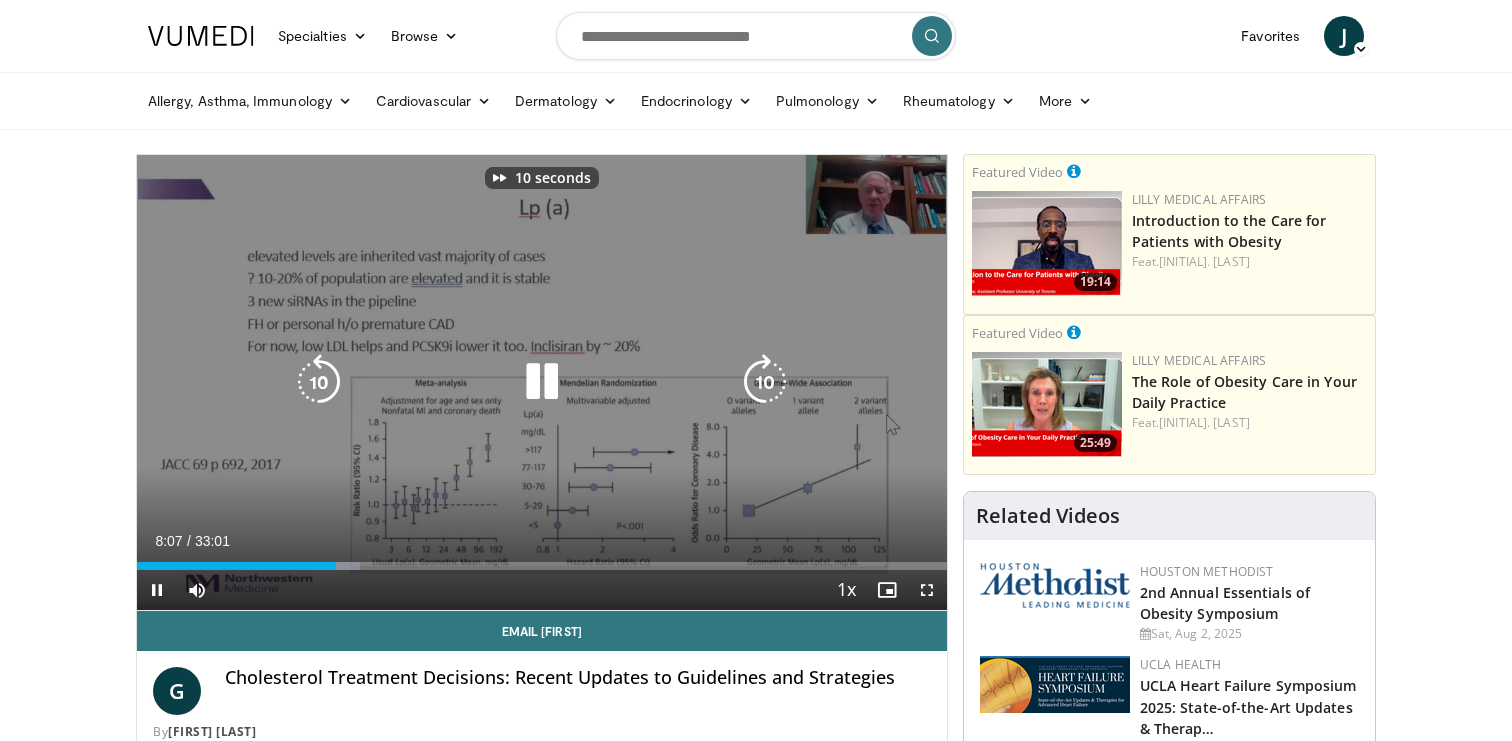 click at bounding box center (765, 382) 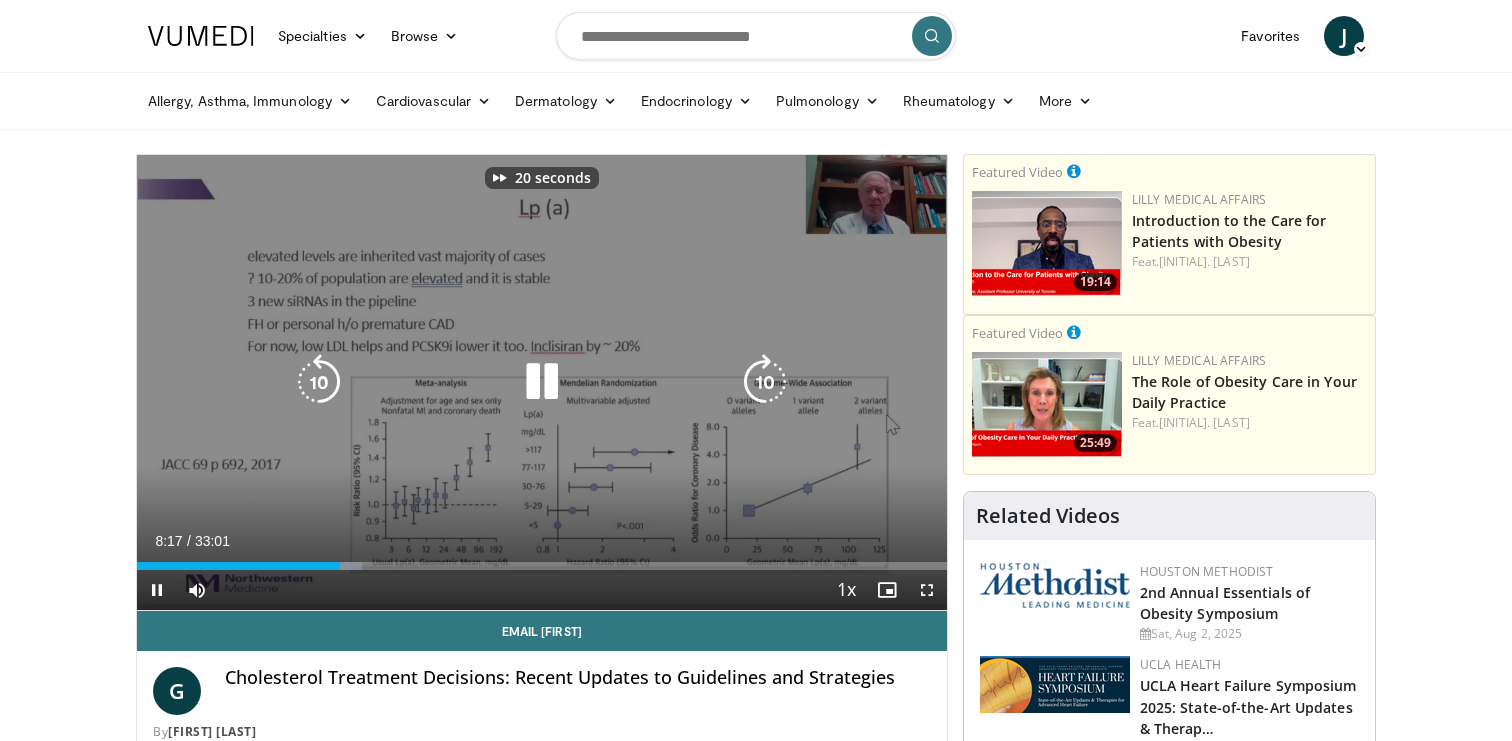 click at bounding box center [765, 382] 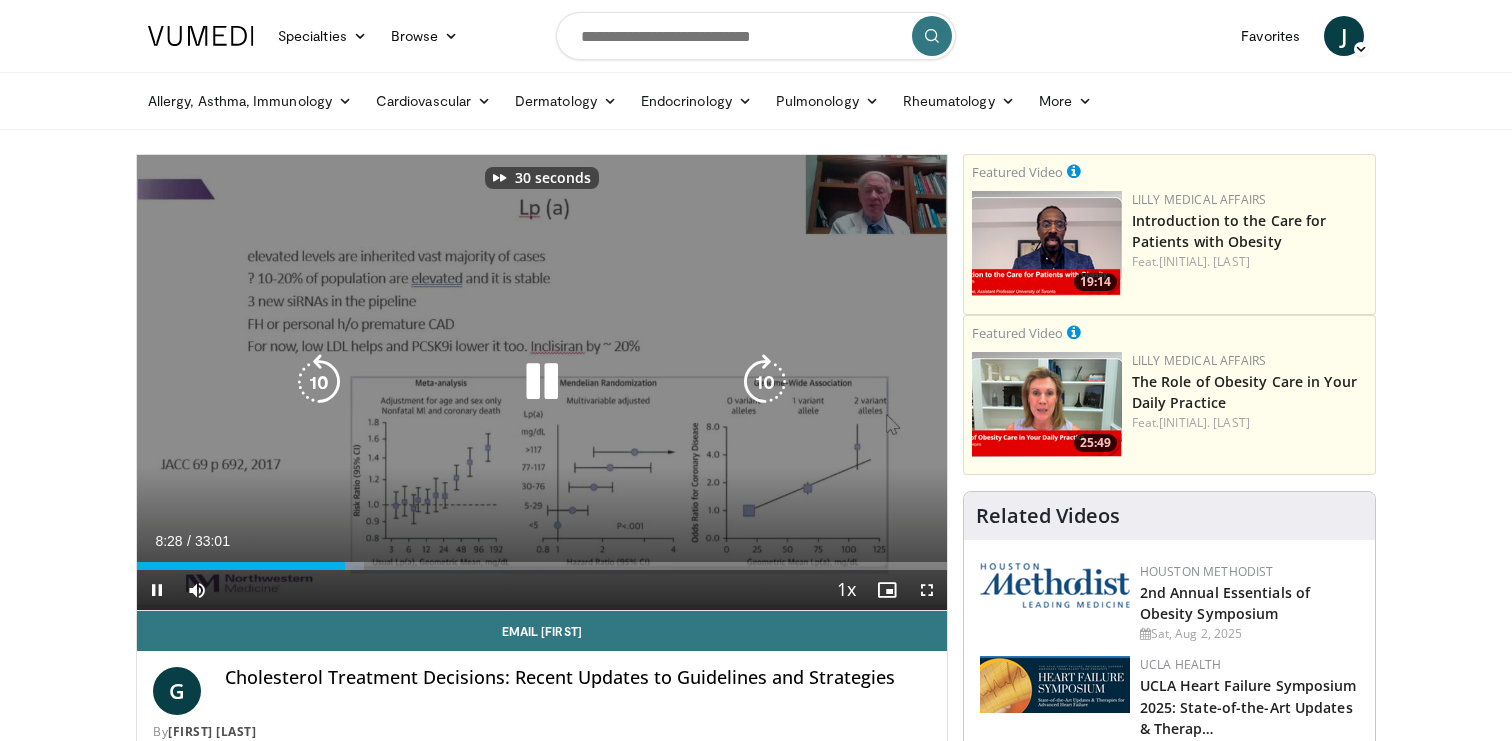 click at bounding box center (765, 382) 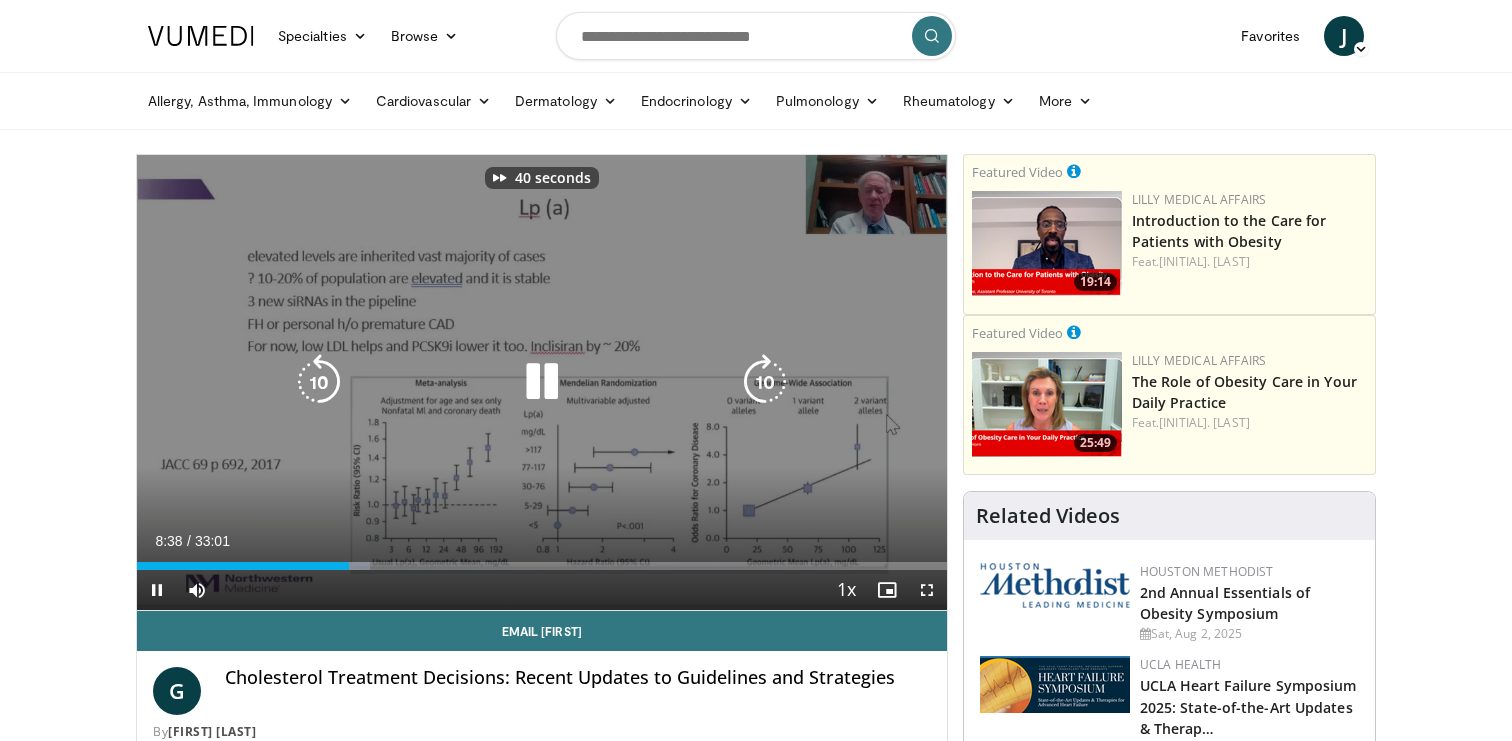 click at bounding box center (765, 382) 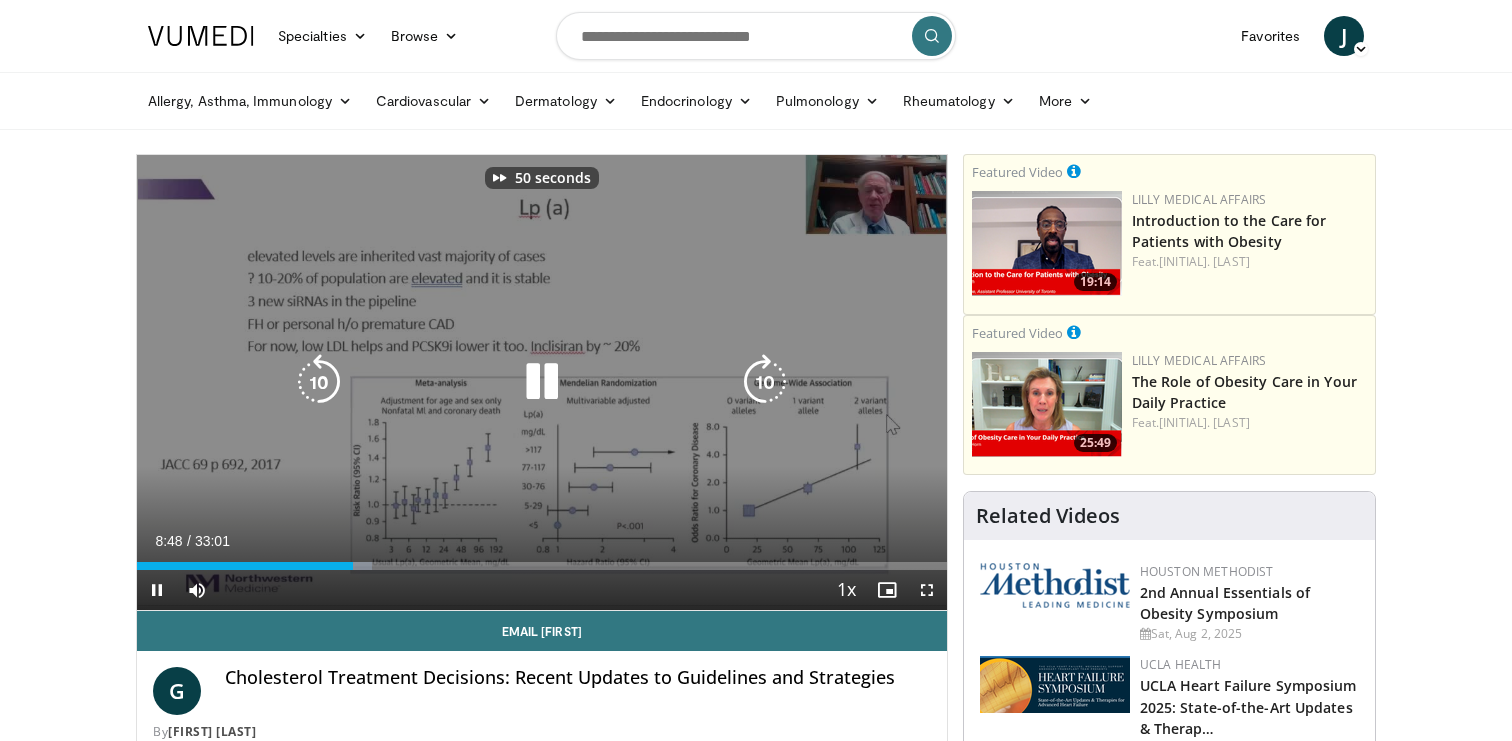 click at bounding box center [765, 382] 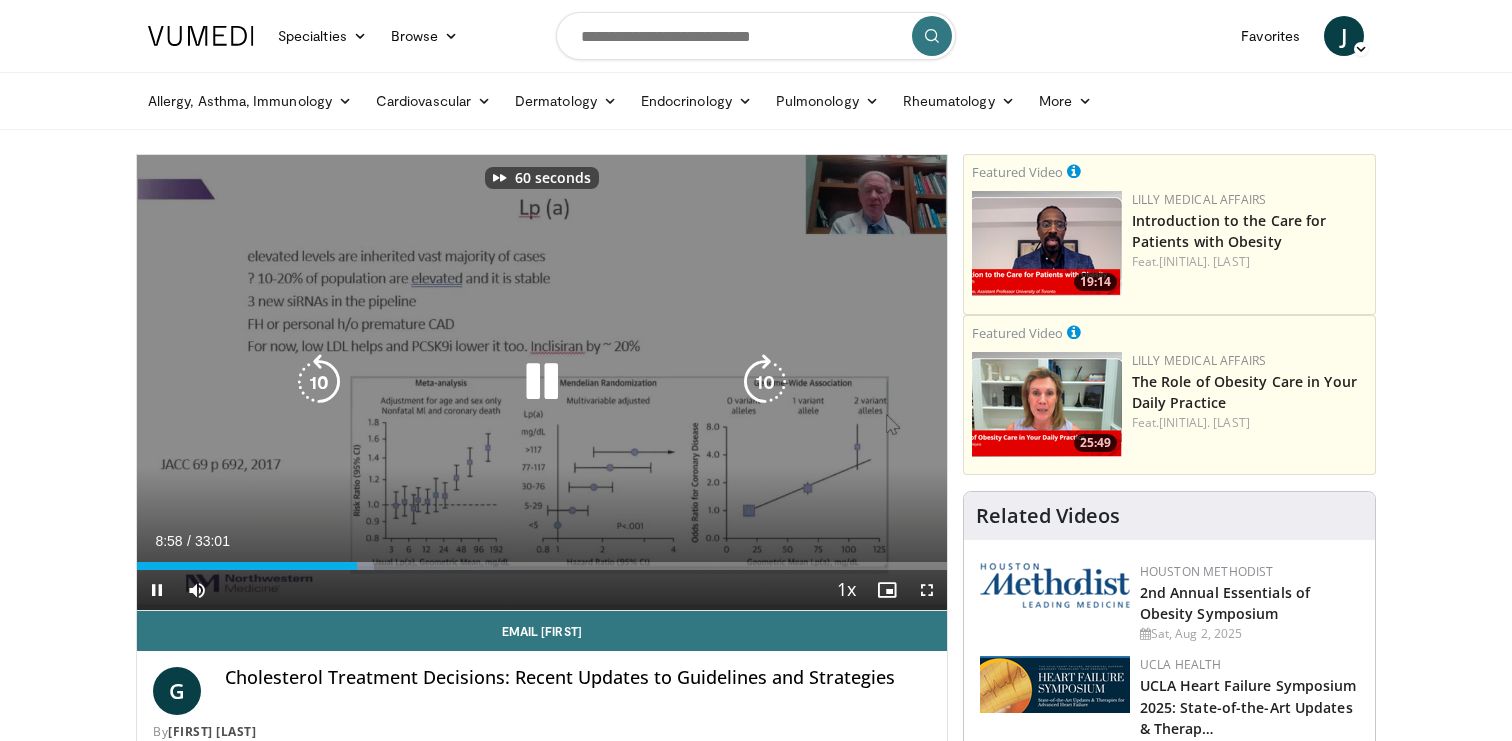 click at bounding box center (765, 382) 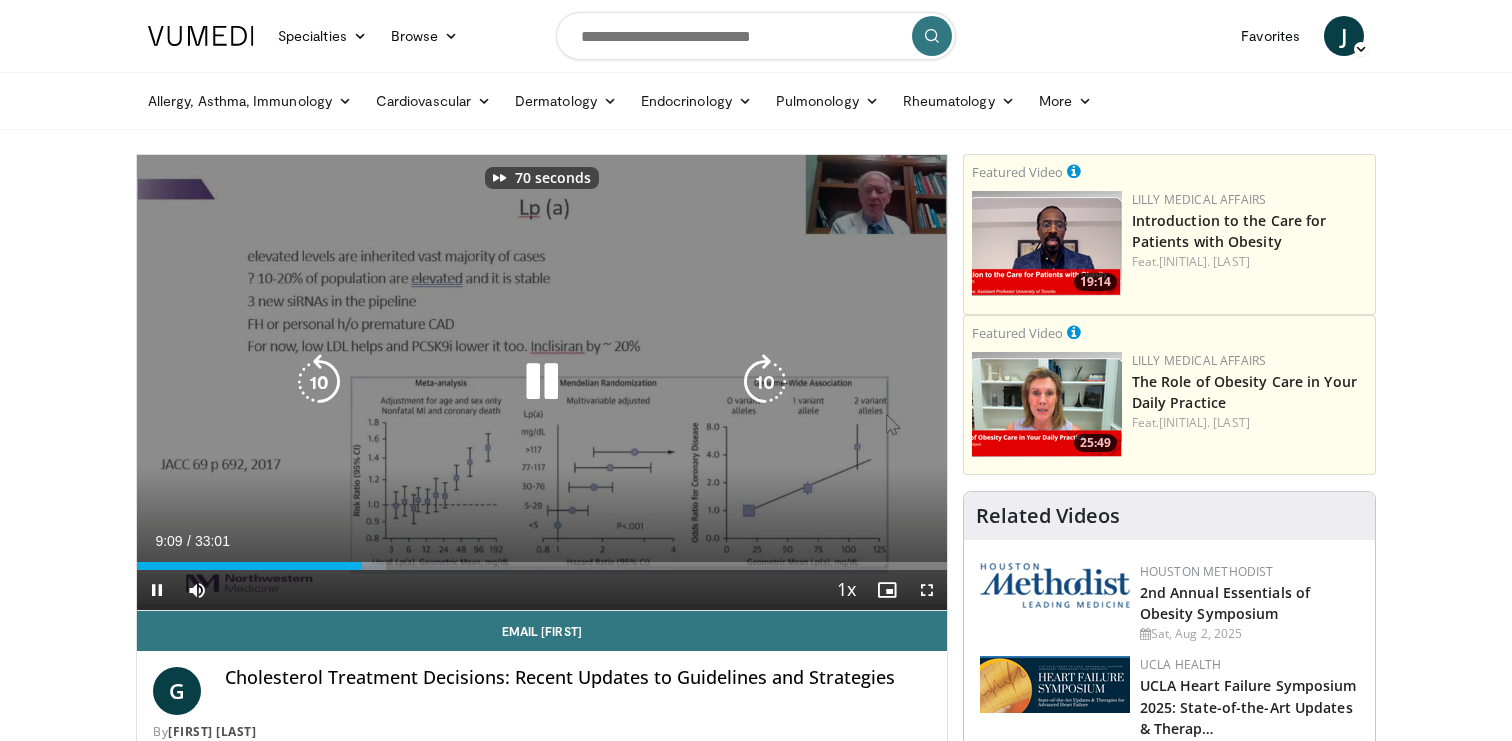 click at bounding box center (765, 382) 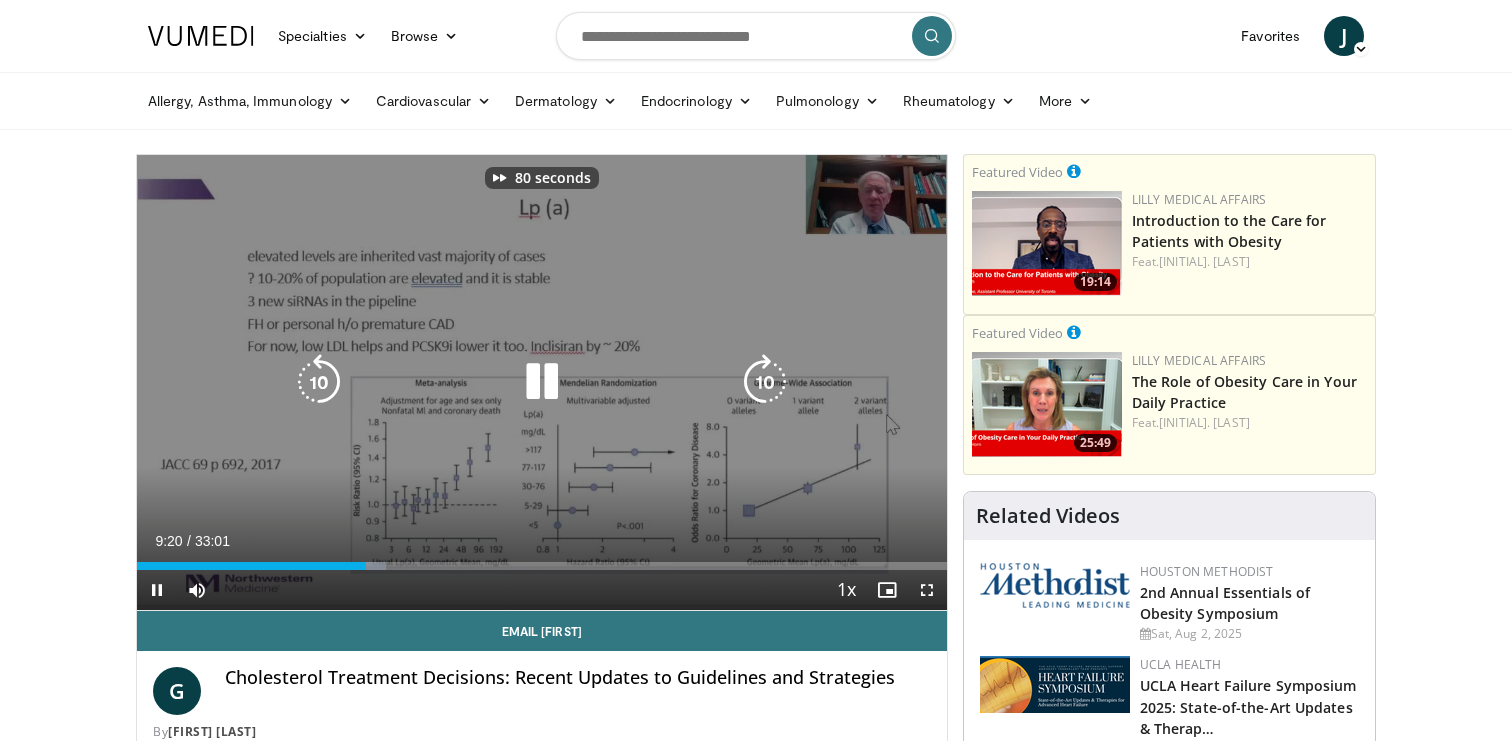 click at bounding box center (765, 382) 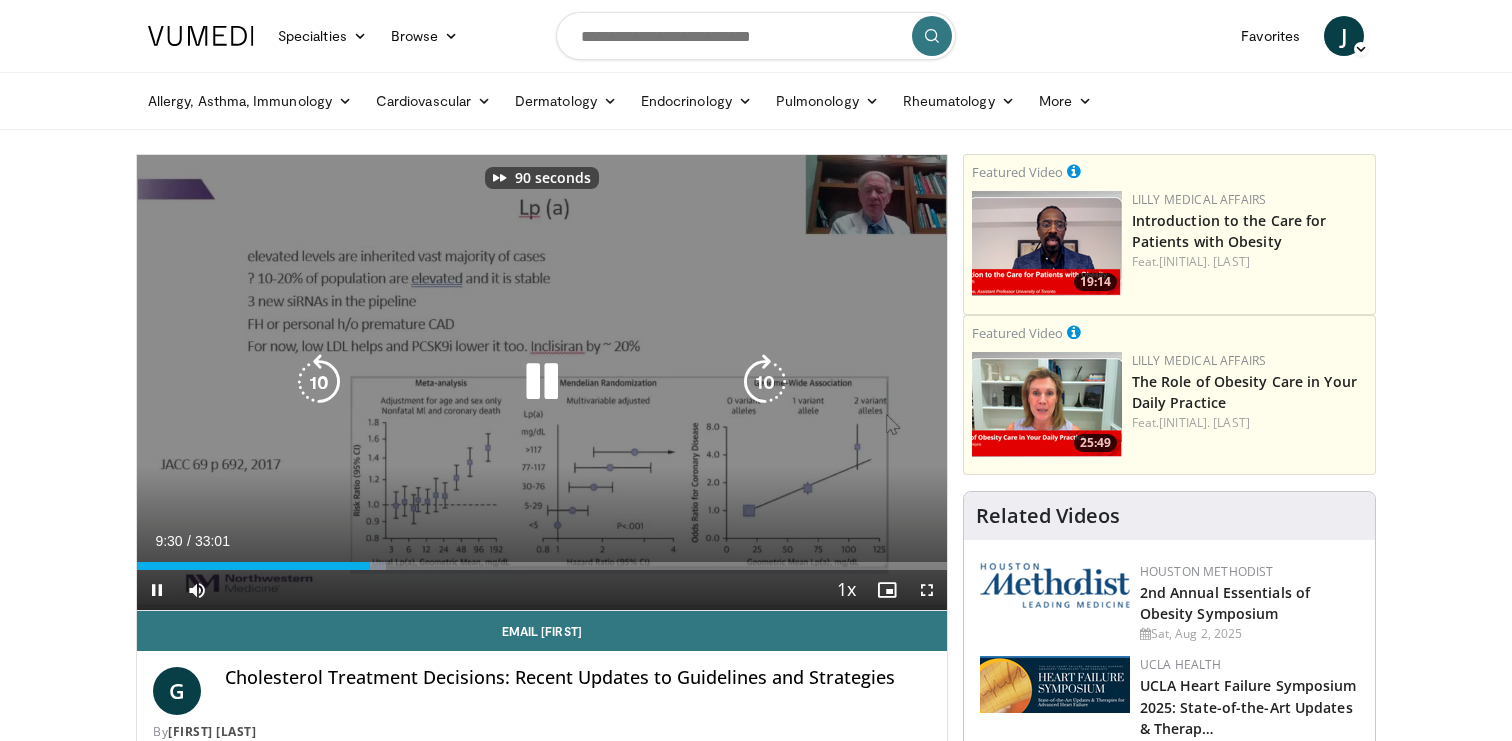click at bounding box center [765, 382] 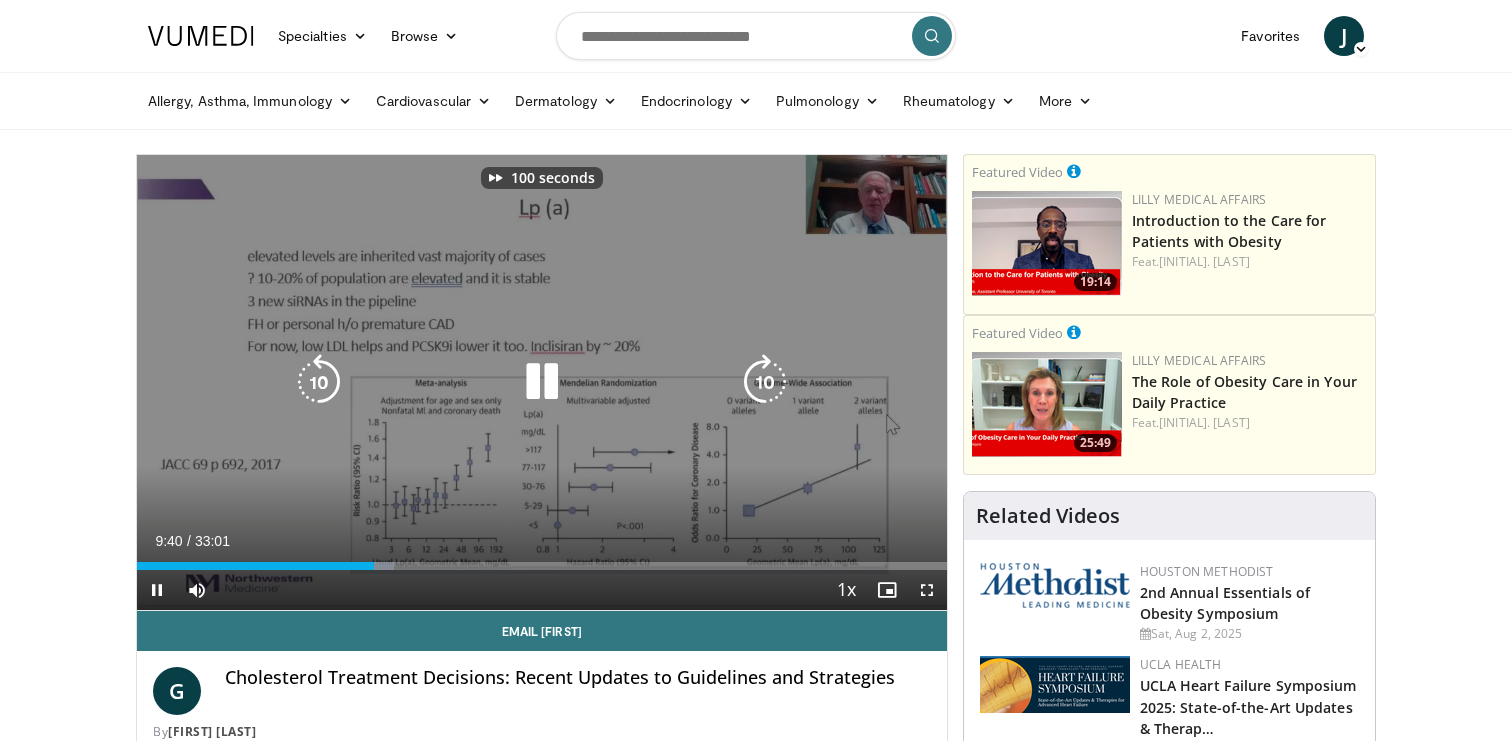 click at bounding box center [765, 382] 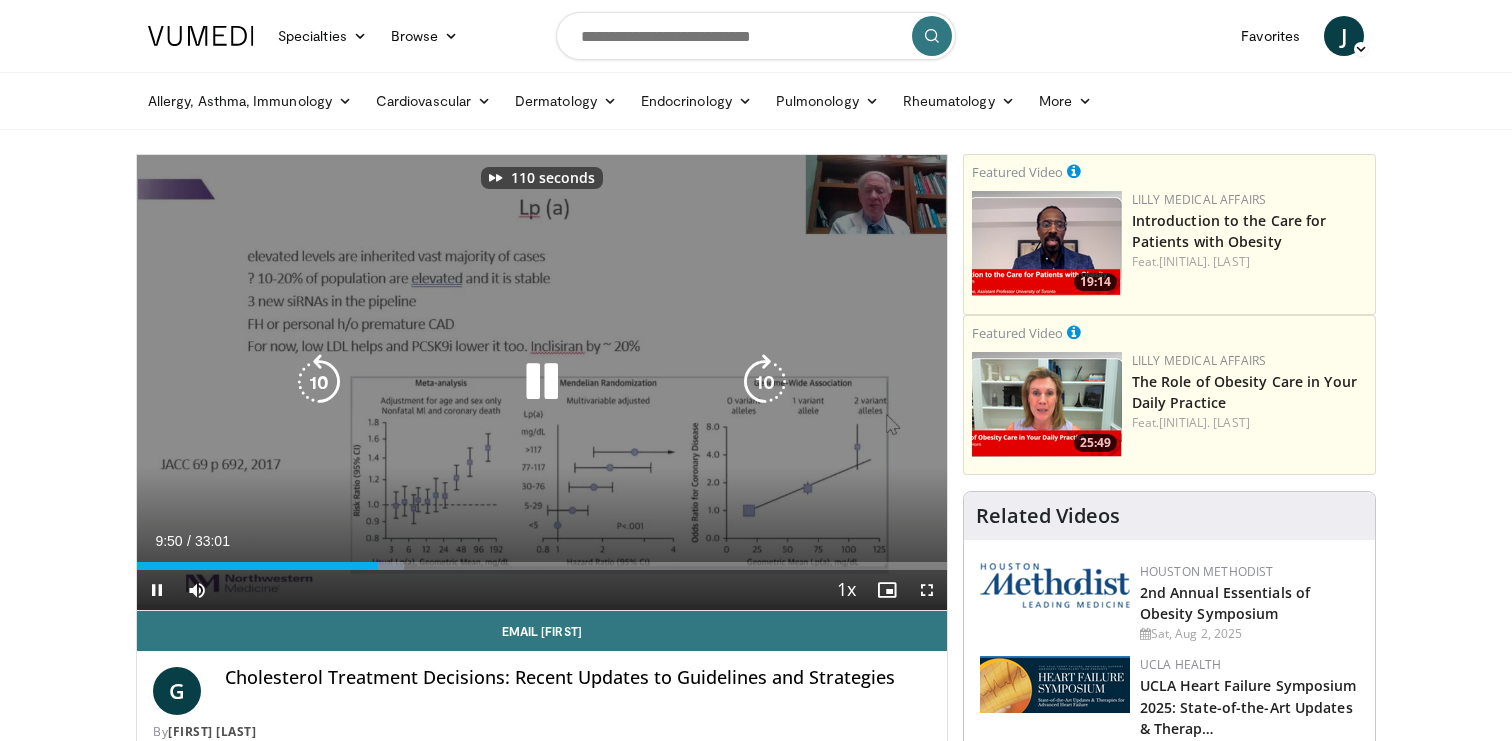 click at bounding box center (765, 382) 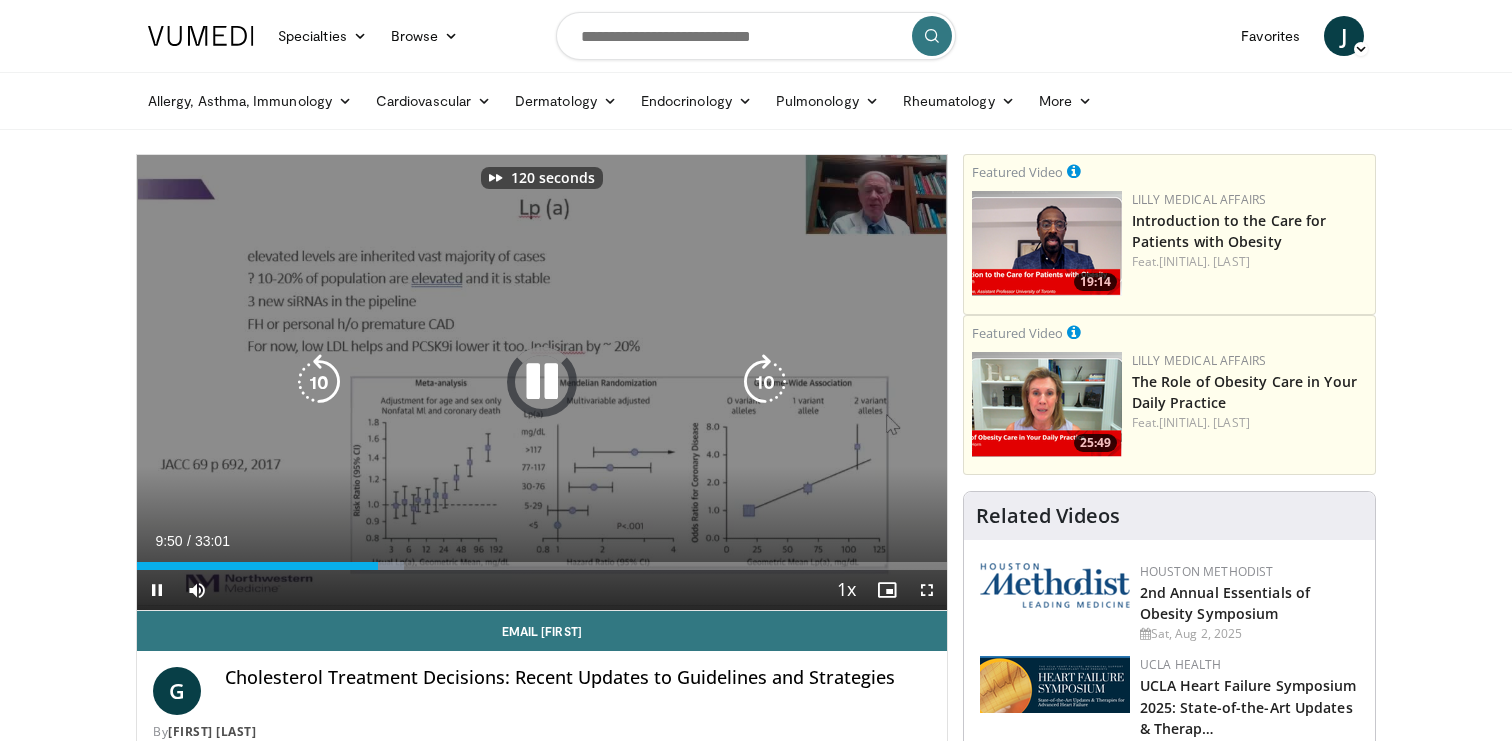 click at bounding box center (765, 382) 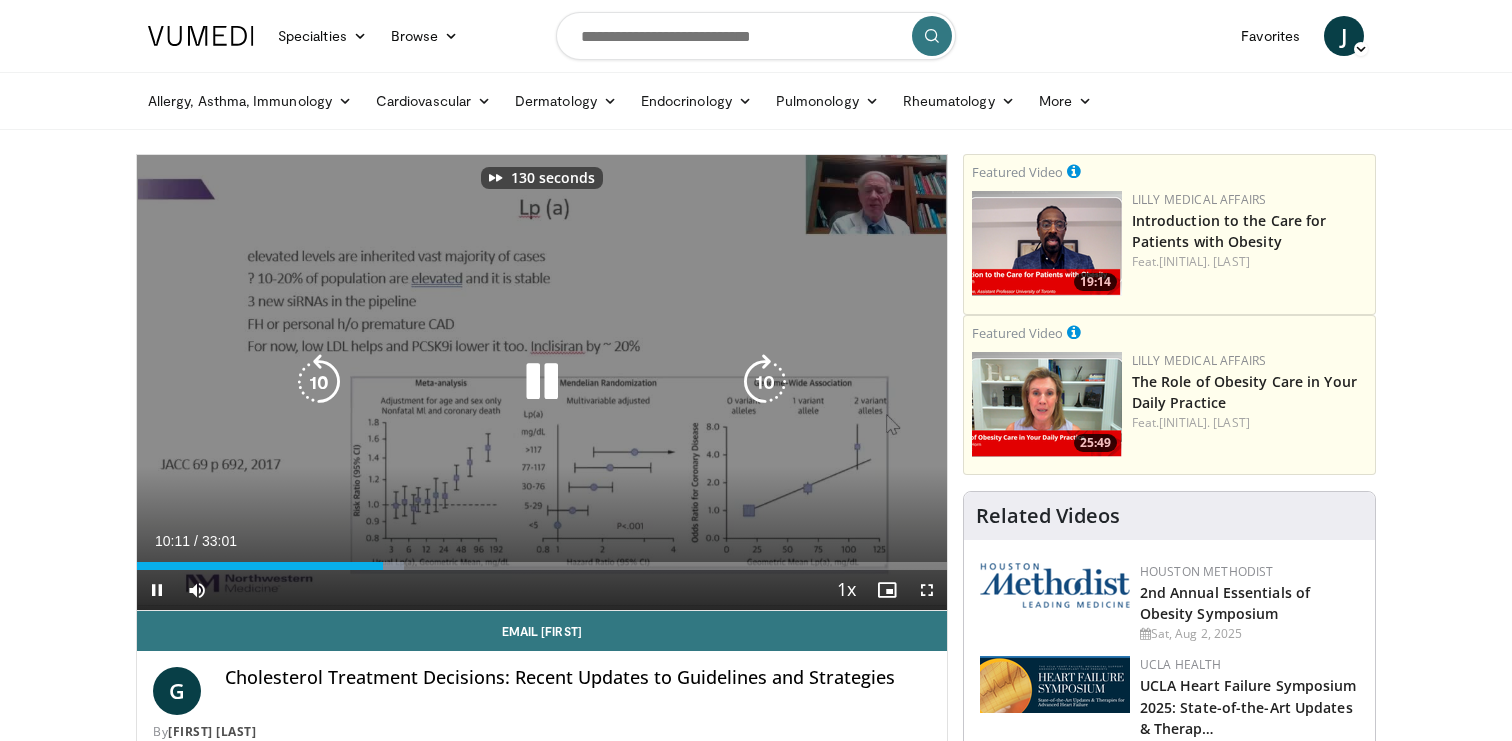 click at bounding box center [765, 382] 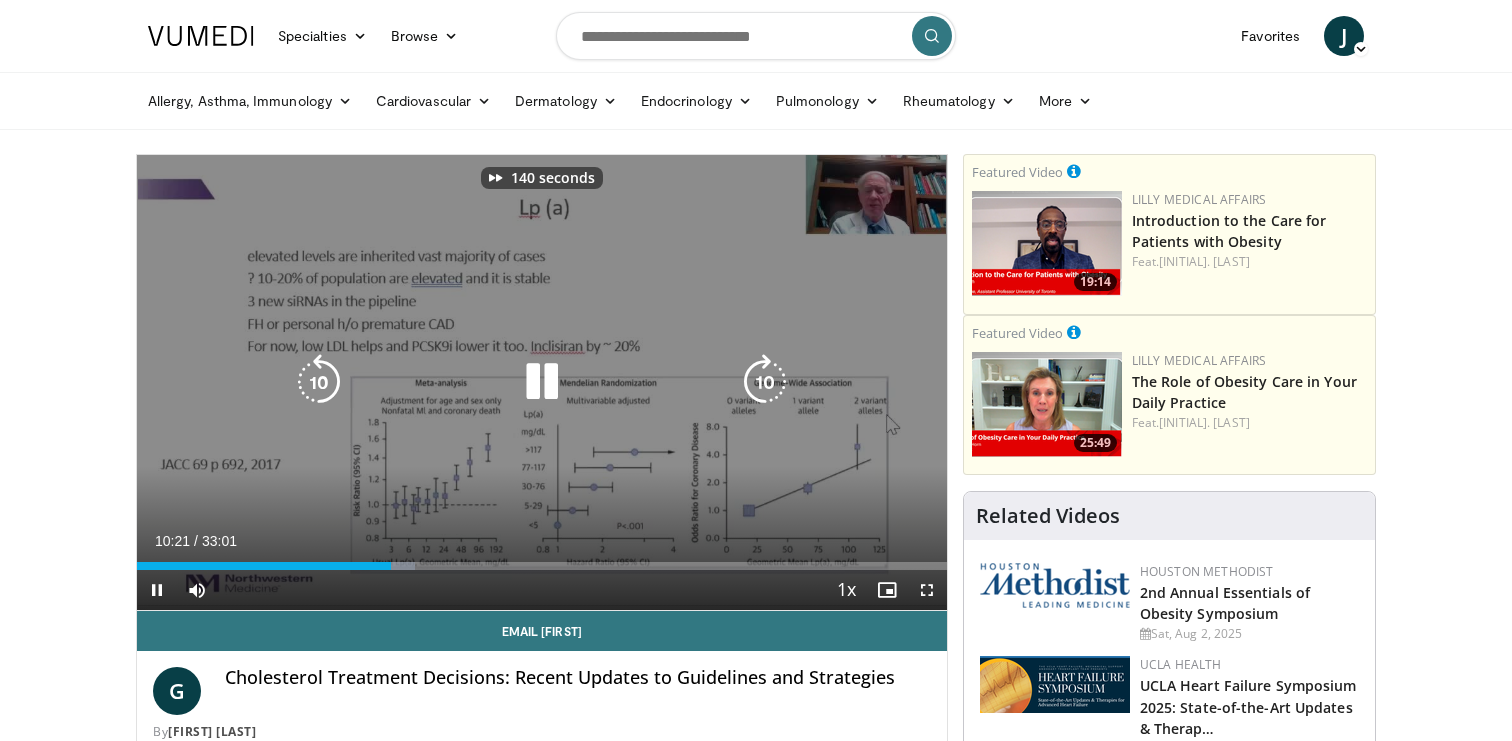click at bounding box center (765, 382) 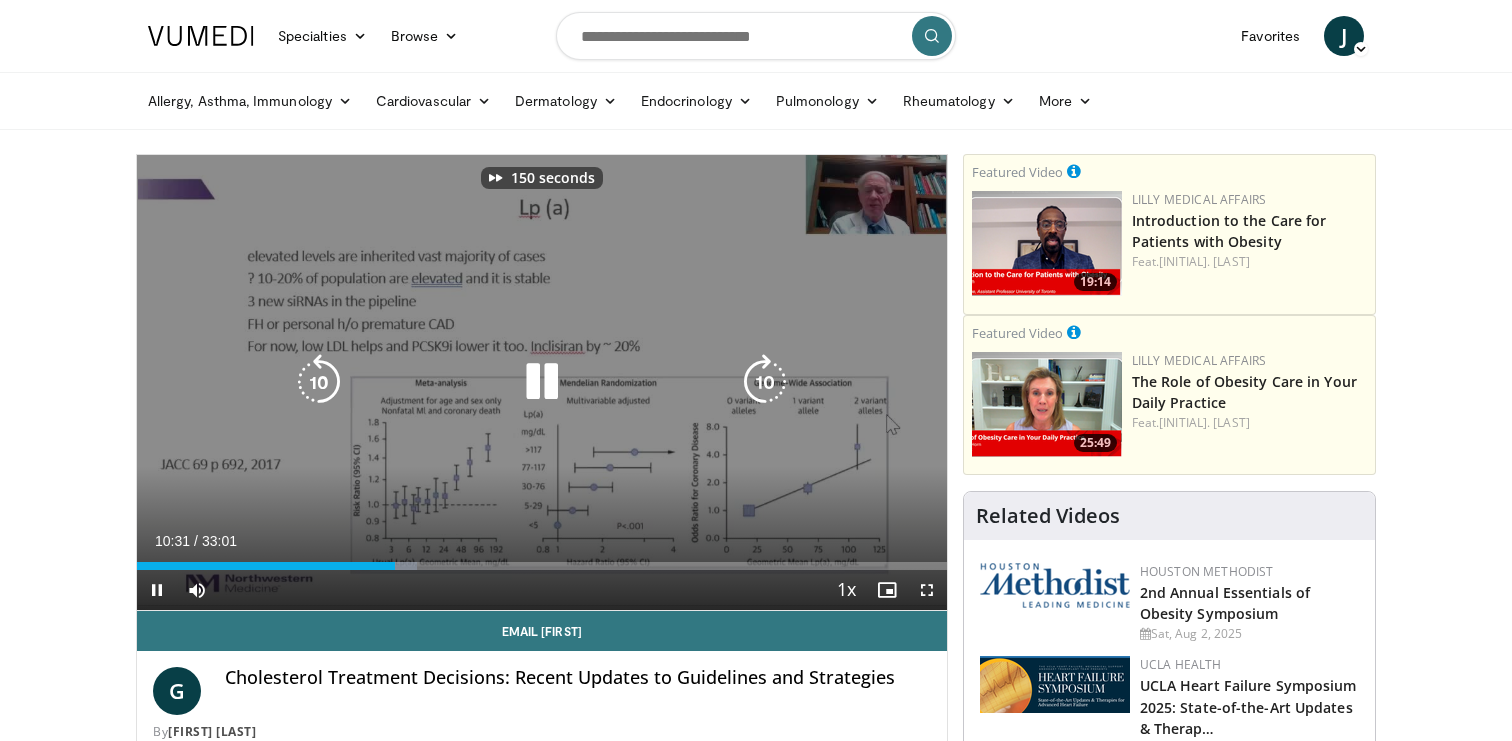 click at bounding box center (765, 382) 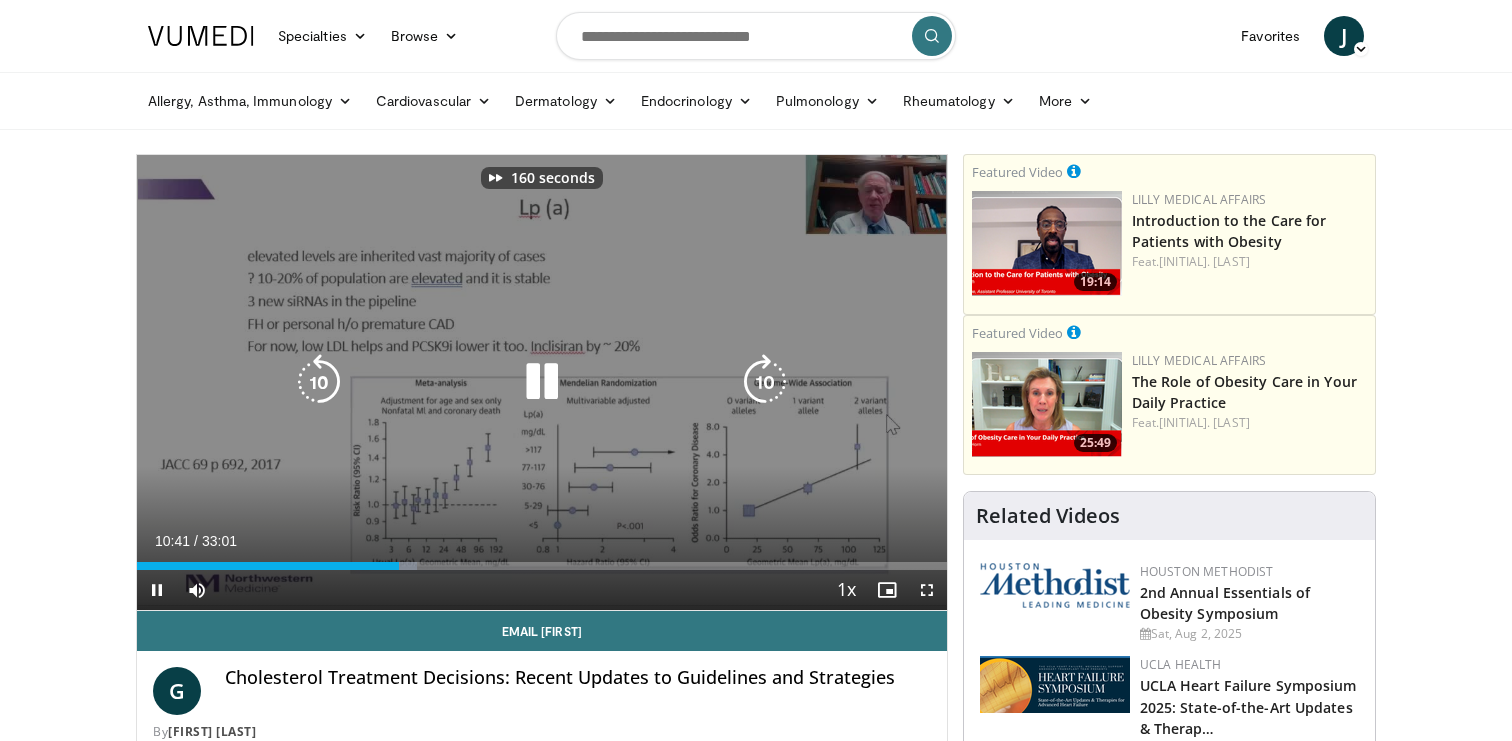 click at bounding box center (765, 382) 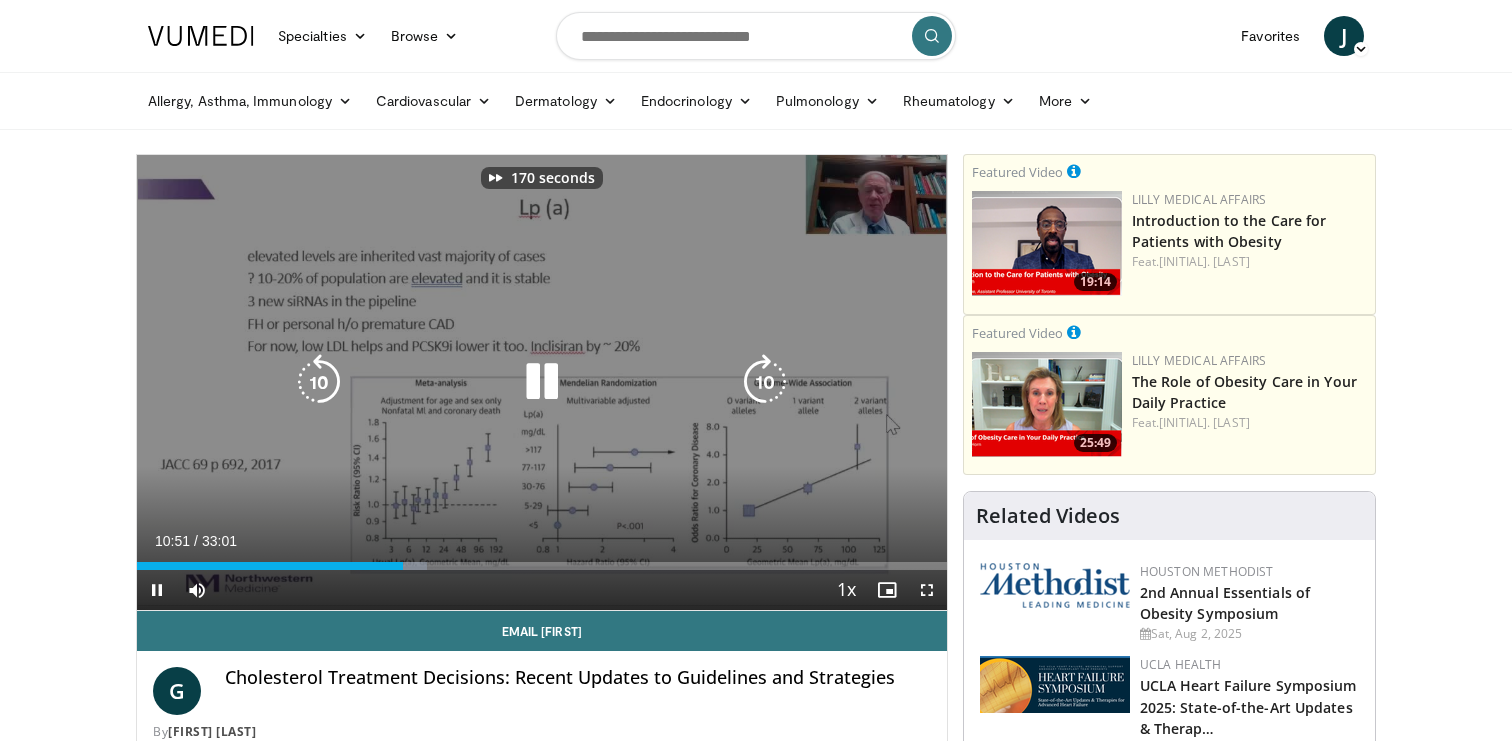 click at bounding box center (765, 382) 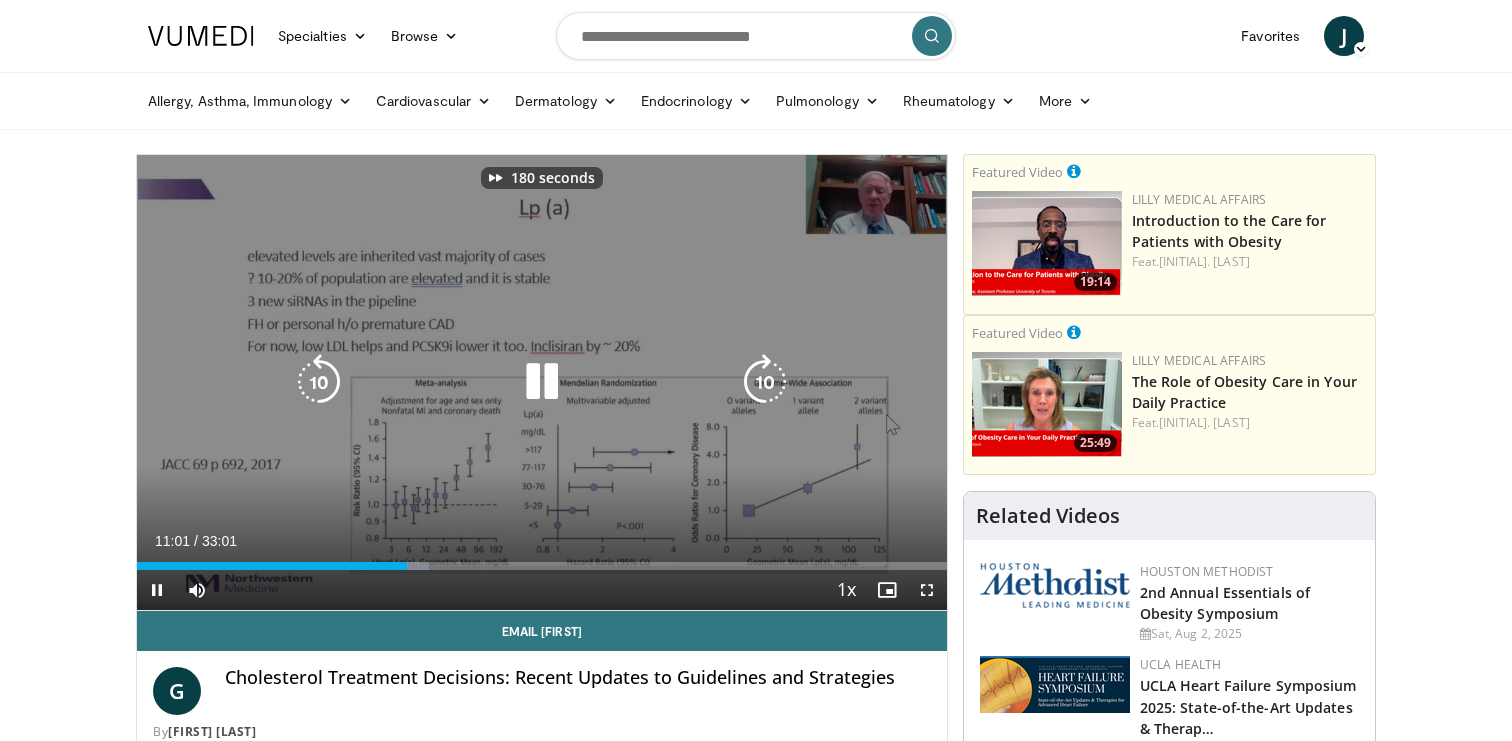 click at bounding box center [765, 382] 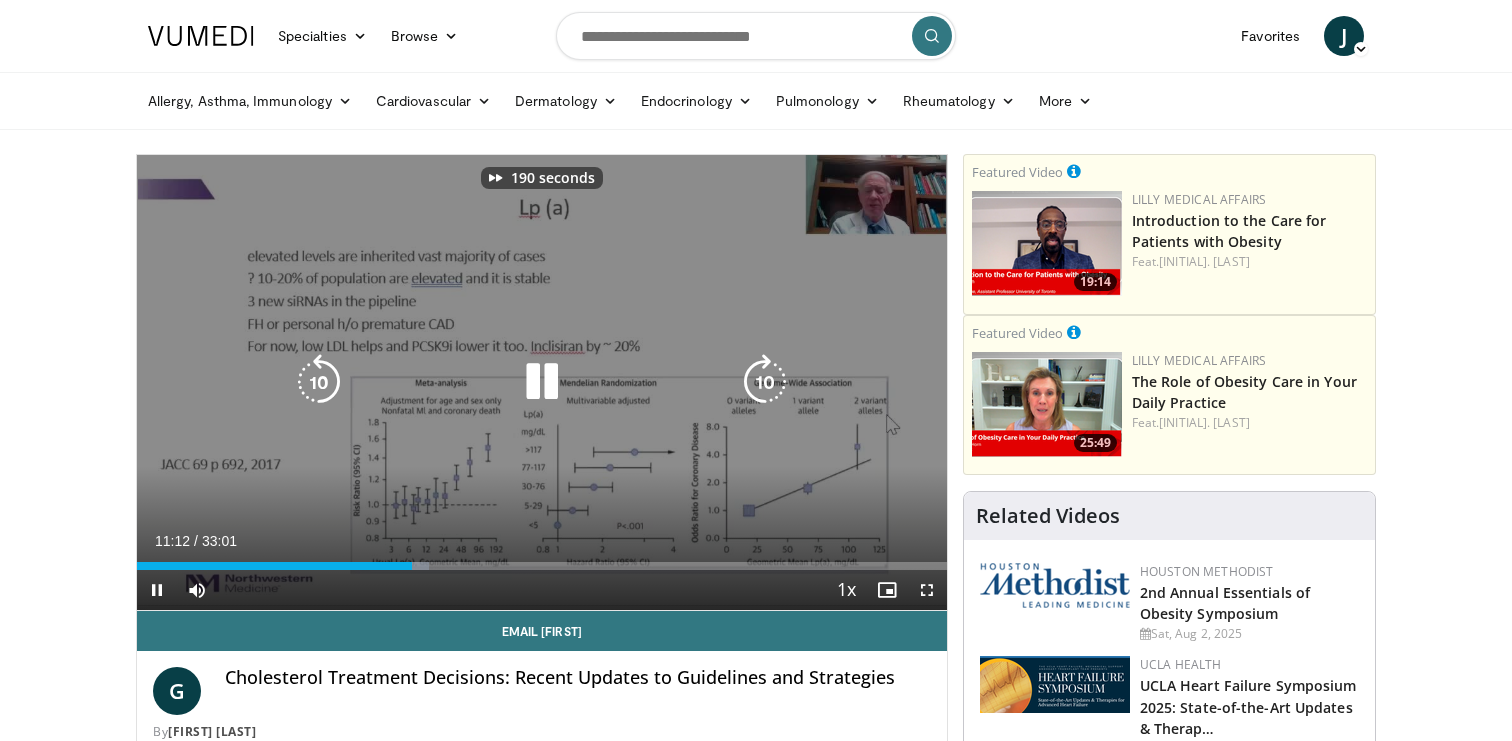 click at bounding box center (765, 382) 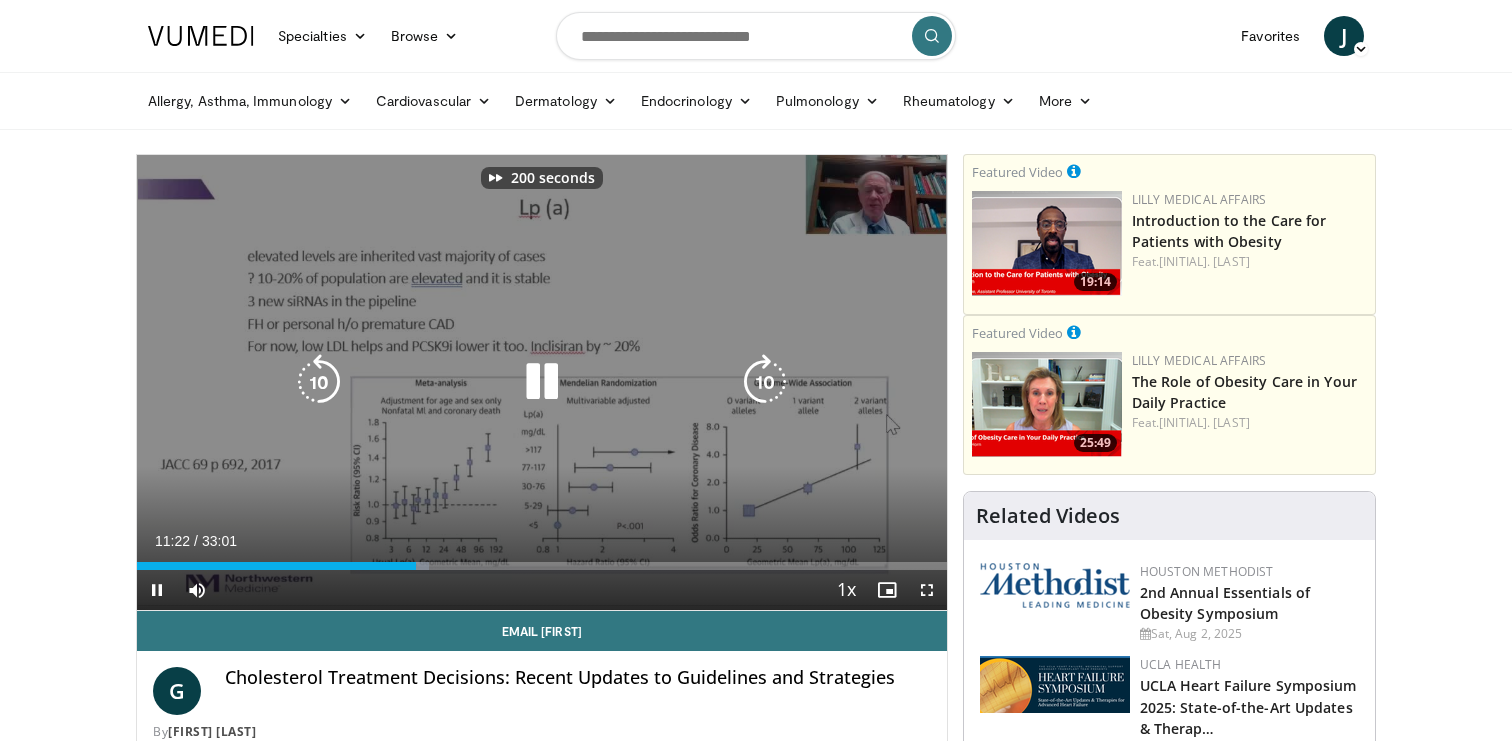 click at bounding box center [765, 382] 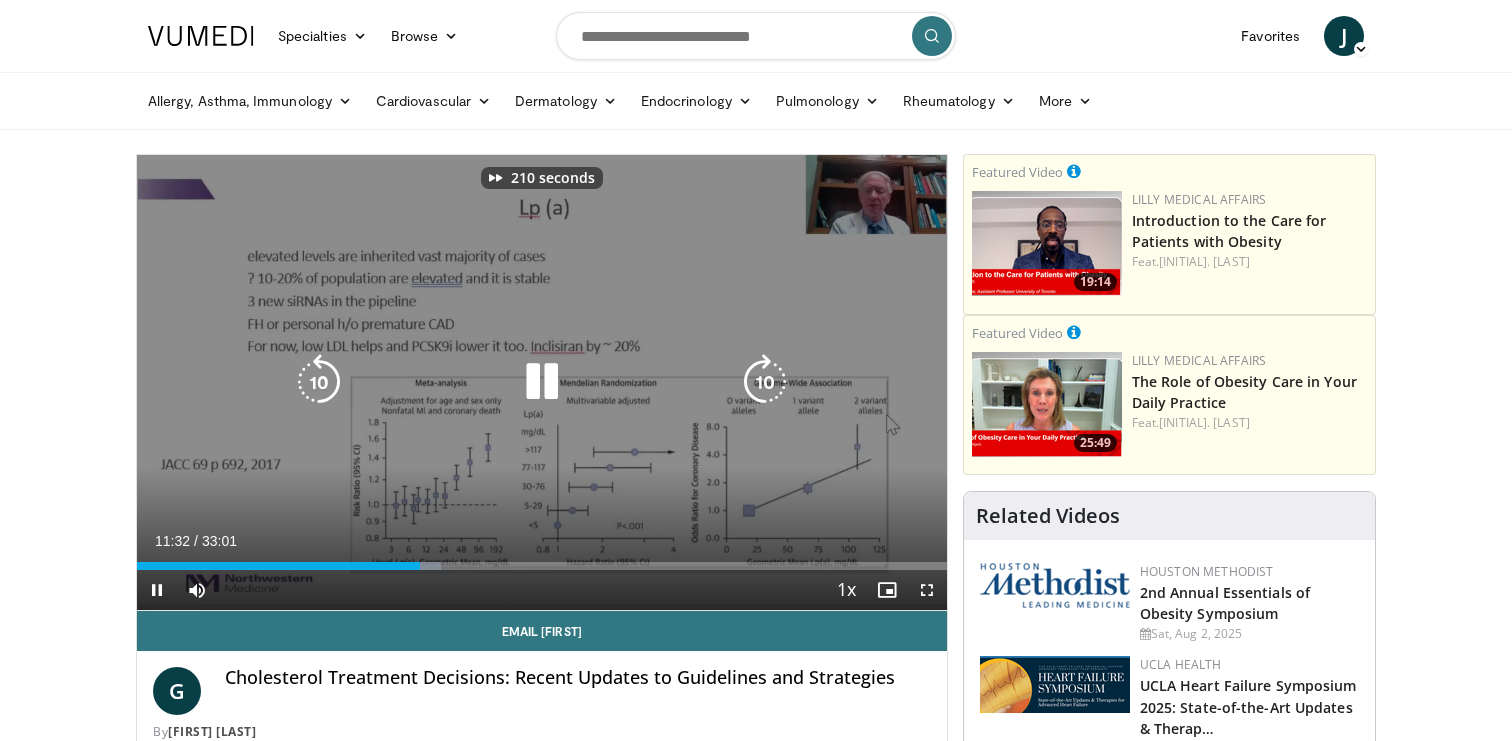 click at bounding box center (765, 382) 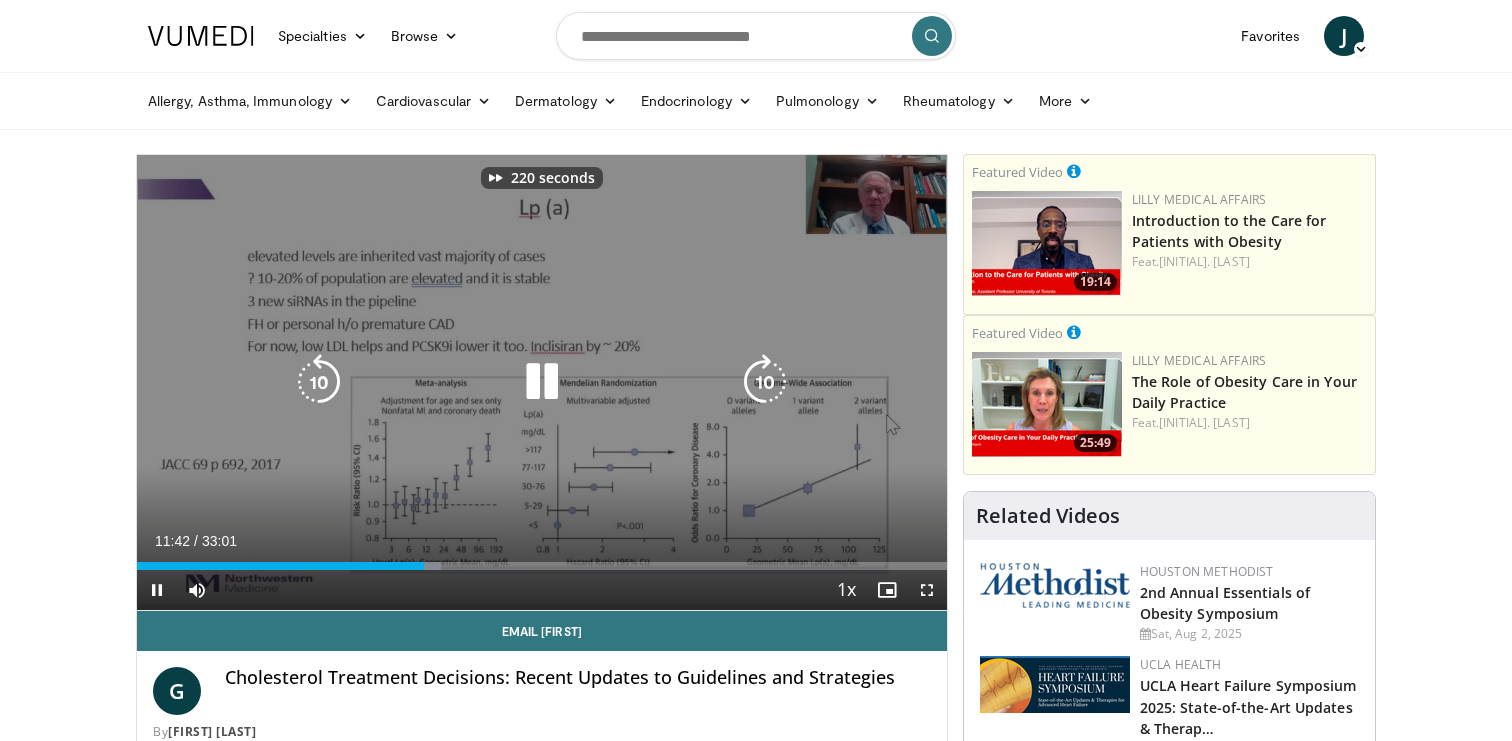 click at bounding box center (765, 382) 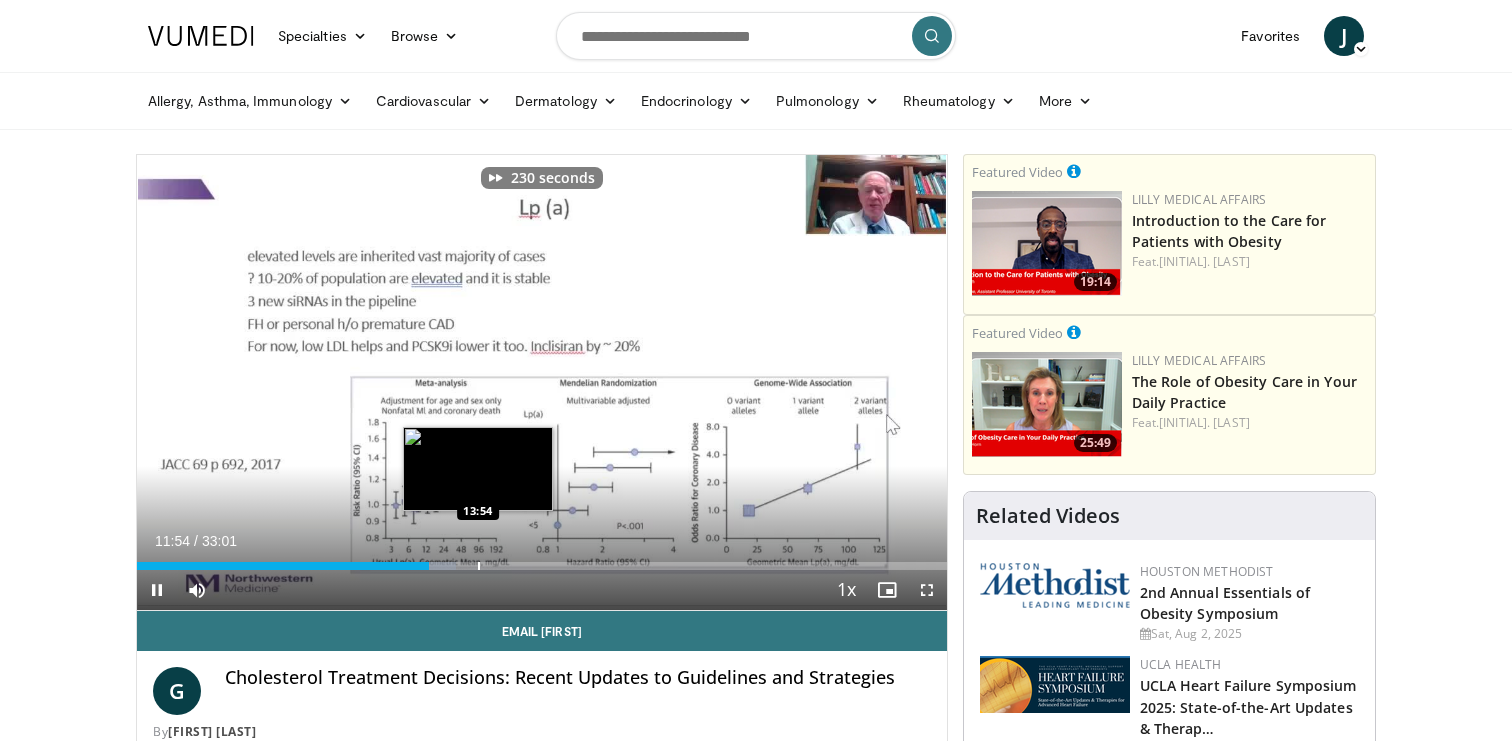 click on "Loaded :  39.36% 11:54 13:54" at bounding box center (542, 560) 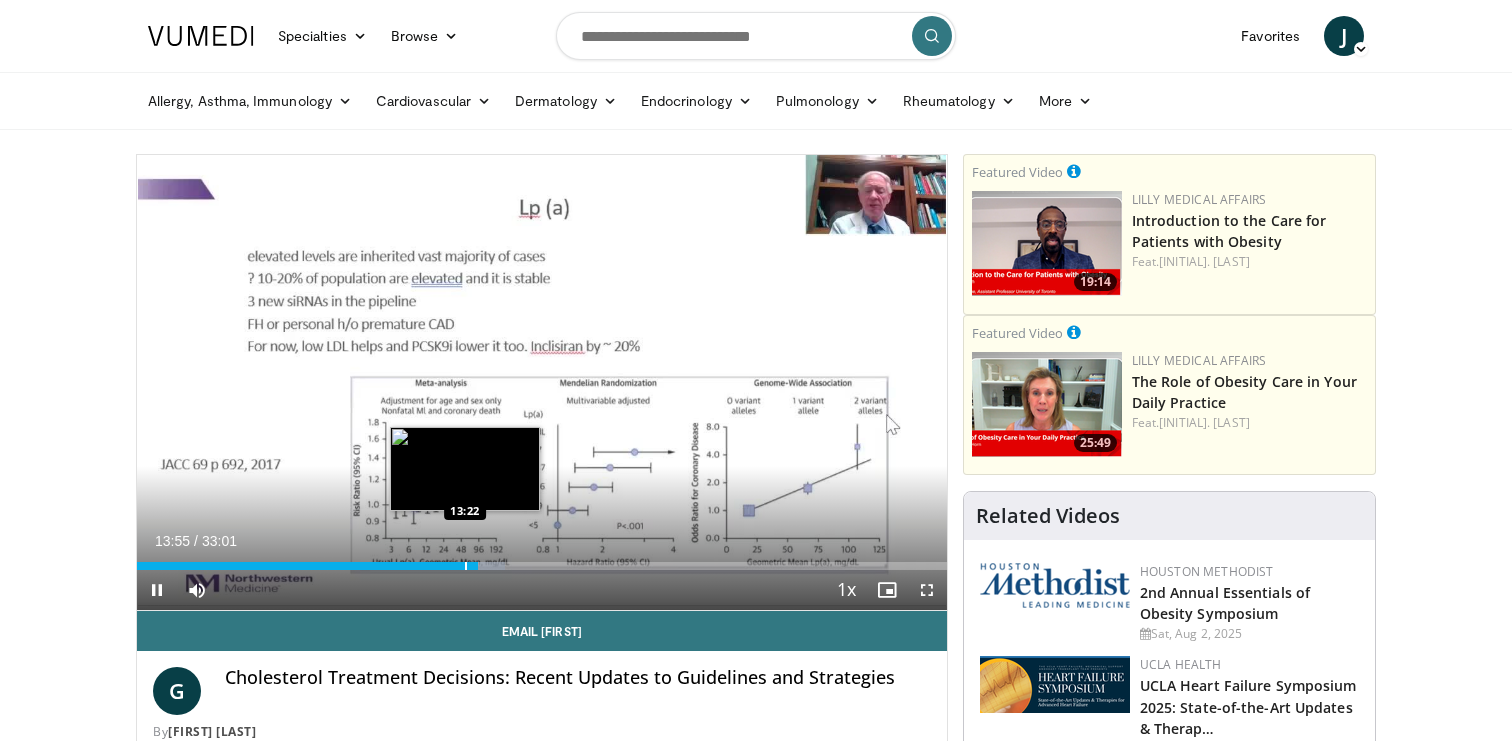 click on "Loaded :  45.41% 13:55 13:22" at bounding box center (542, 560) 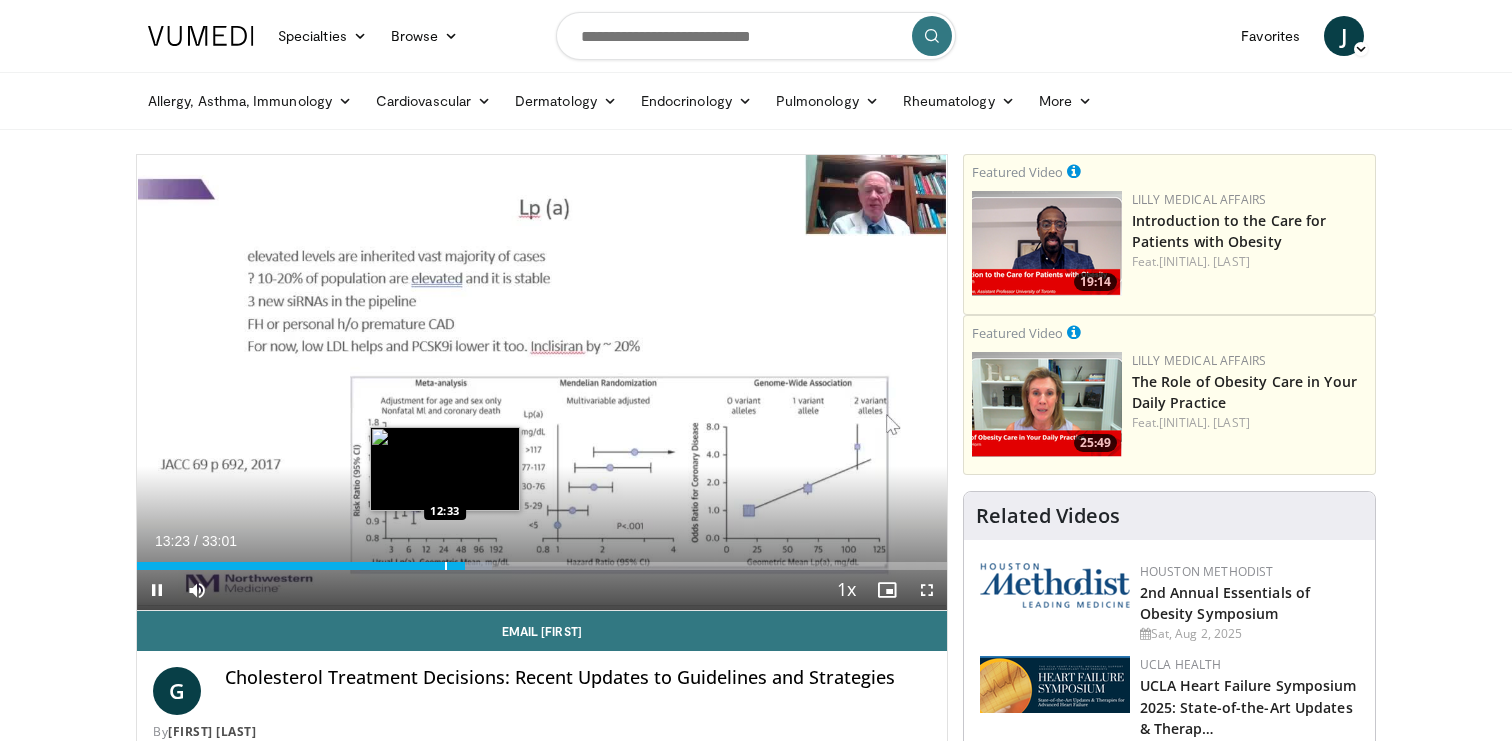 click at bounding box center (446, 566) 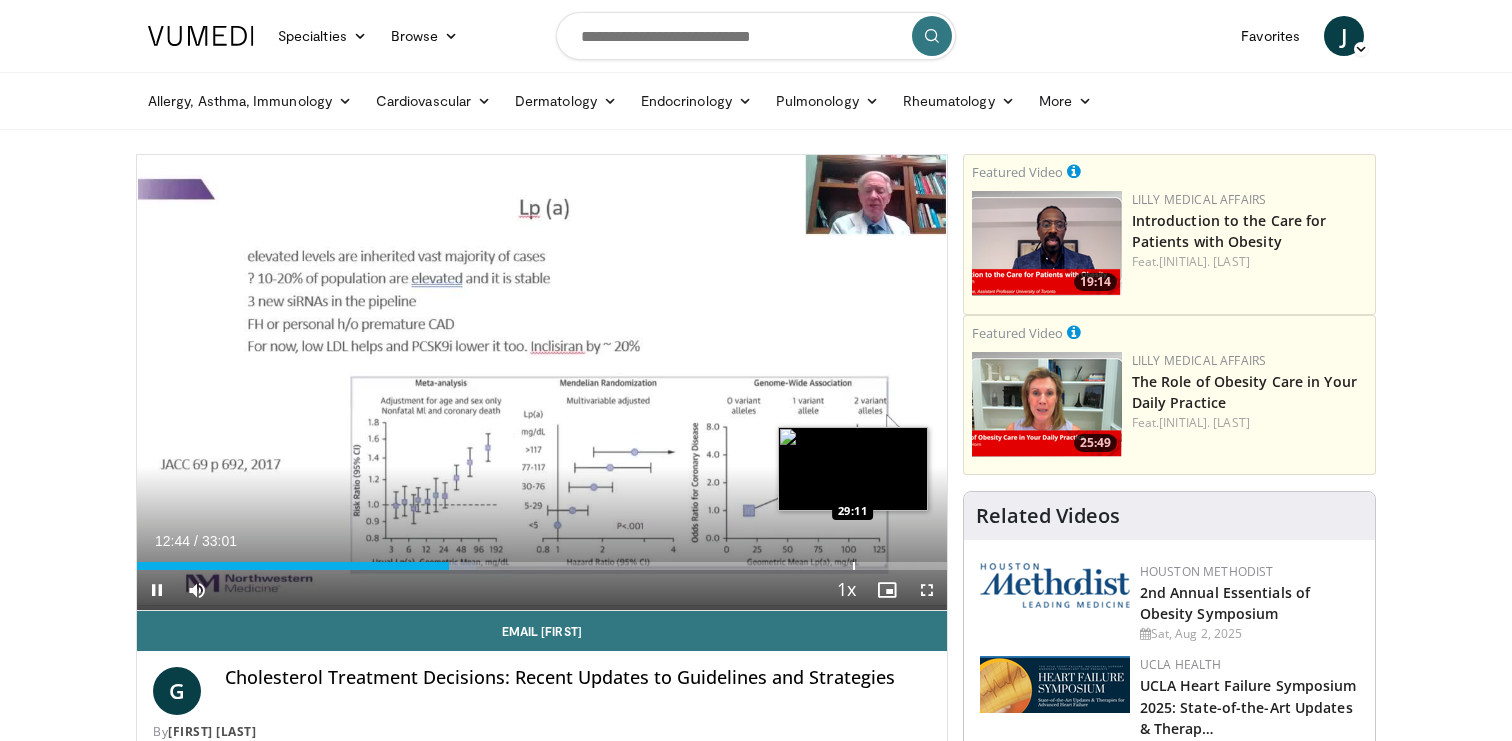 click at bounding box center [854, 566] 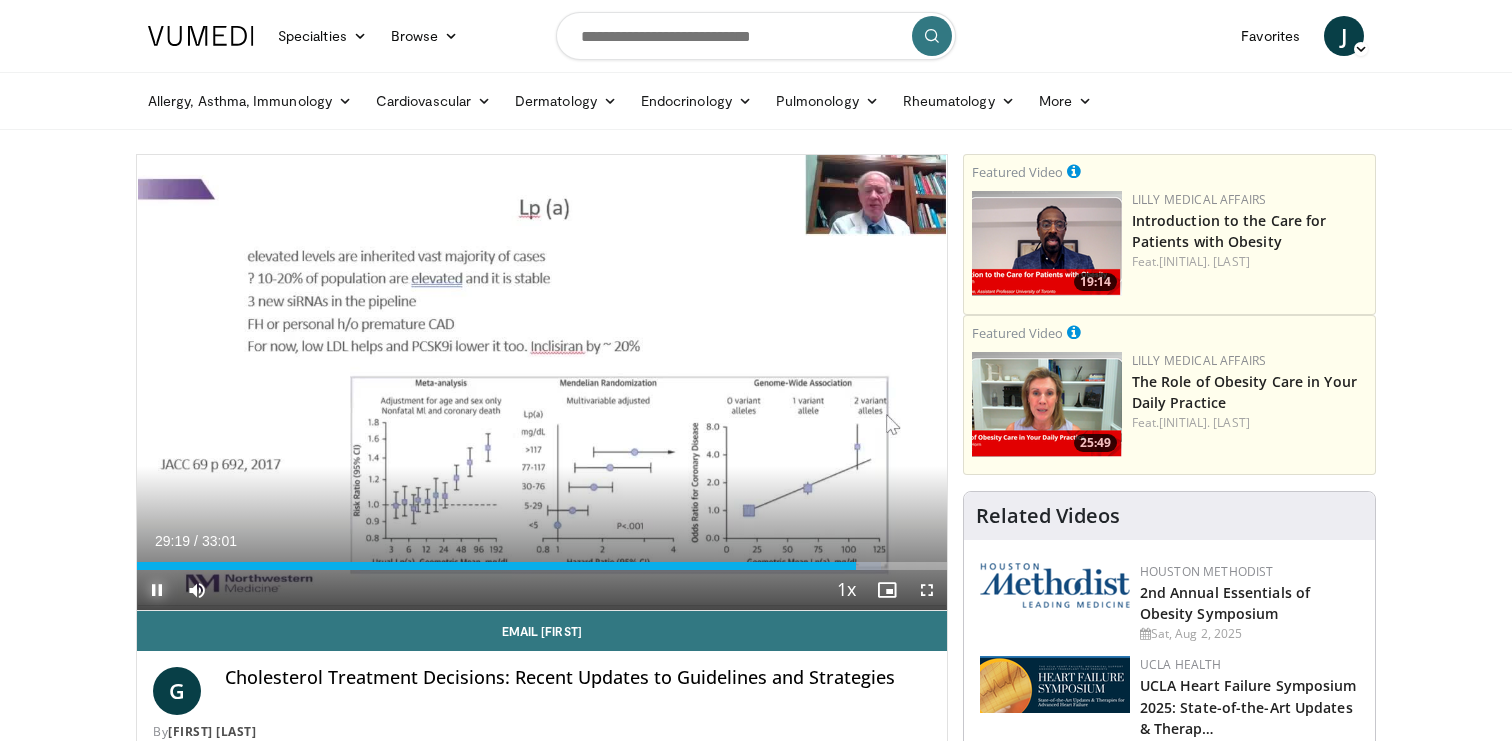 click at bounding box center [157, 590] 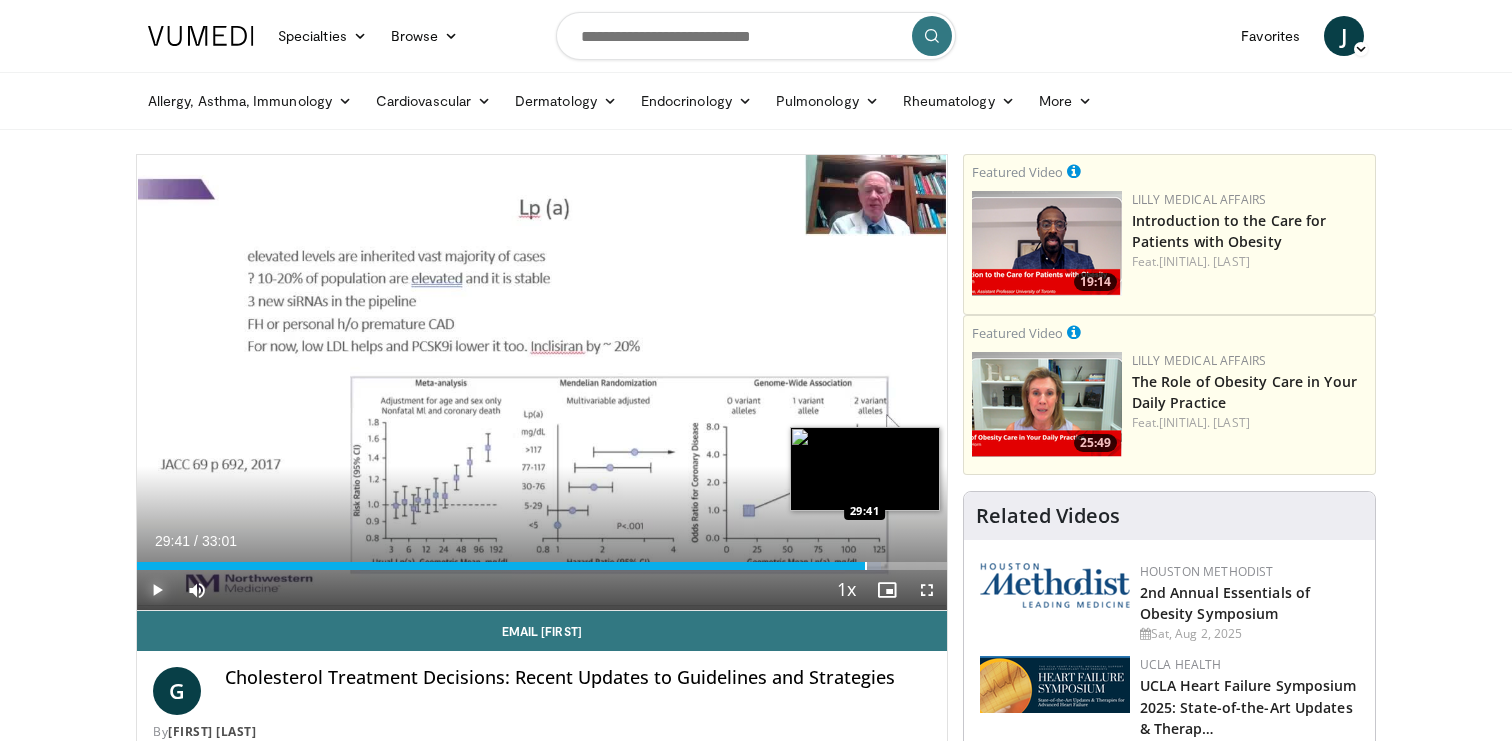 click at bounding box center (866, 566) 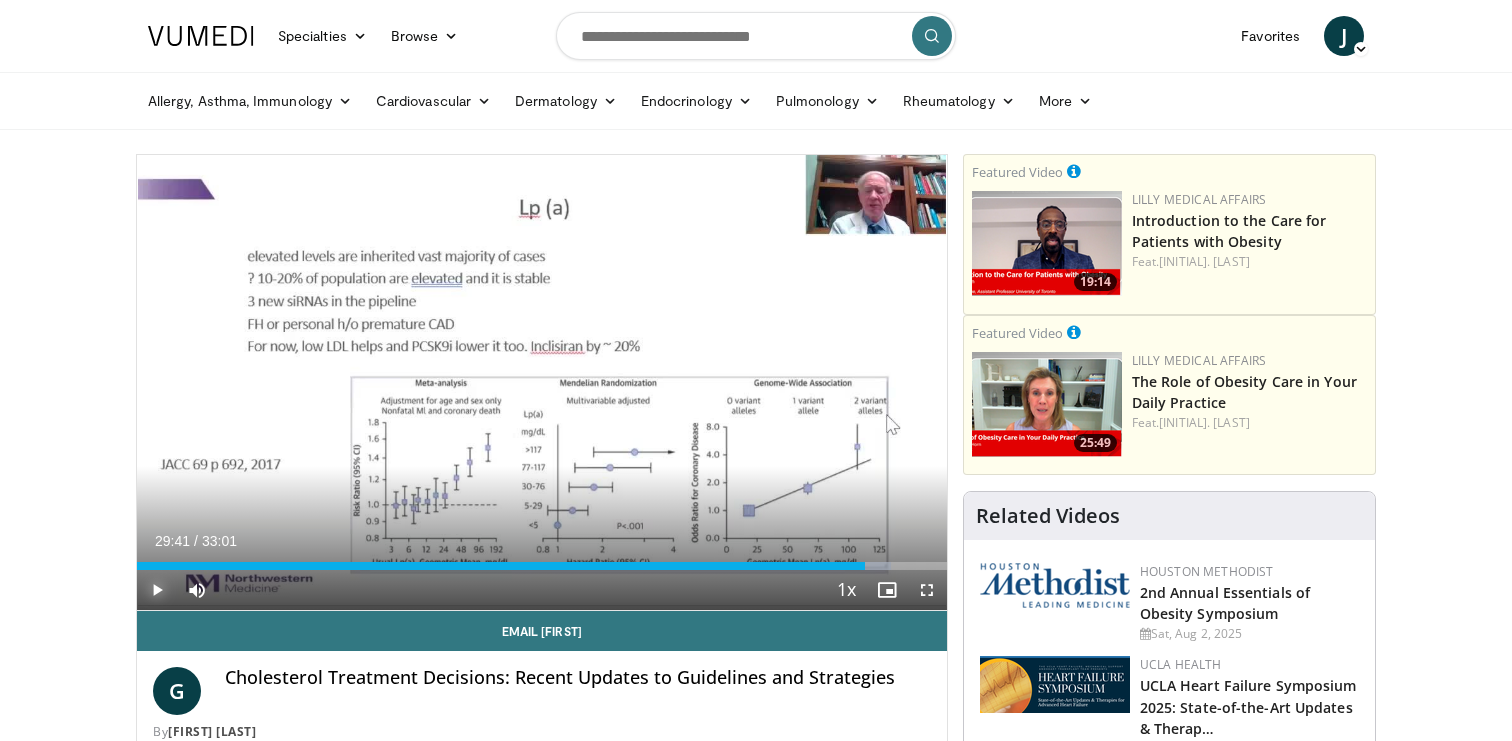 click at bounding box center [157, 590] 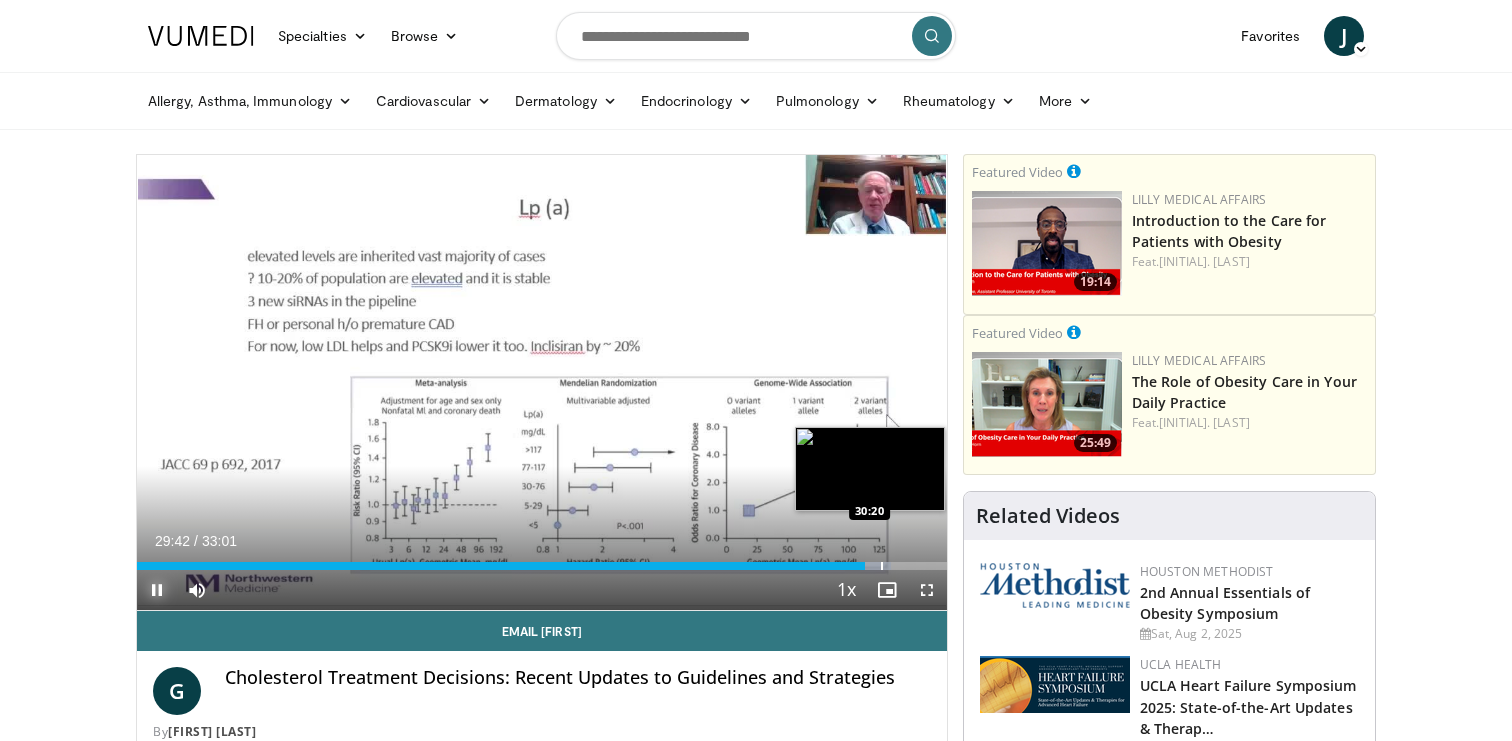 click at bounding box center [882, 566] 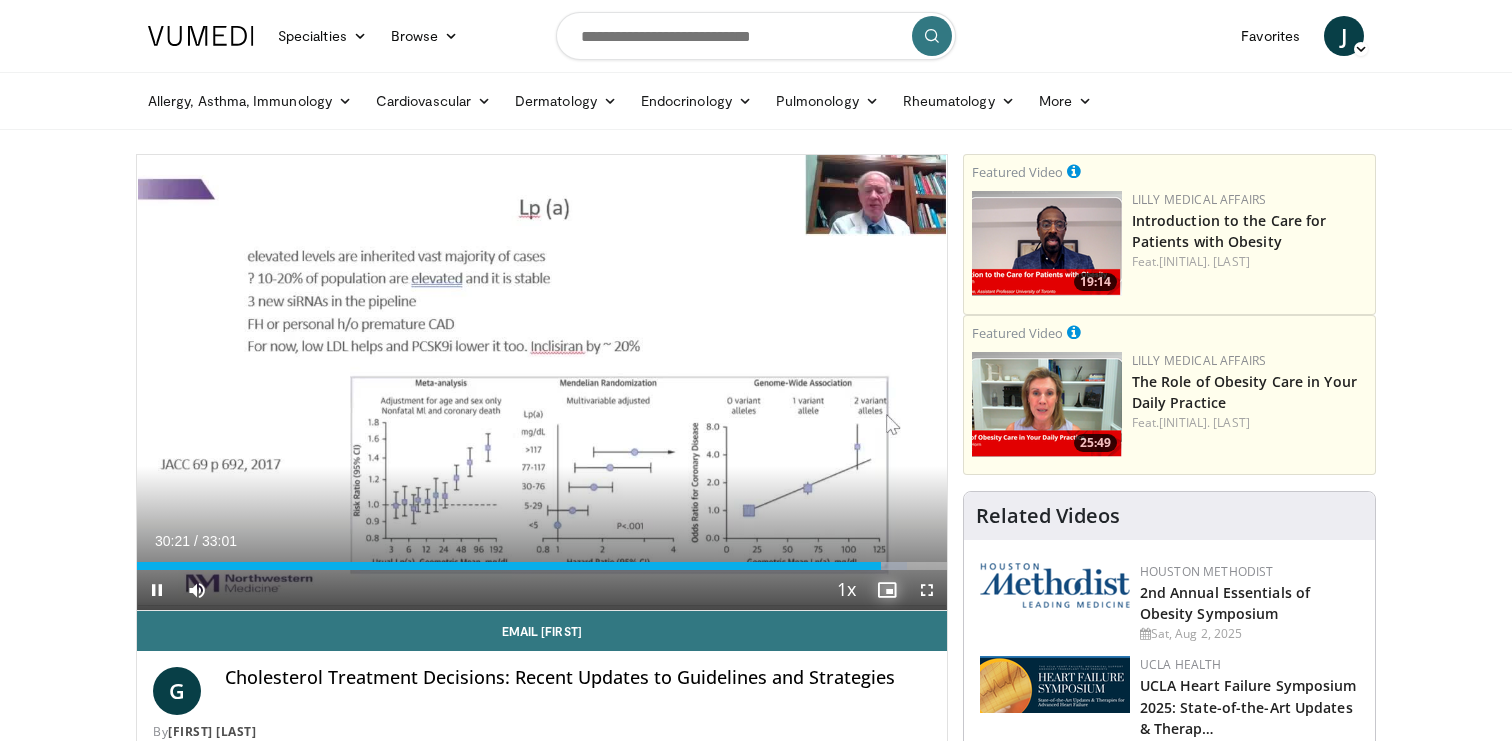 click at bounding box center (887, 590) 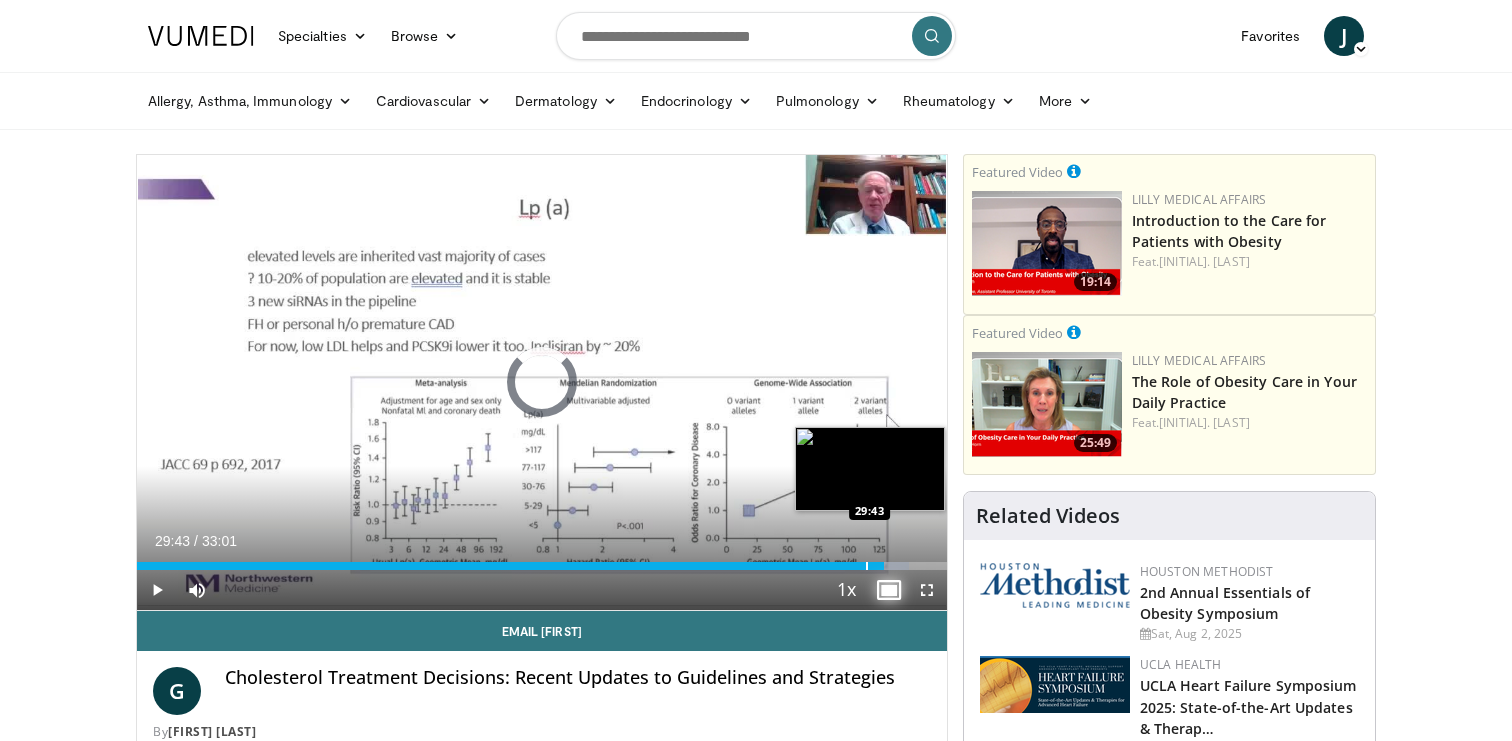 click on "Loaded :  95.37% 30:27 29:43" at bounding box center (542, 560) 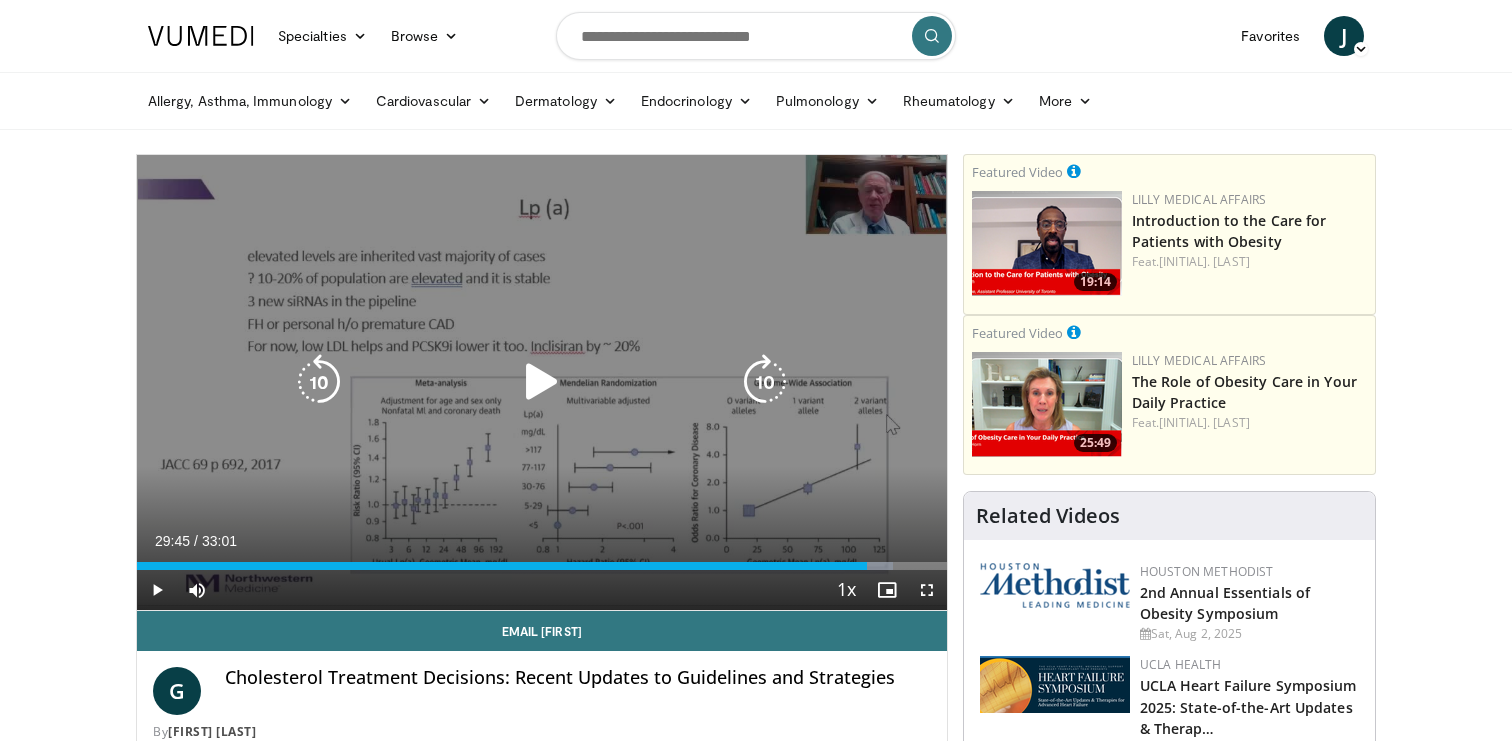 click at bounding box center (542, 382) 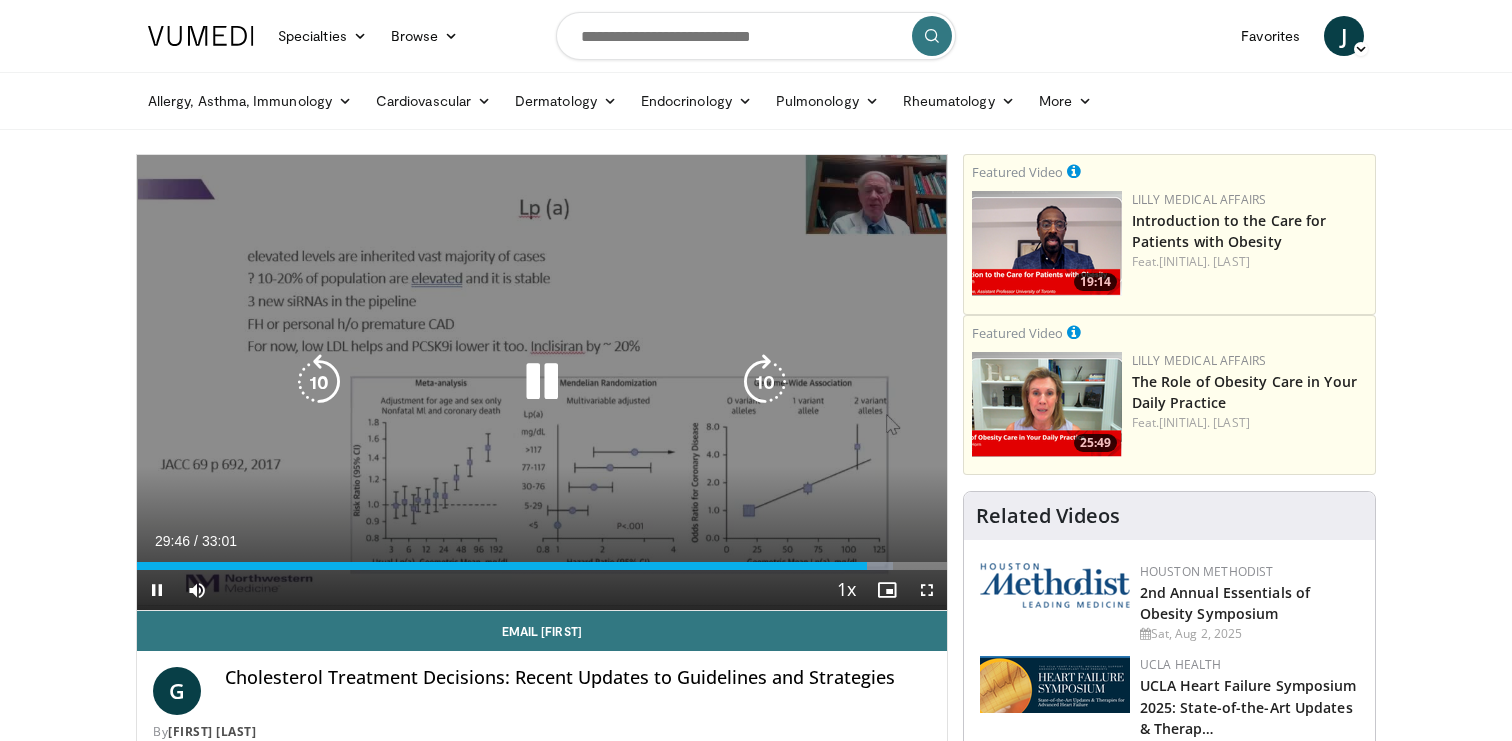 click at bounding box center (765, 382) 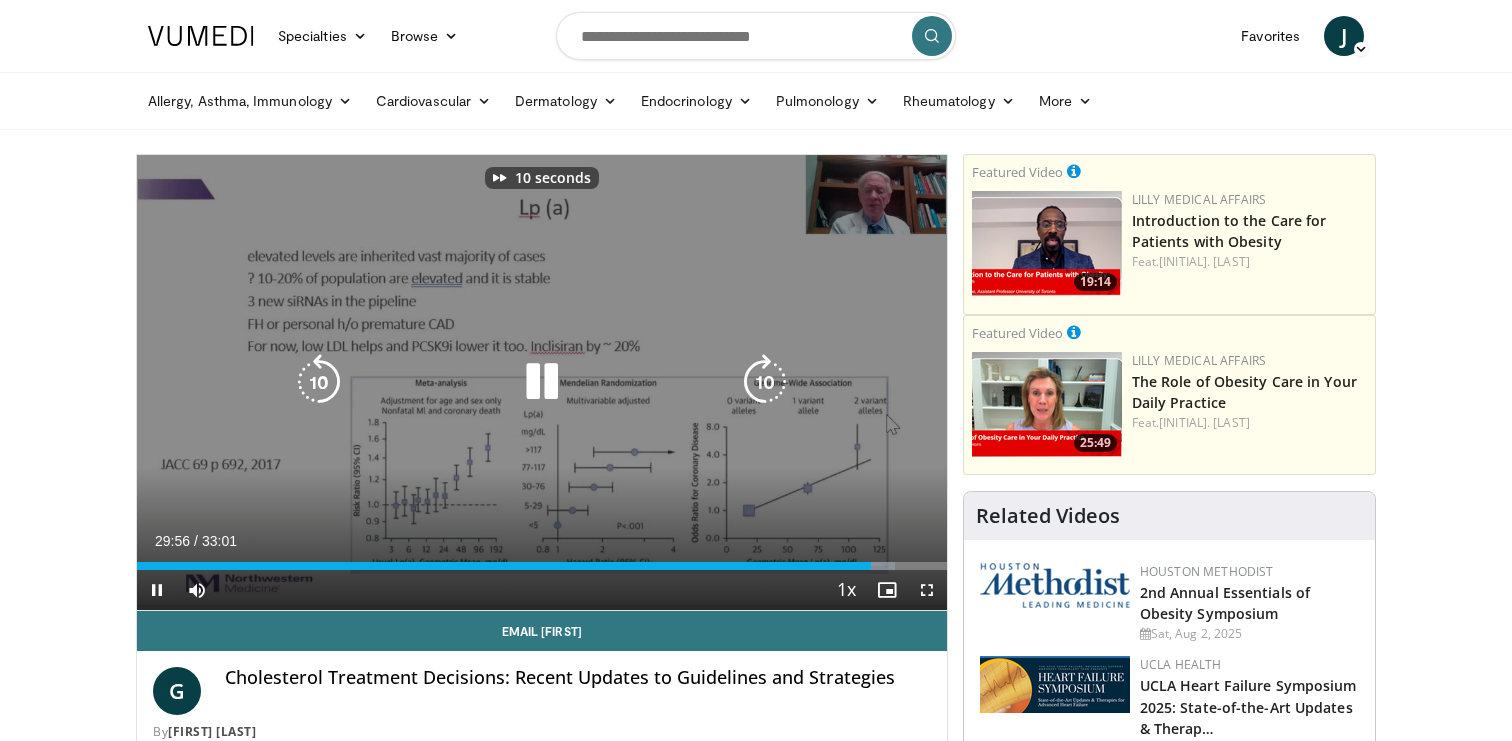 click at bounding box center [765, 382] 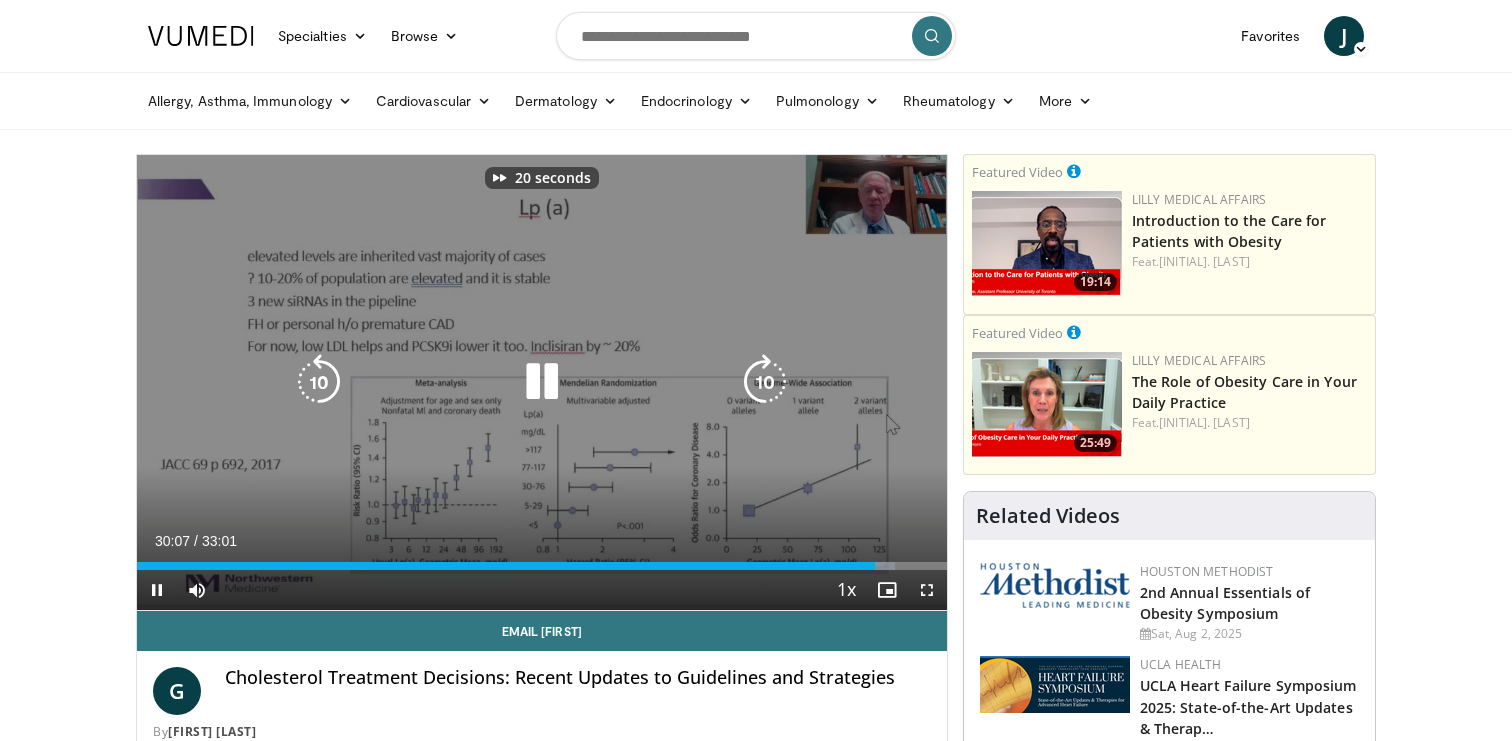 click at bounding box center (765, 382) 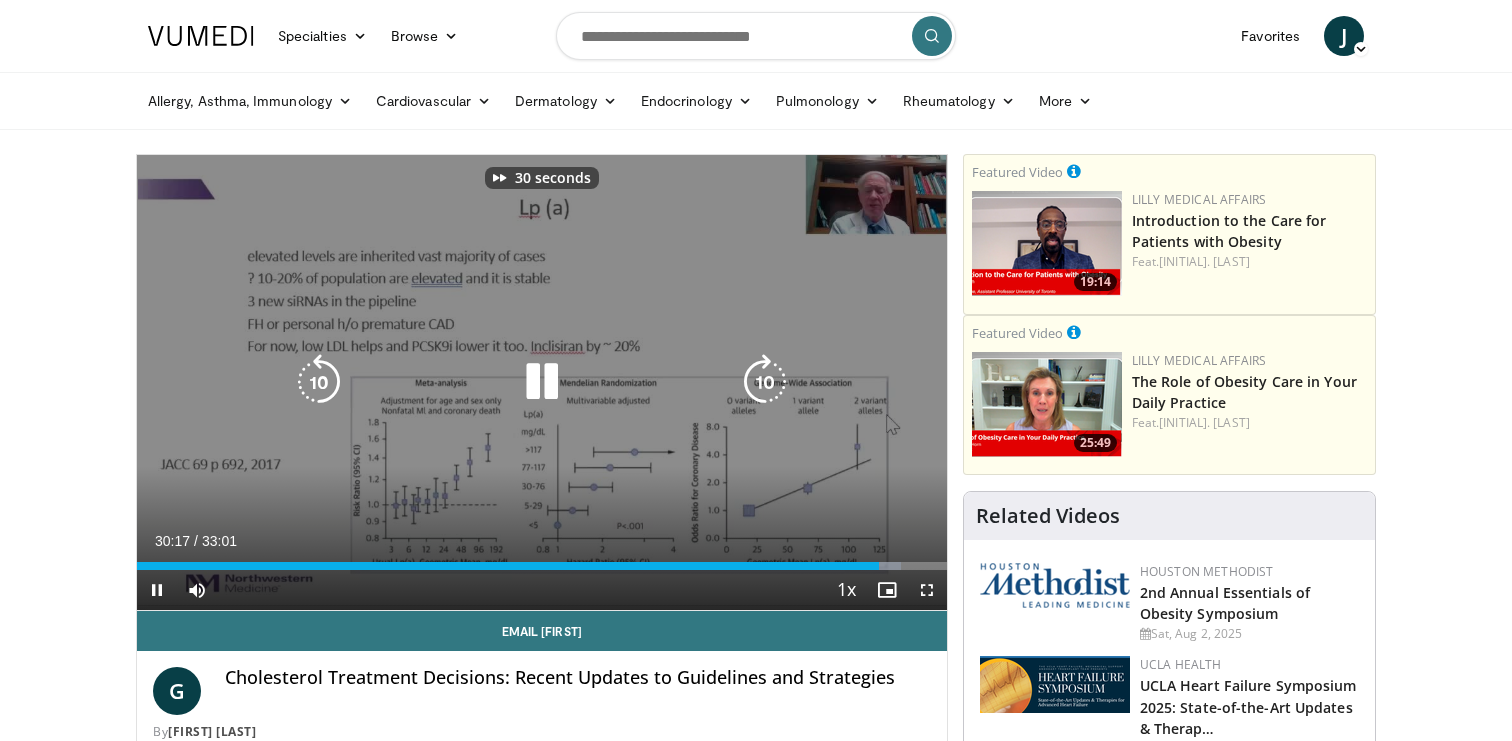 click at bounding box center (765, 382) 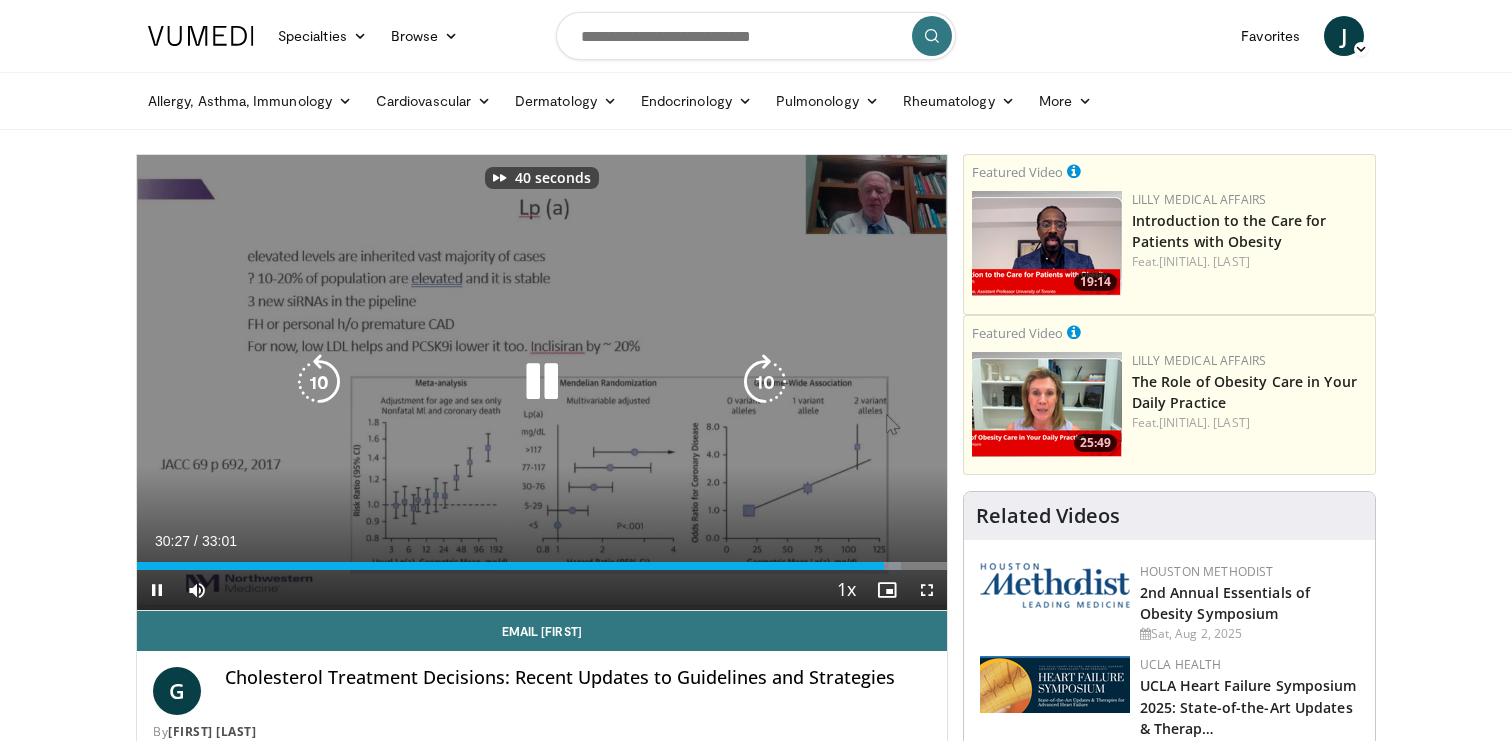 click at bounding box center (765, 382) 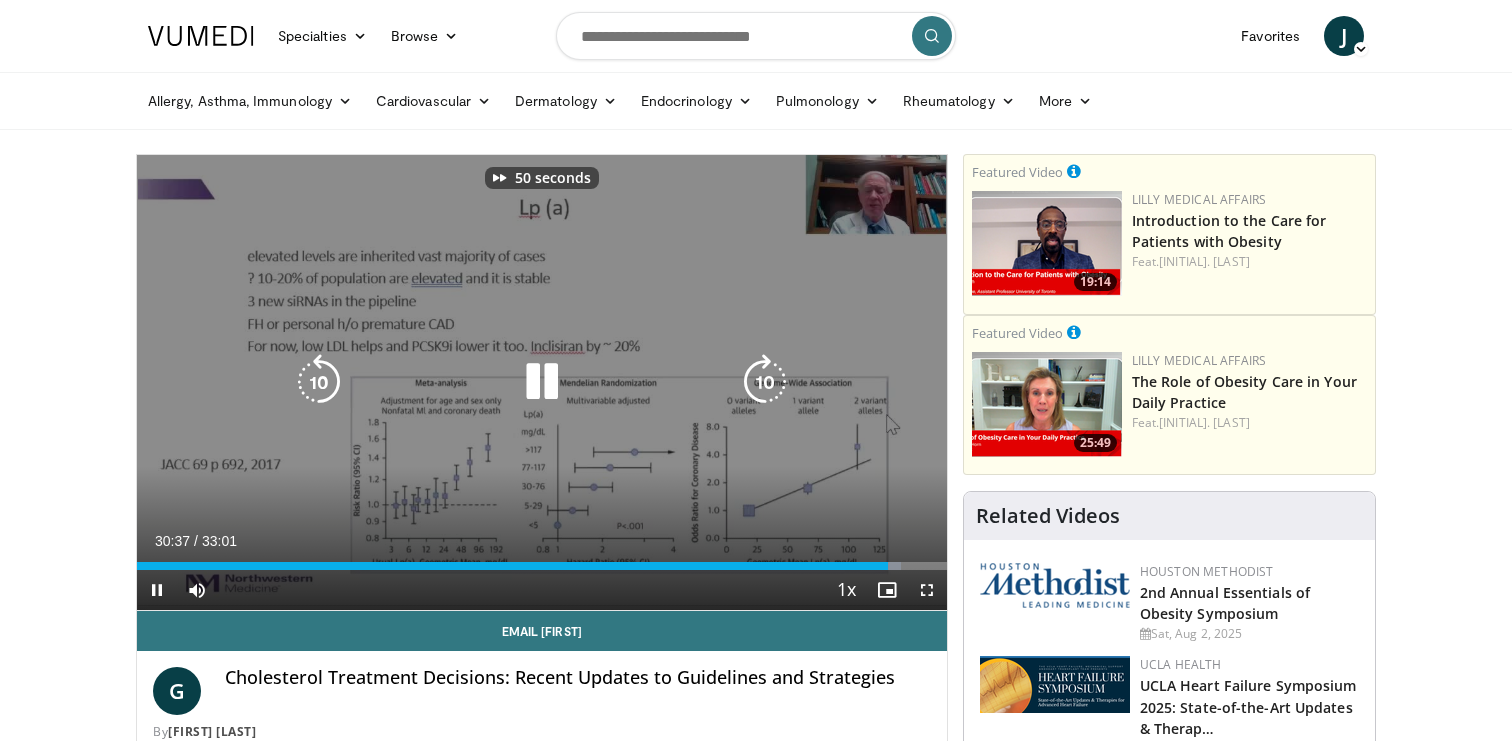 click at bounding box center [765, 382] 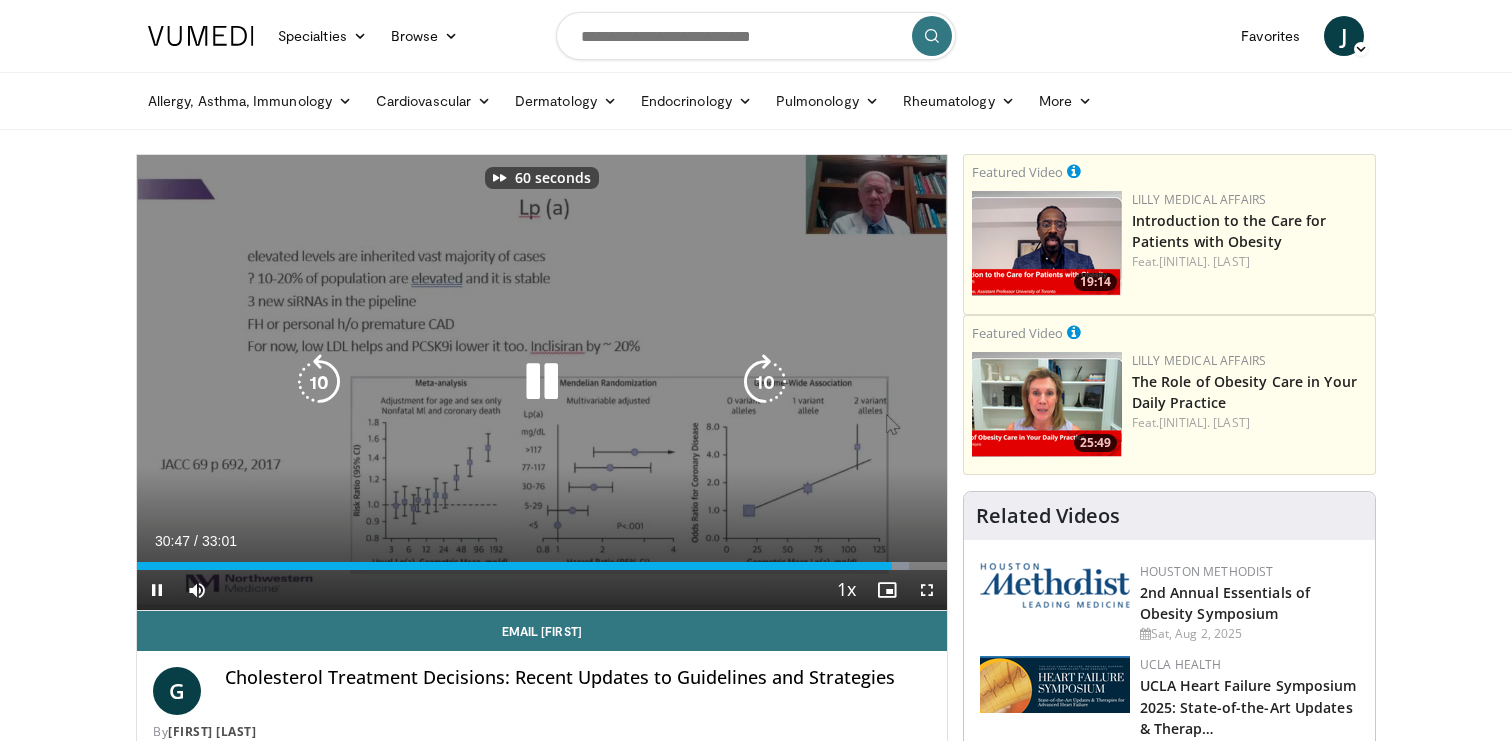 click at bounding box center (765, 382) 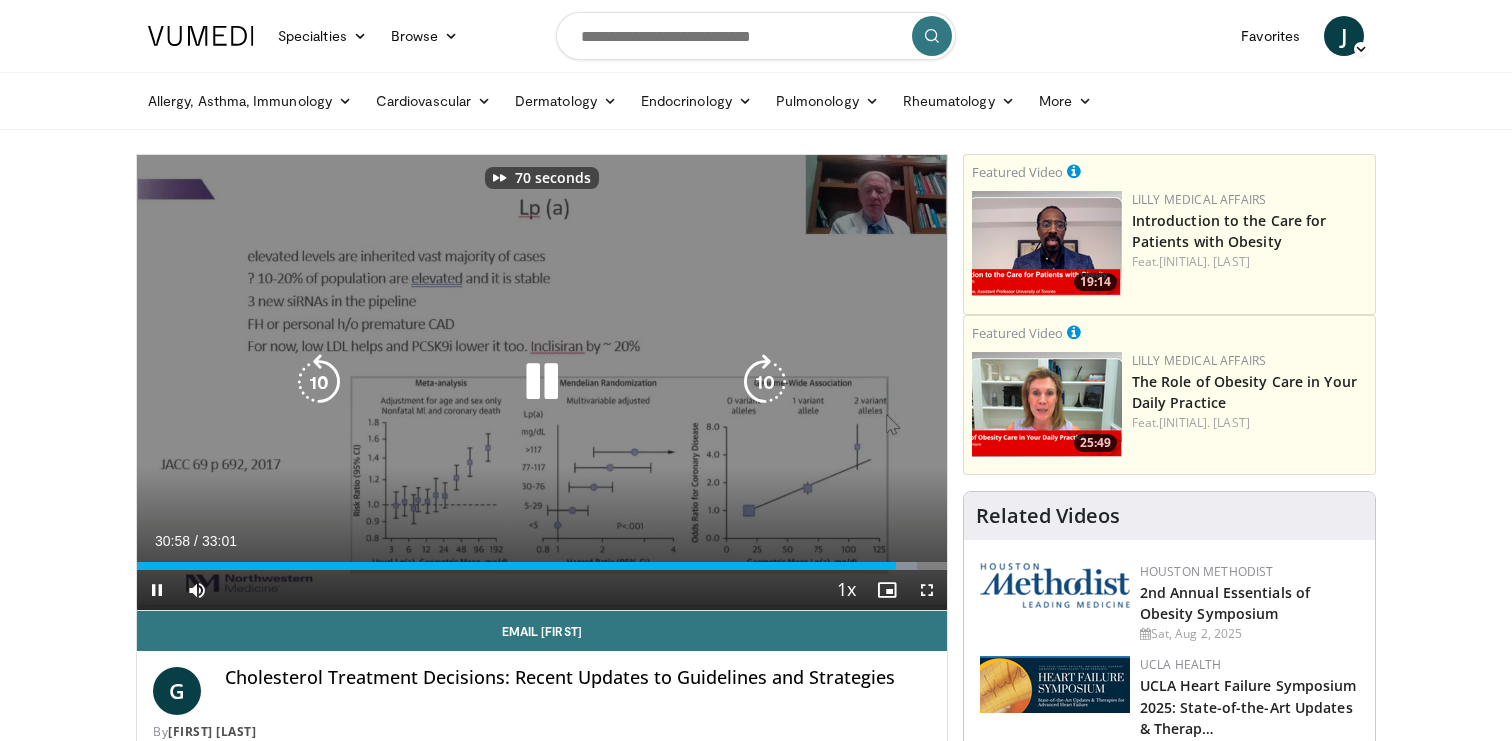 click at bounding box center (765, 382) 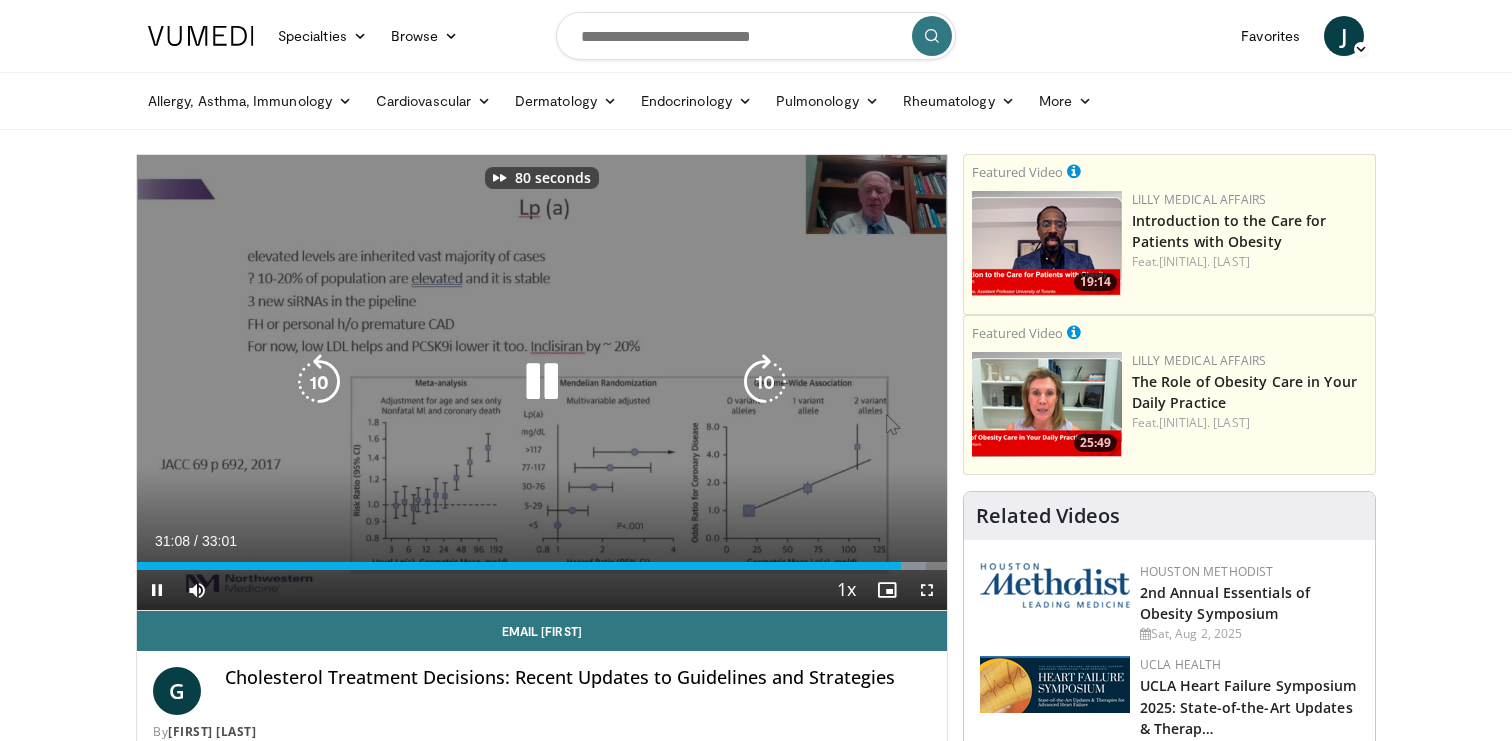 click at bounding box center (765, 382) 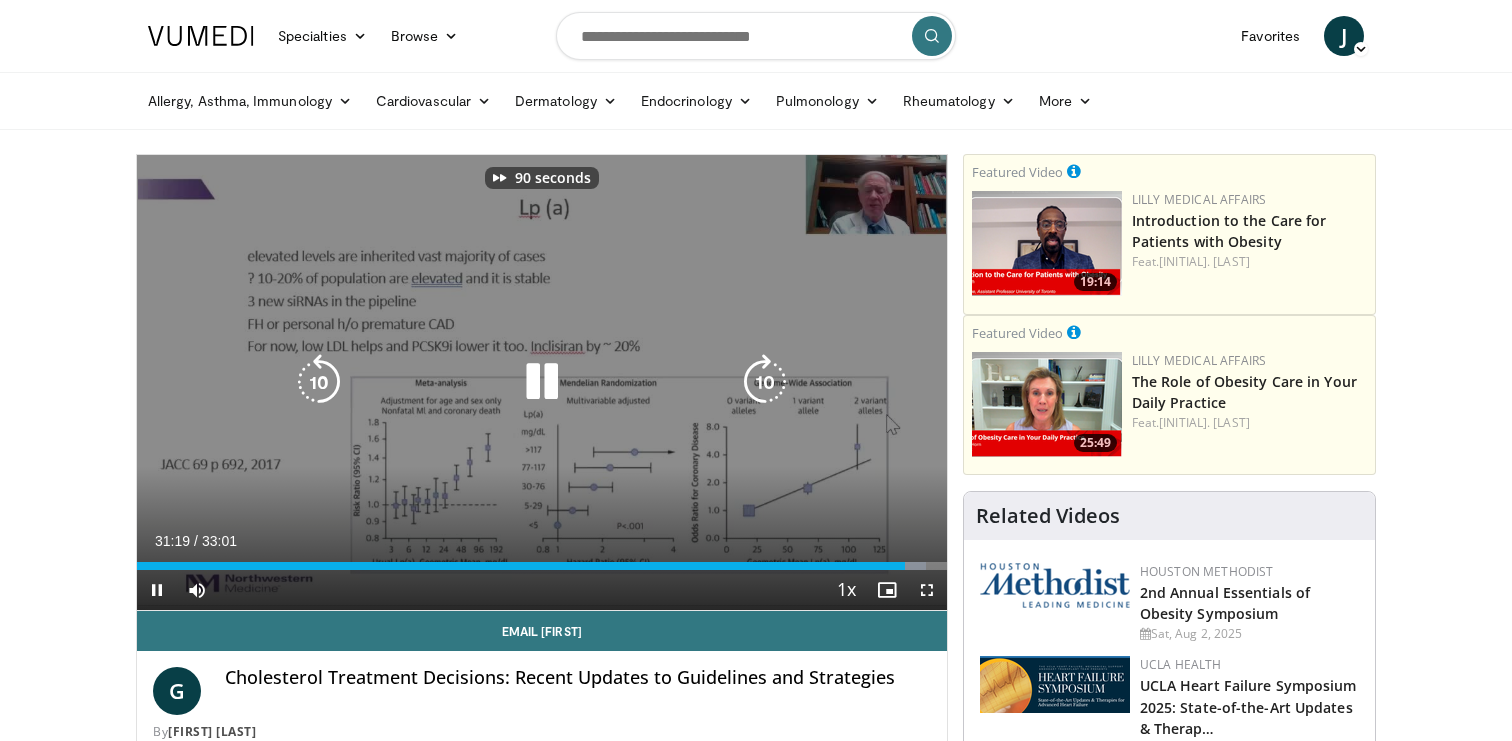 click at bounding box center [765, 382] 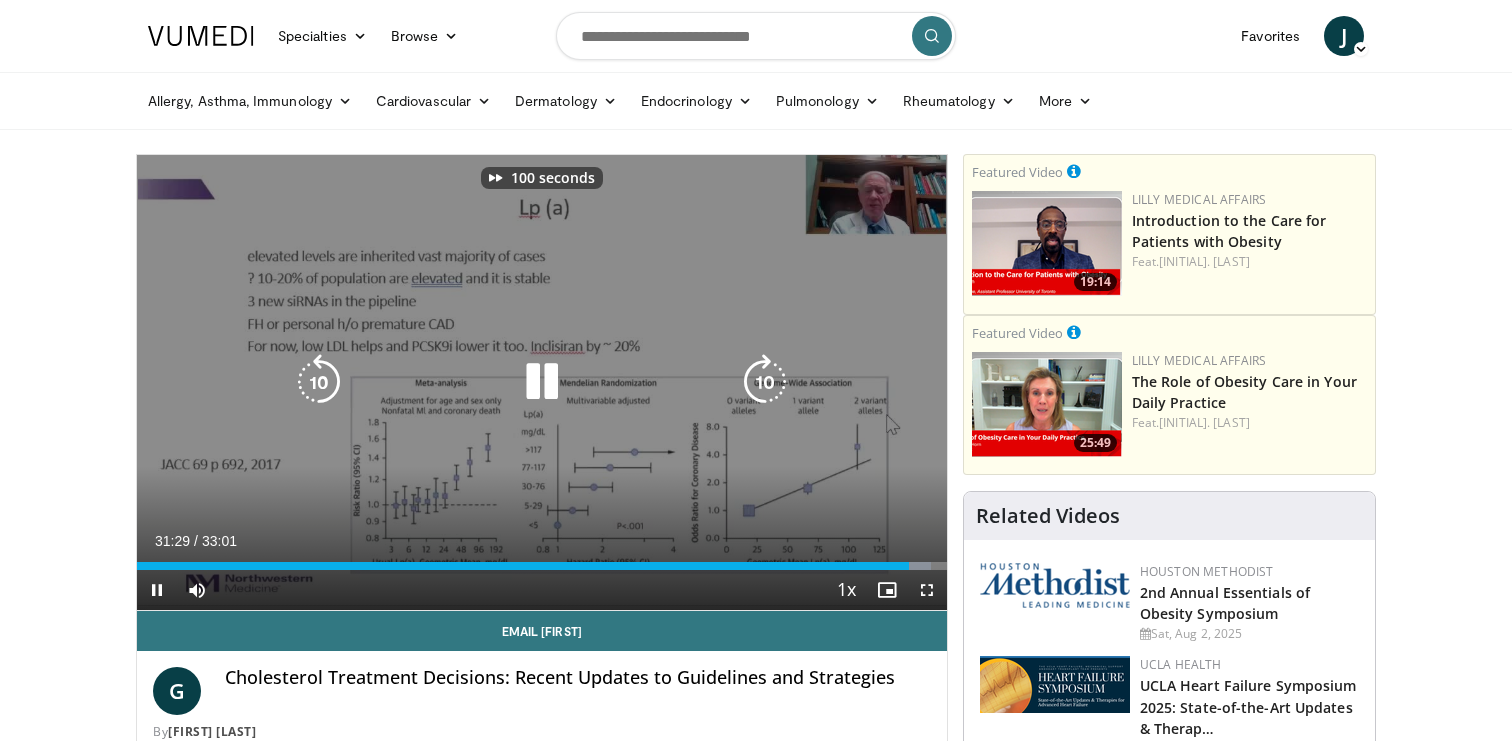 click at bounding box center [765, 382] 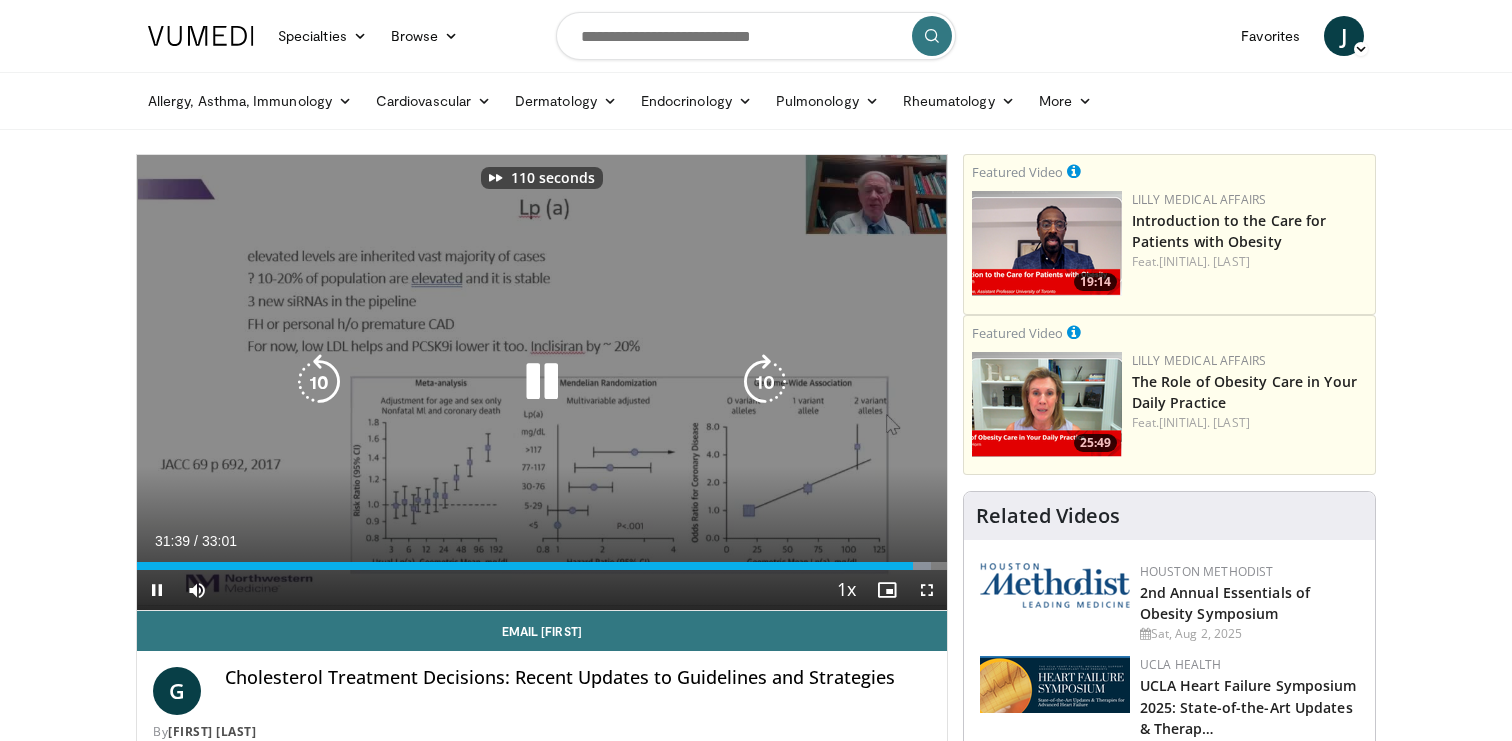 click at bounding box center (765, 382) 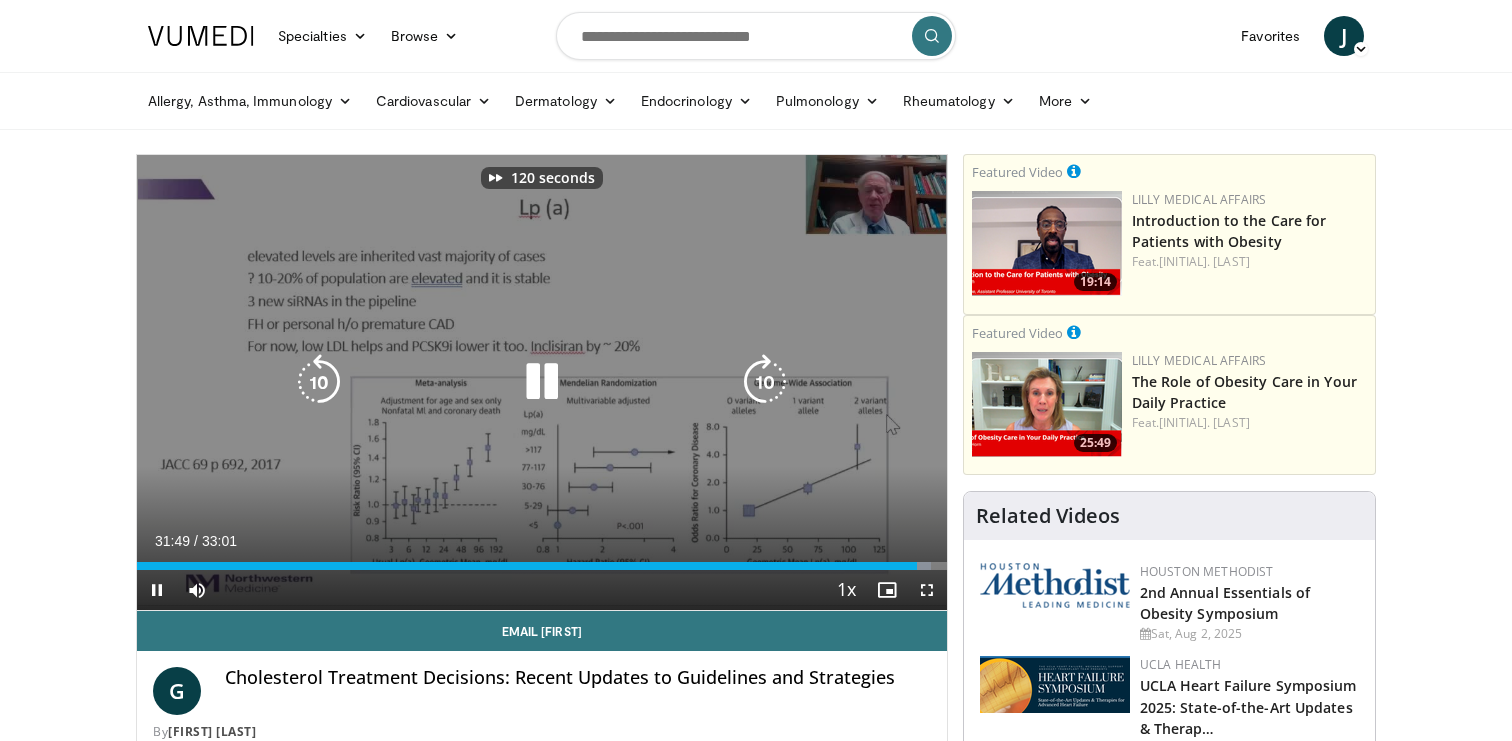 click at bounding box center (765, 382) 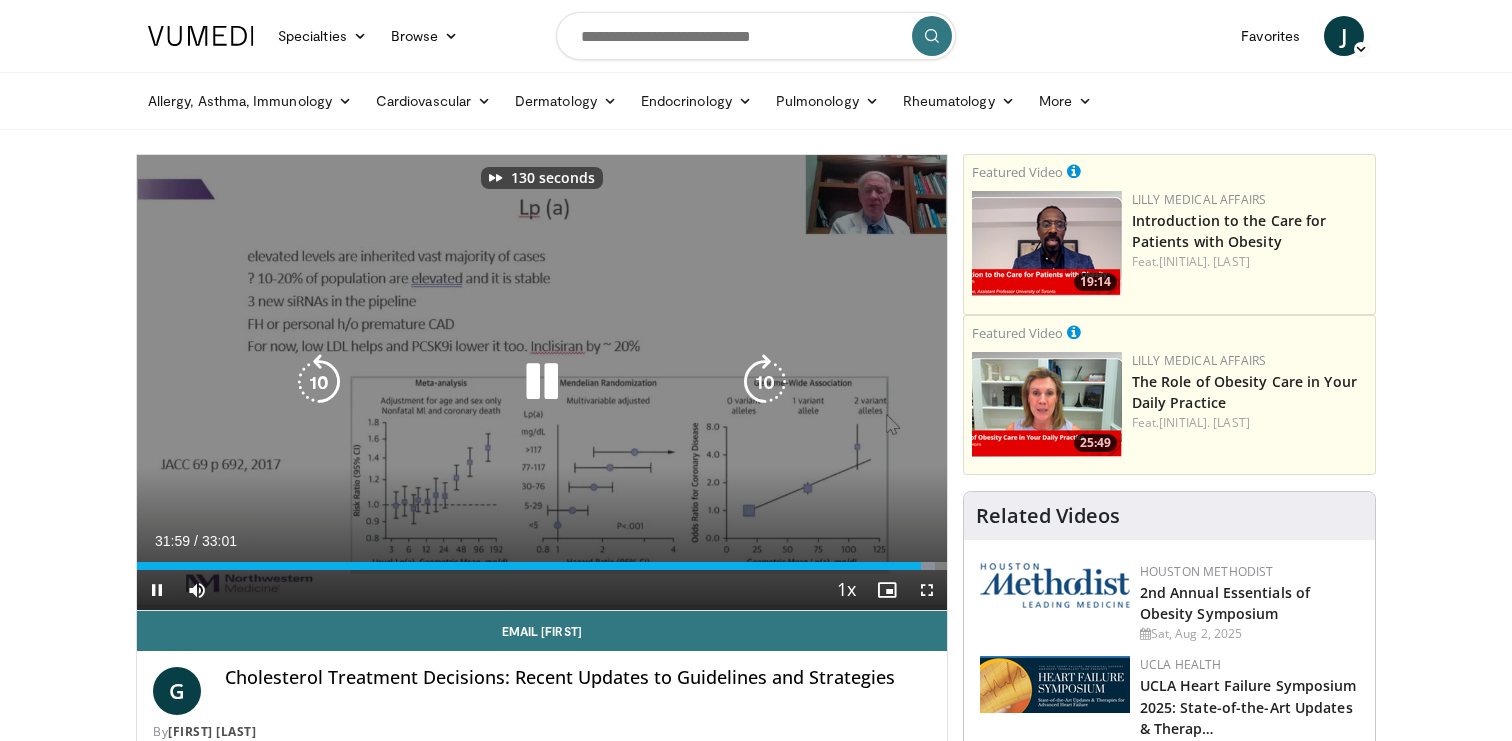 click at bounding box center [765, 382] 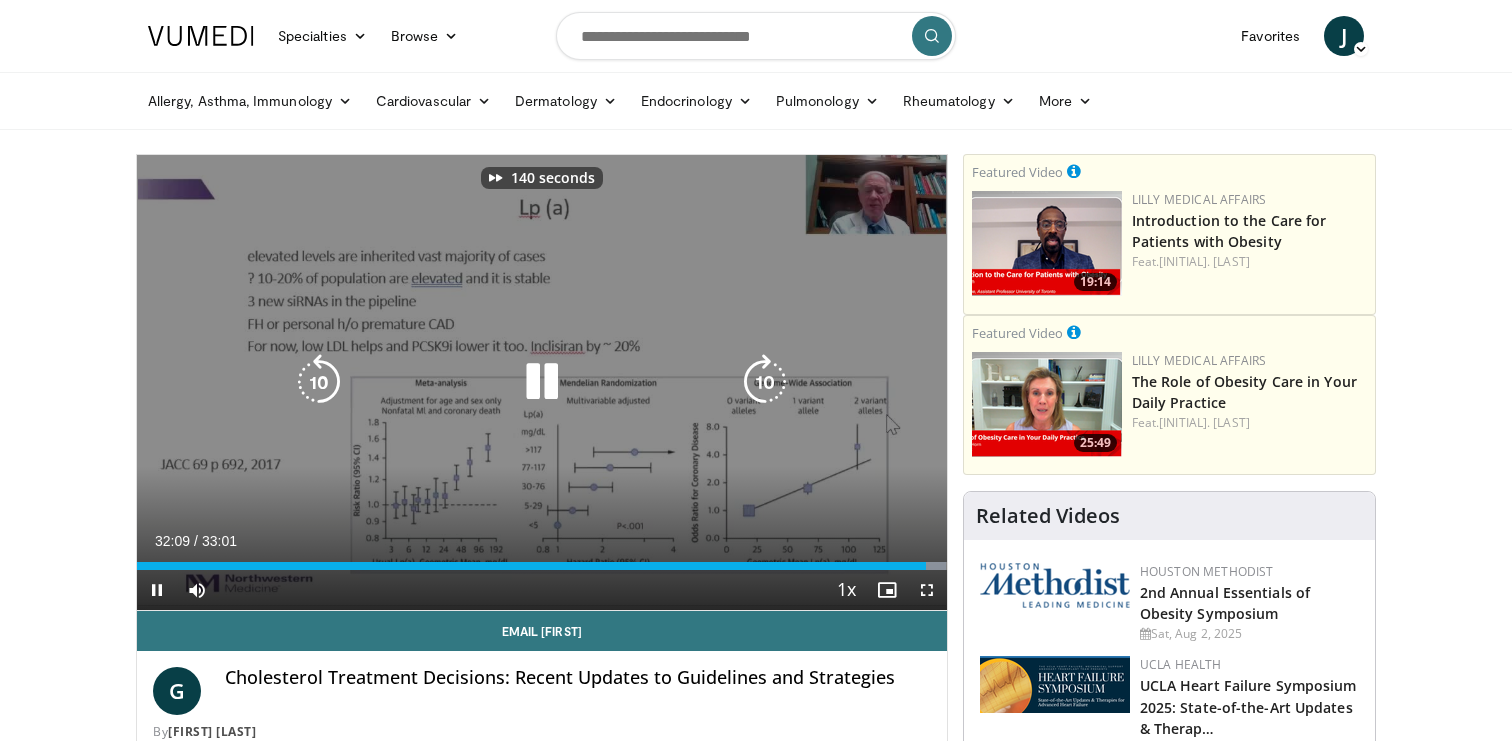 click at bounding box center [765, 382] 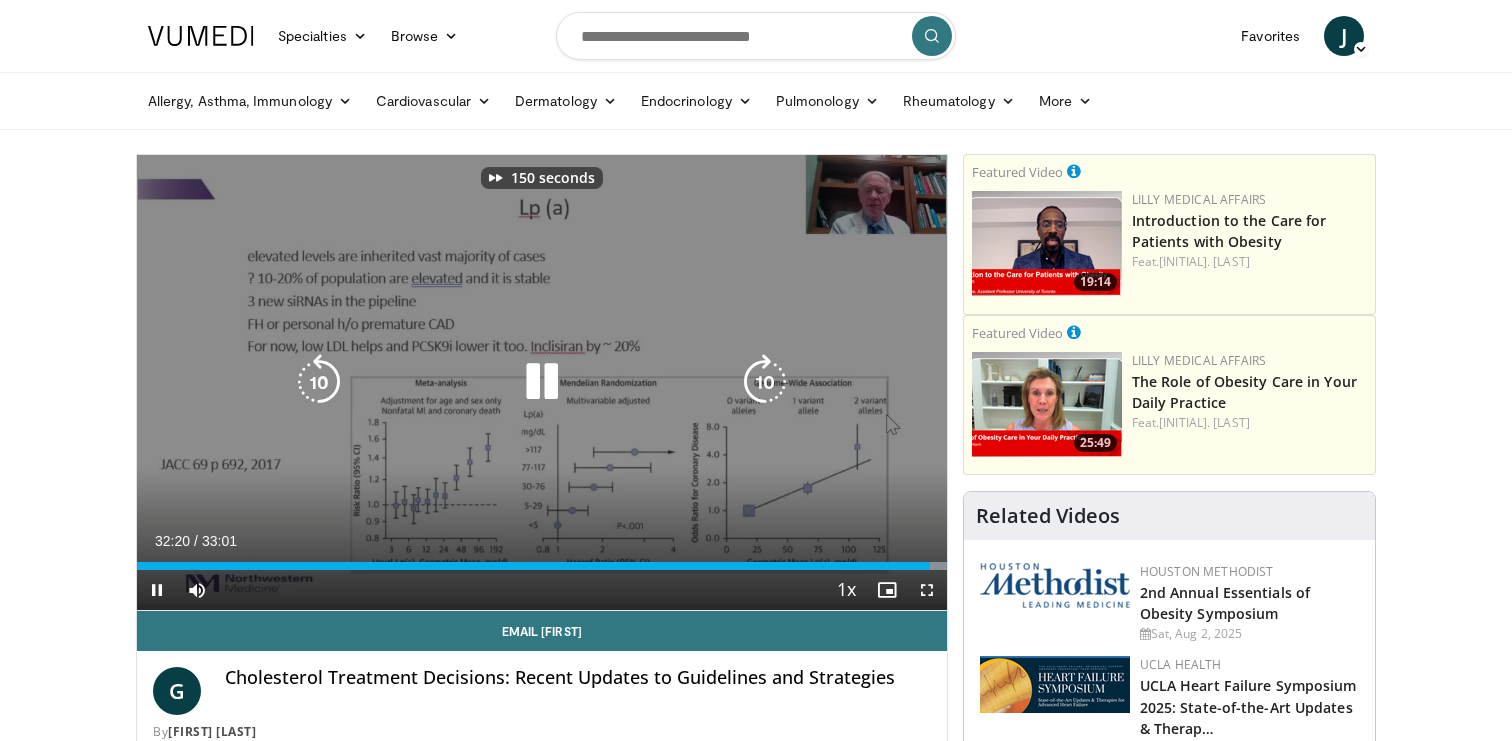 click at bounding box center (765, 382) 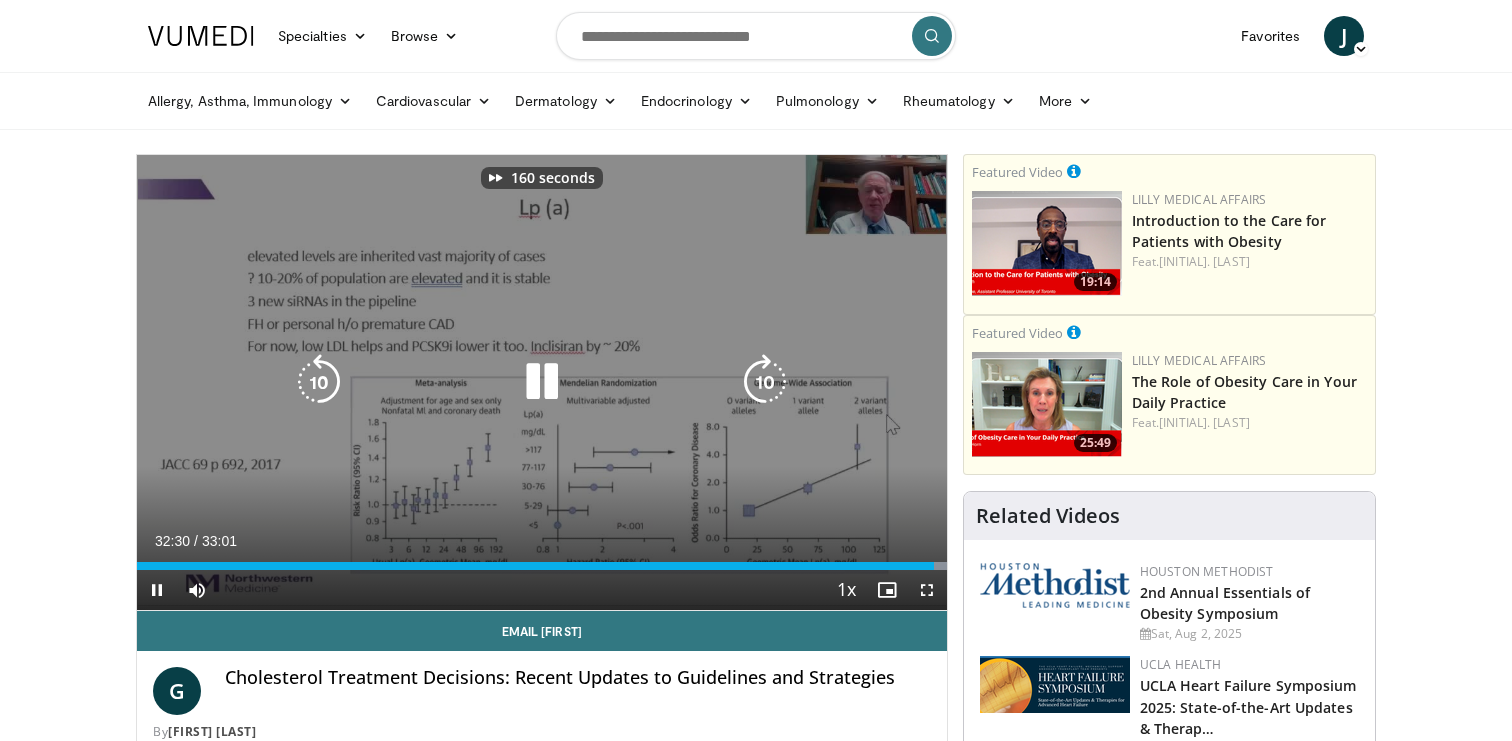 click at bounding box center [765, 382] 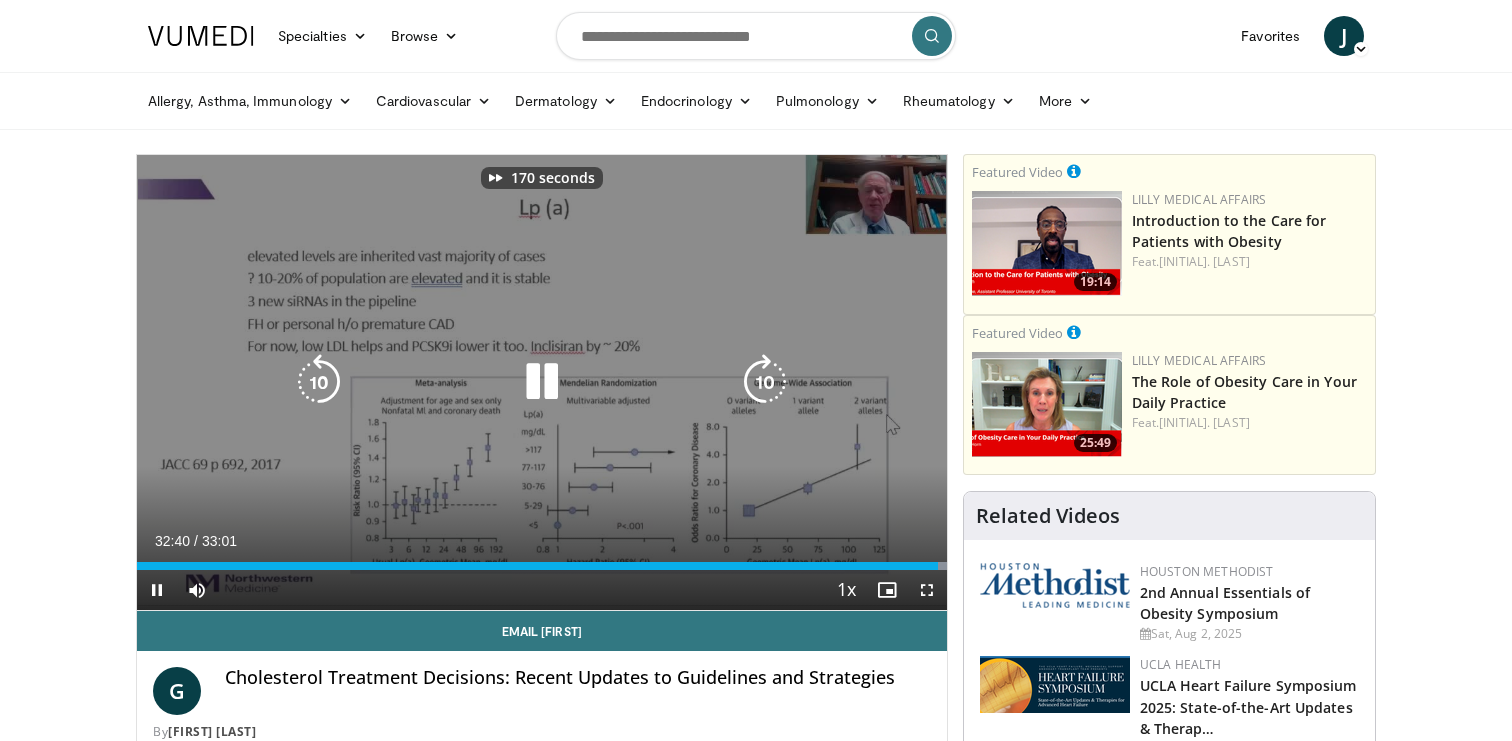 click at bounding box center [765, 382] 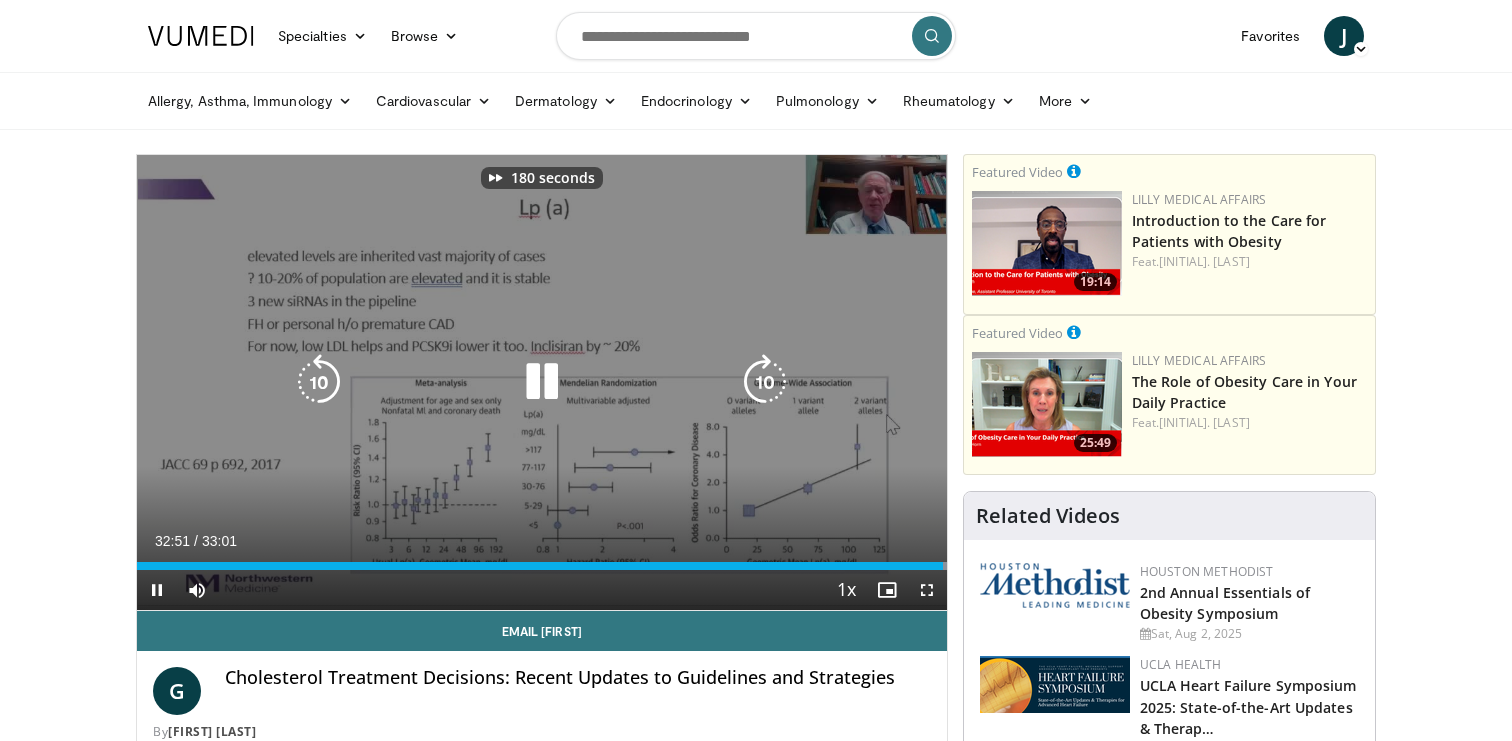 click at bounding box center [319, 382] 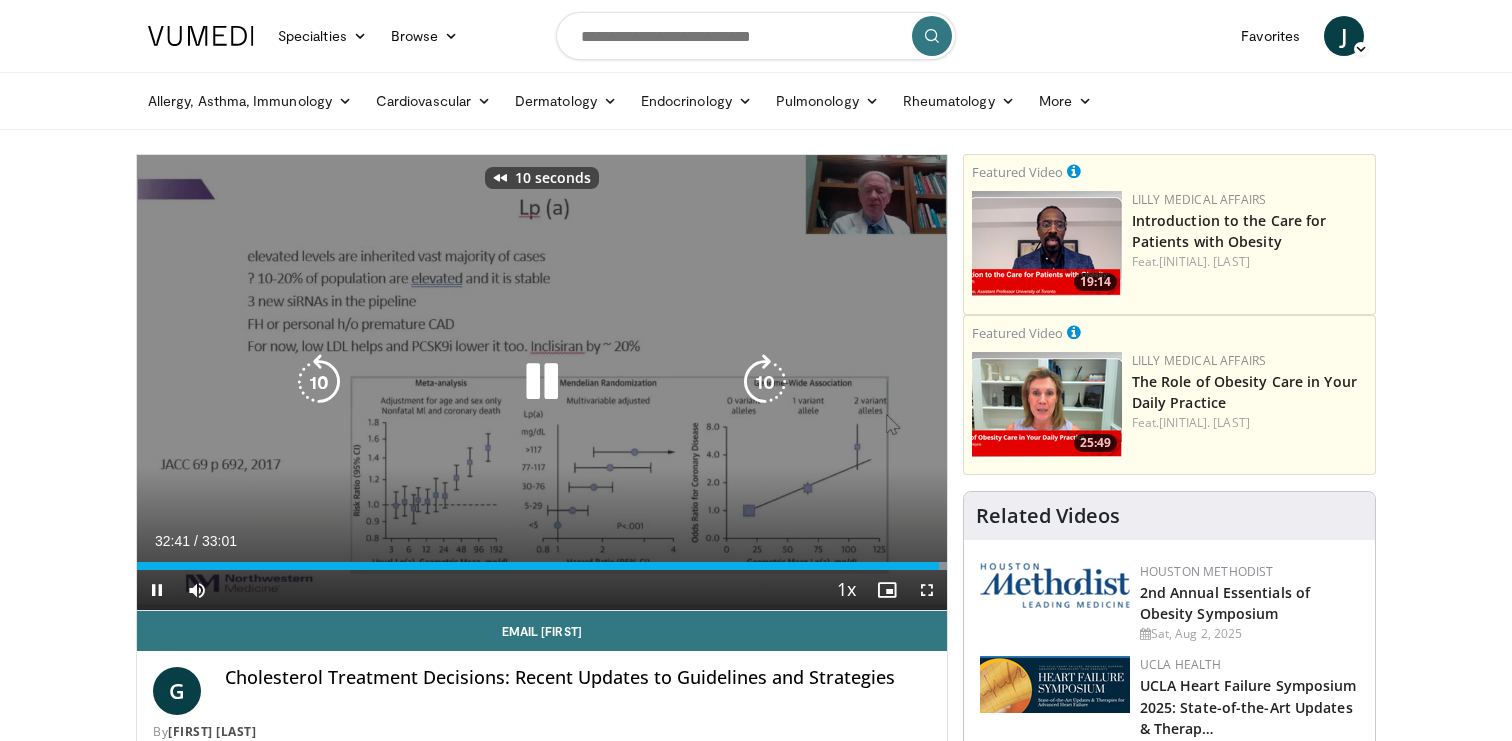 click at bounding box center (319, 382) 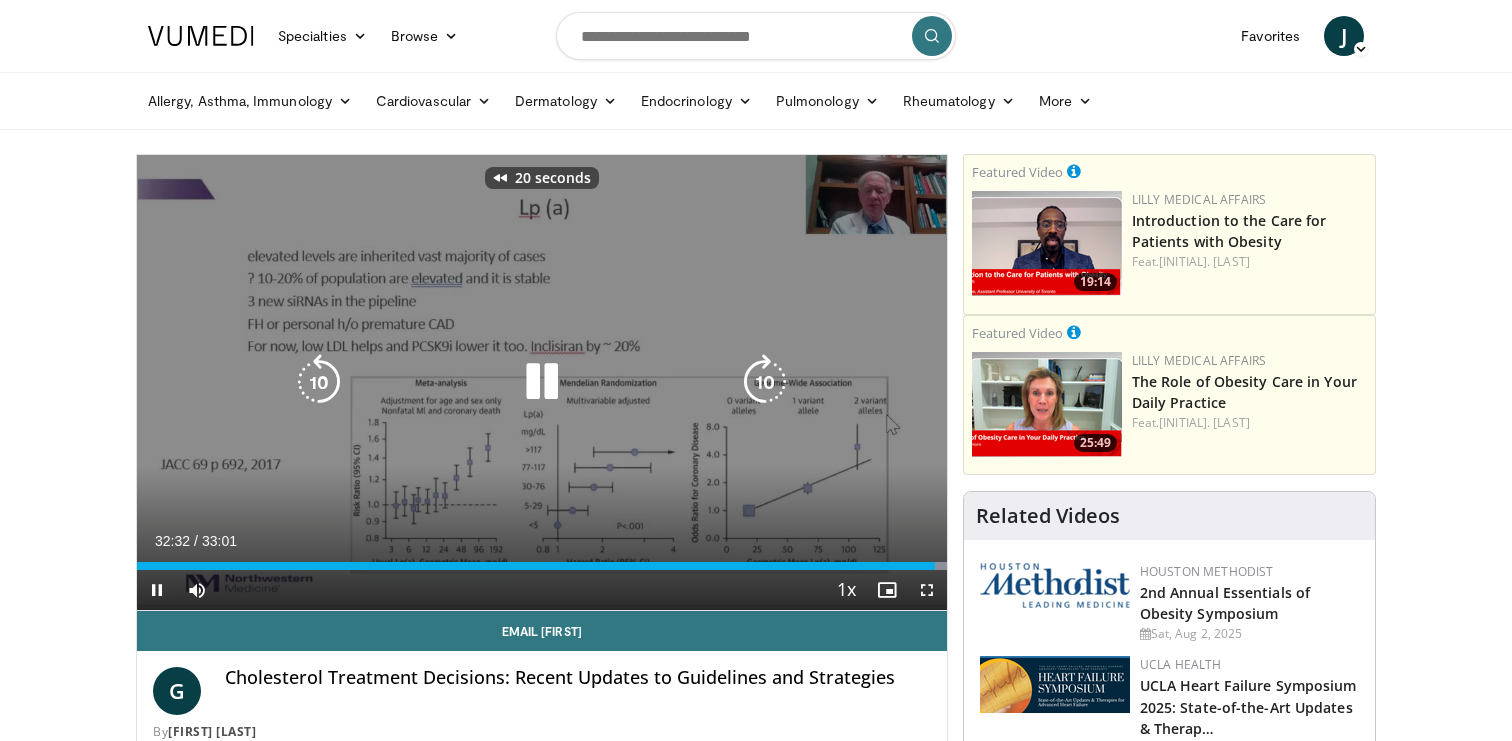 click at bounding box center [319, 382] 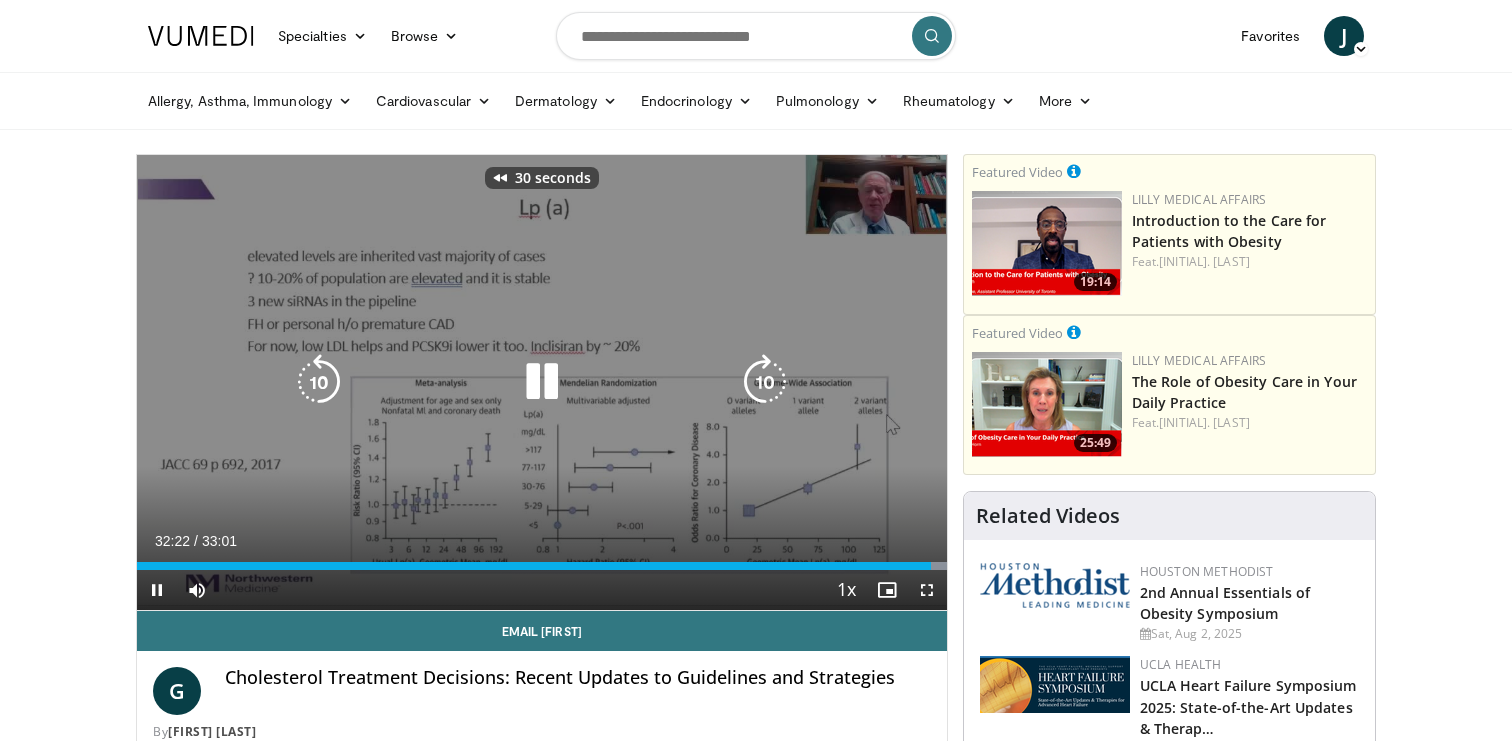 click at bounding box center (319, 382) 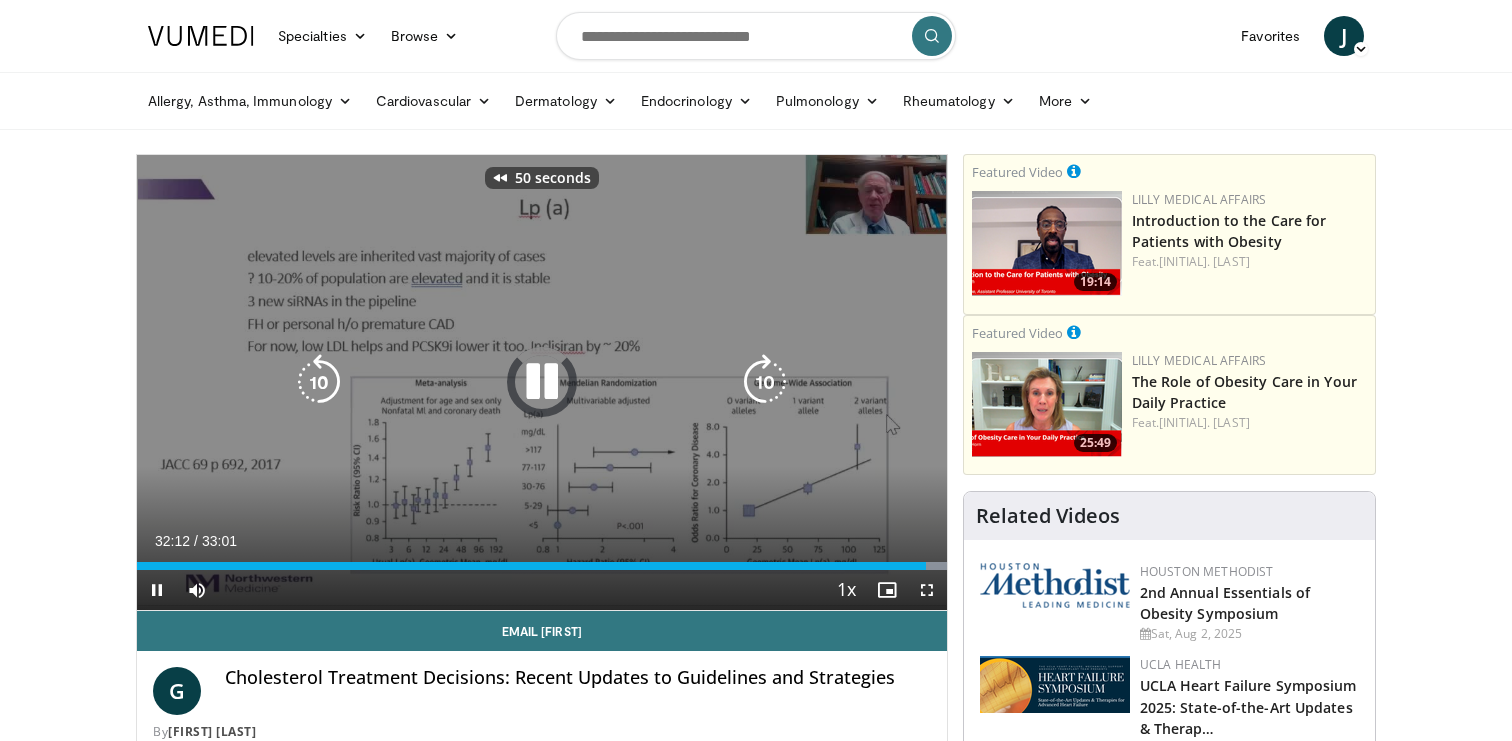 click at bounding box center (319, 382) 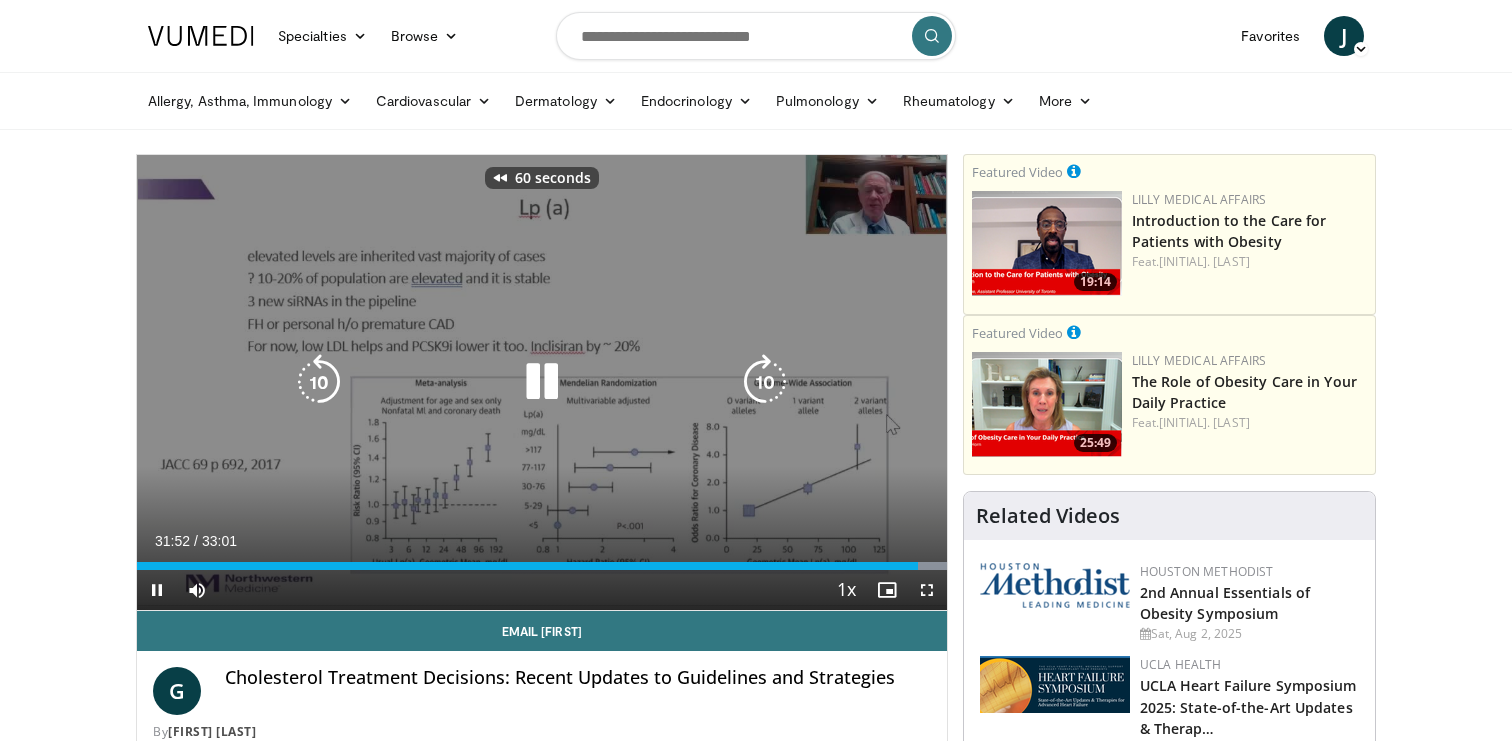 click at bounding box center [319, 382] 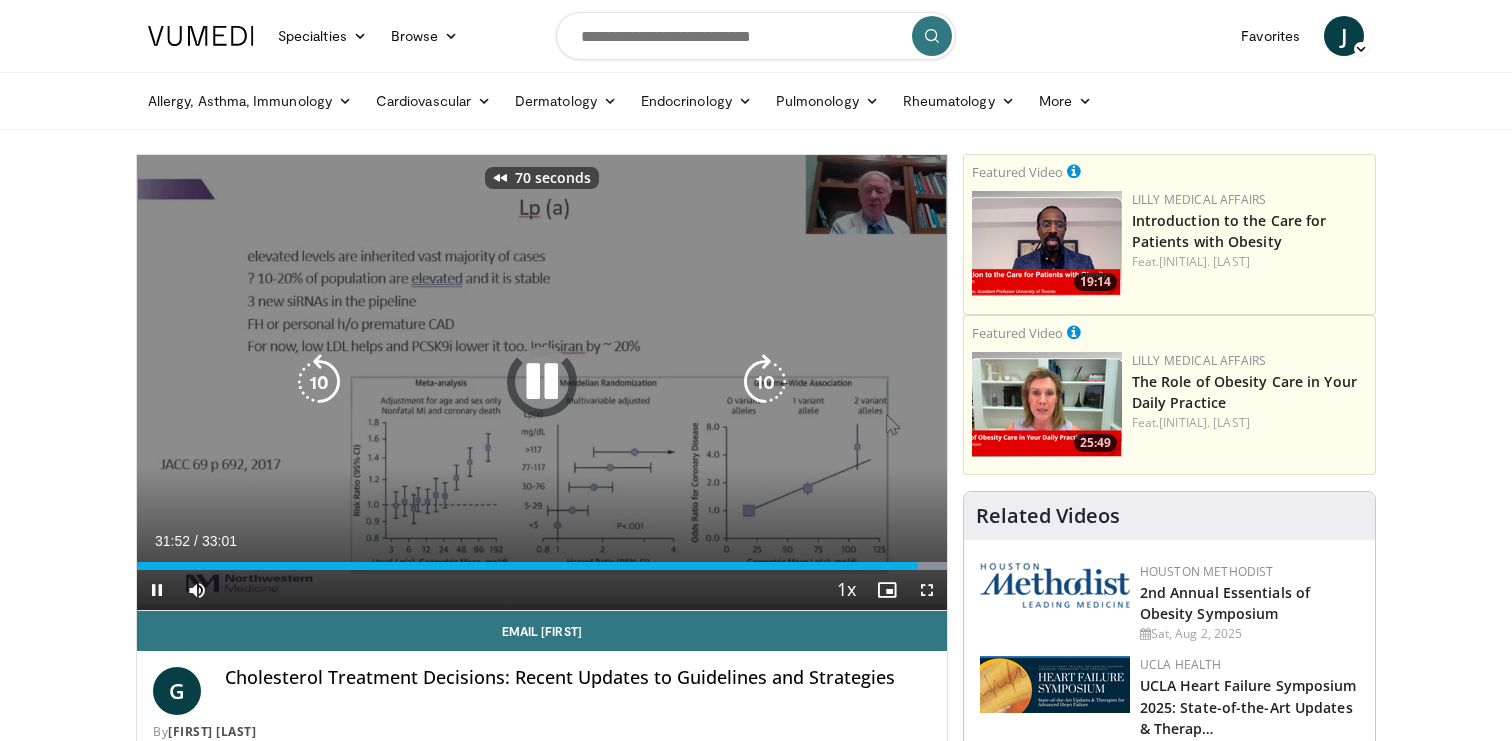click at bounding box center (319, 382) 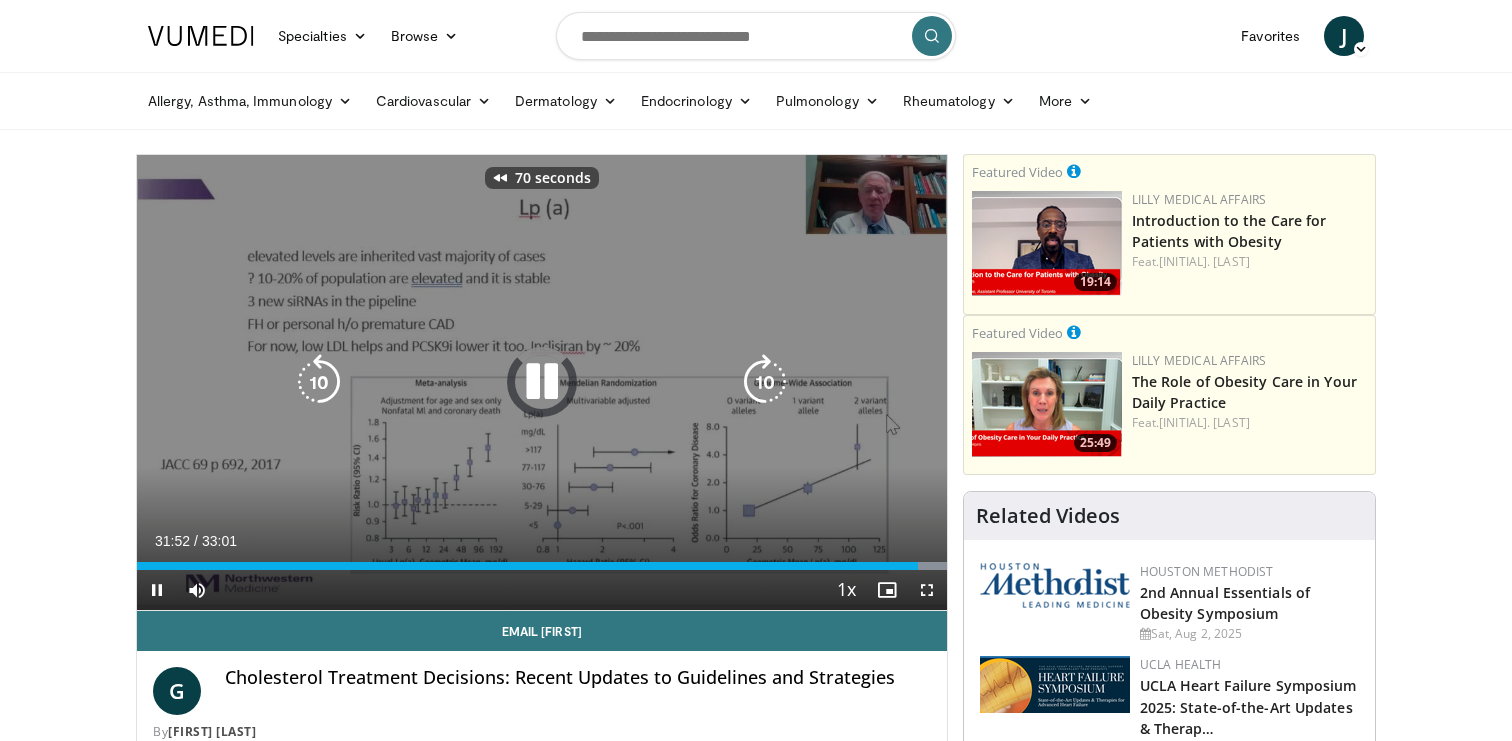 click at bounding box center [319, 382] 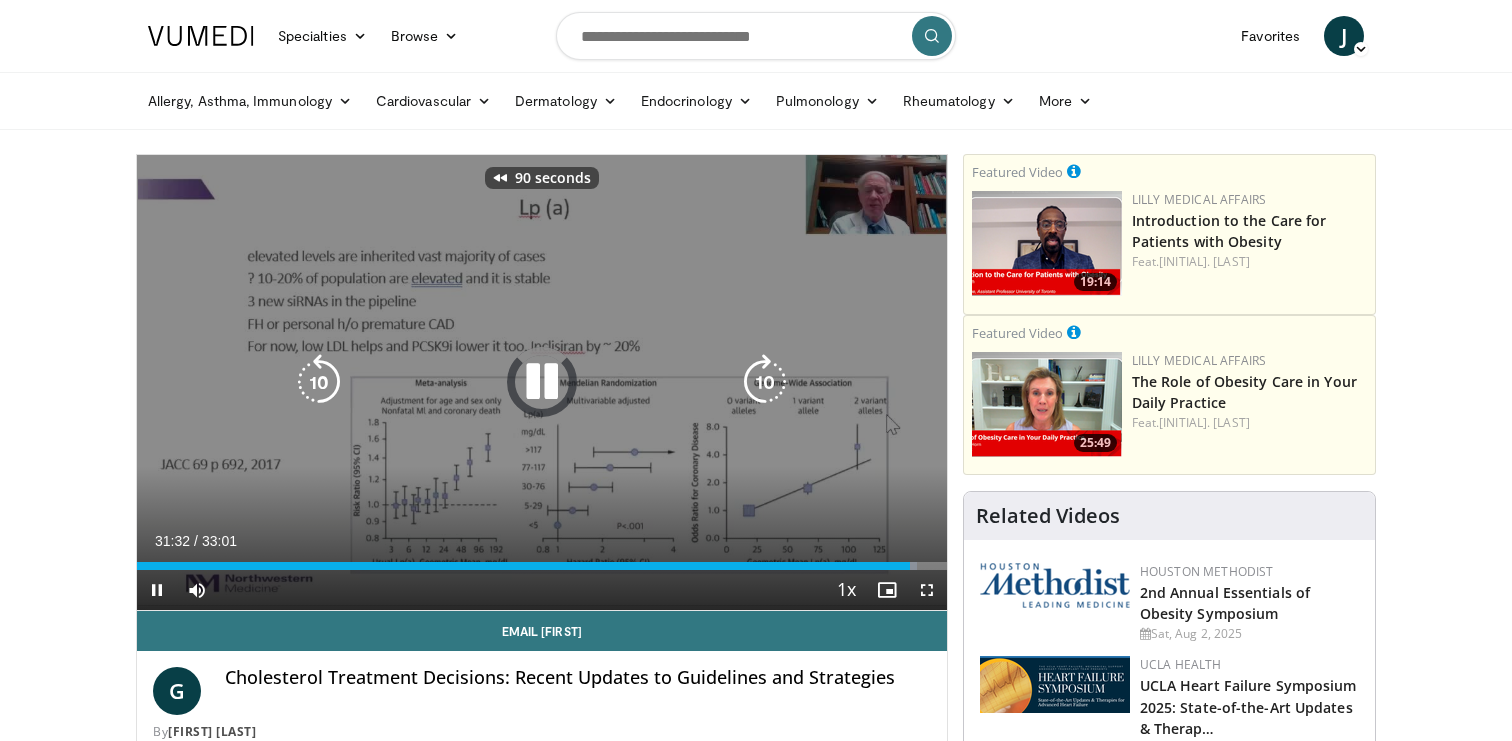 click at bounding box center [319, 382] 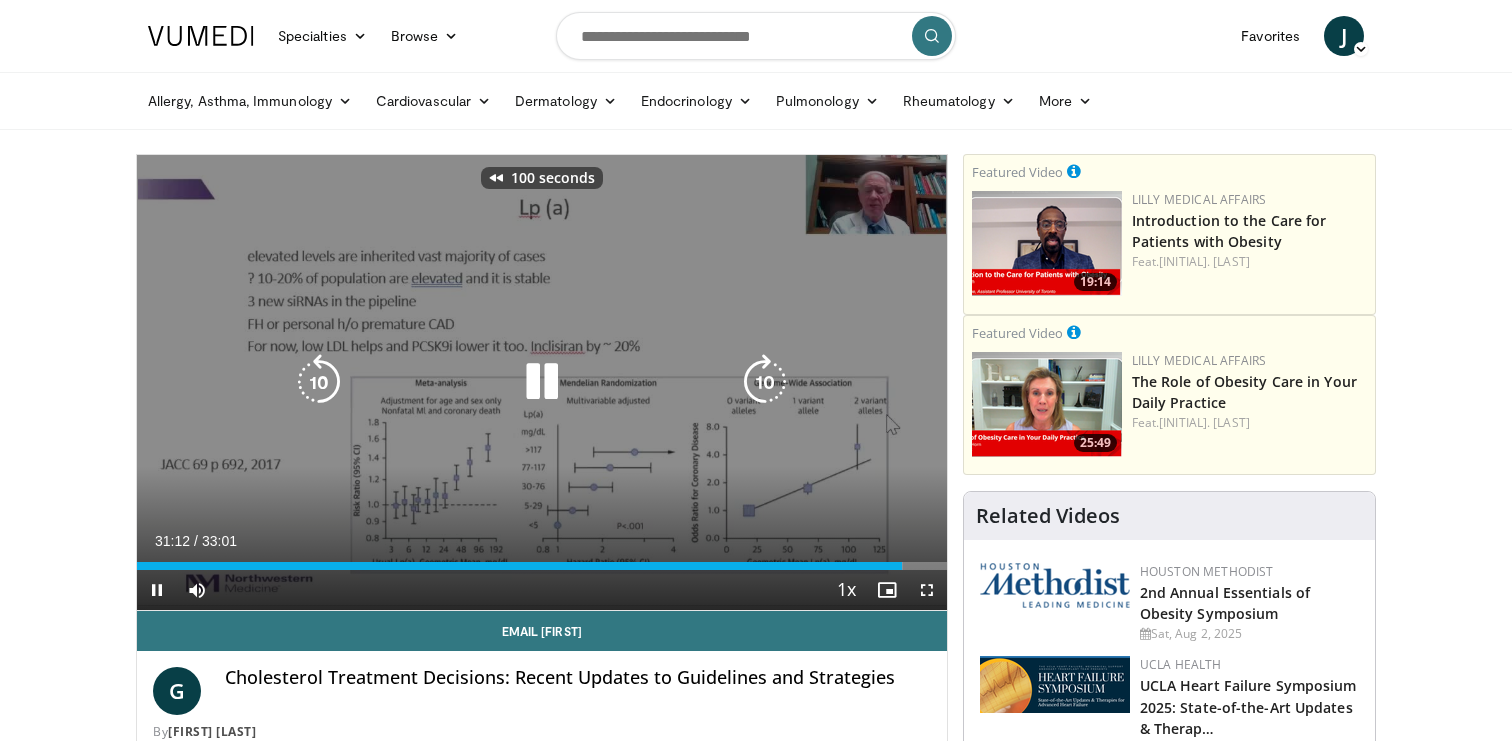 click at bounding box center (319, 382) 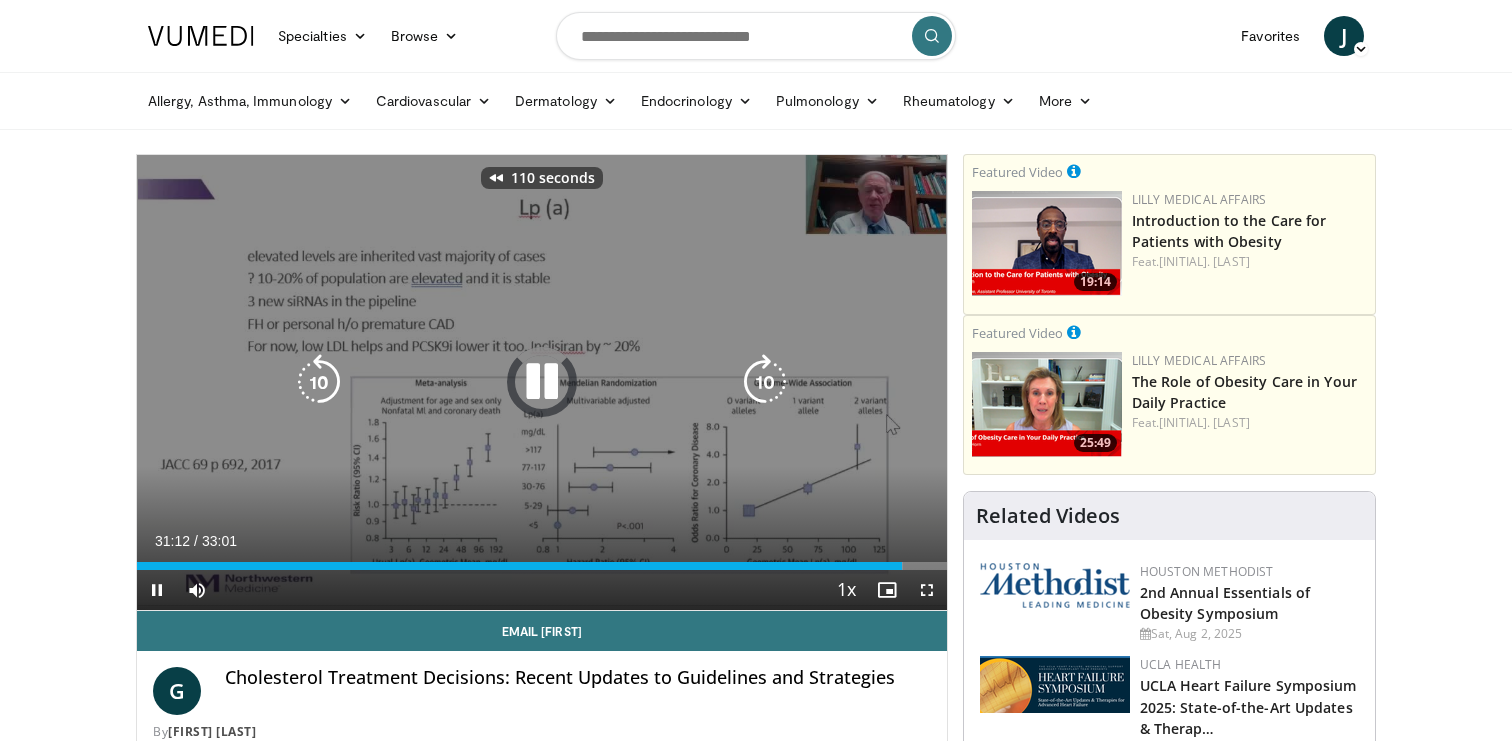 click at bounding box center (319, 382) 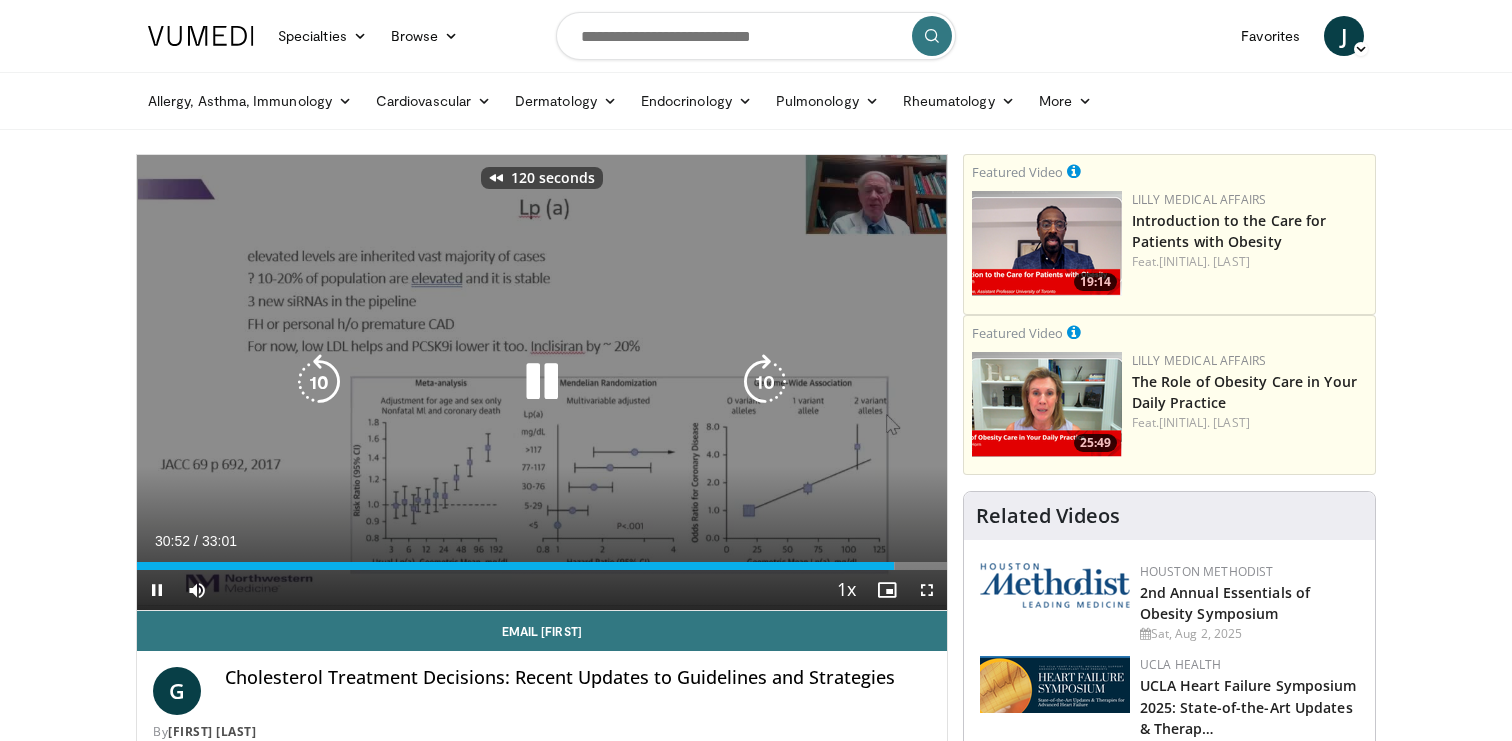 click at bounding box center (319, 382) 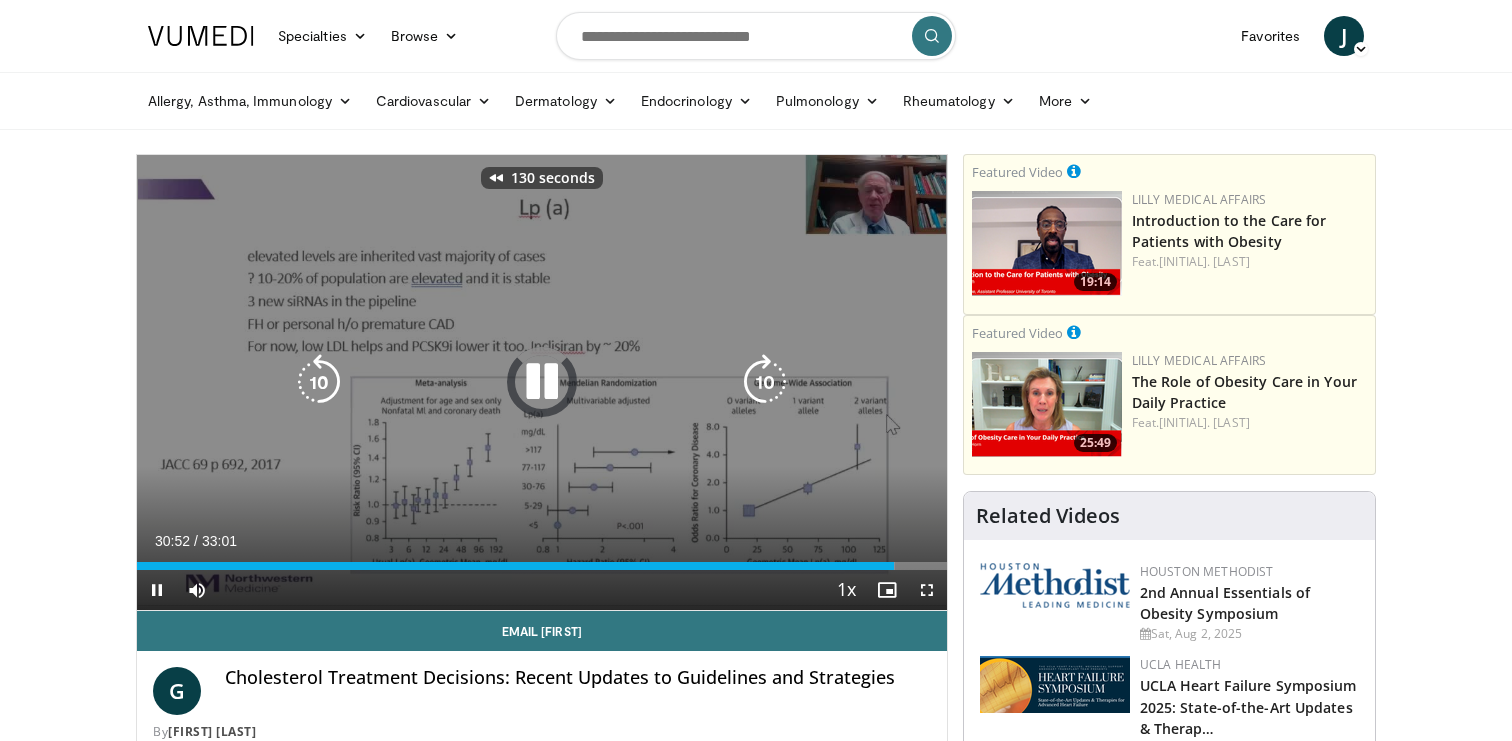 click at bounding box center (319, 382) 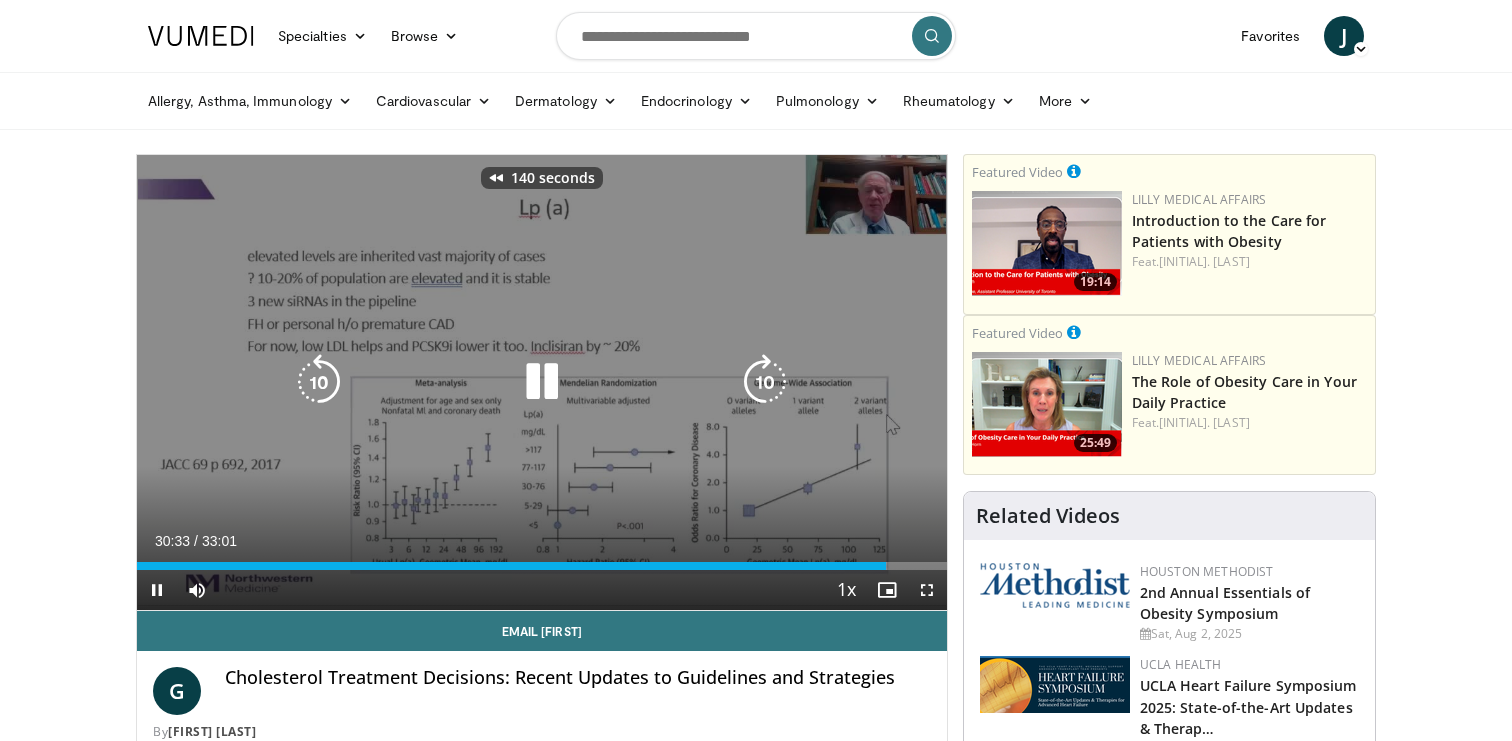 click at bounding box center (319, 382) 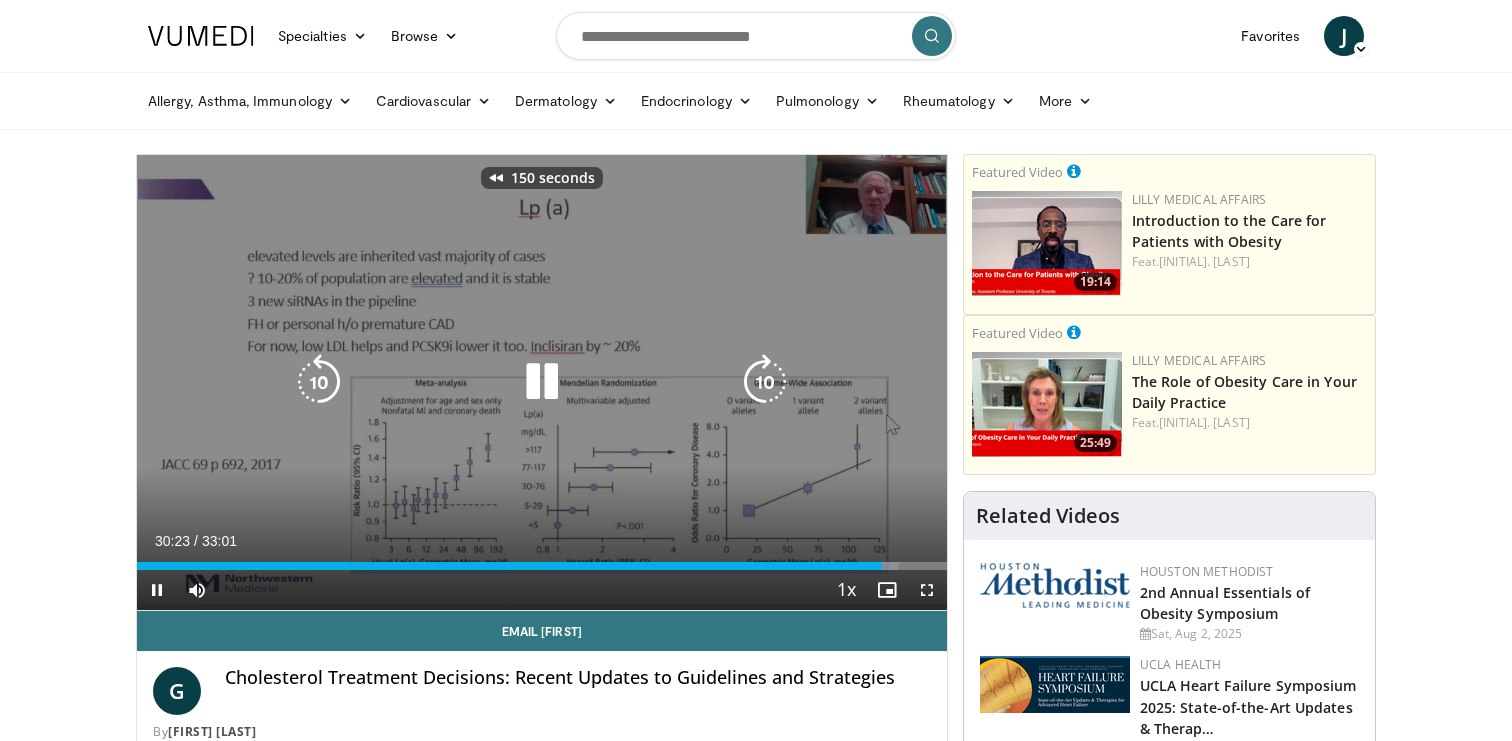 click at bounding box center [319, 382] 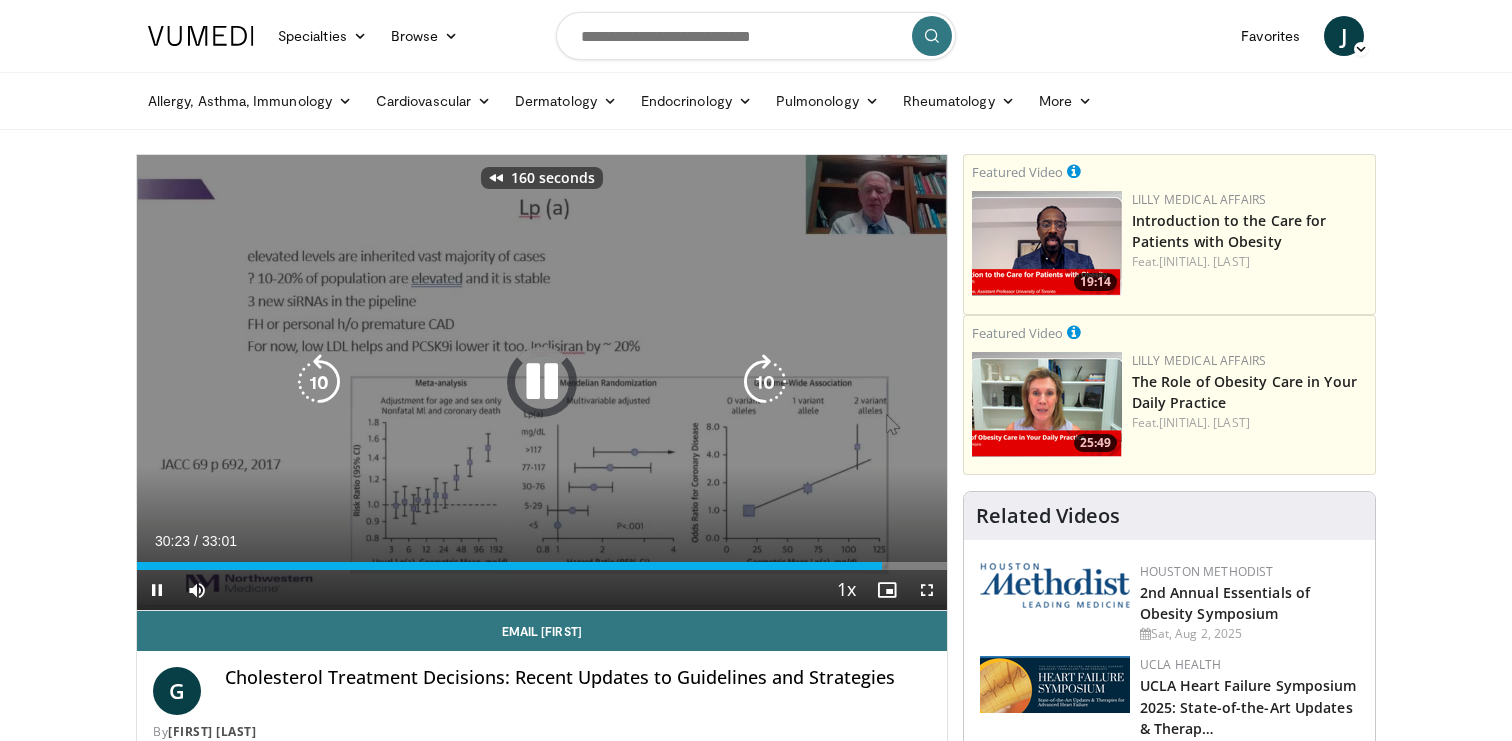 click at bounding box center (319, 382) 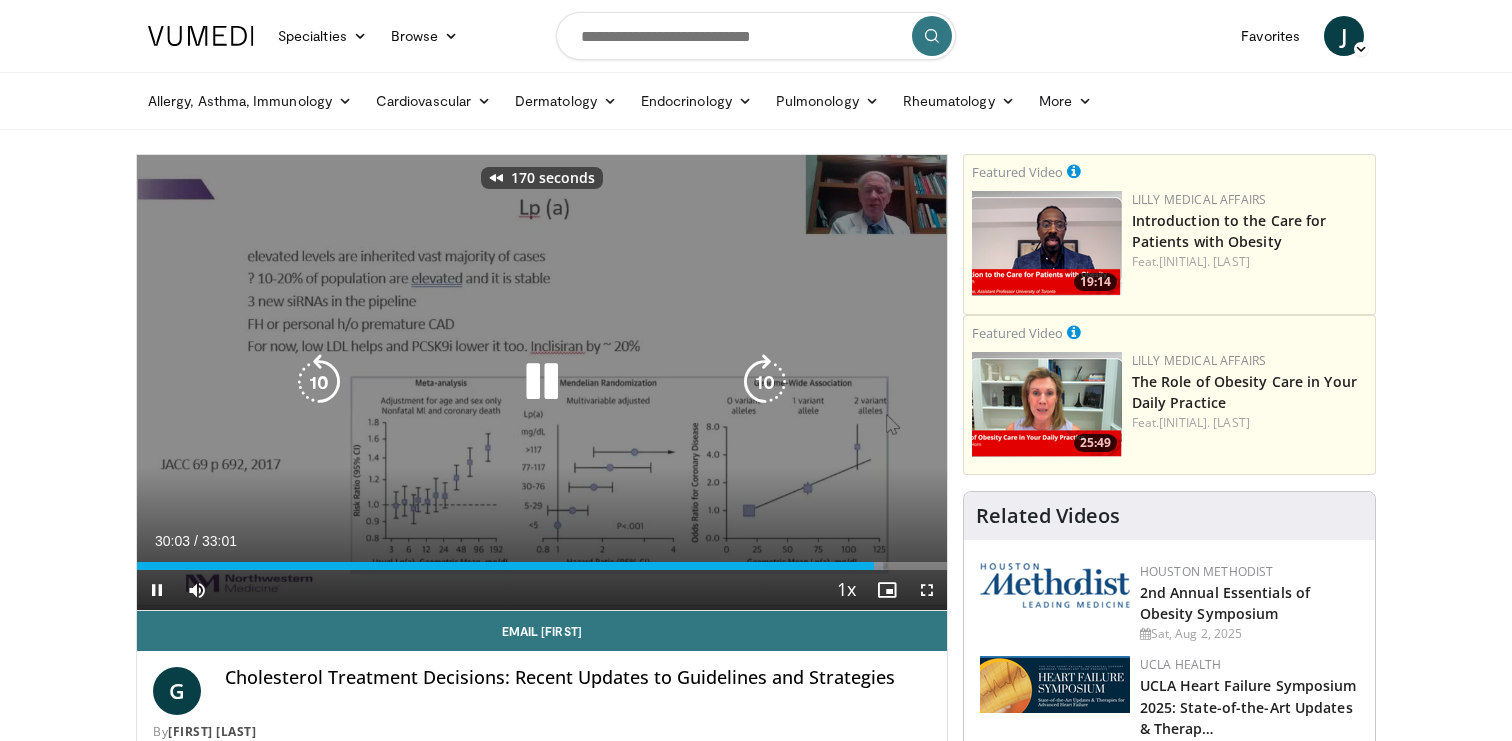 click at bounding box center [319, 382] 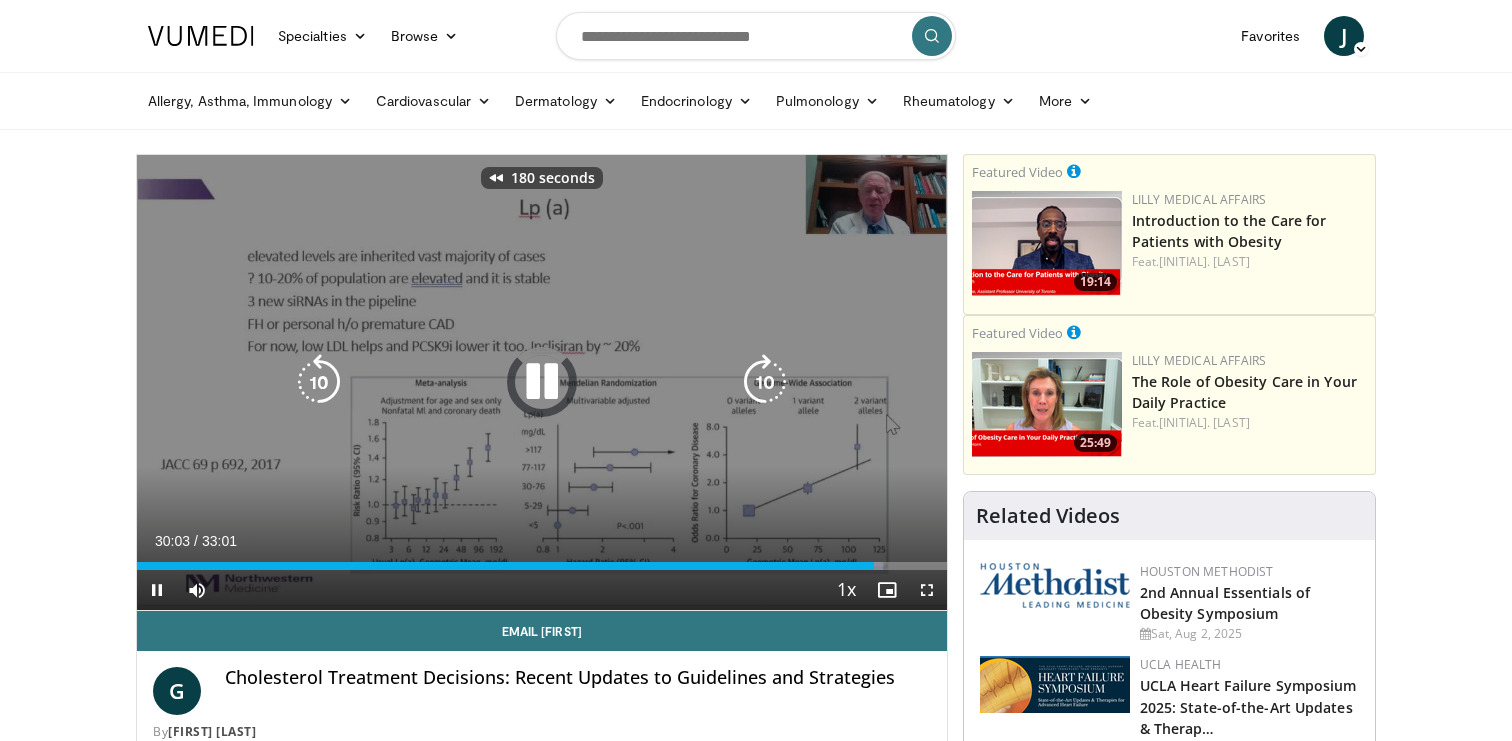 click at bounding box center [319, 382] 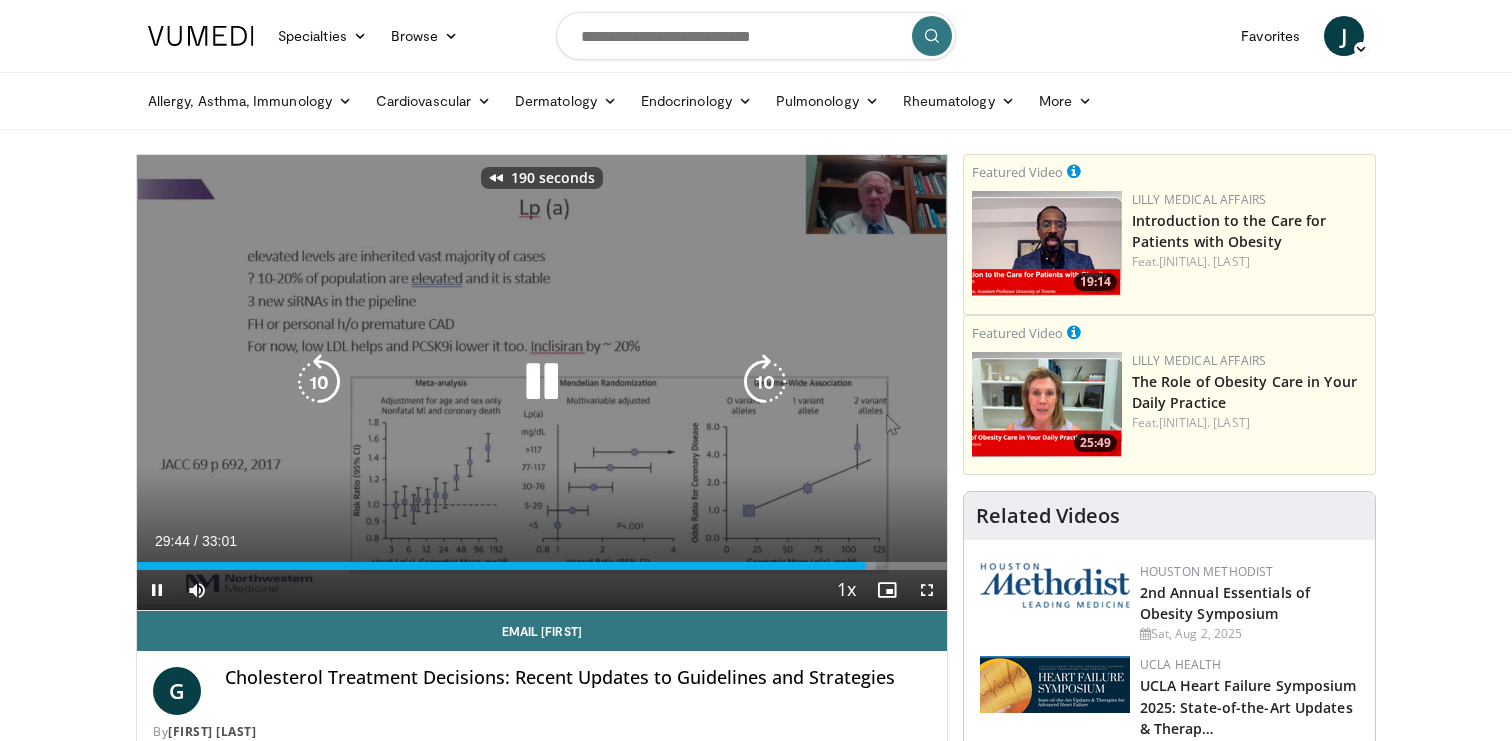 click at bounding box center (319, 382) 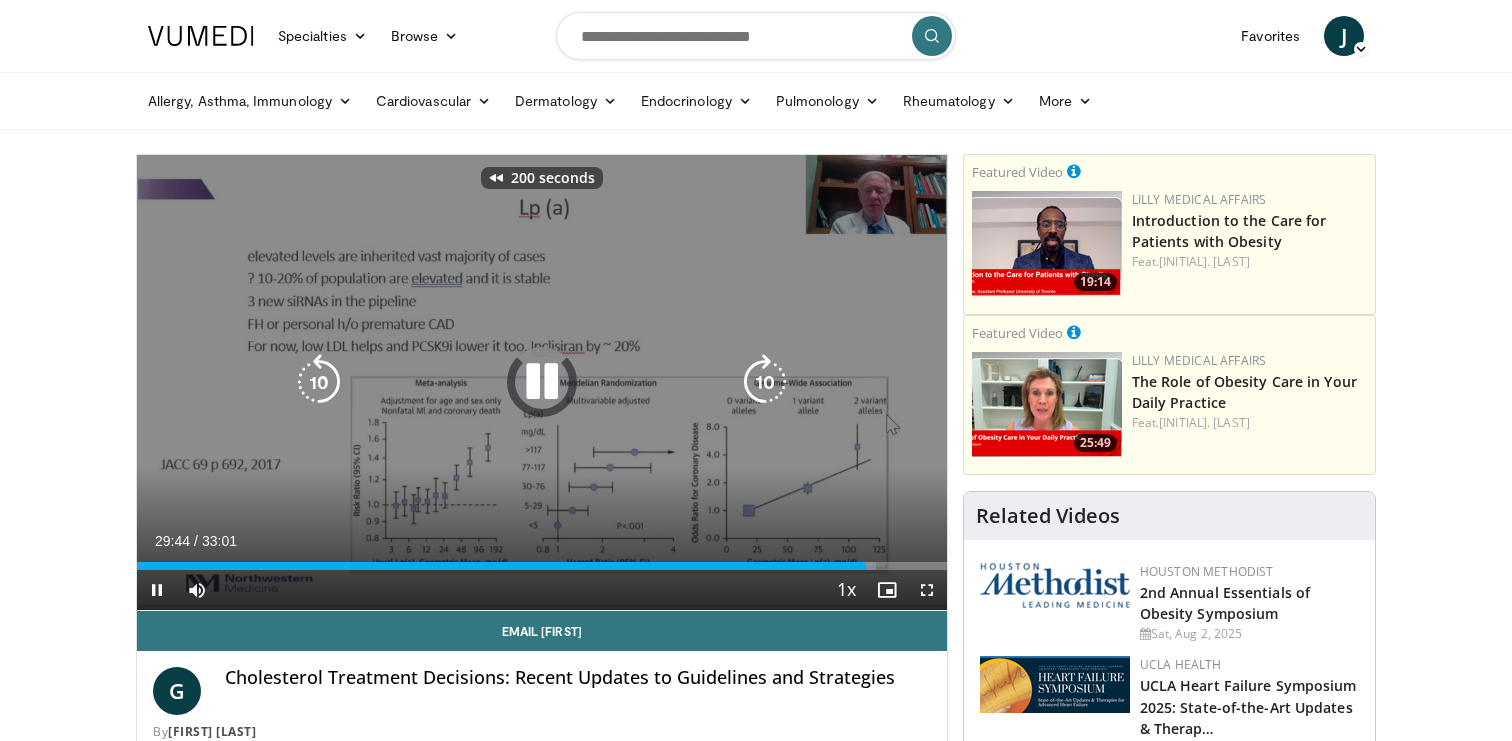 click at bounding box center (319, 382) 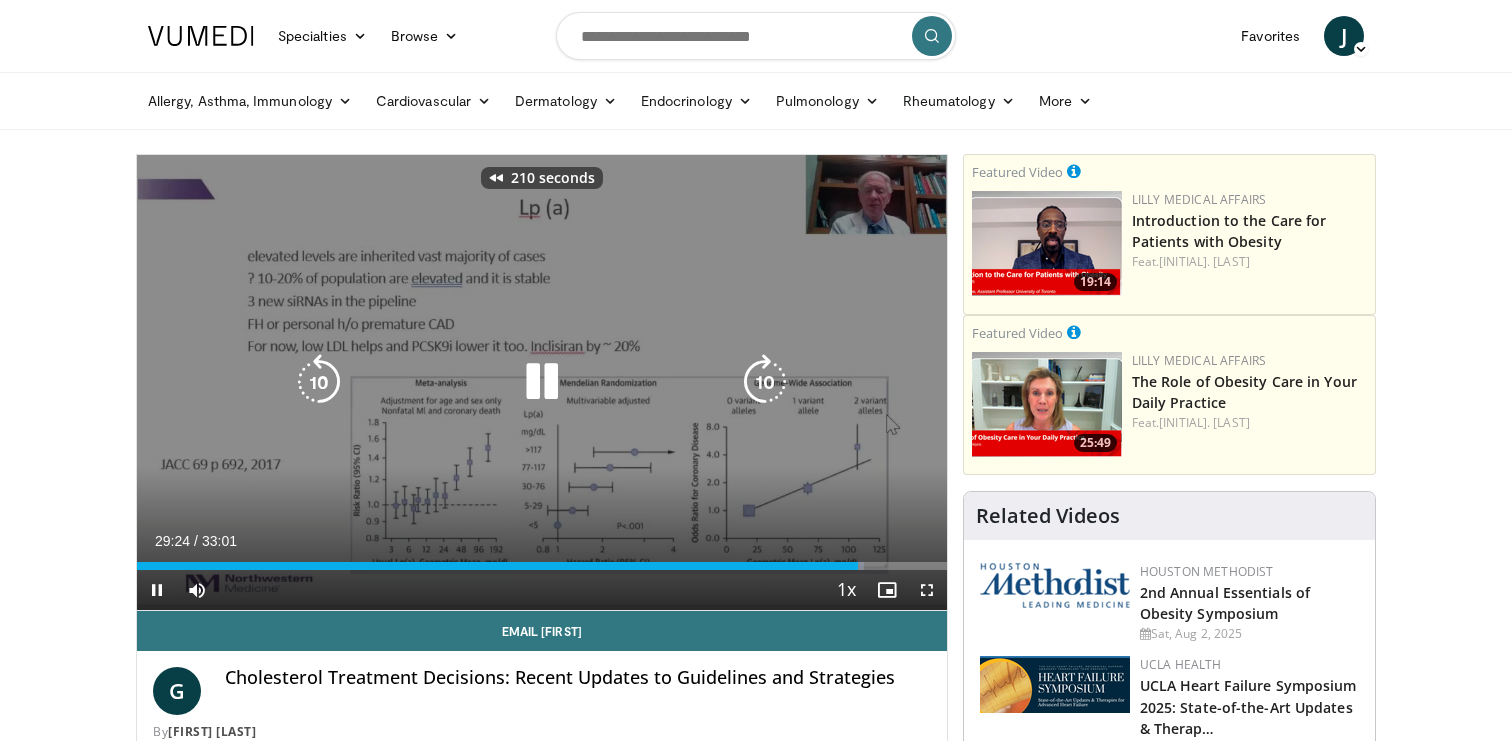 click at bounding box center (319, 382) 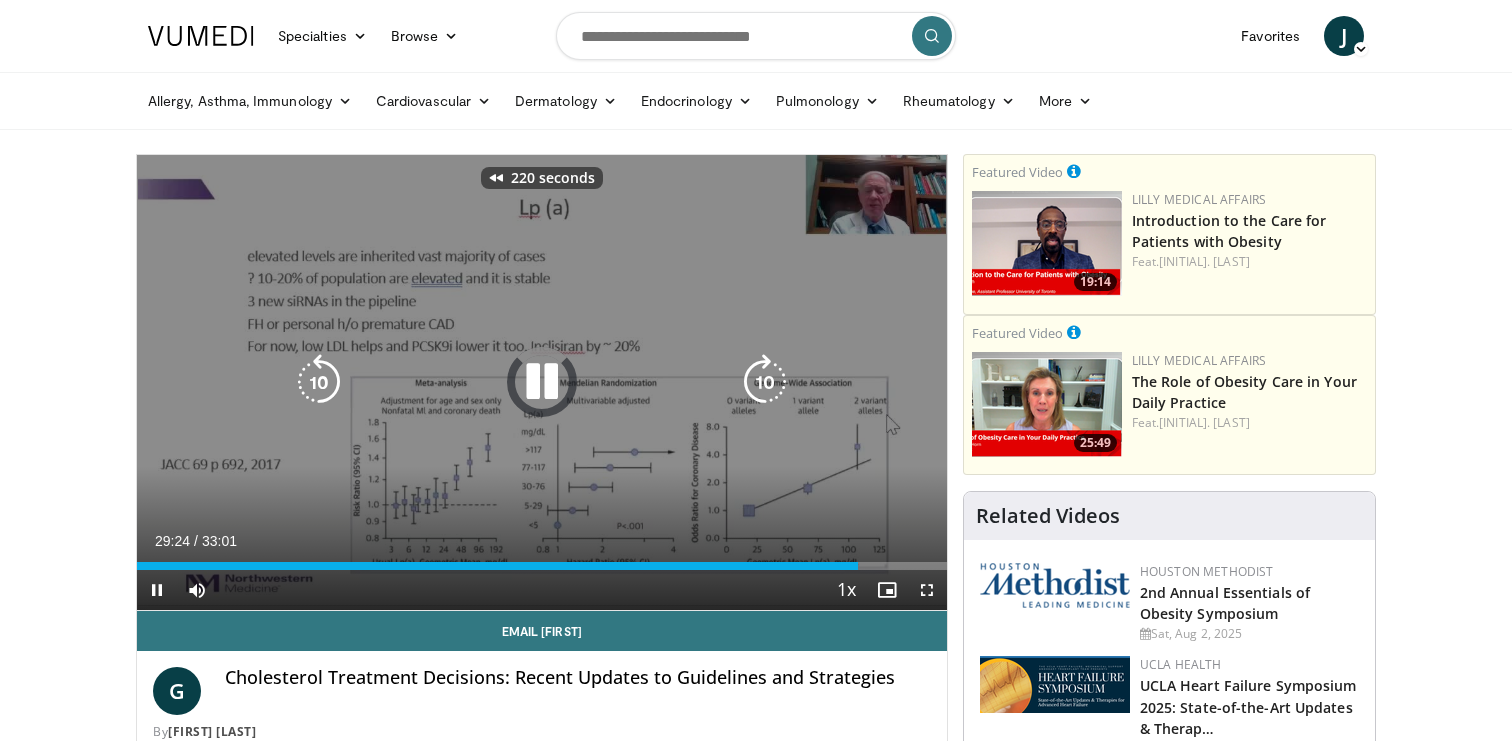 click at bounding box center (319, 382) 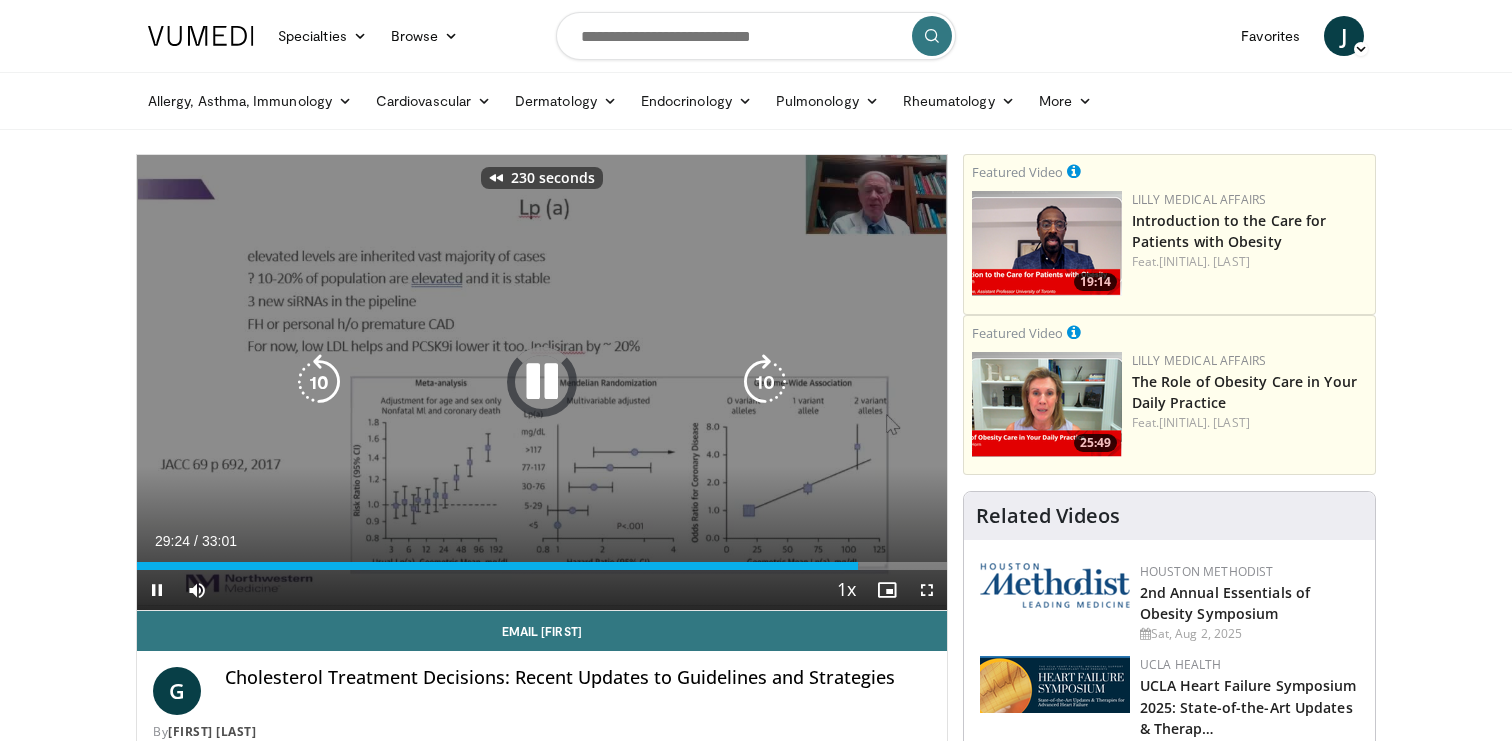 click at bounding box center [319, 382] 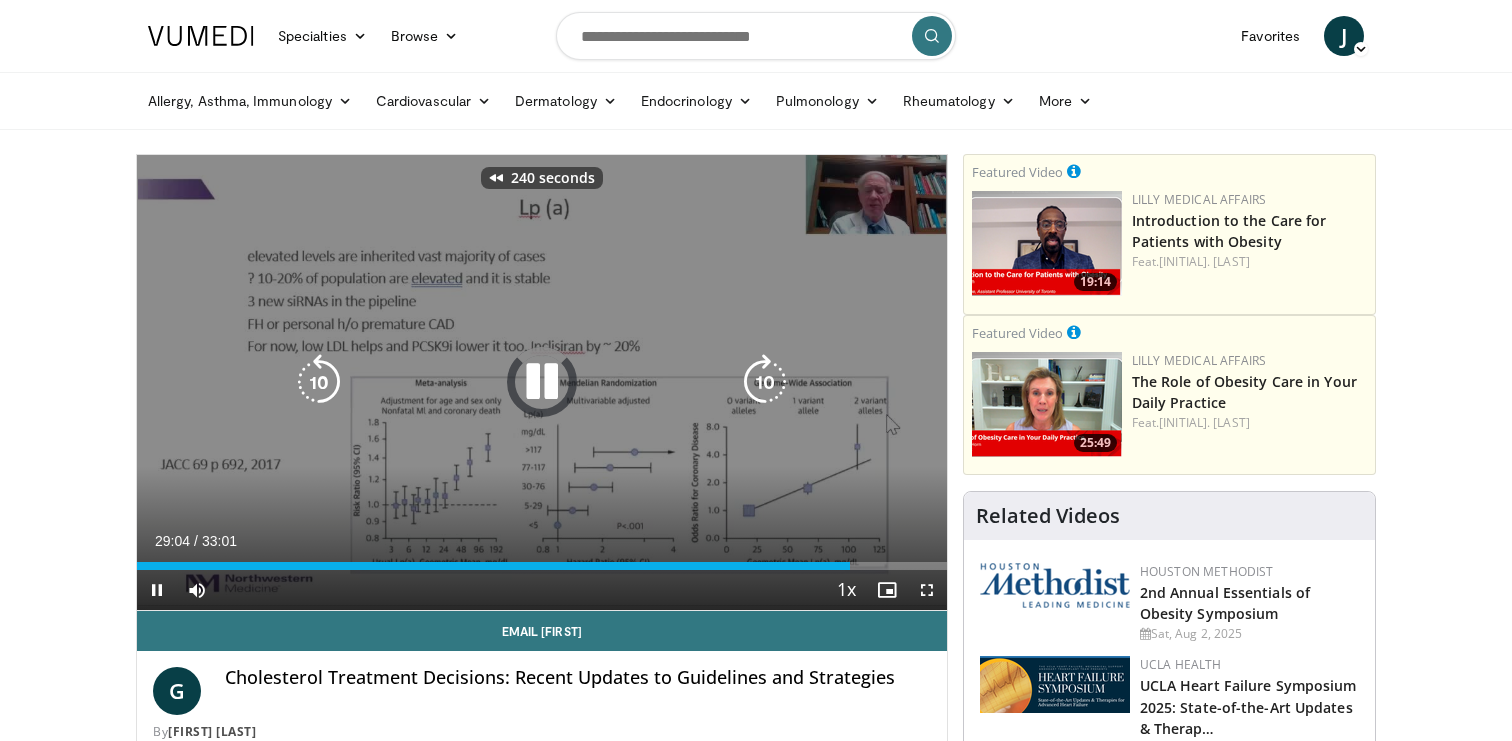 click at bounding box center (319, 382) 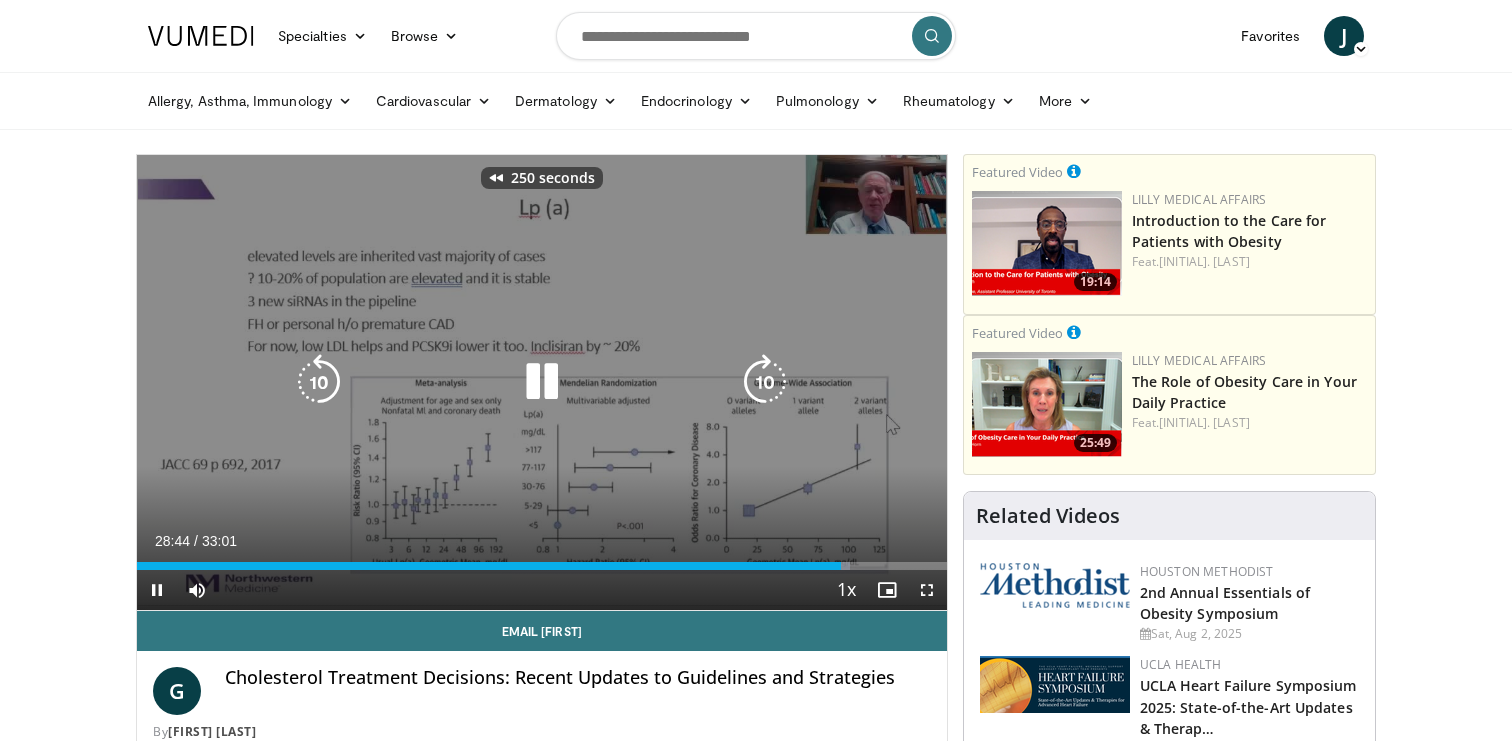 click at bounding box center (319, 382) 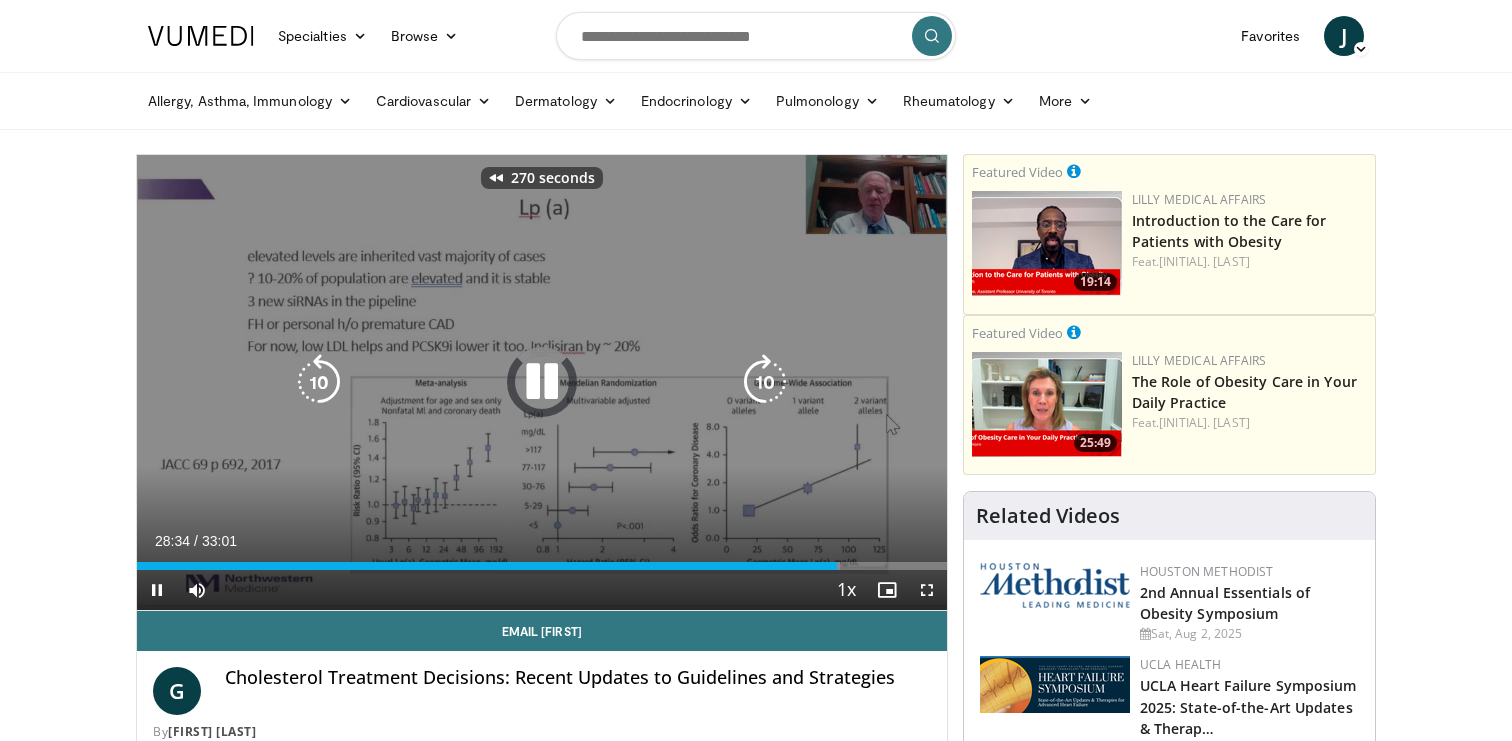 click at bounding box center (319, 382) 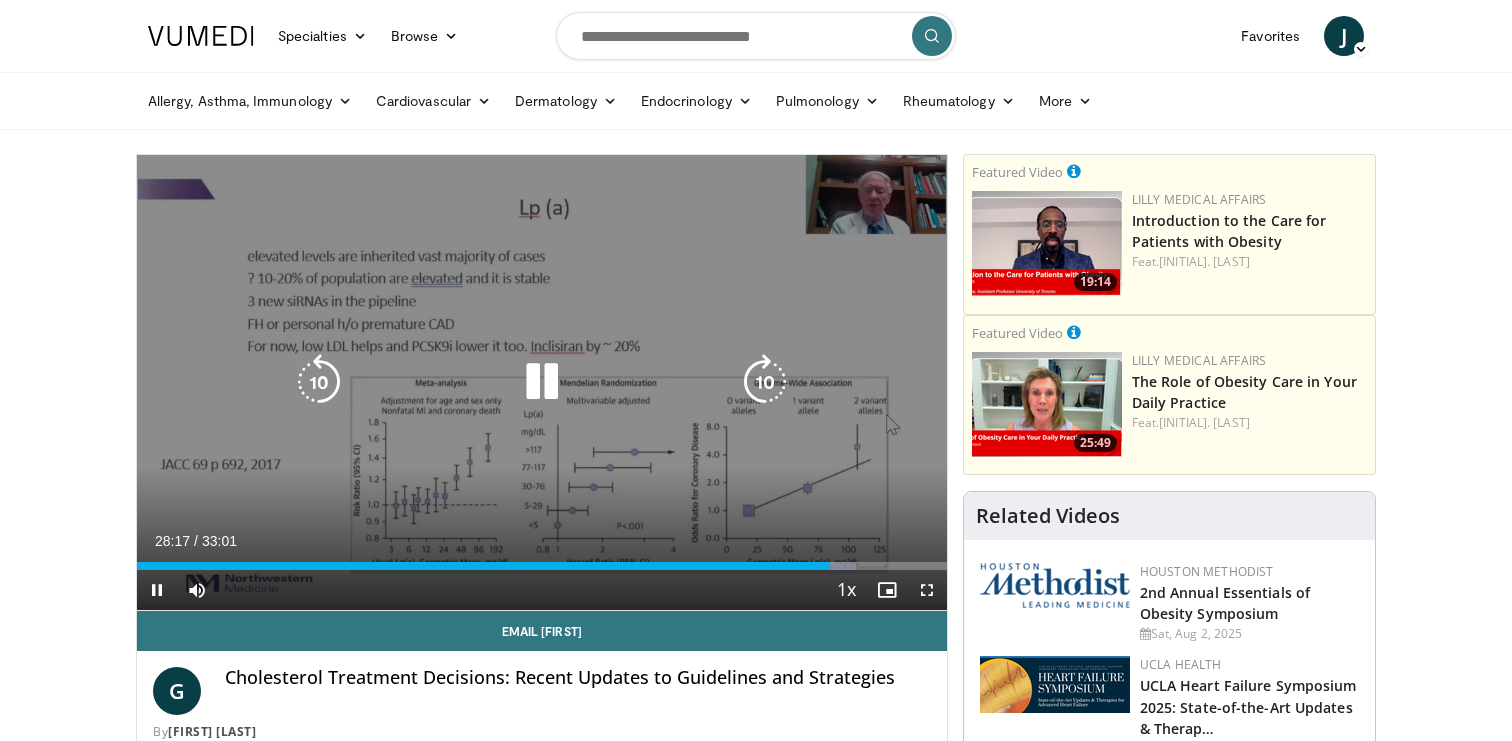 click at bounding box center [319, 382] 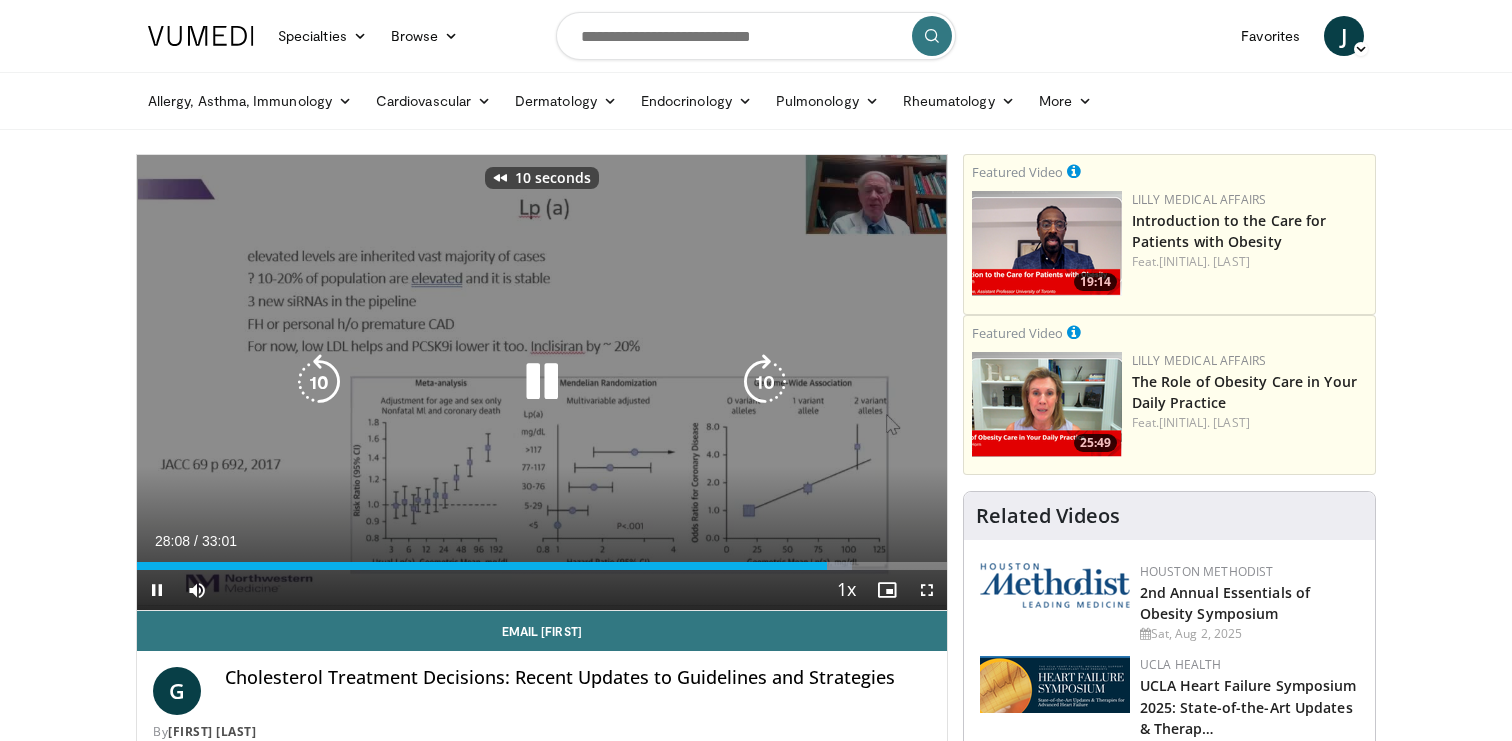 click at bounding box center [319, 382] 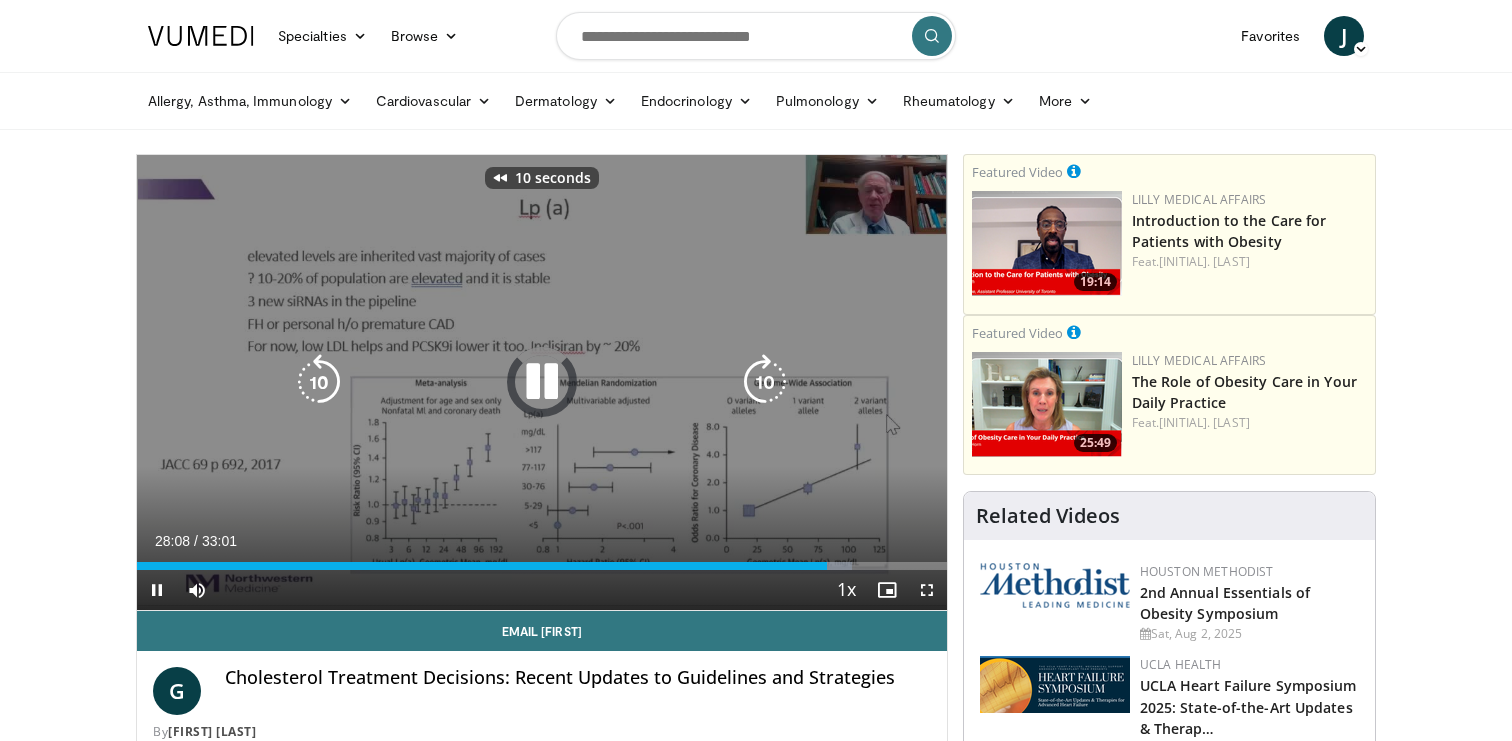 click at bounding box center (319, 382) 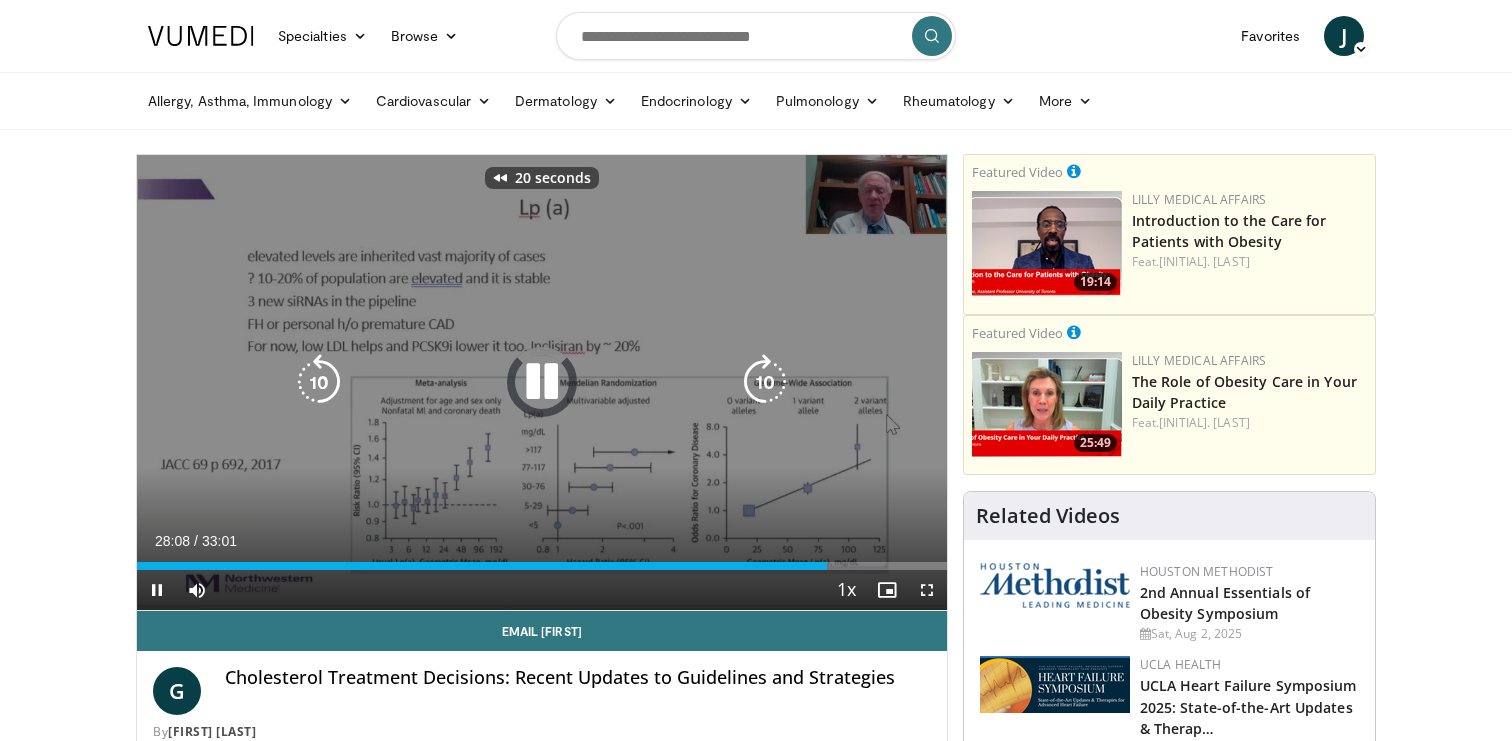 click at bounding box center (319, 382) 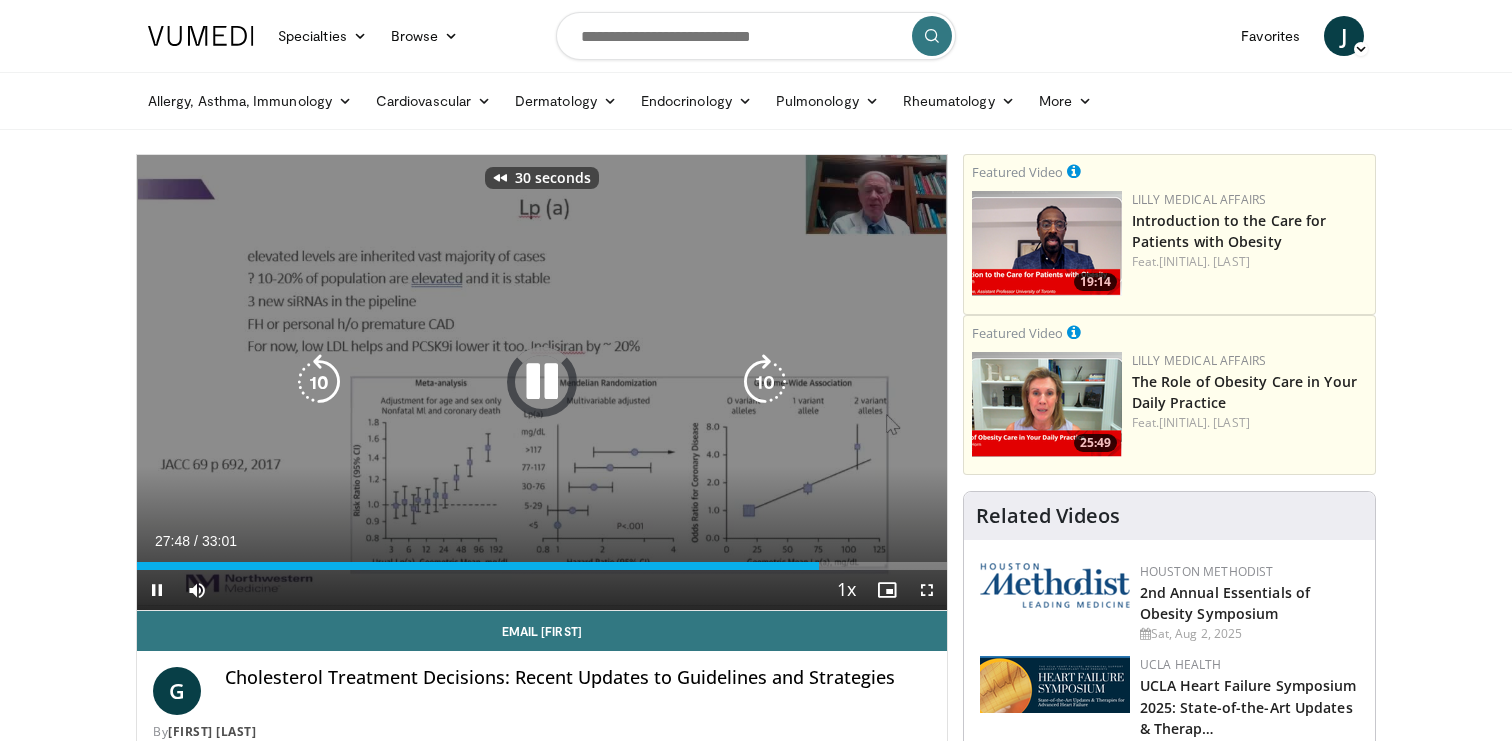 click at bounding box center [319, 382] 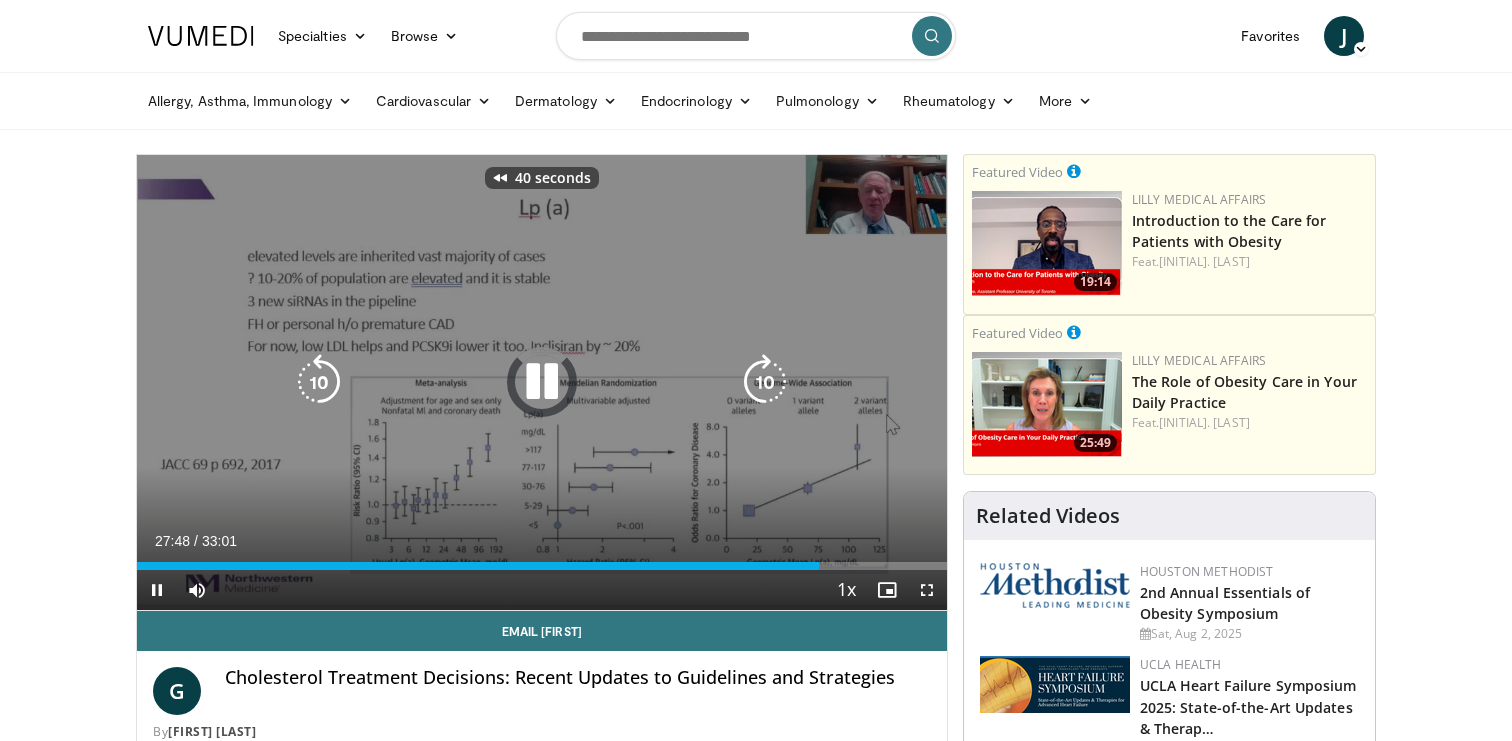 click at bounding box center (319, 382) 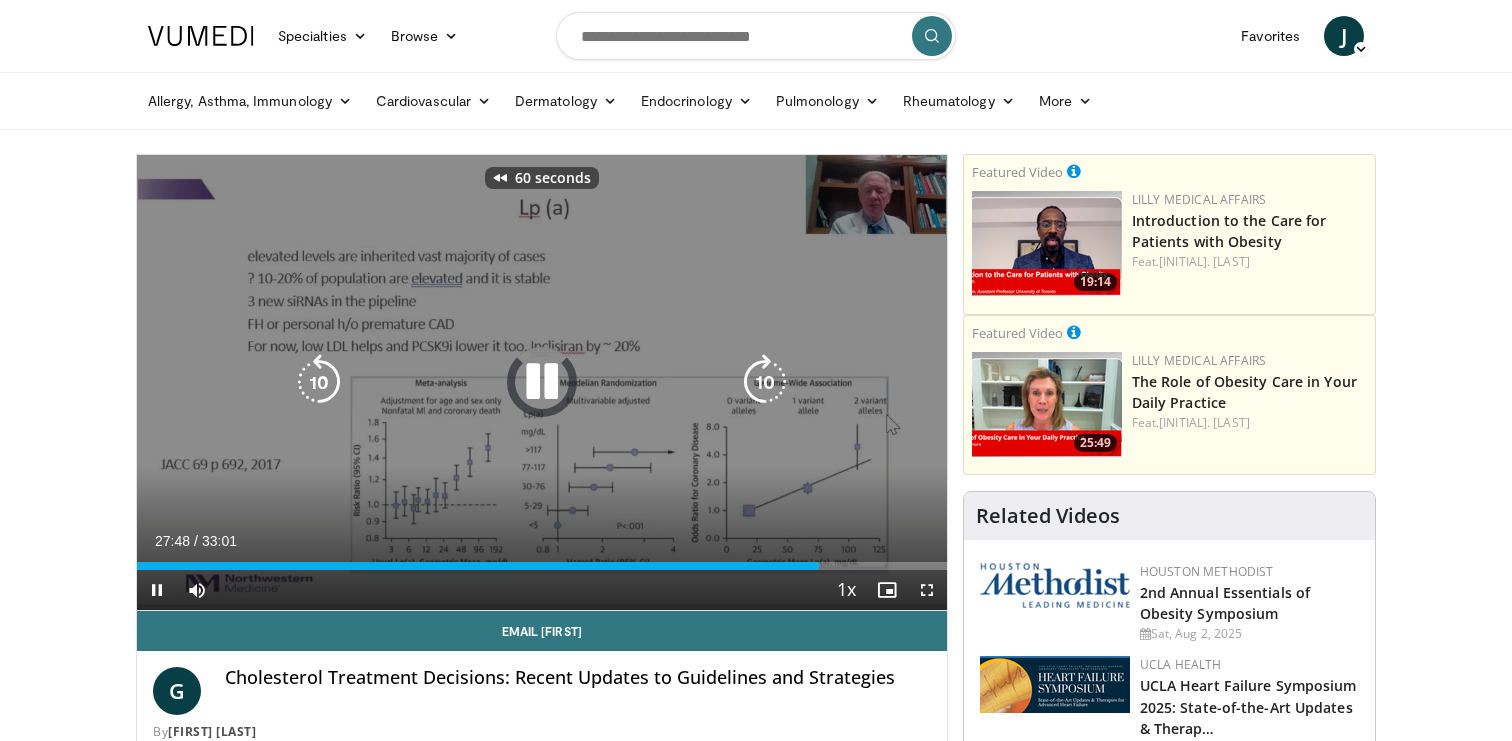 click at bounding box center [319, 382] 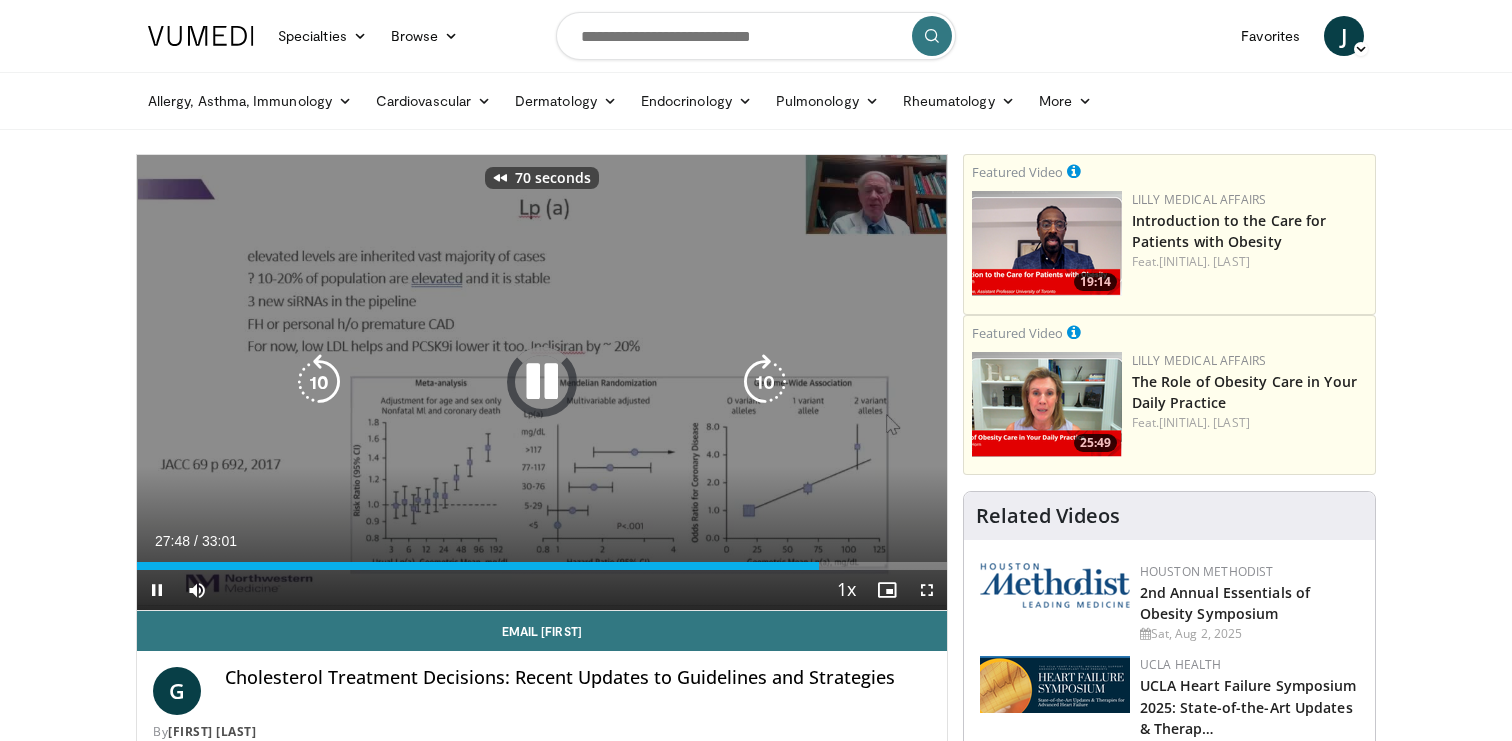click at bounding box center [319, 382] 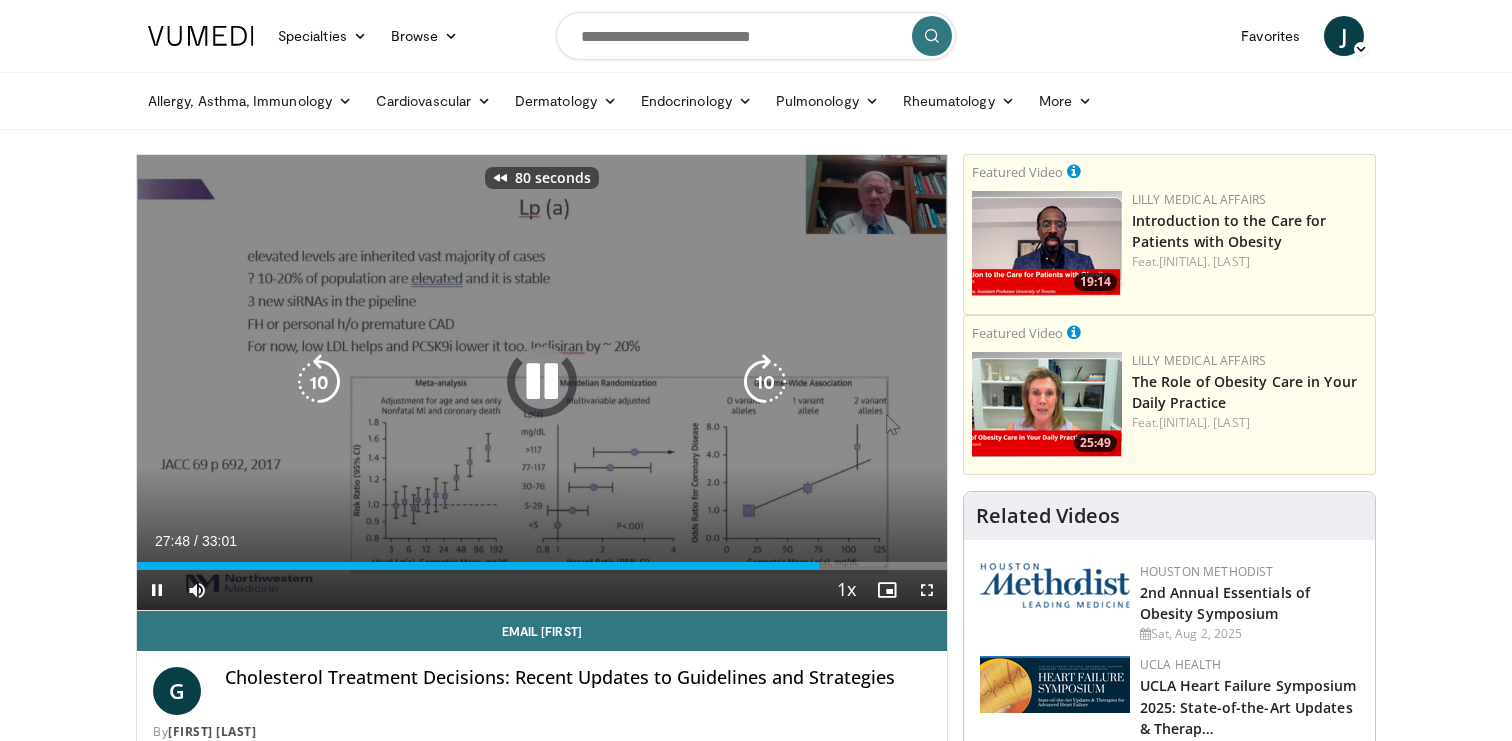 click at bounding box center [319, 382] 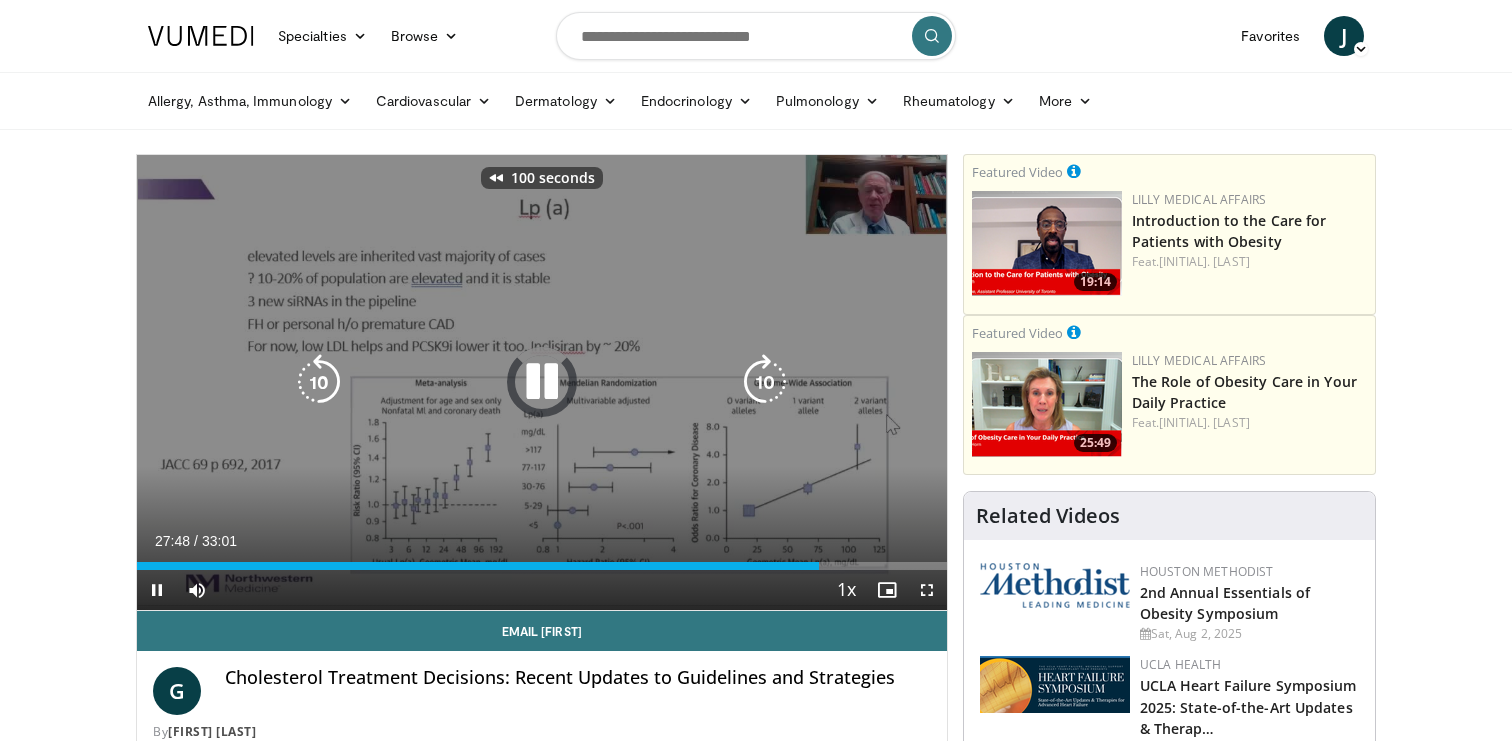 click at bounding box center [319, 382] 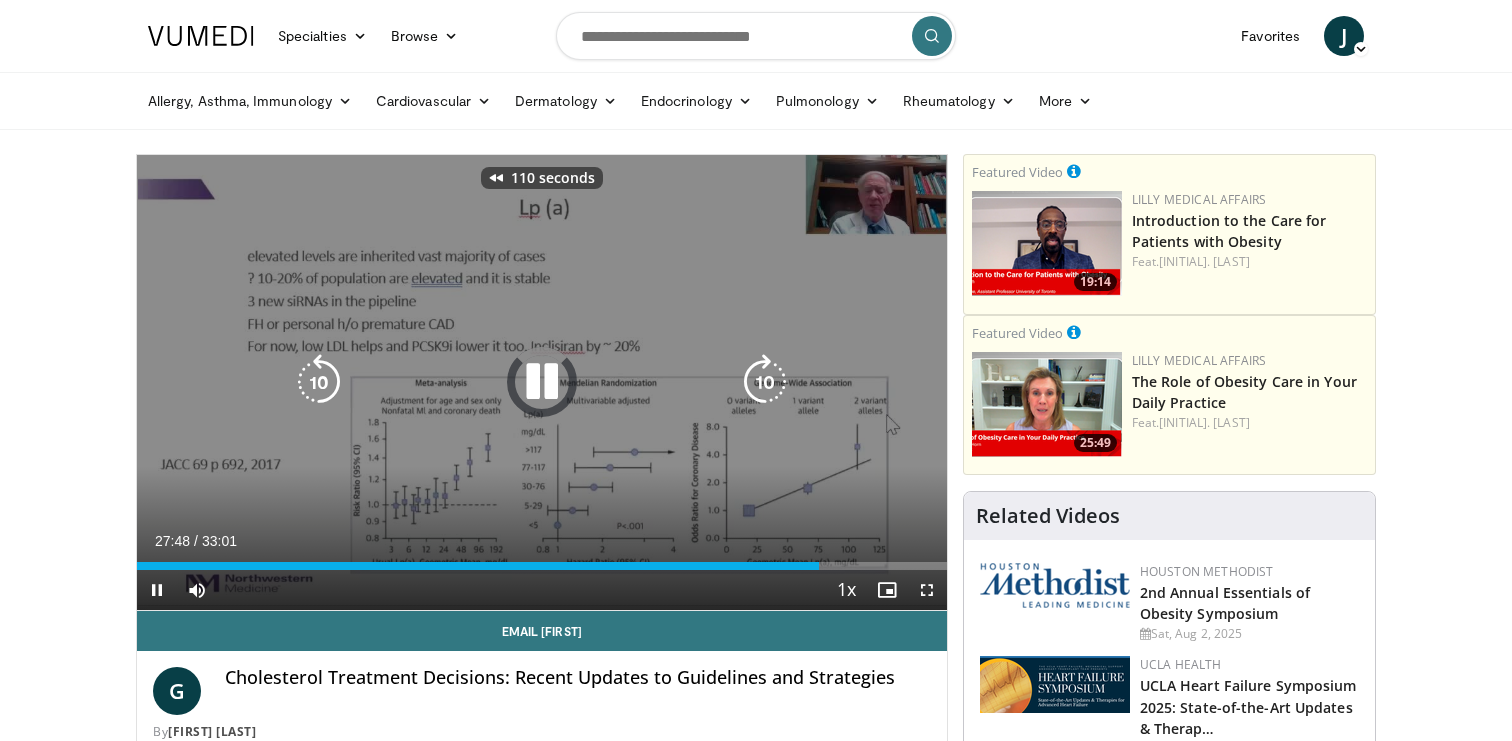 click at bounding box center (319, 382) 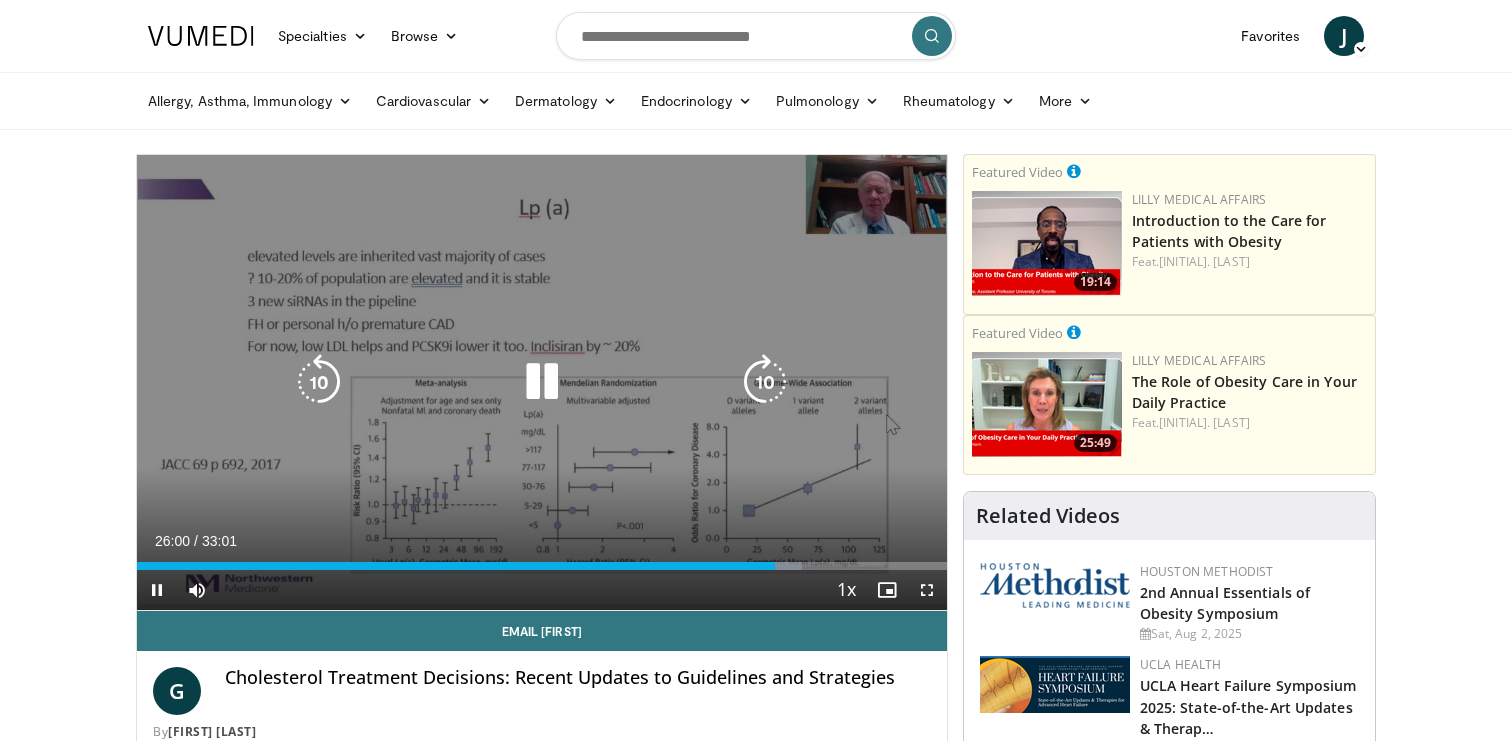 click at bounding box center (319, 382) 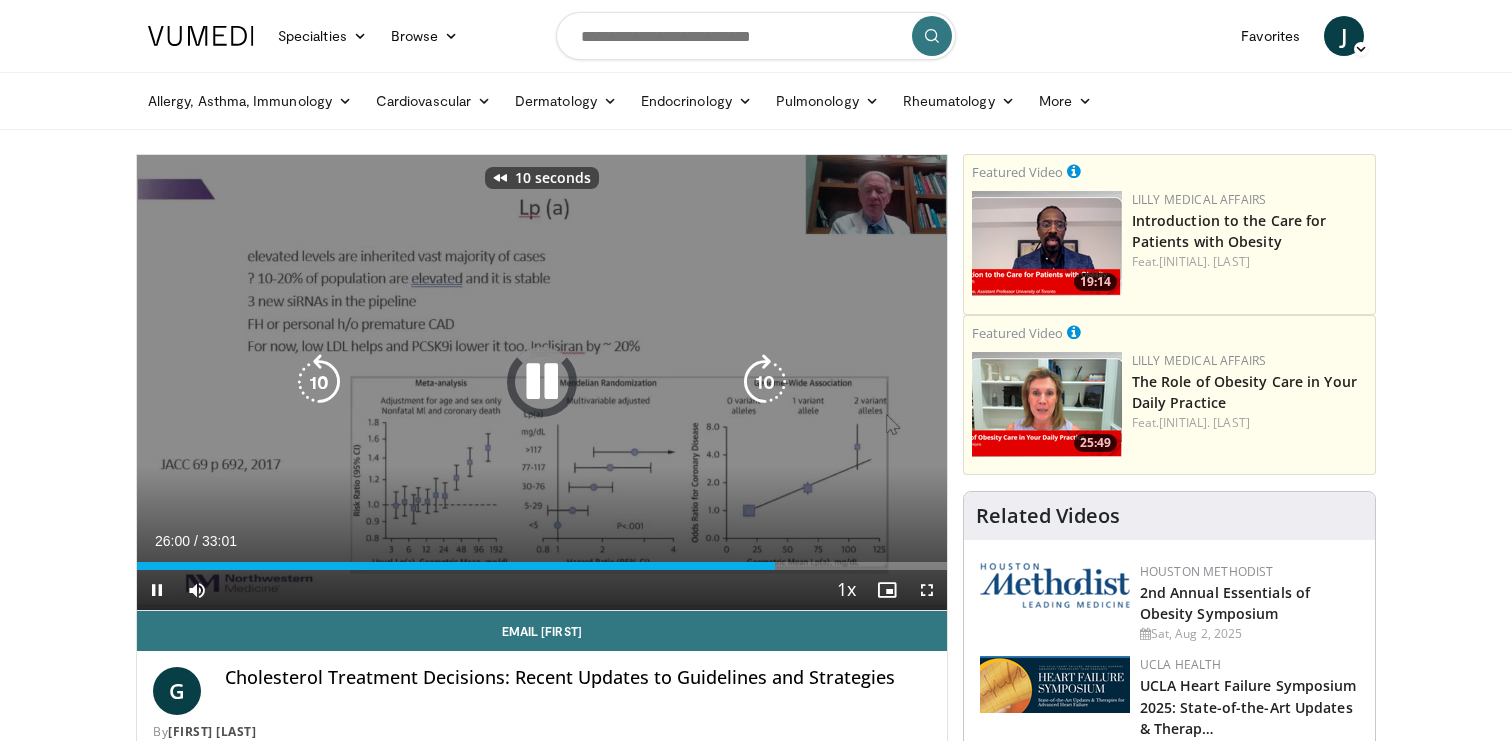 click at bounding box center (319, 382) 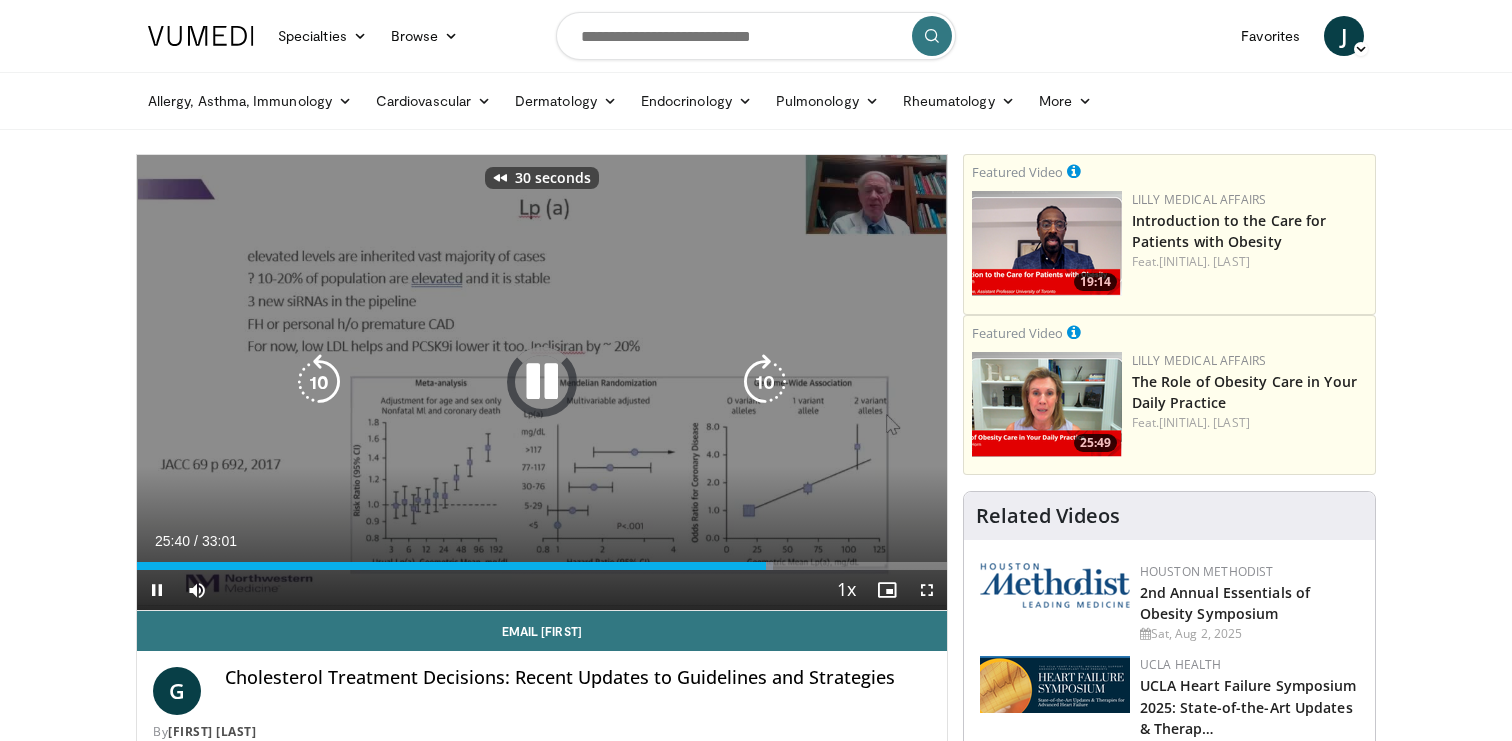 click at bounding box center [319, 382] 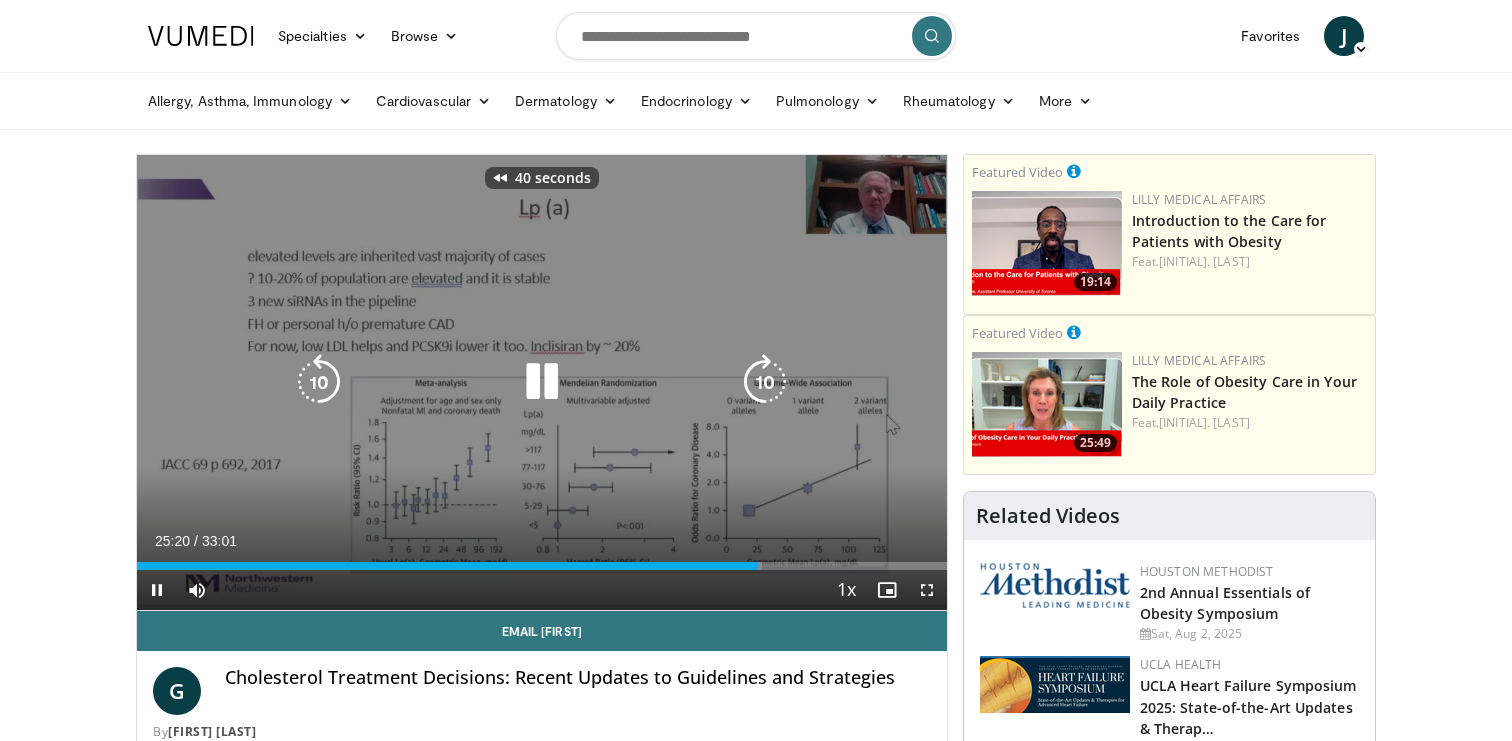 click at bounding box center (319, 382) 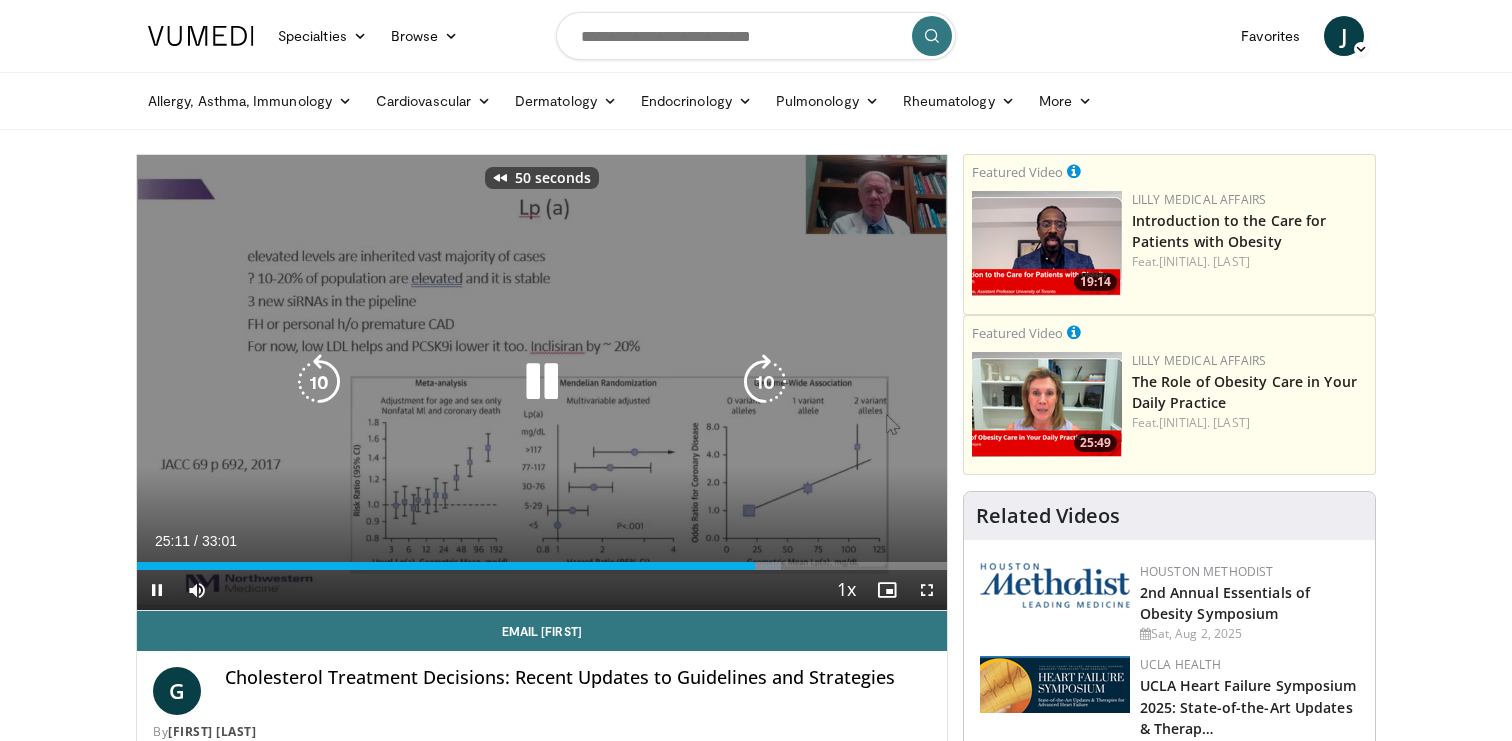 click at bounding box center (319, 382) 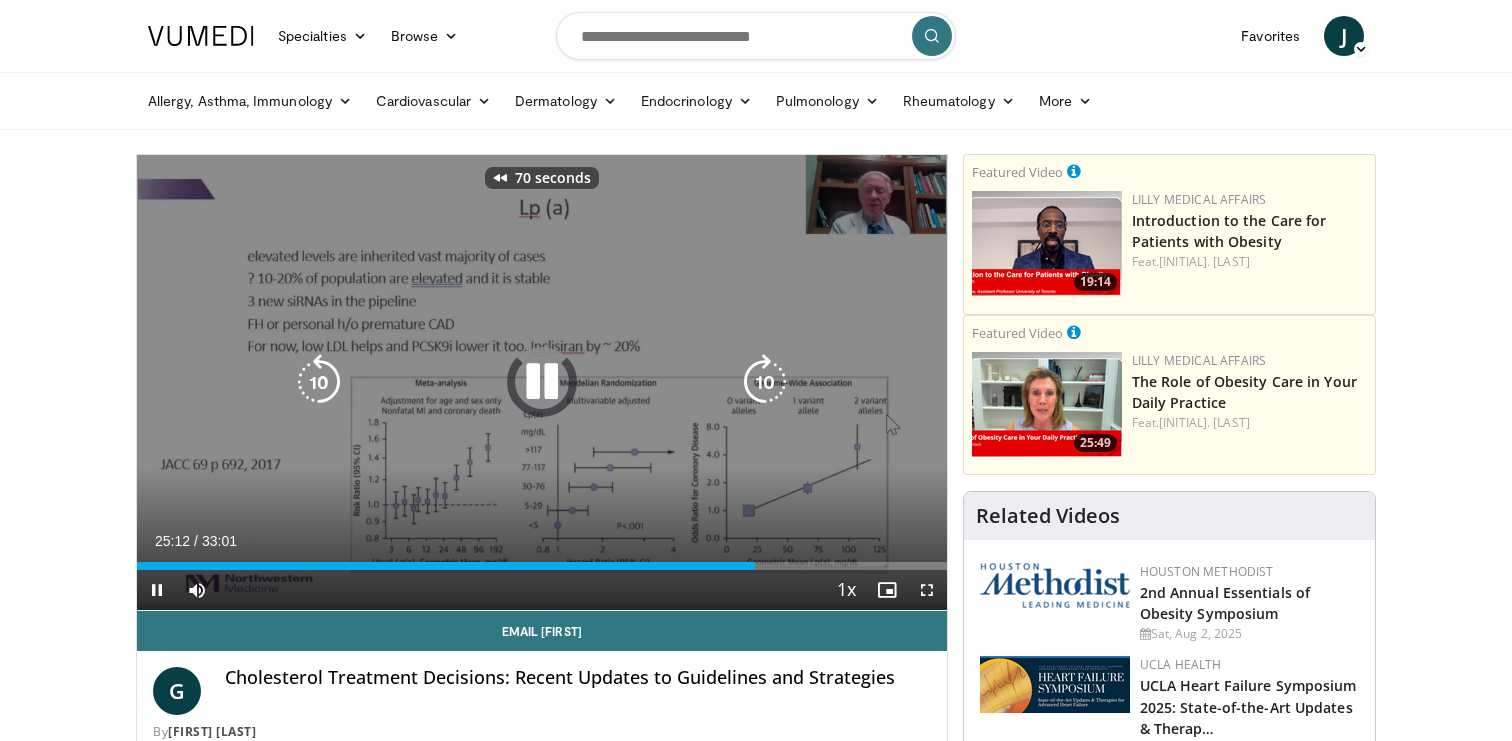 click at bounding box center [319, 382] 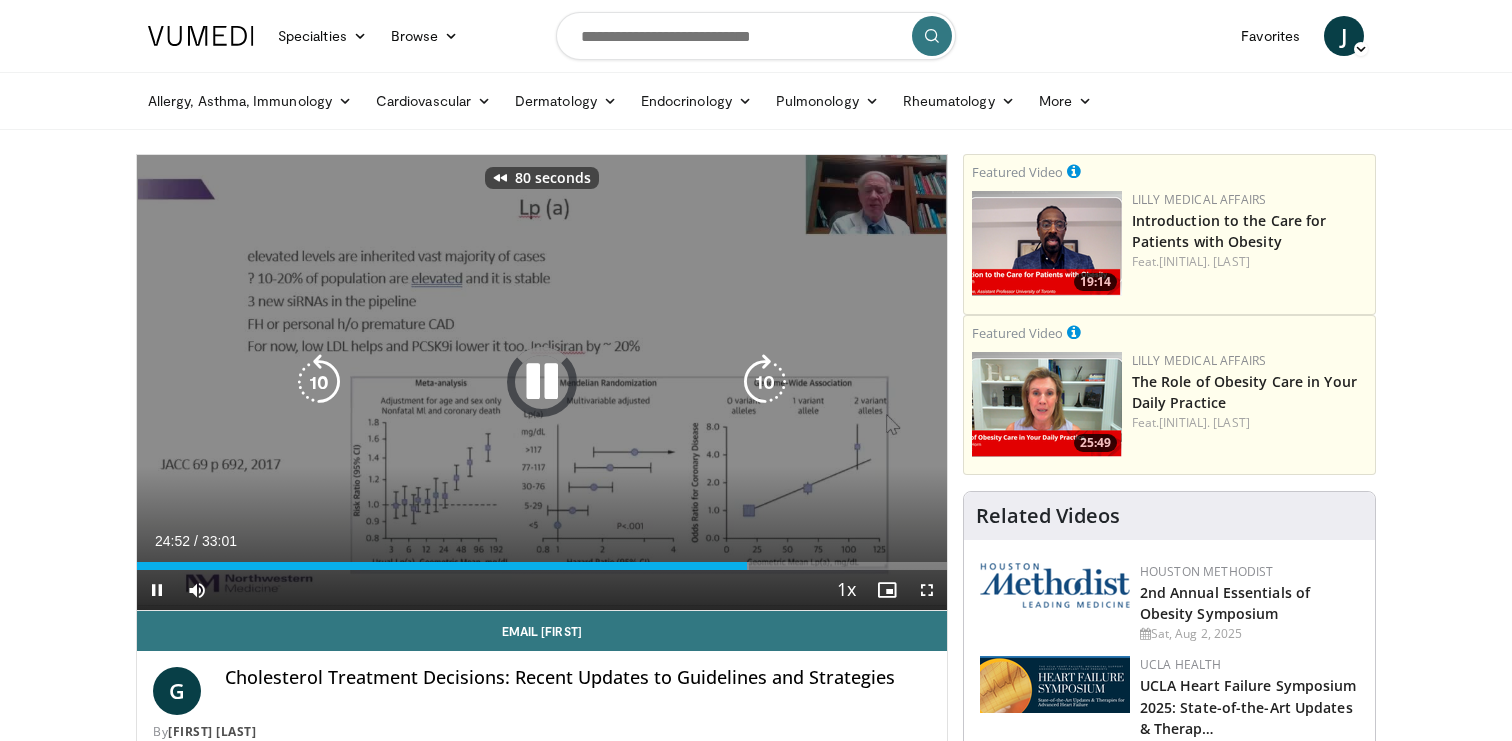 click at bounding box center (319, 382) 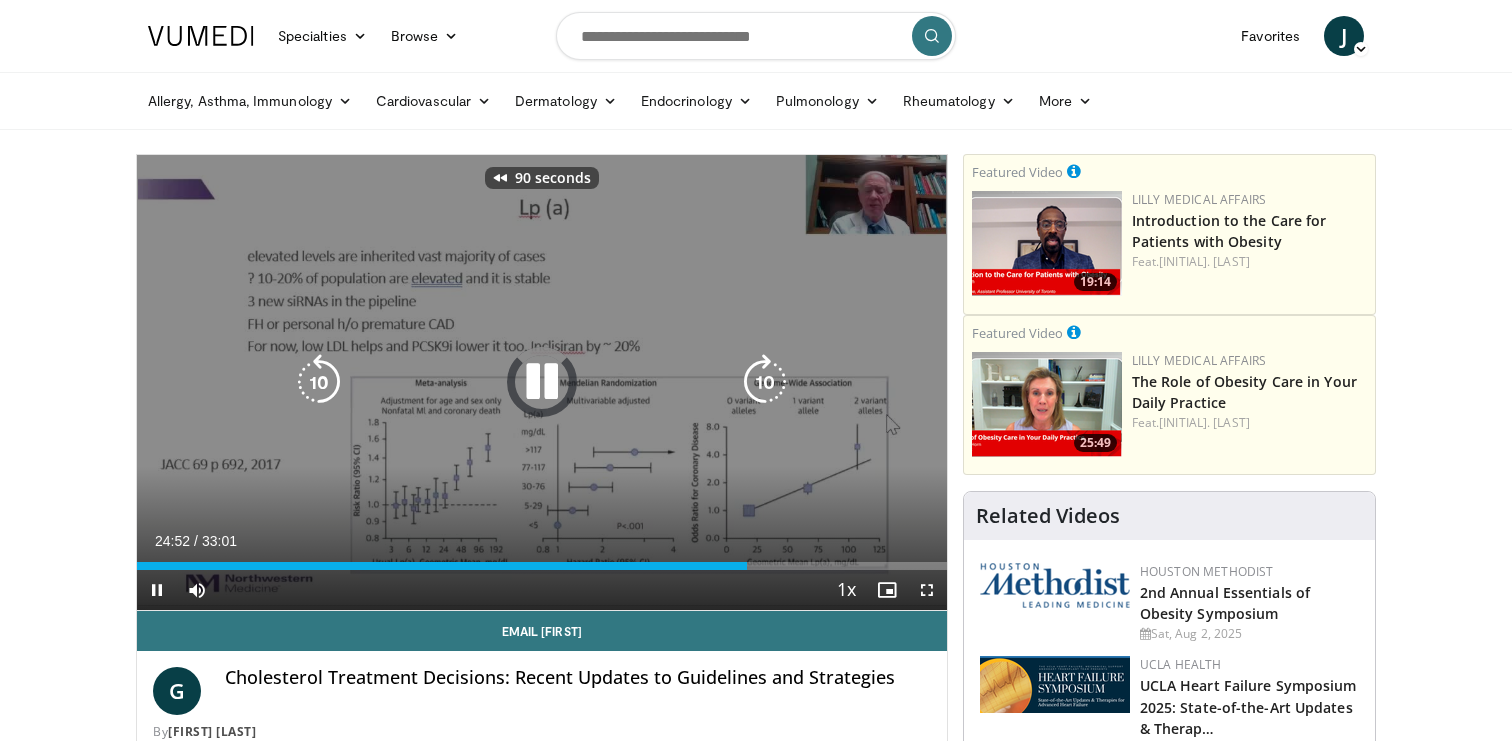 click at bounding box center [319, 382] 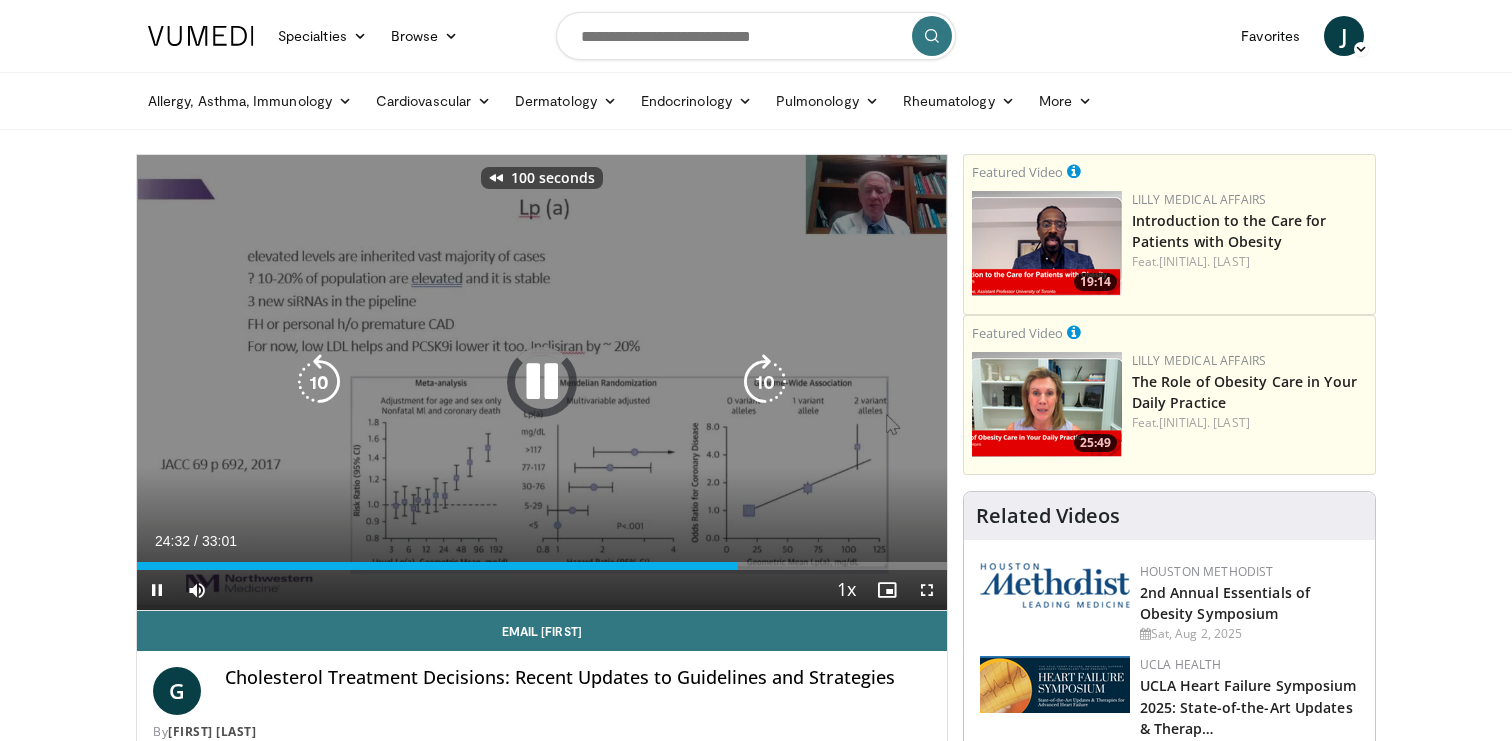 click at bounding box center [319, 382] 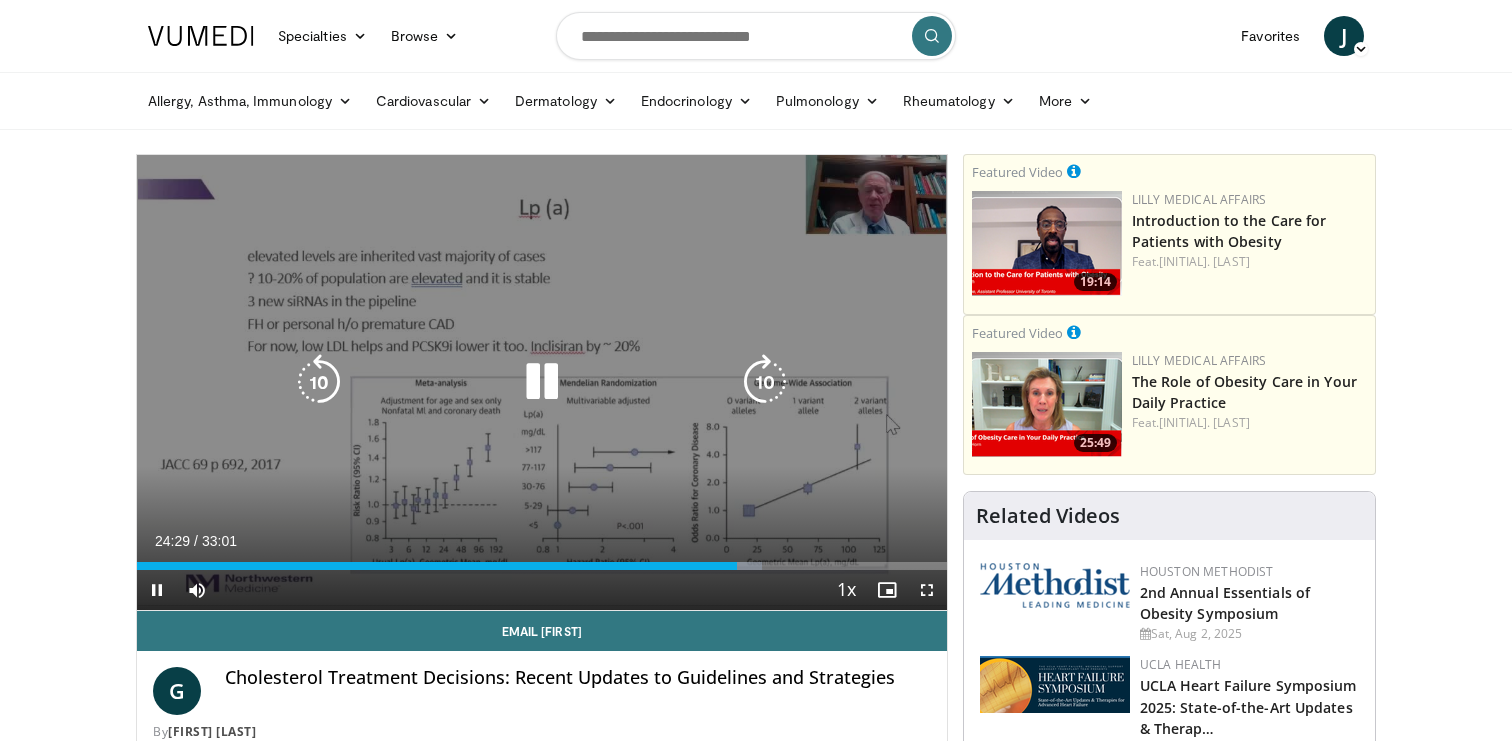 click at bounding box center (542, 382) 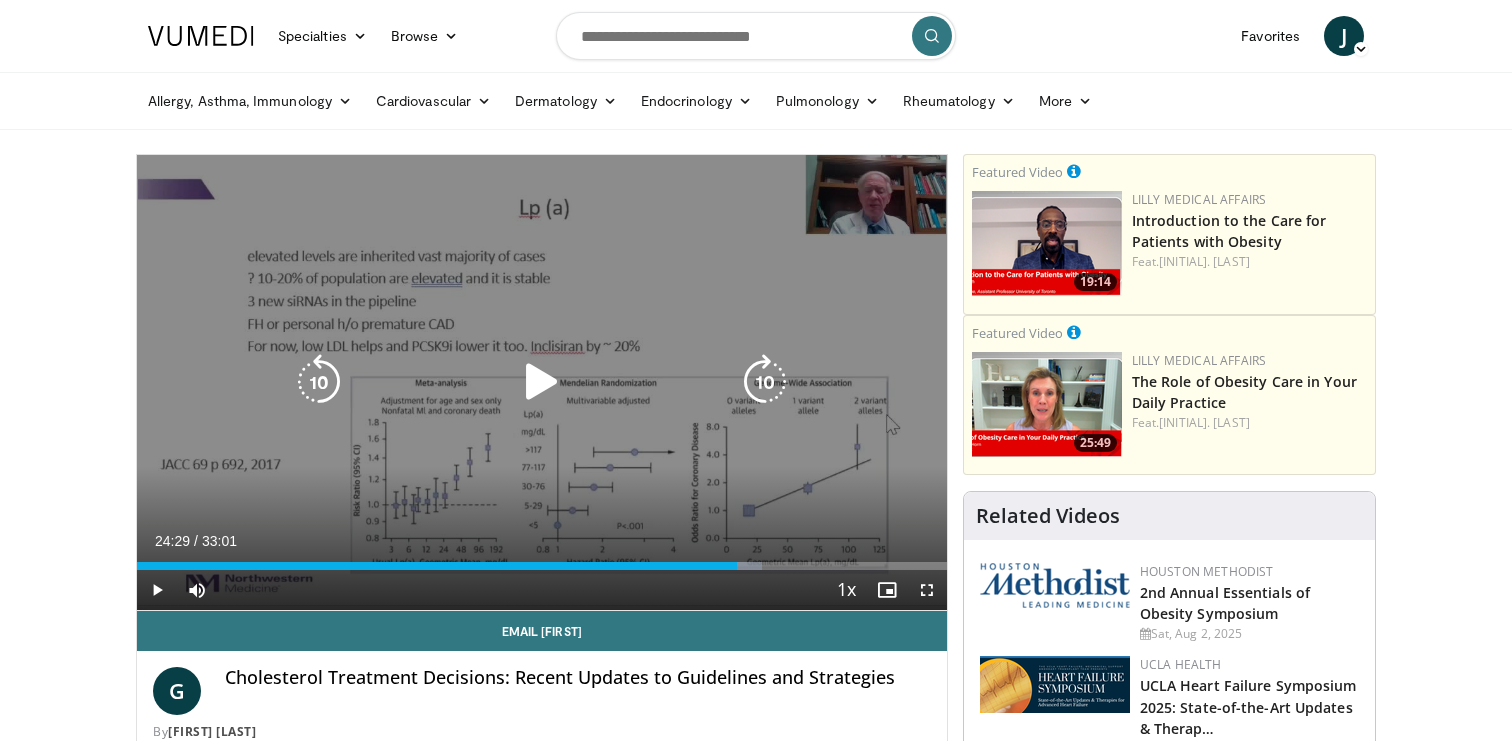click at bounding box center [542, 382] 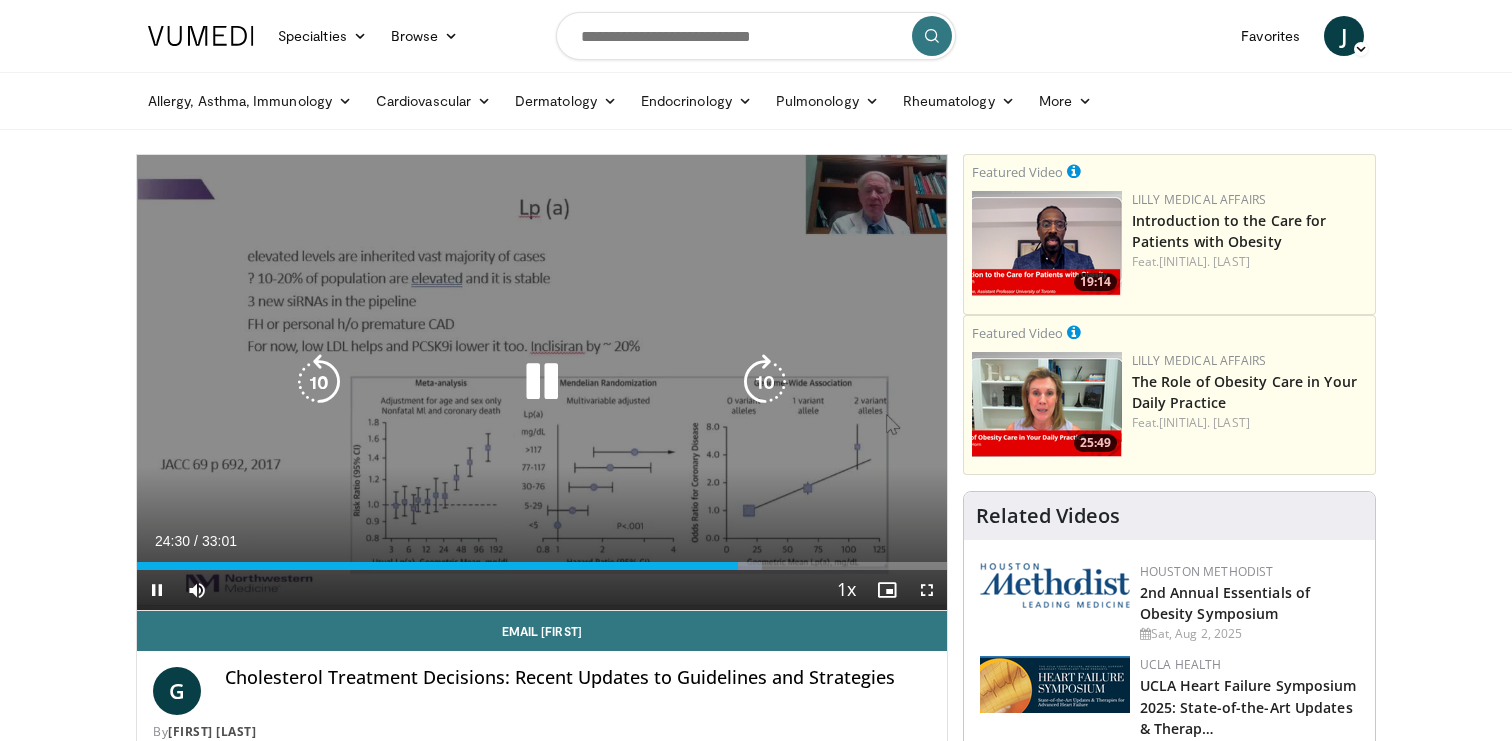 click at bounding box center [319, 382] 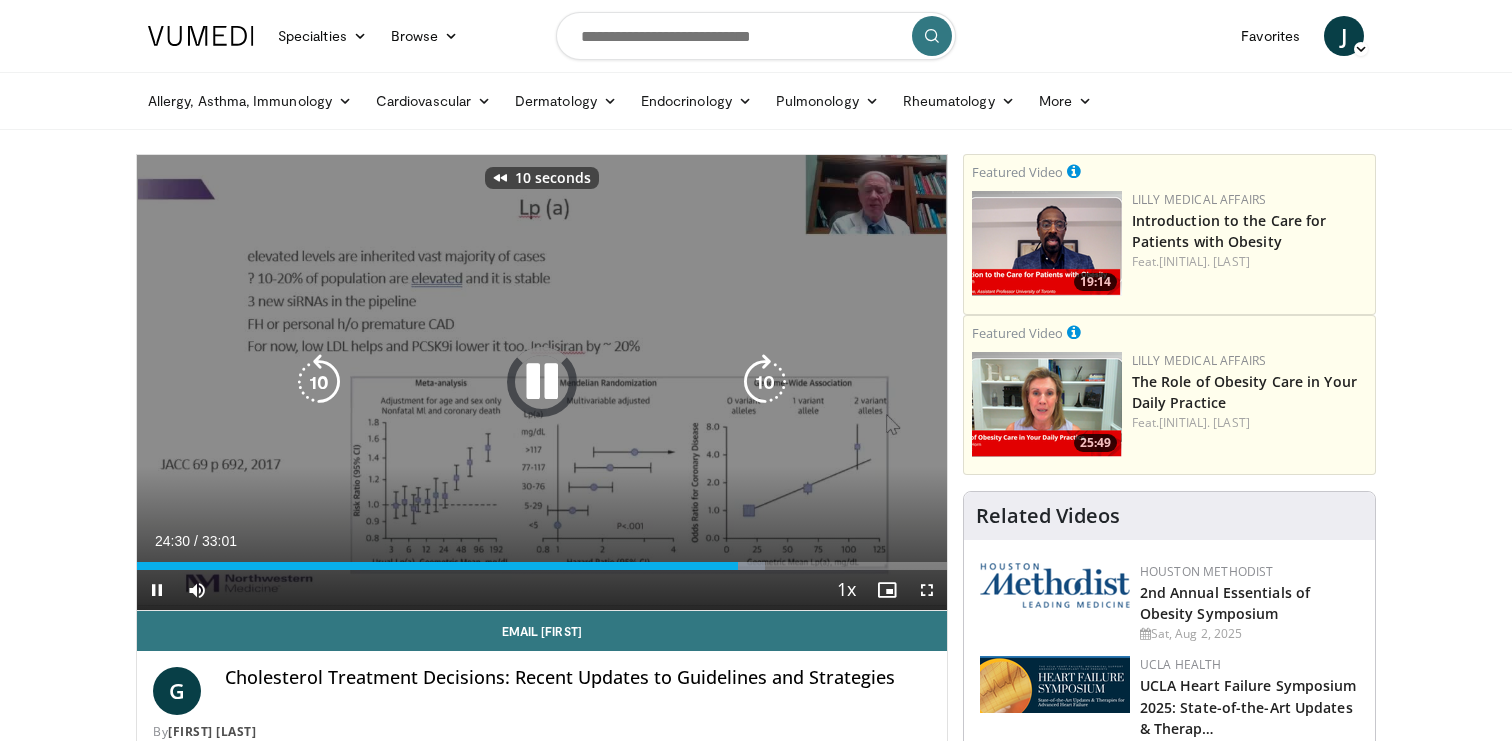 click at bounding box center [319, 382] 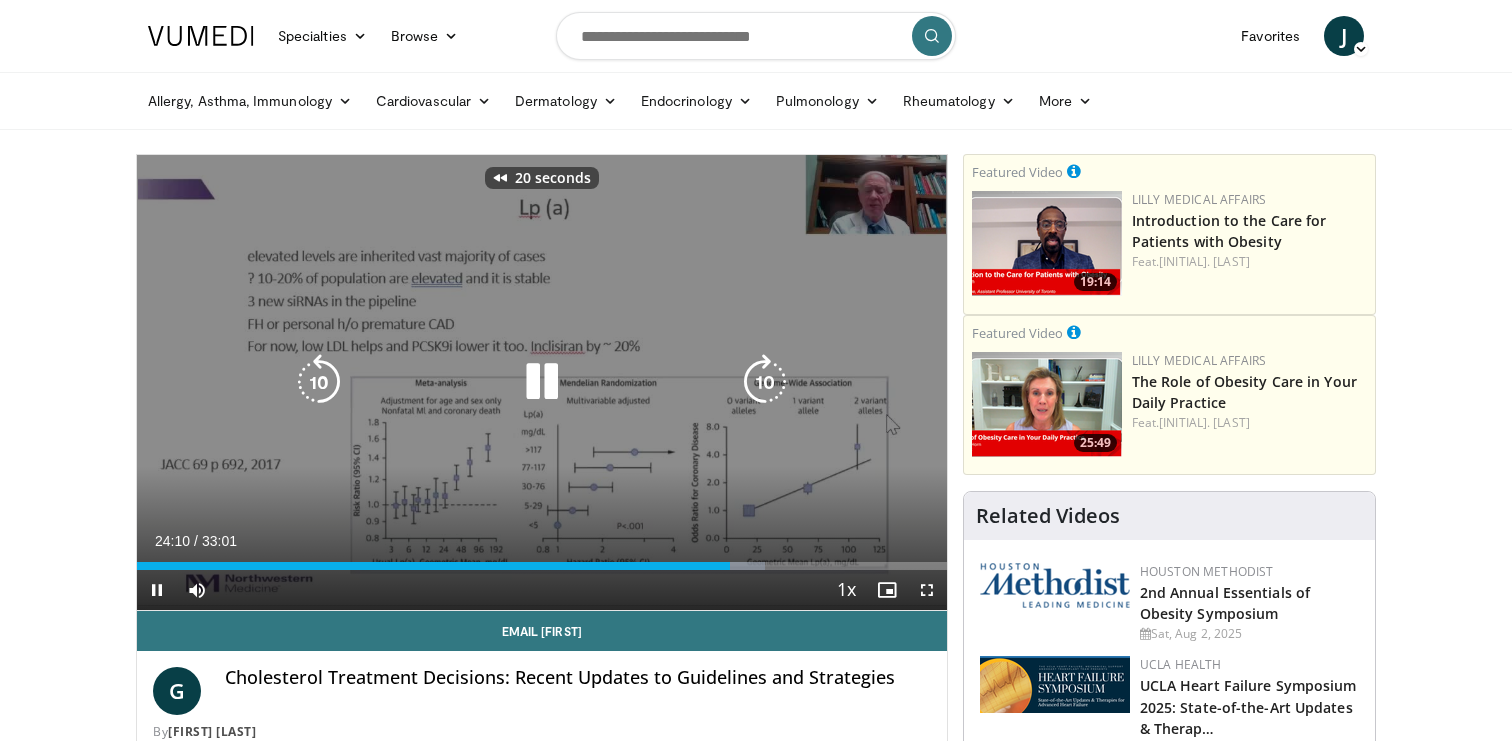 click at bounding box center (319, 382) 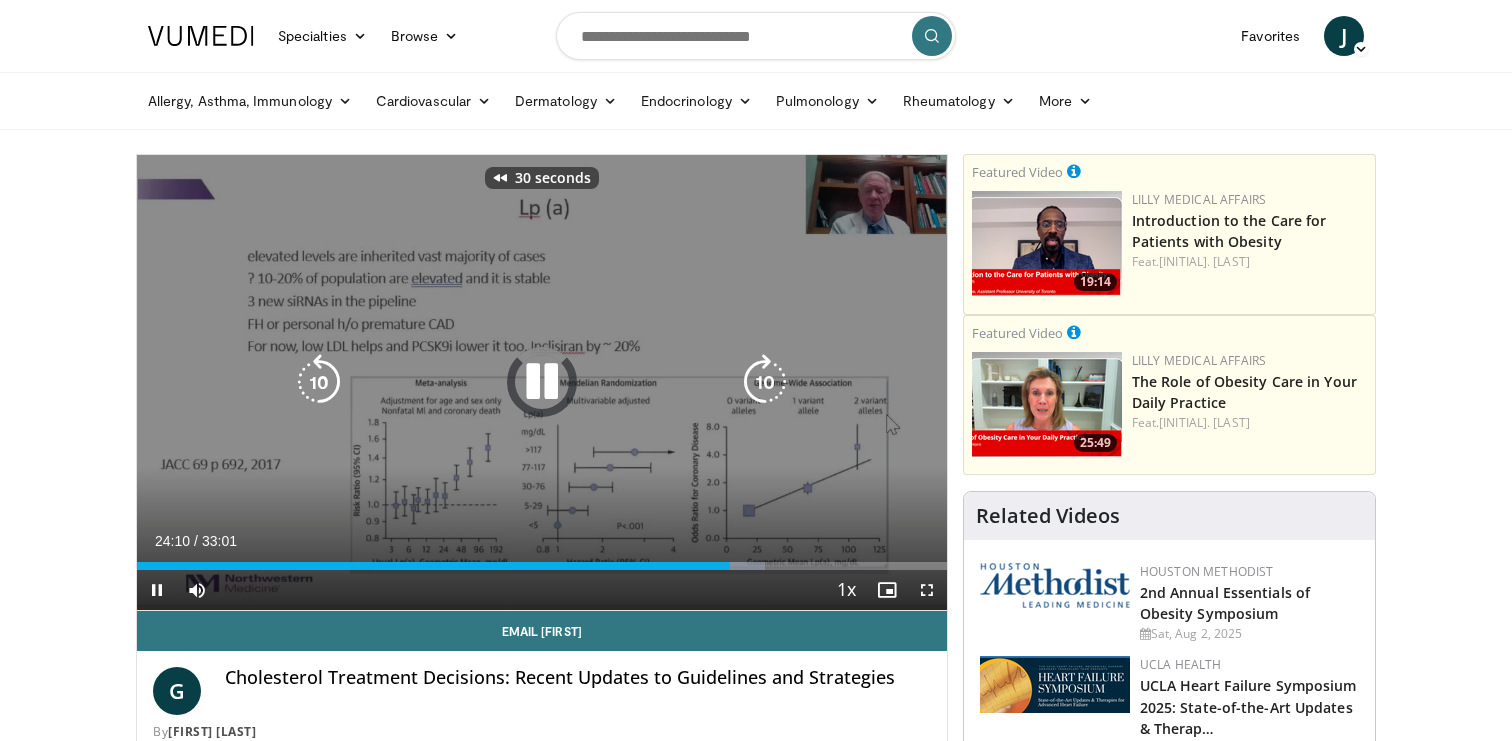 click at bounding box center (319, 382) 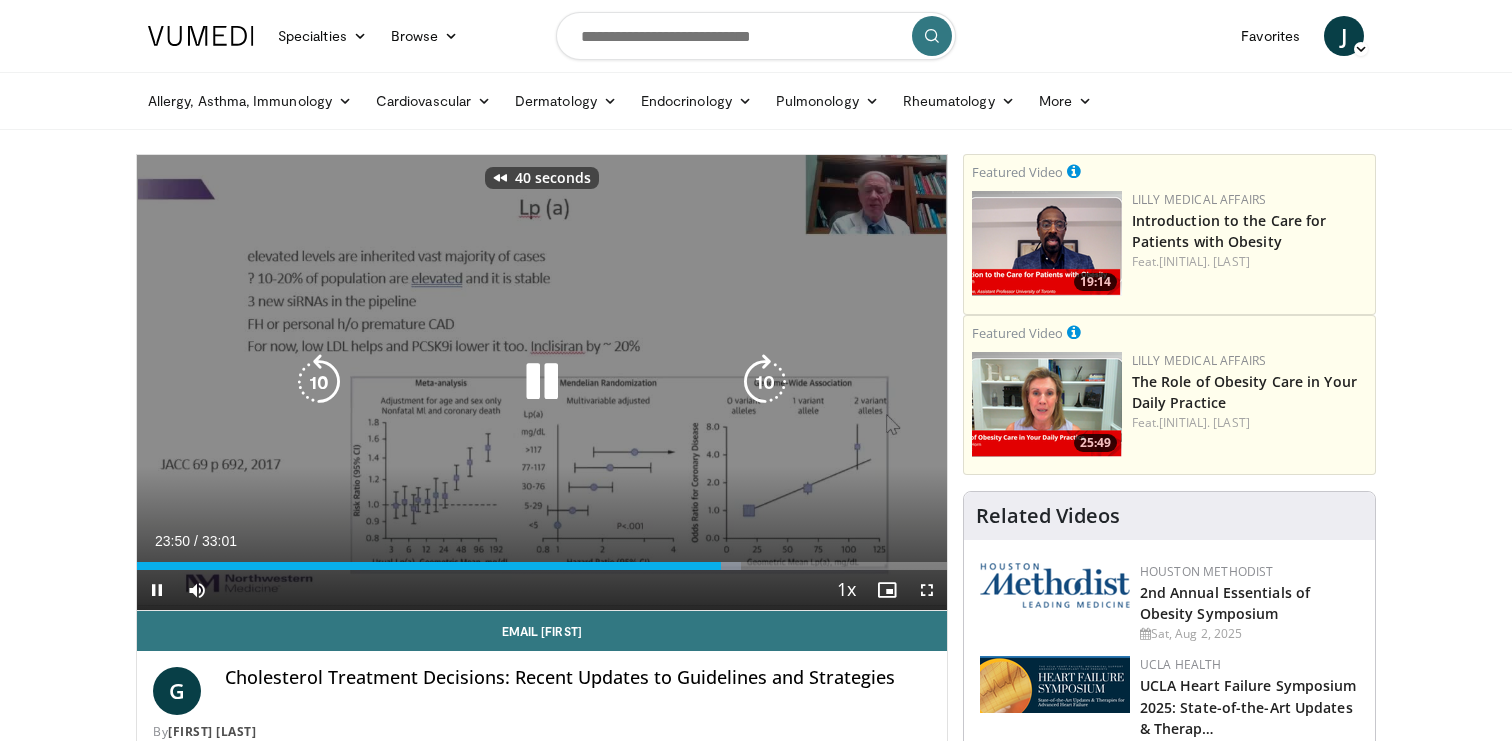 click at bounding box center [319, 382] 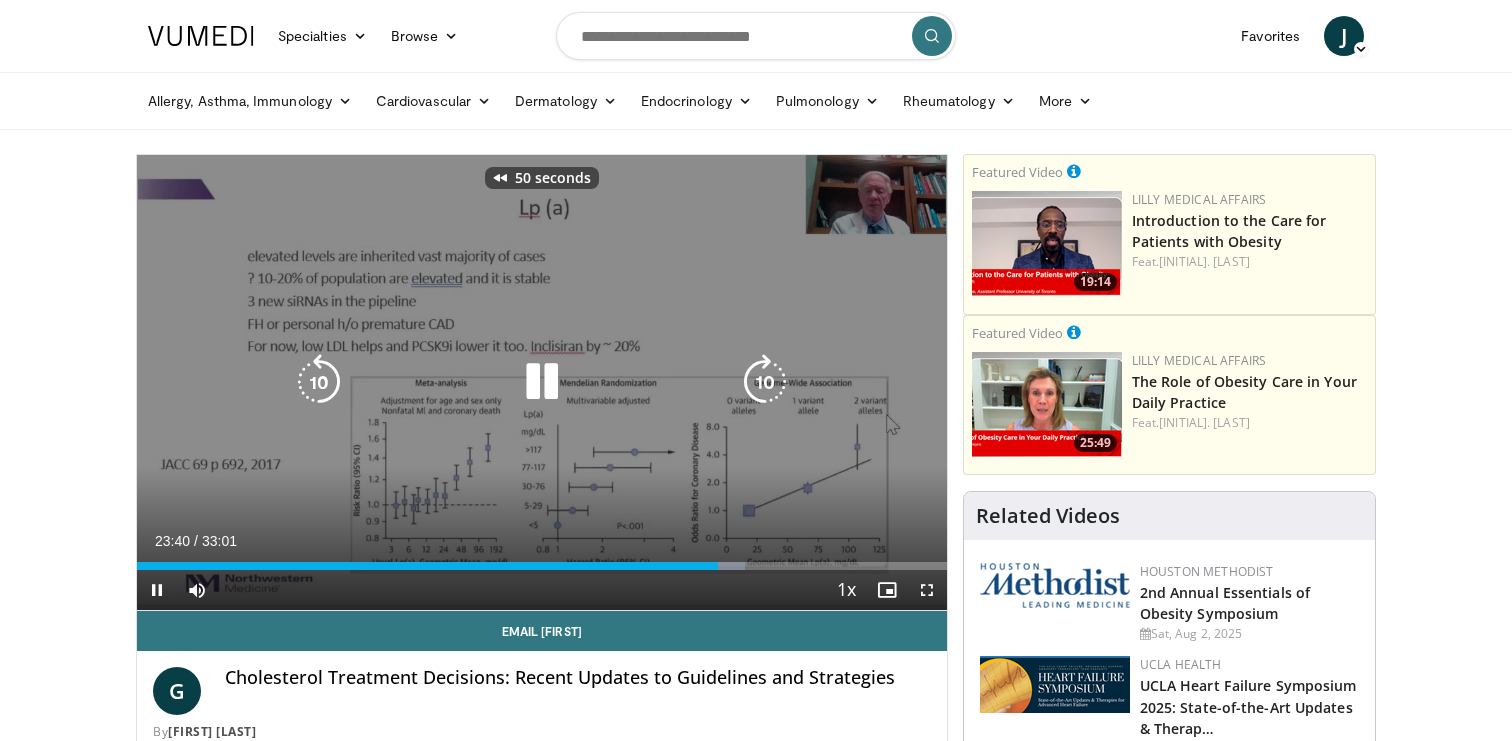 click at bounding box center [319, 382] 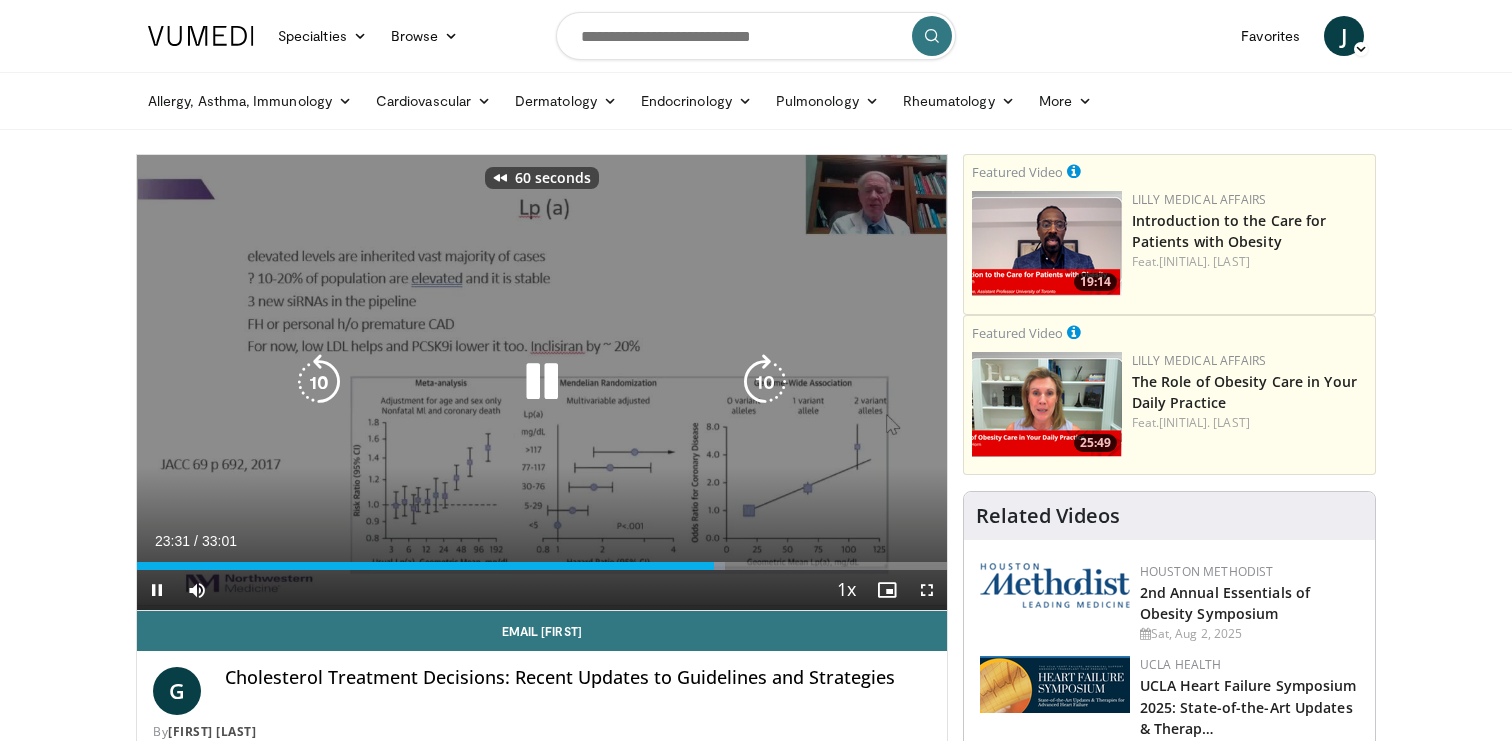 click at bounding box center [319, 382] 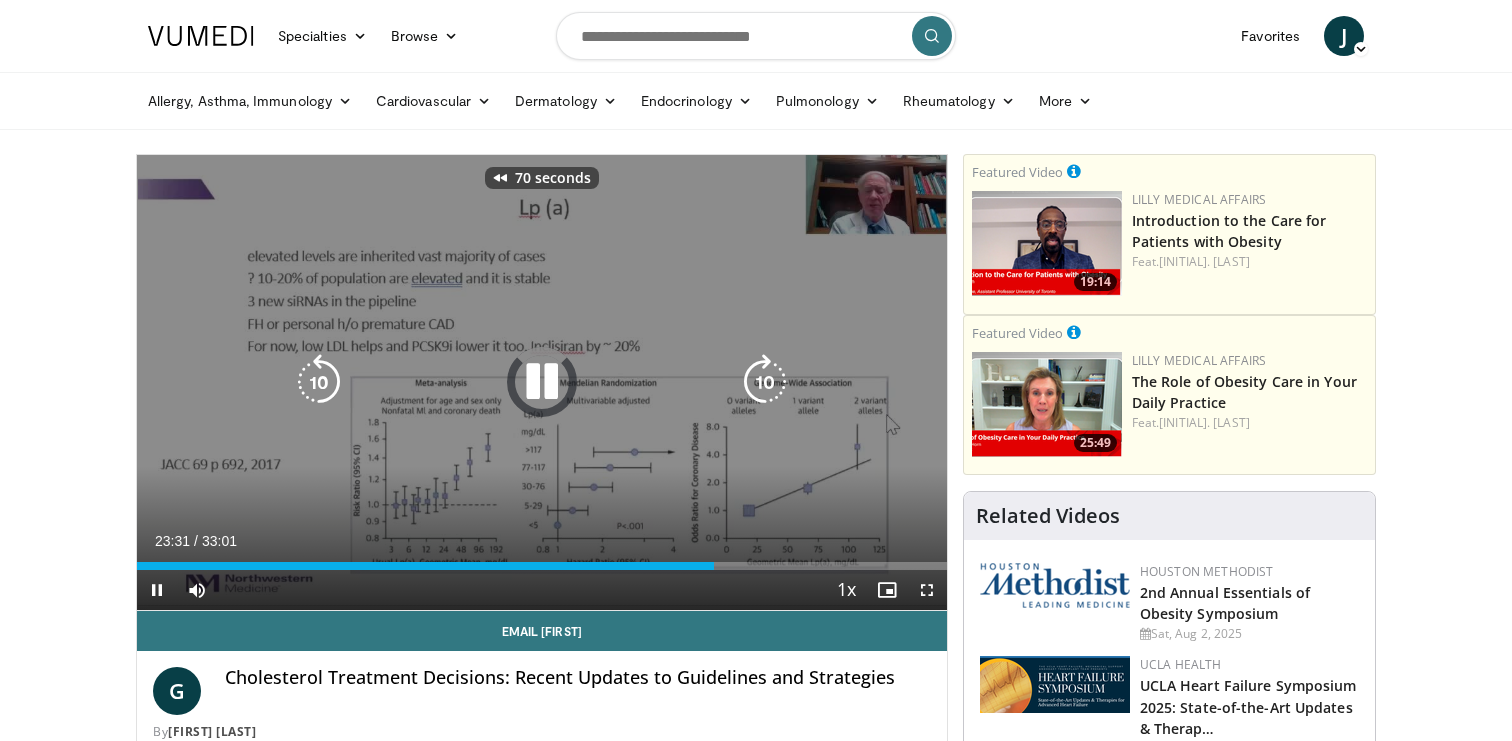 click at bounding box center [319, 382] 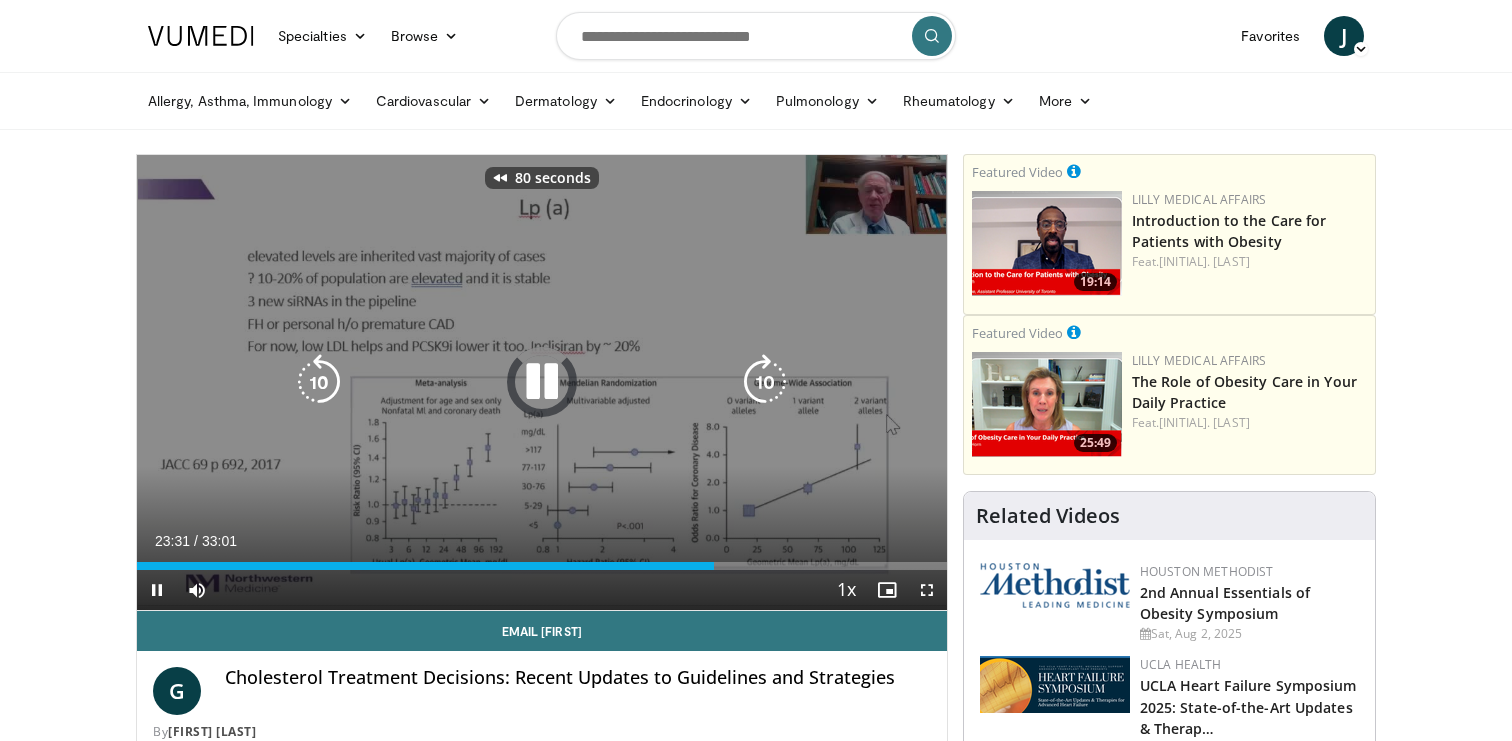 click at bounding box center (319, 382) 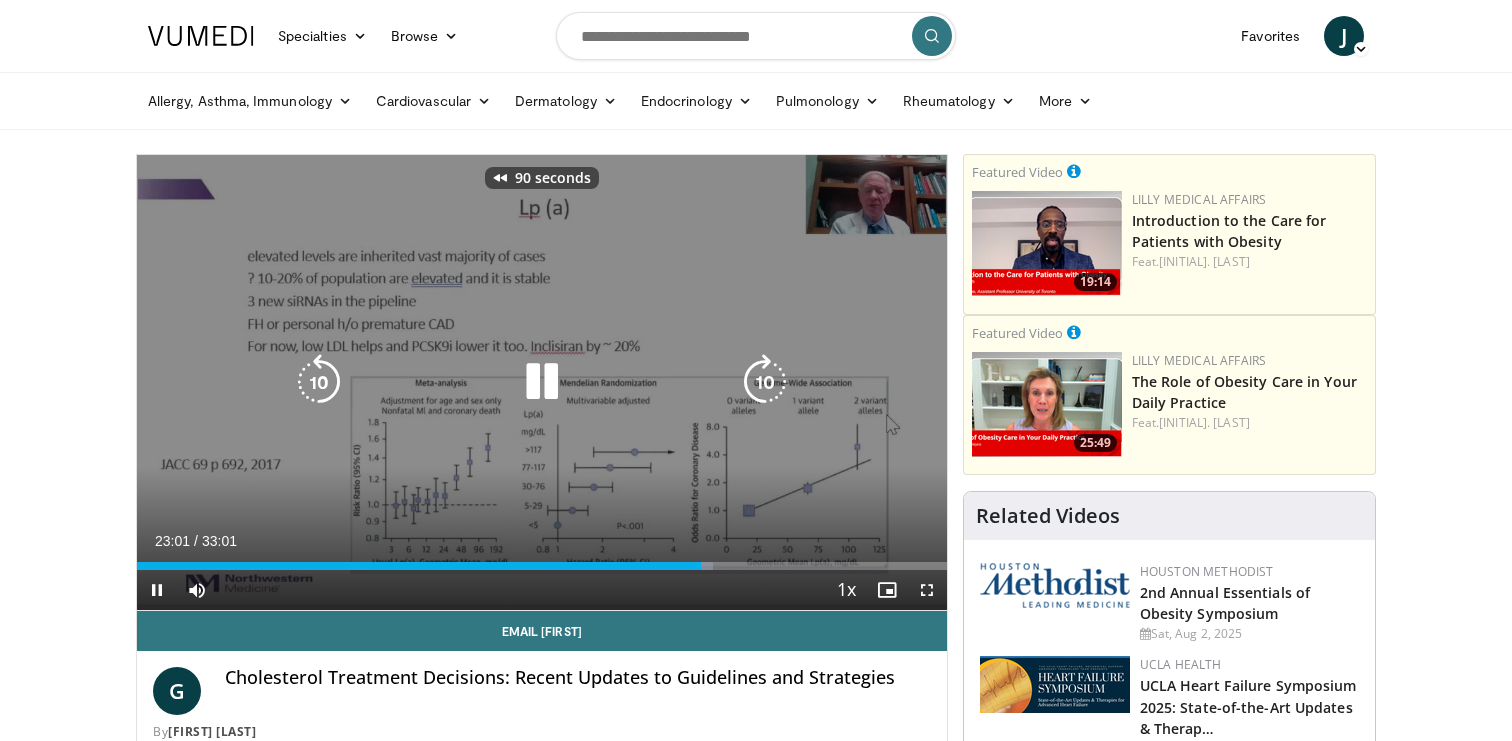 click at bounding box center (319, 382) 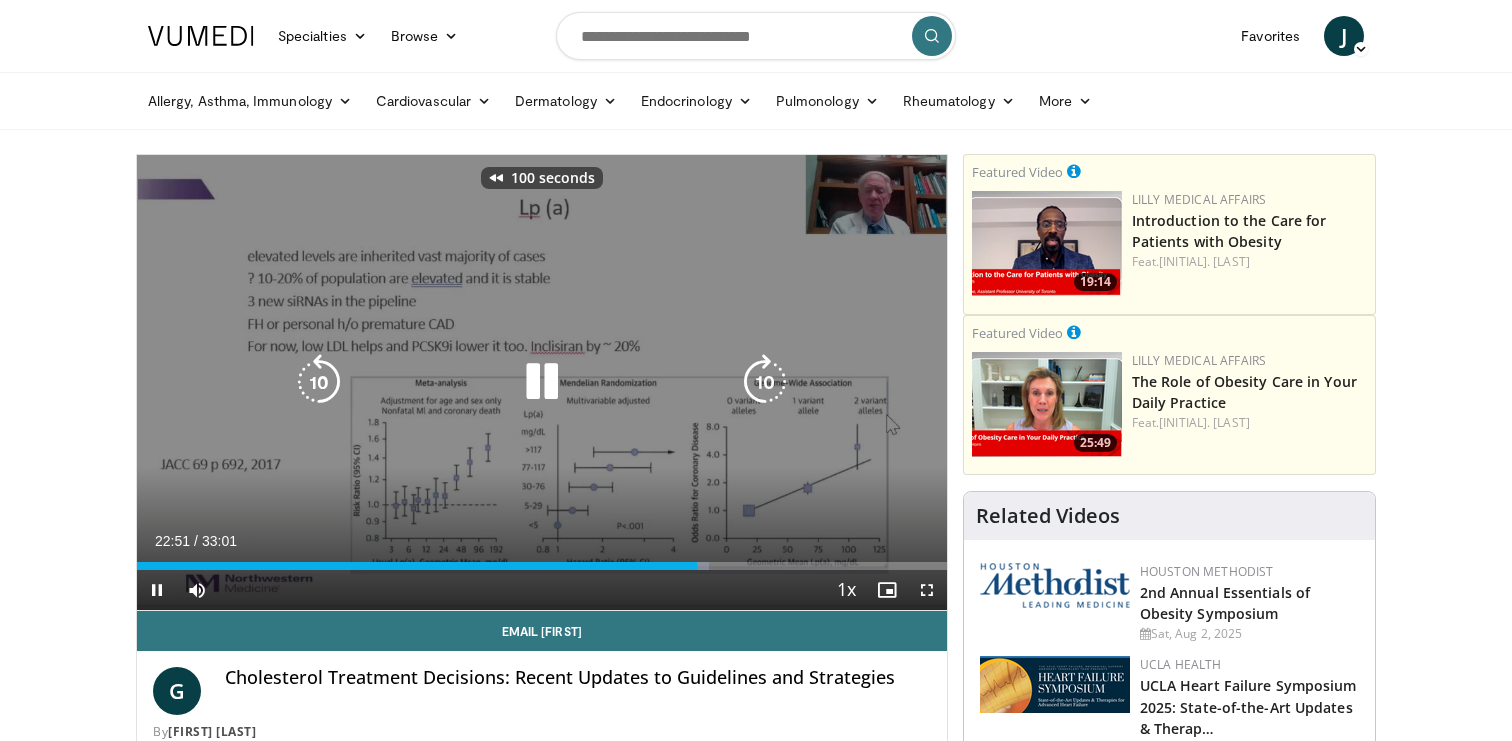 click at bounding box center [319, 382] 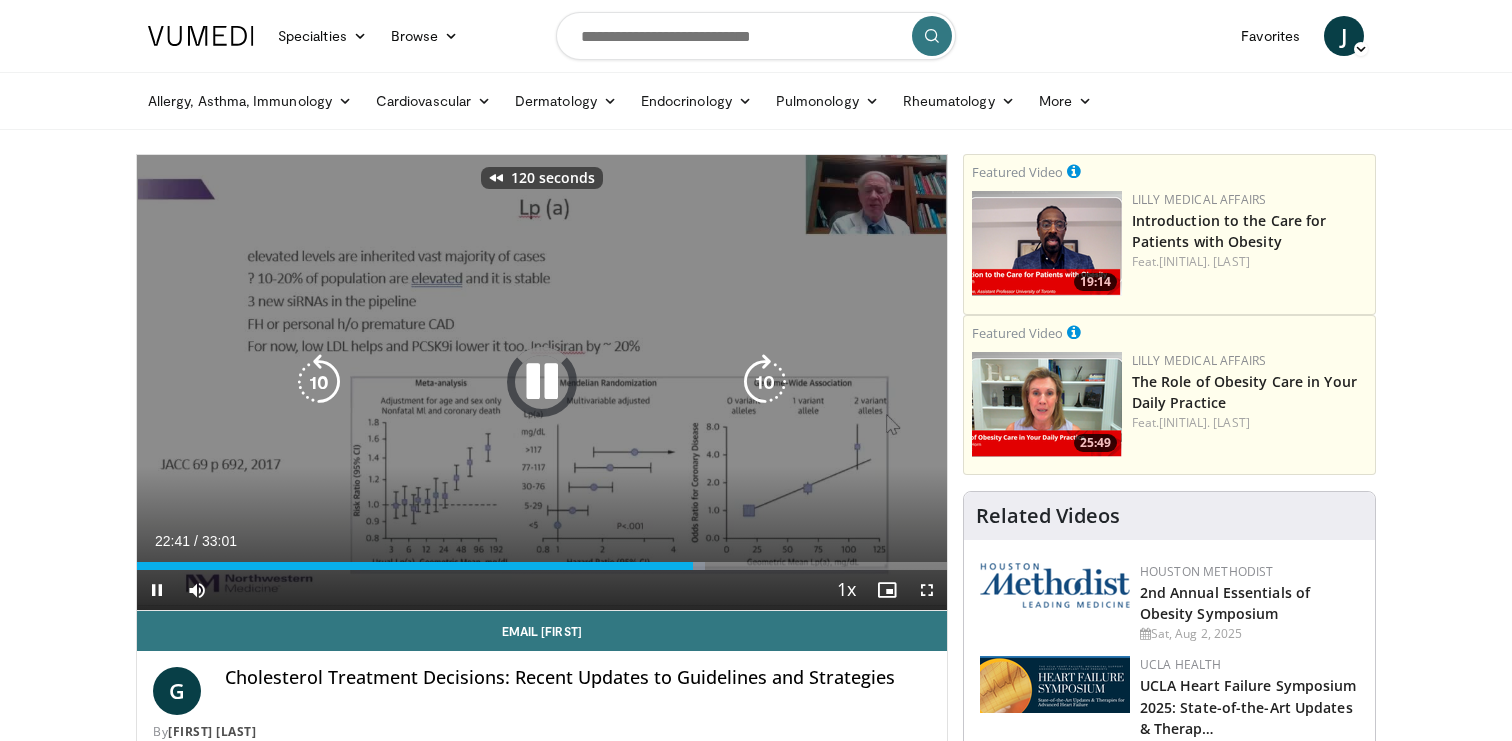 click at bounding box center (319, 382) 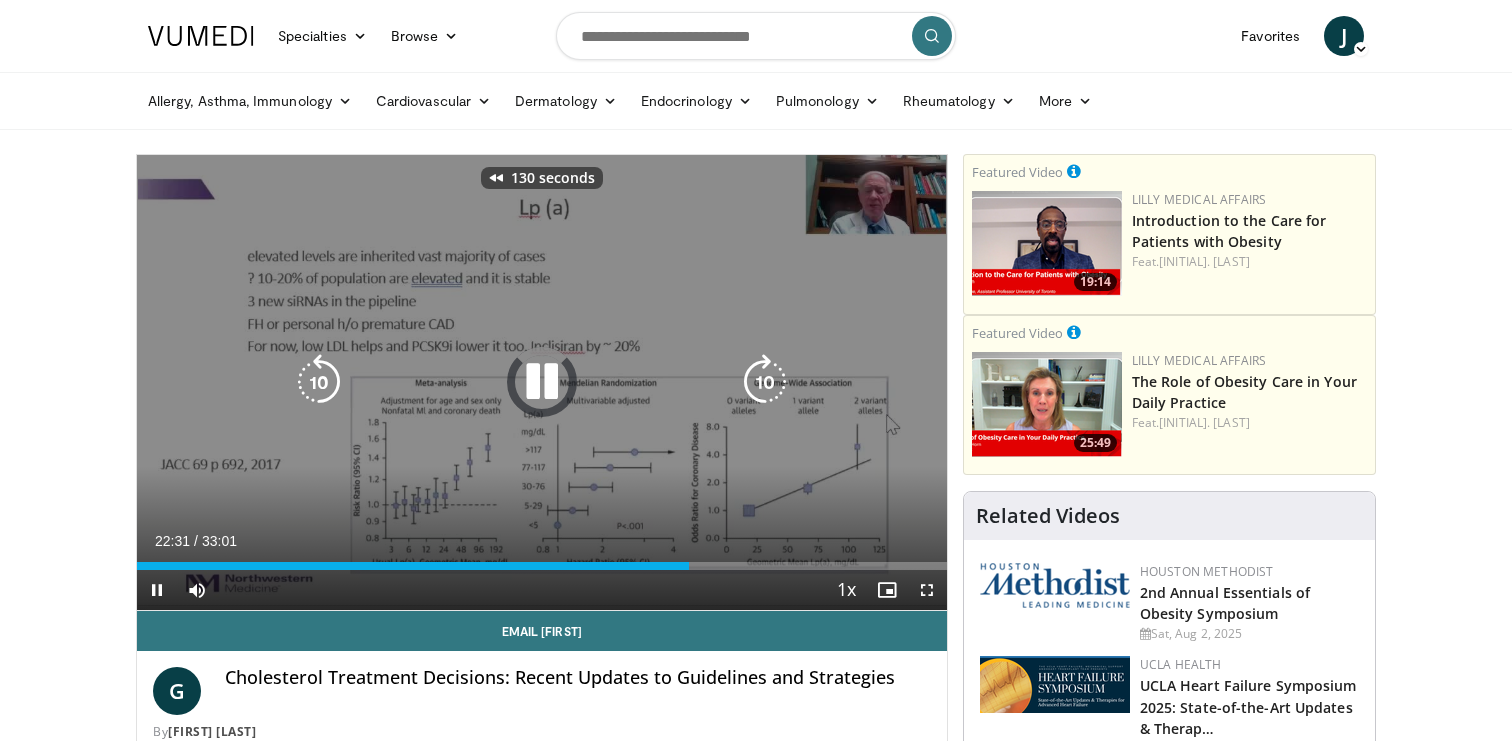 click at bounding box center [319, 382] 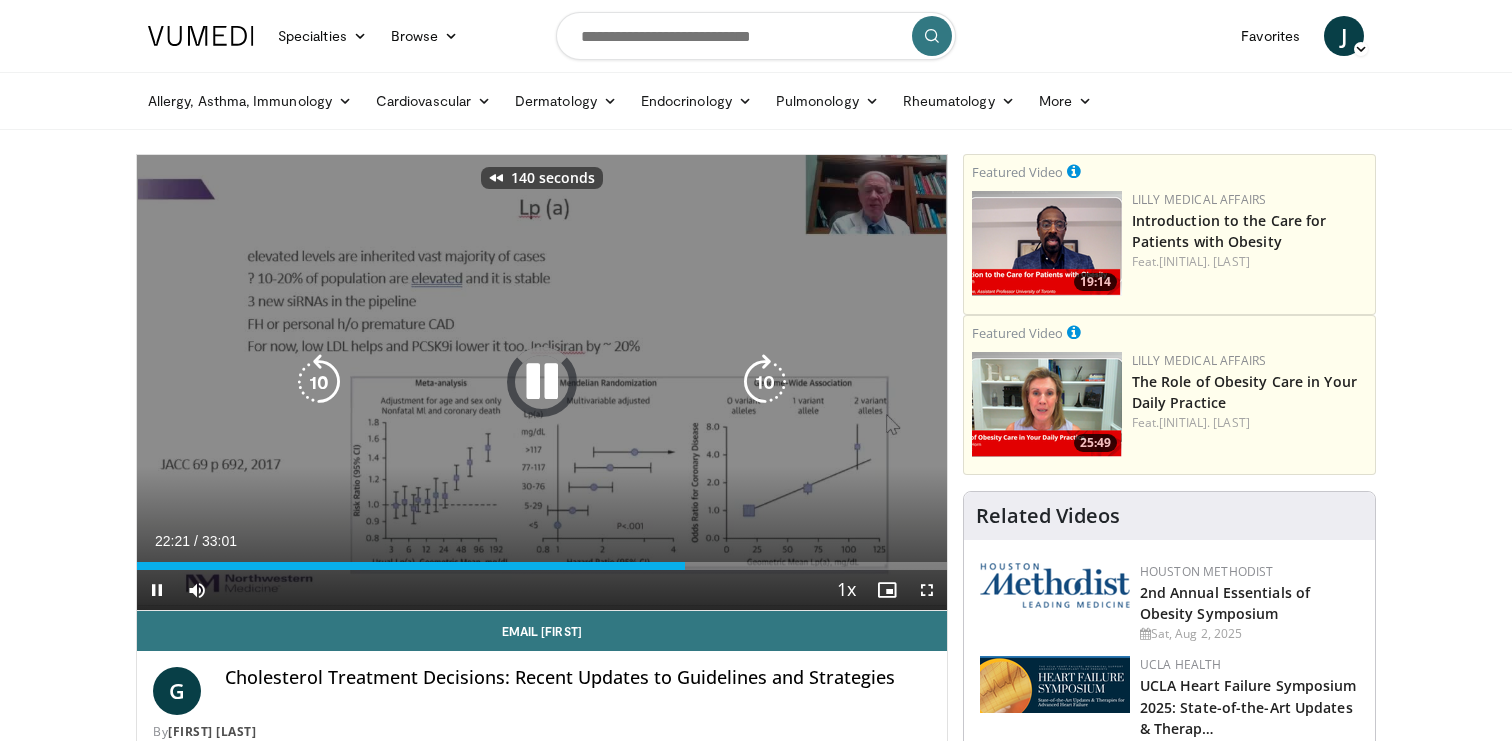 click at bounding box center [319, 382] 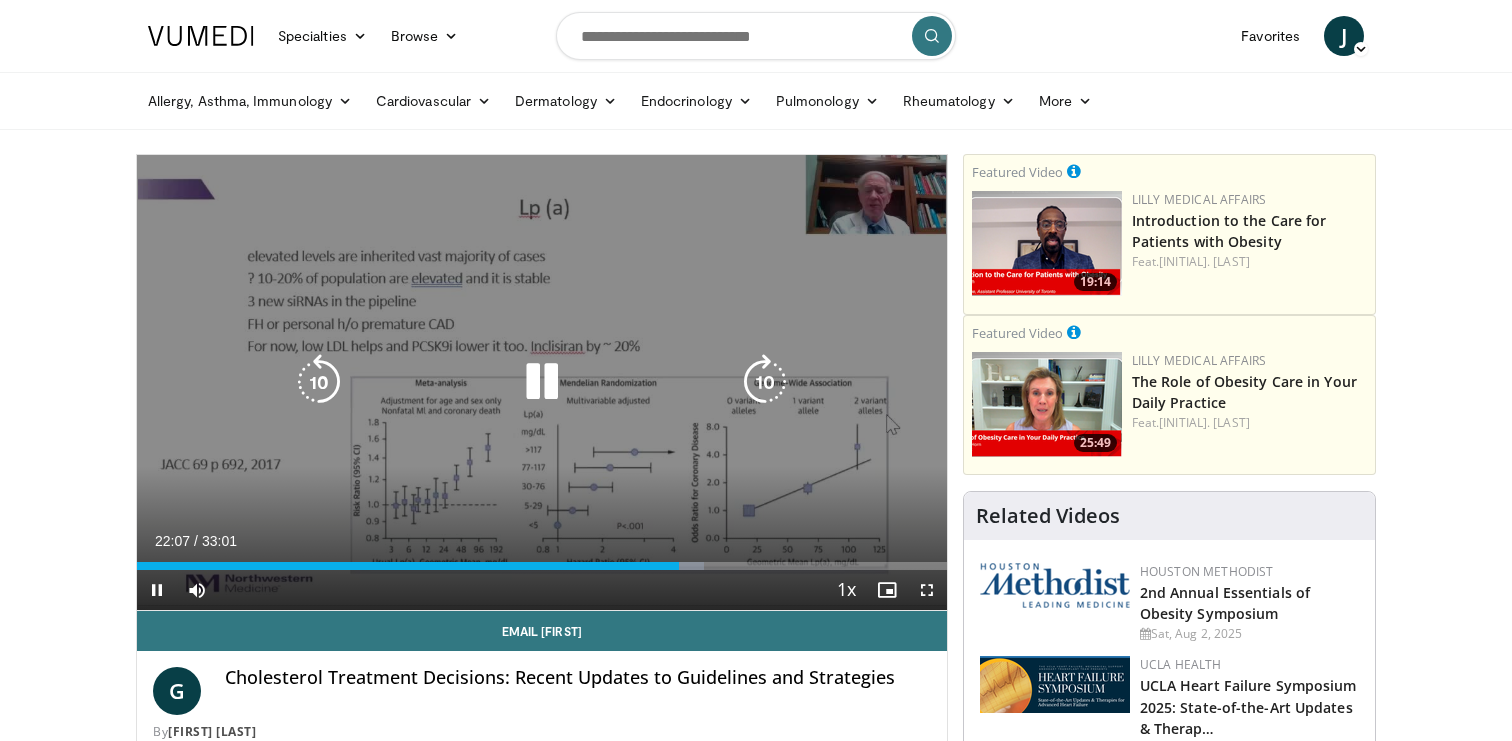 click at bounding box center (319, 382) 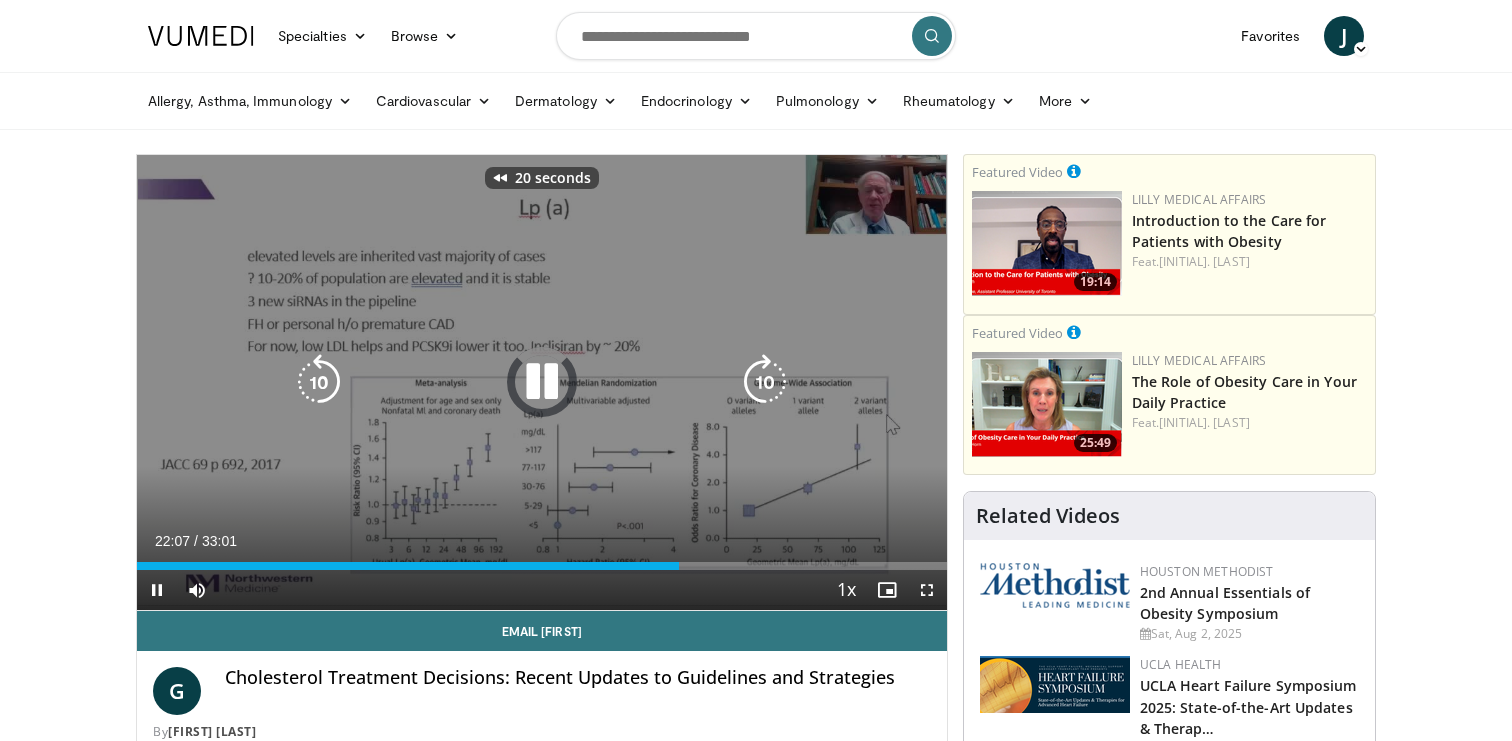 click at bounding box center [319, 382] 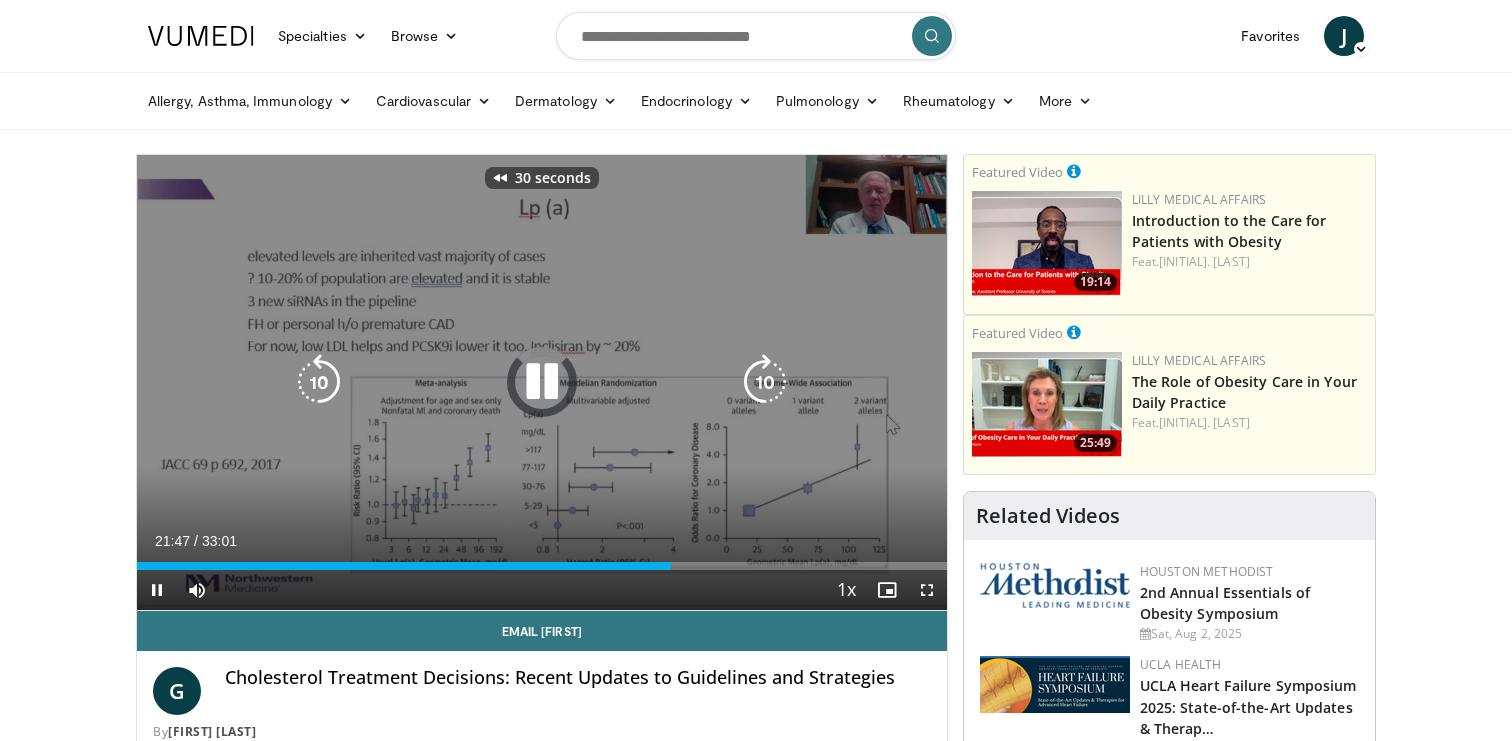 click at bounding box center [319, 382] 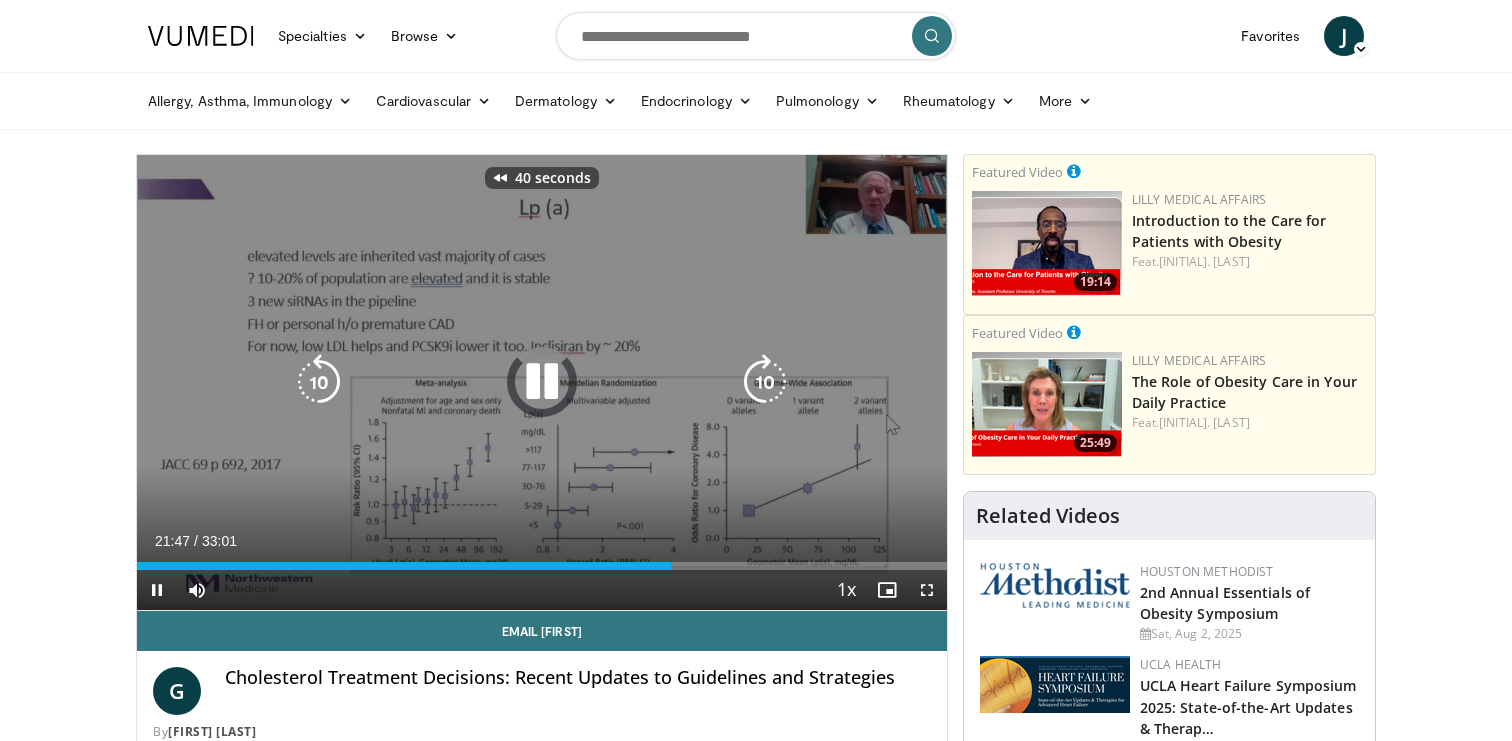 click at bounding box center (319, 382) 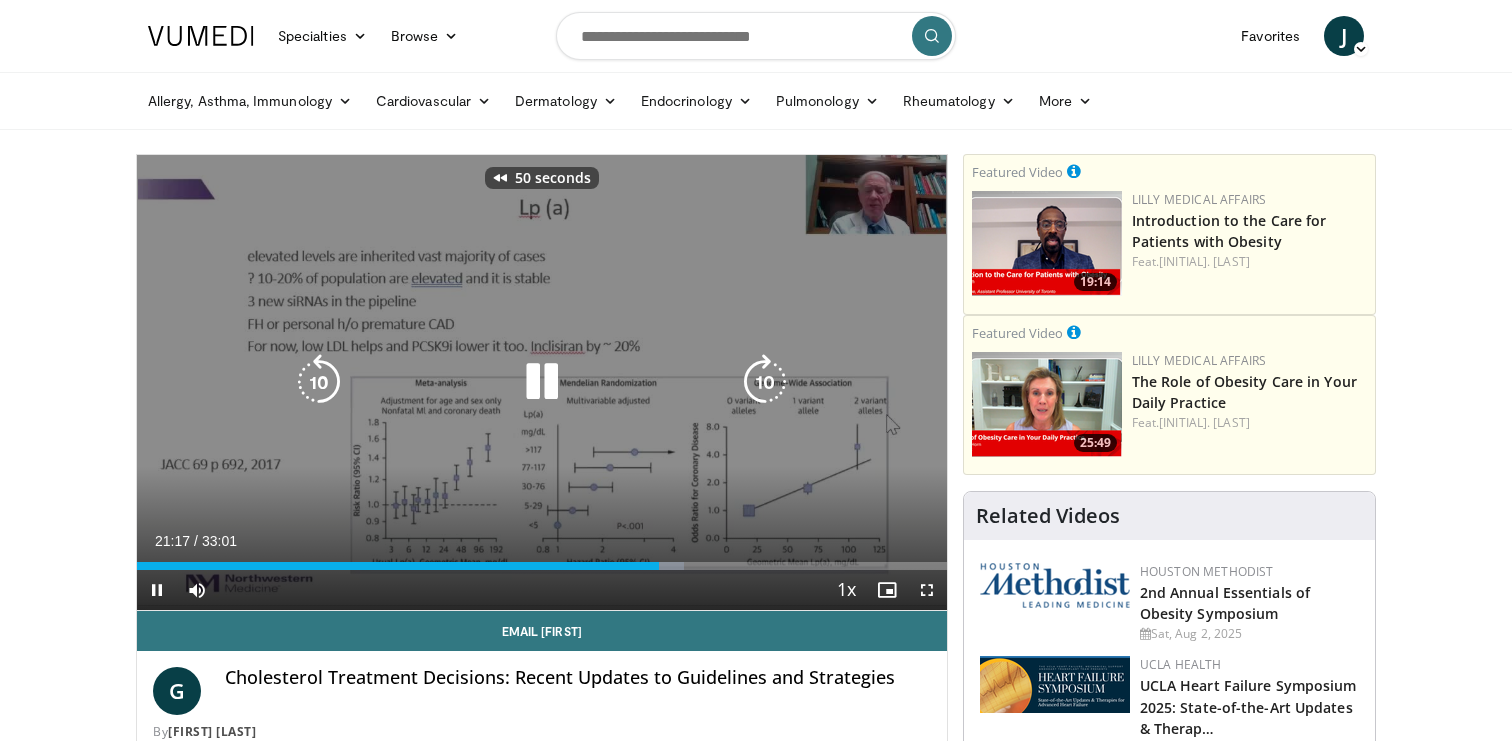 click at bounding box center [319, 382] 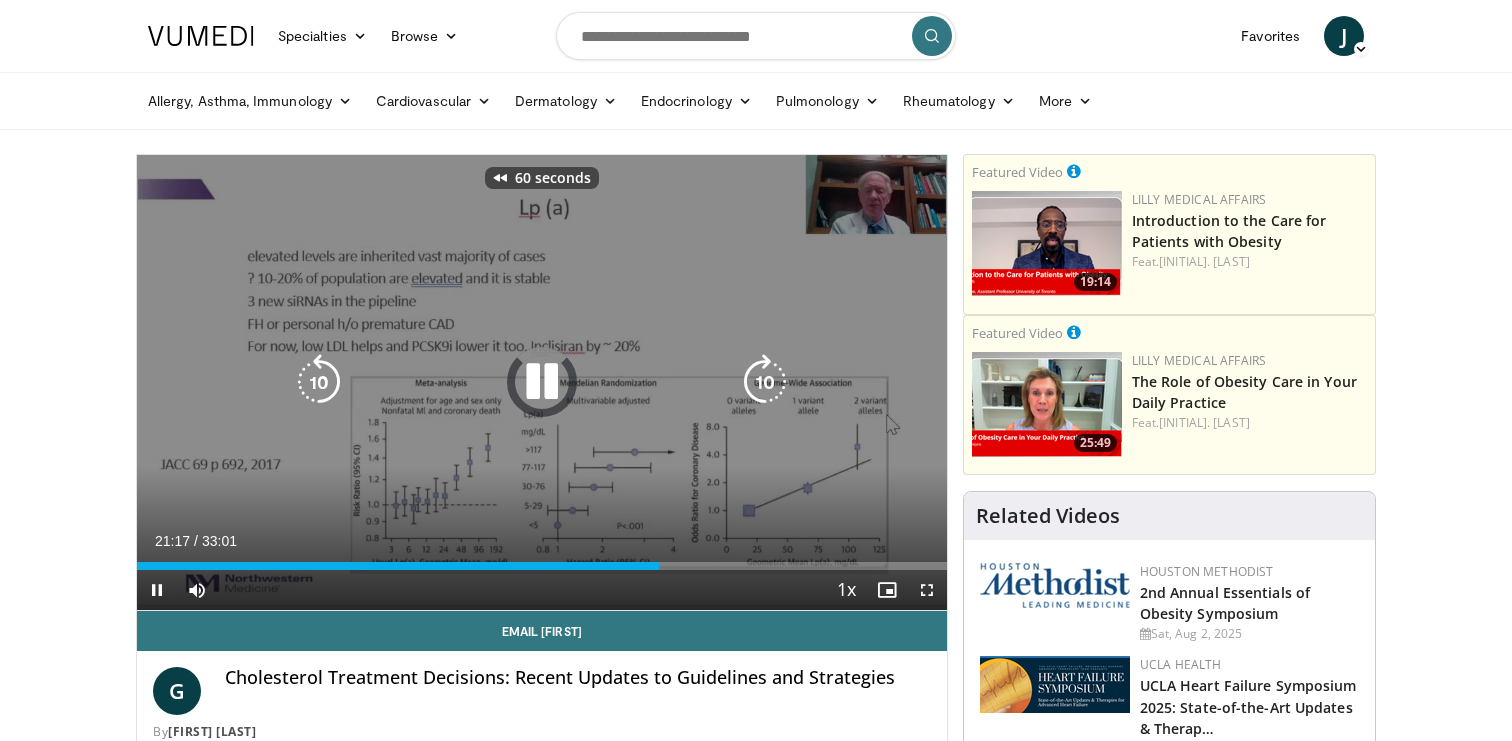 click at bounding box center (319, 382) 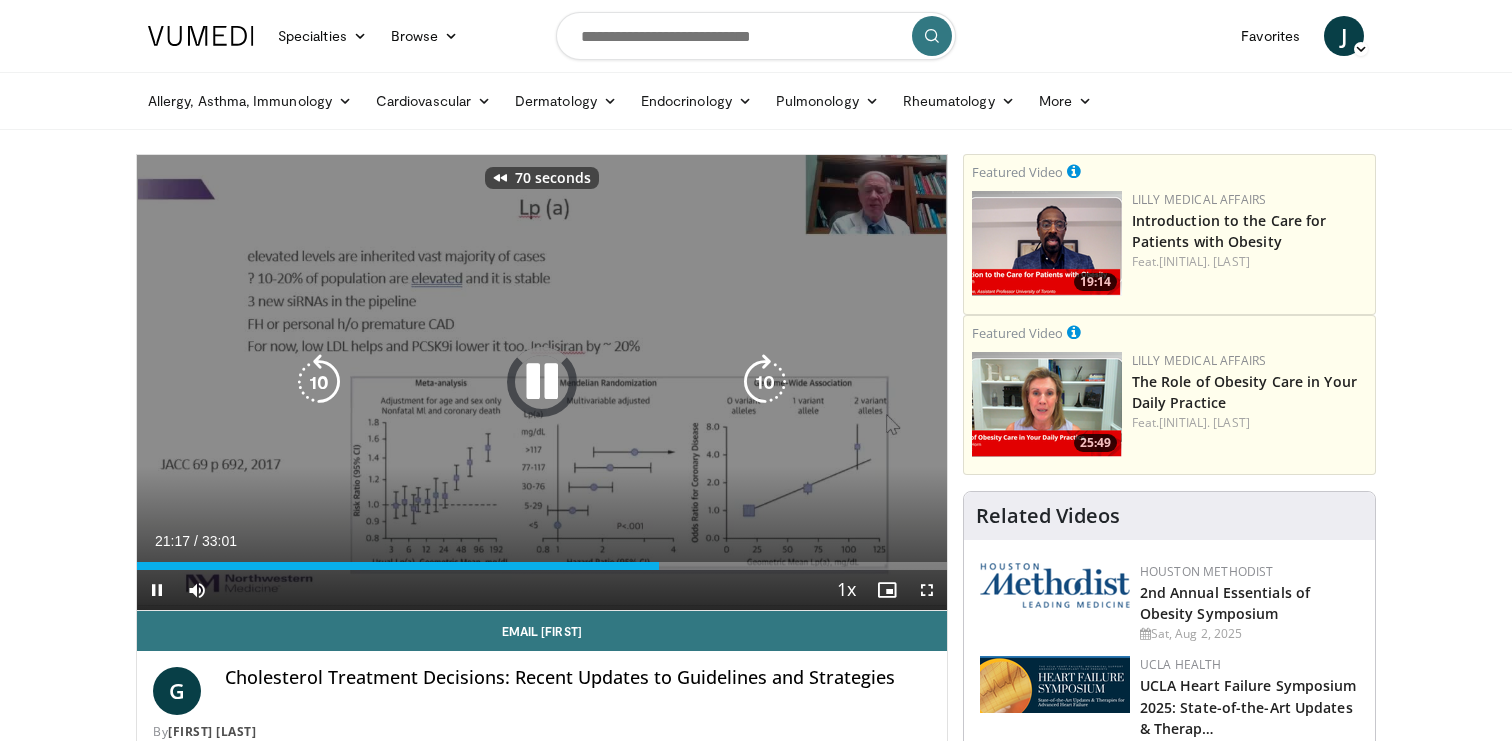 click at bounding box center (319, 382) 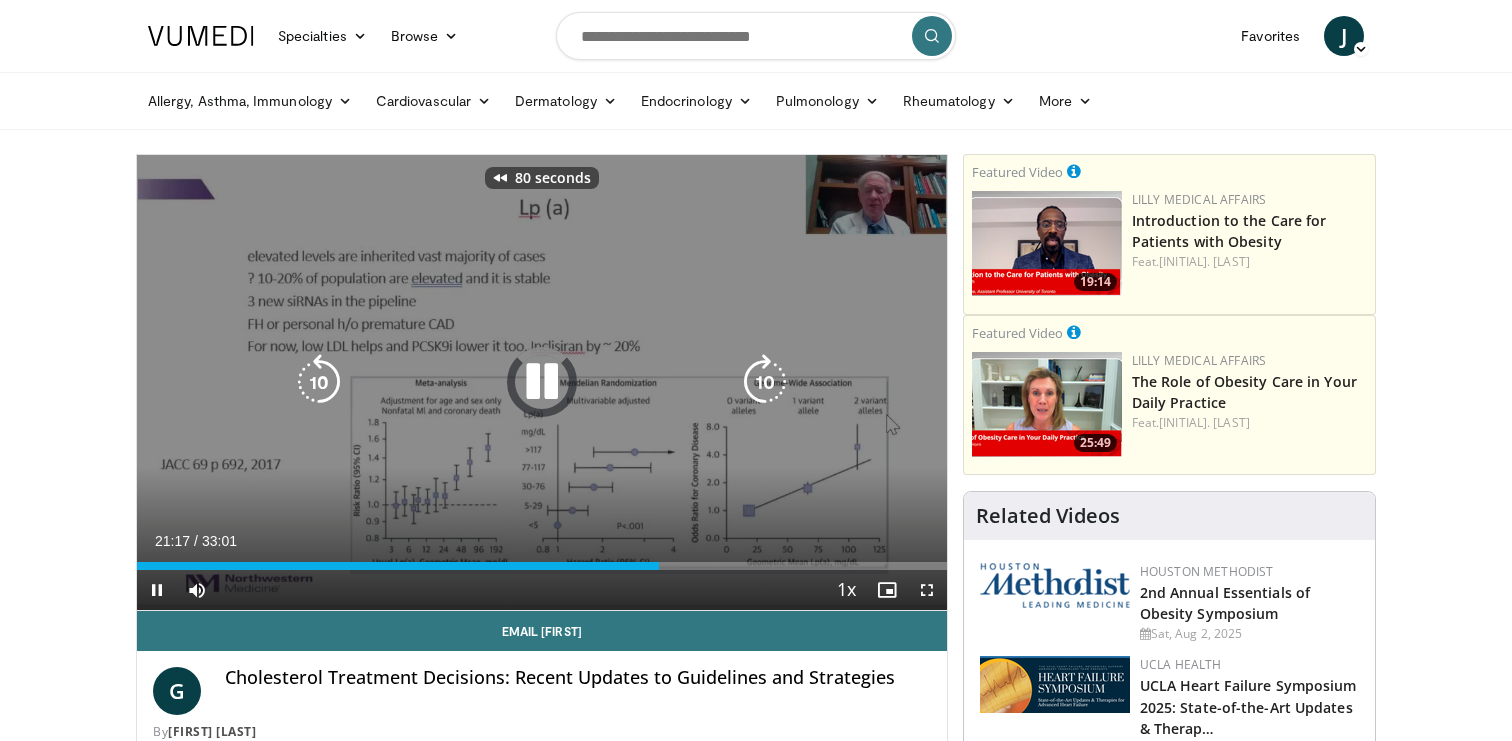 click at bounding box center (319, 382) 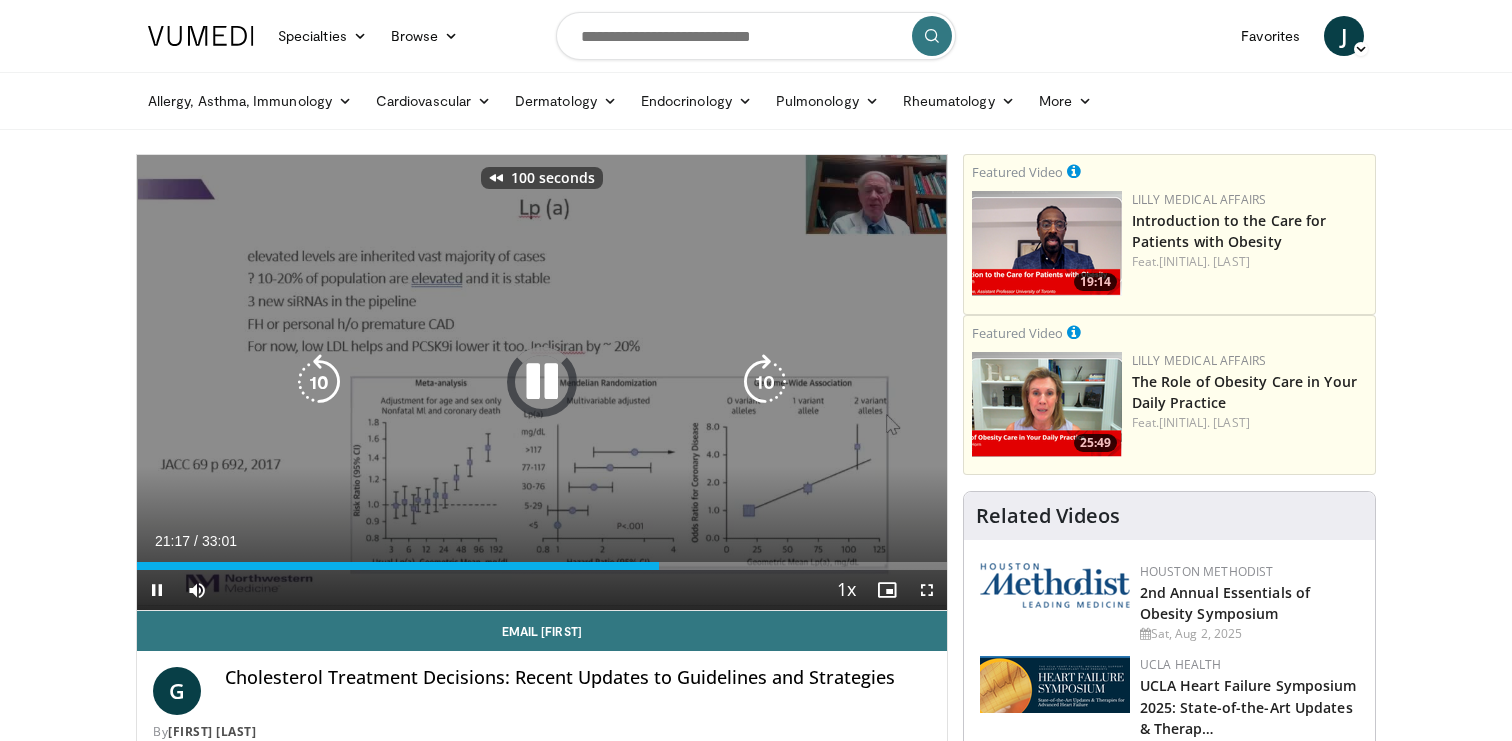 click at bounding box center (319, 382) 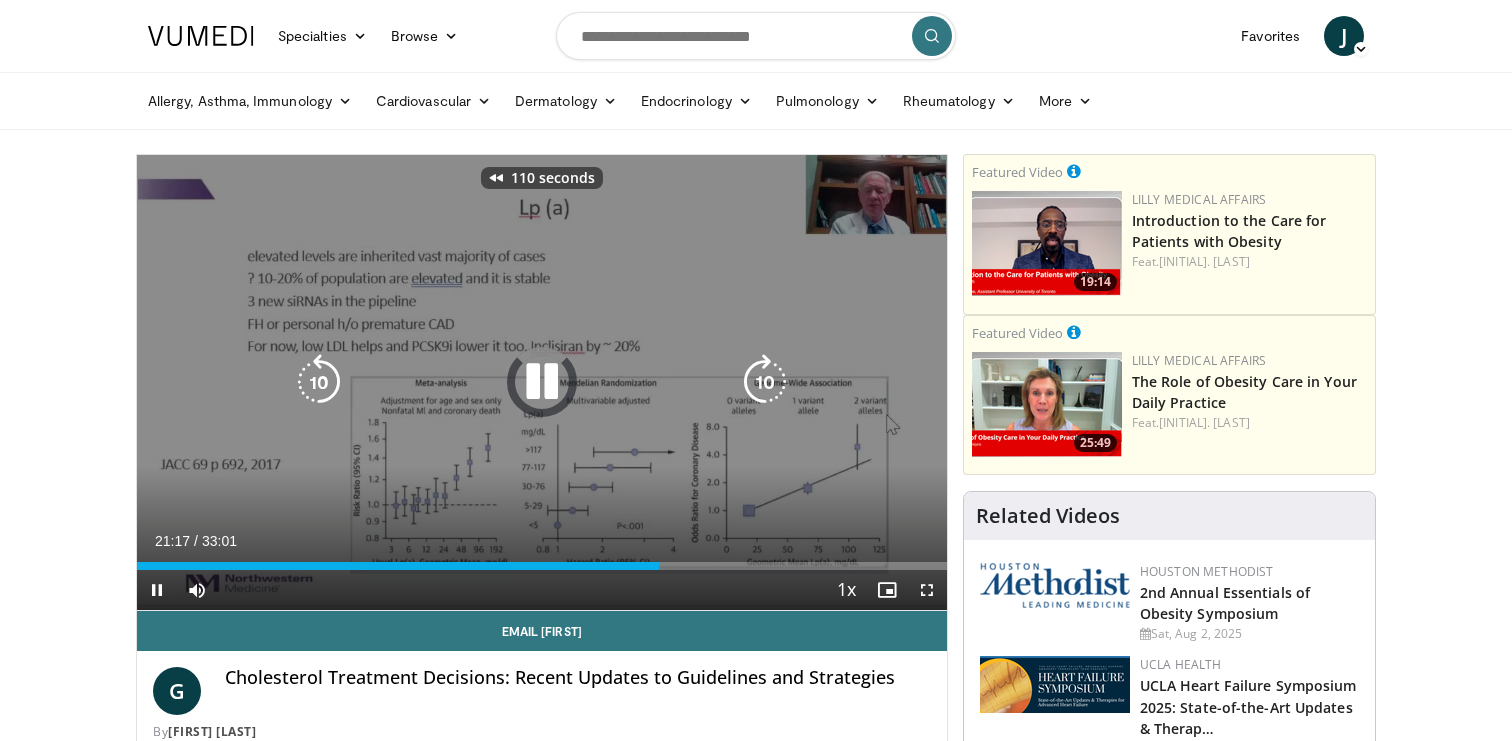 click at bounding box center [319, 382] 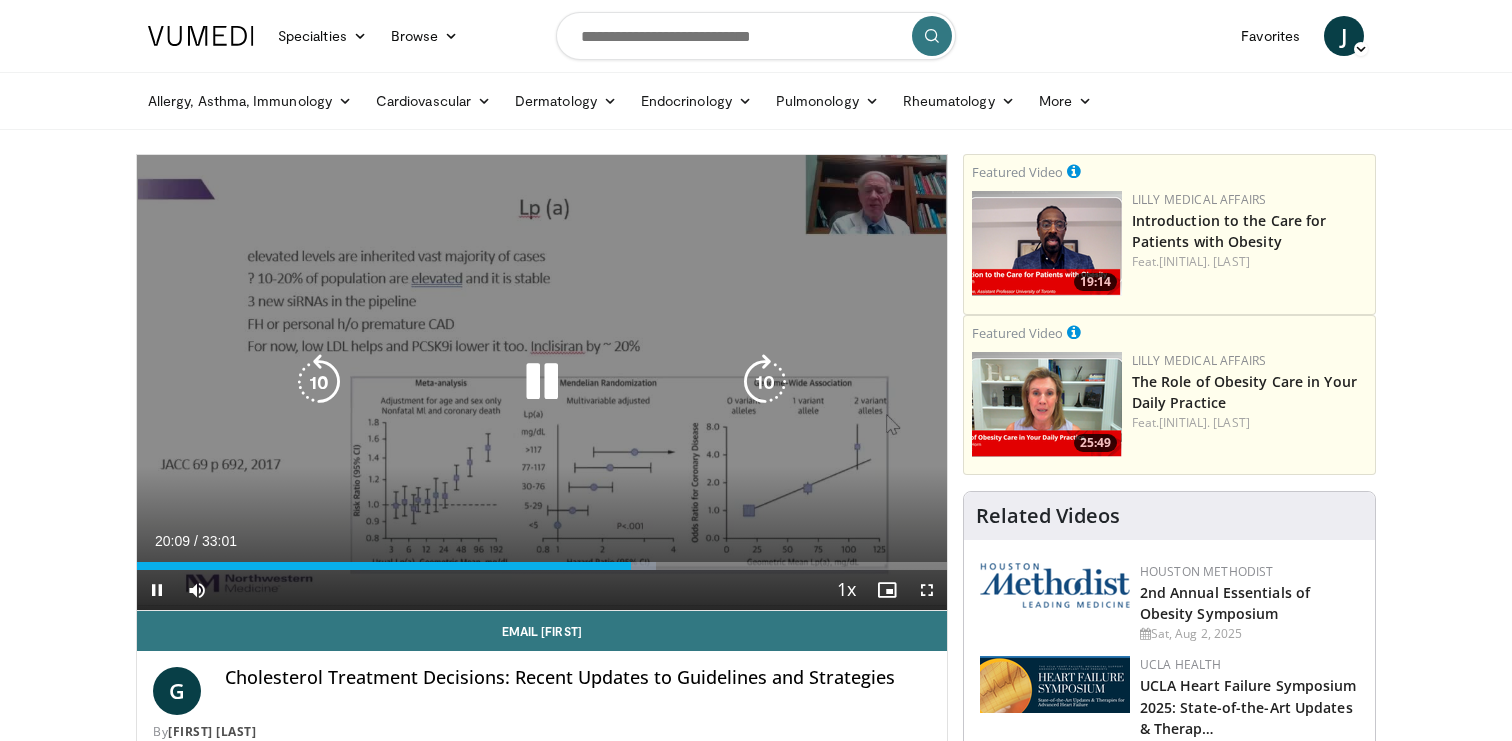 click at bounding box center [319, 382] 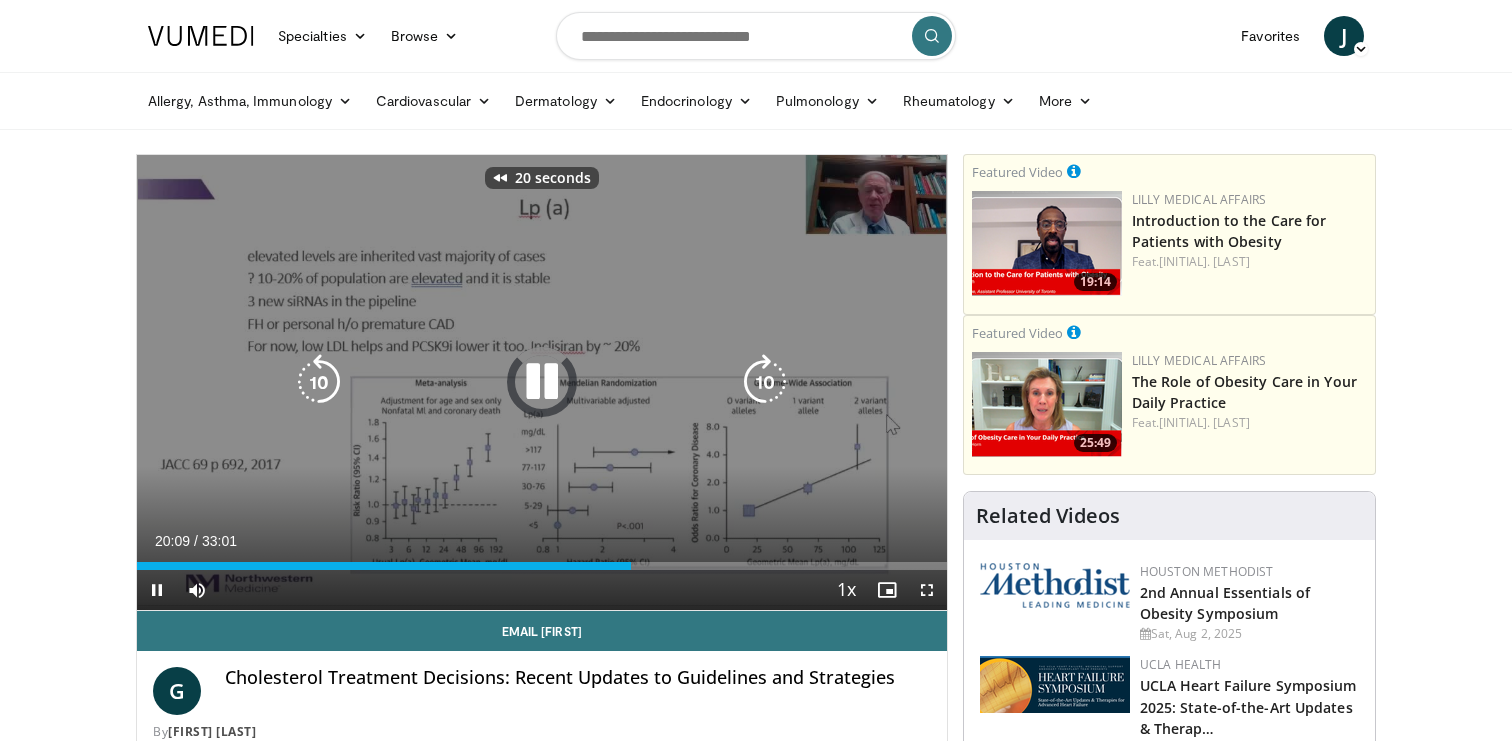 click at bounding box center [319, 382] 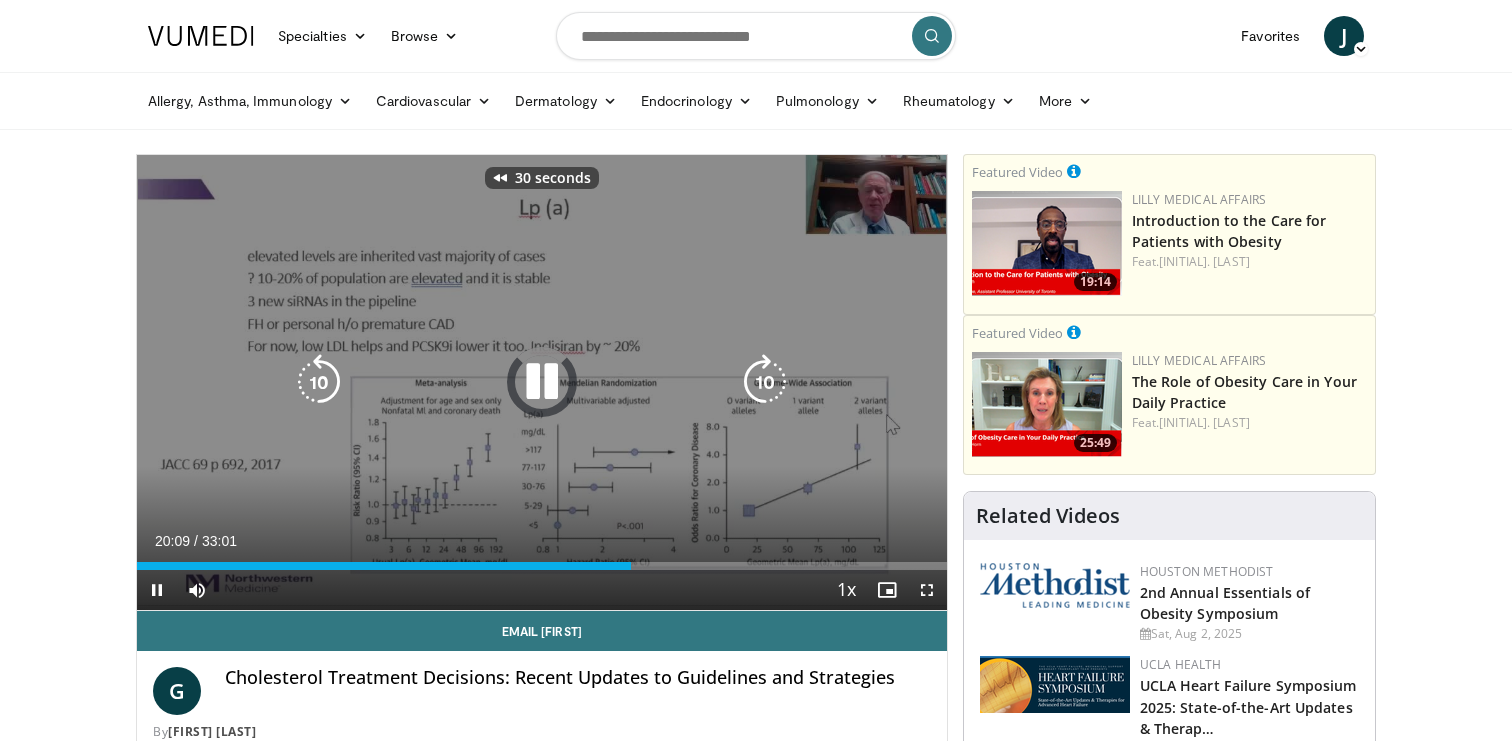 click at bounding box center [319, 382] 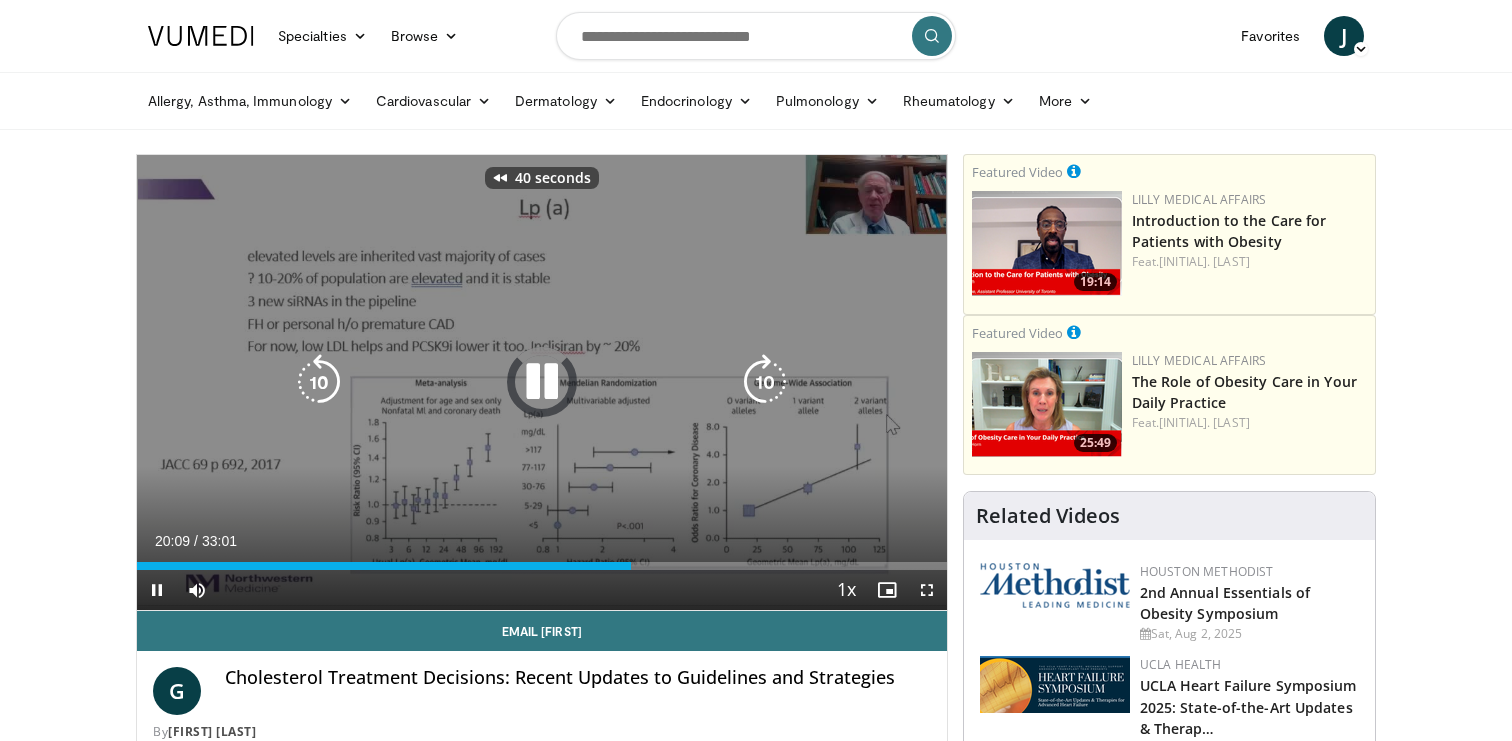 click at bounding box center (319, 382) 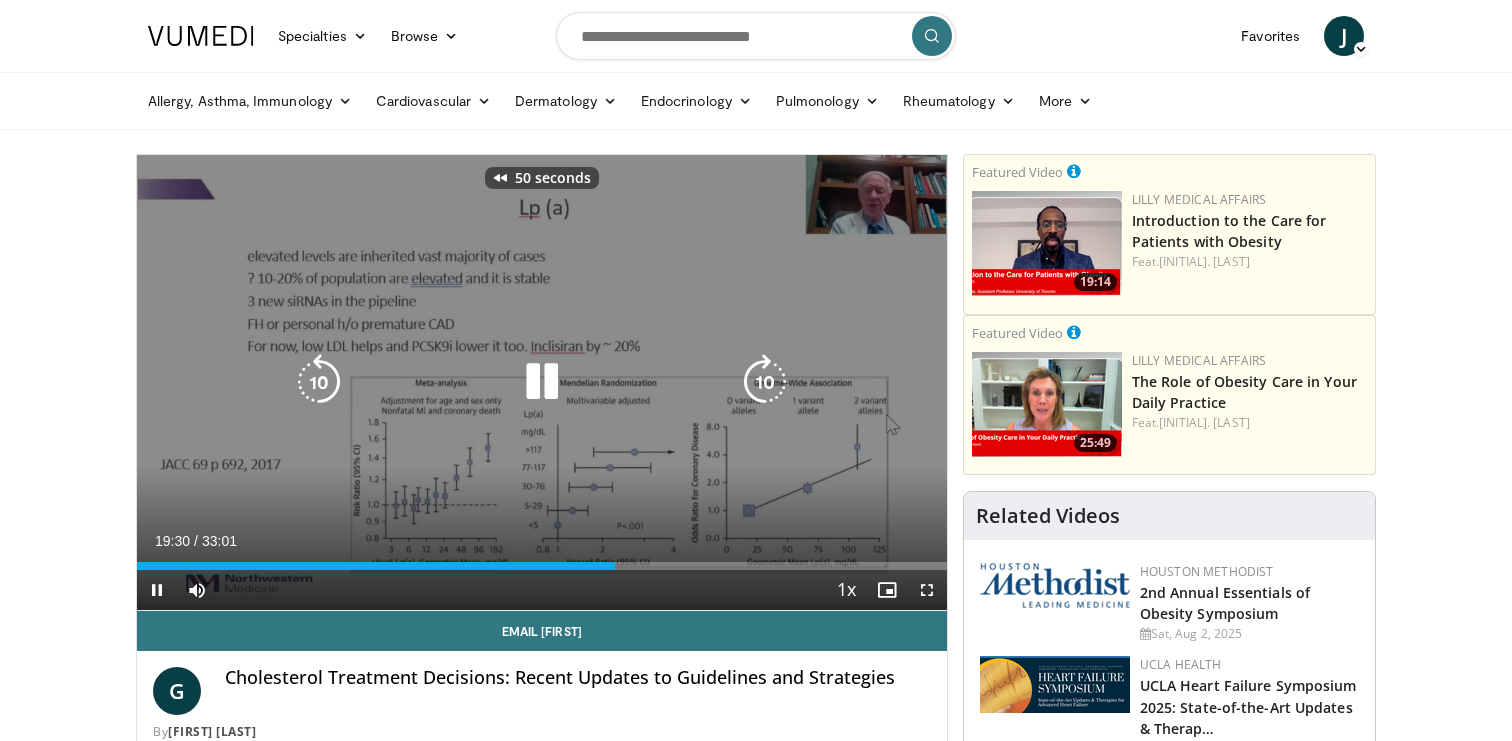 click at bounding box center (319, 382) 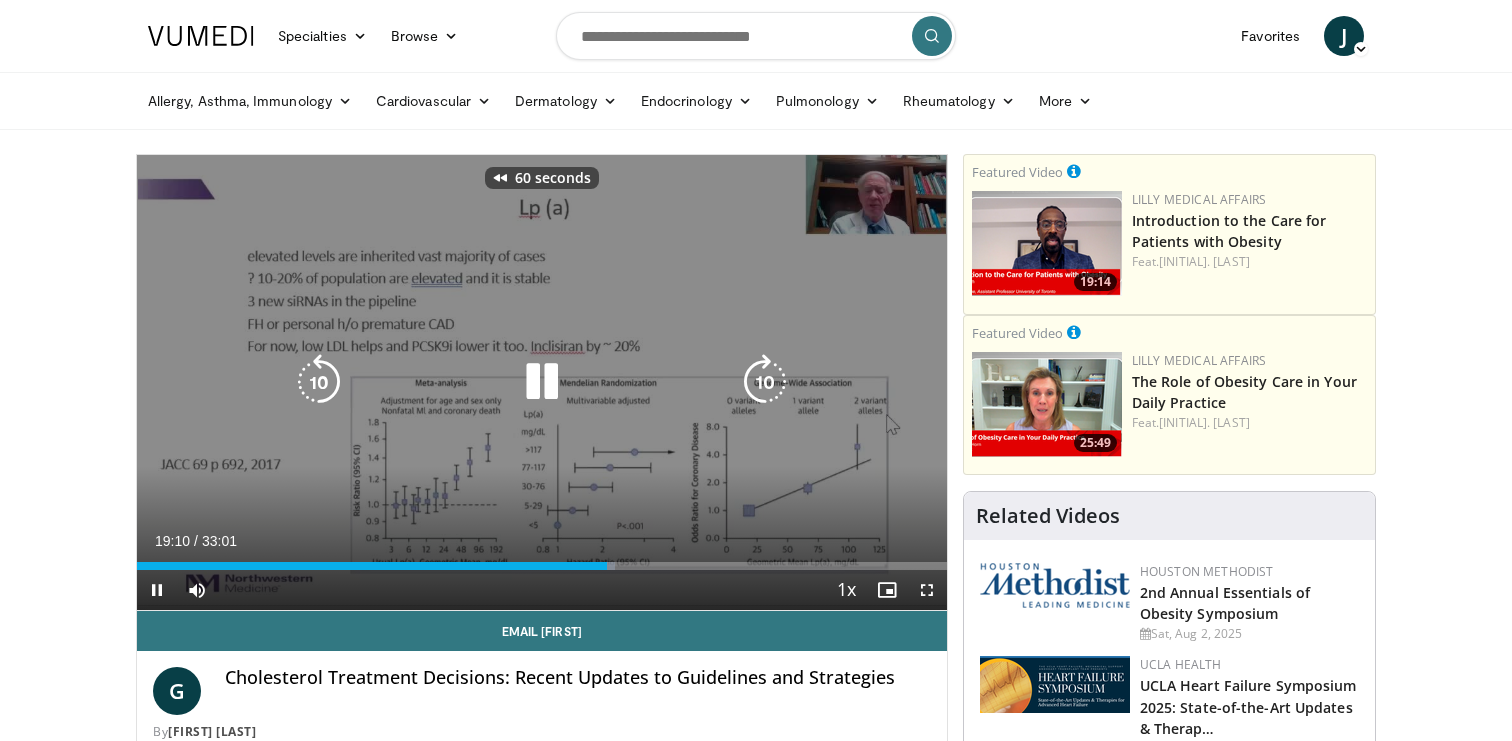 click at bounding box center (319, 382) 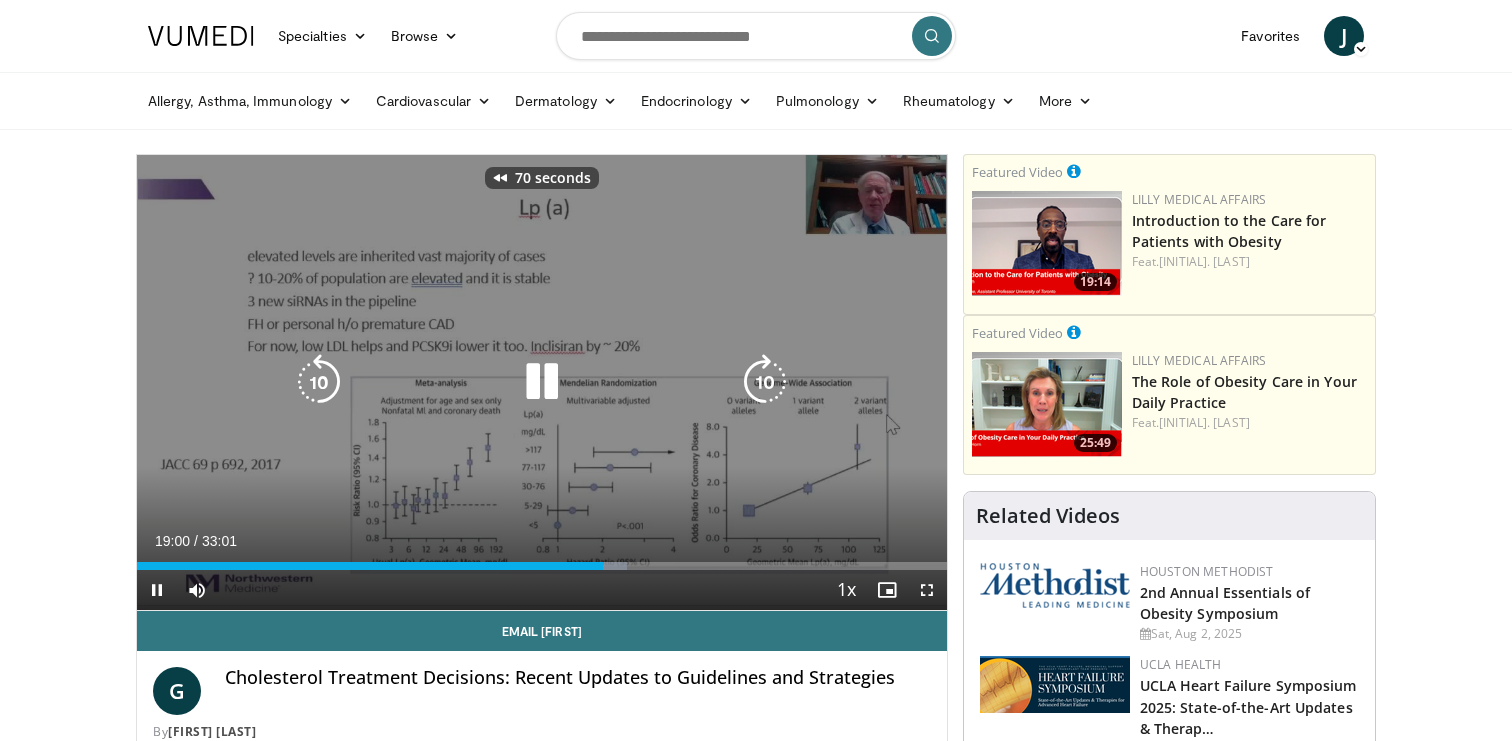 click at bounding box center [319, 382] 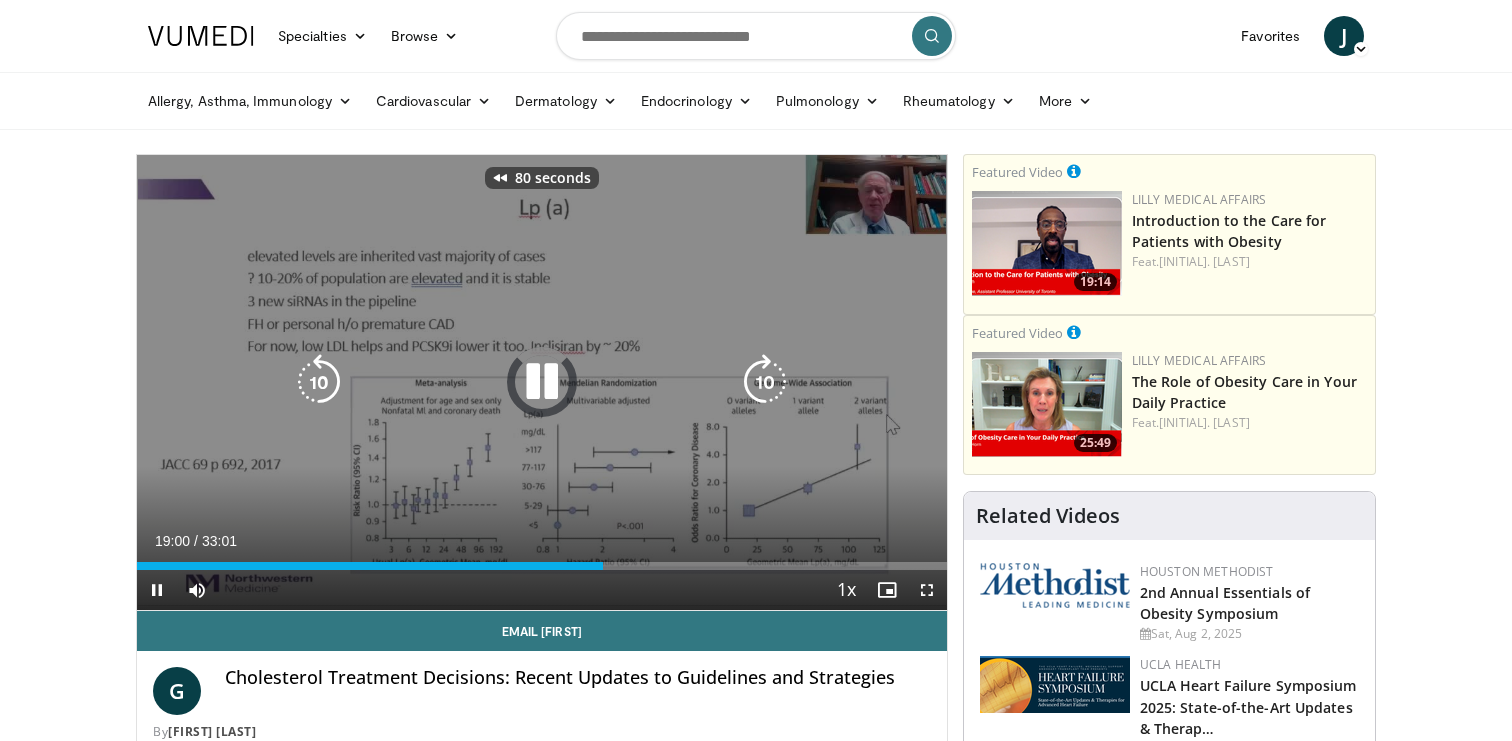 click at bounding box center [319, 382] 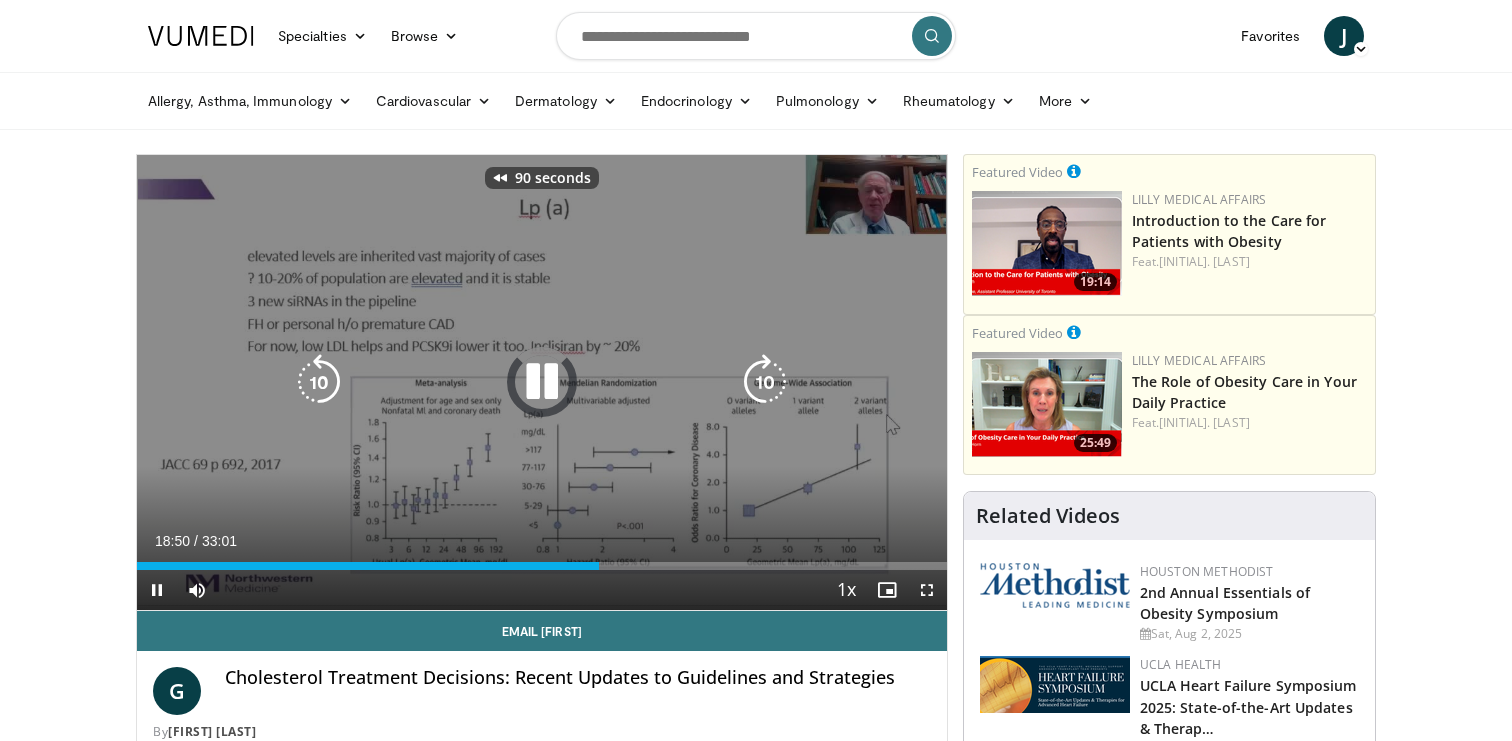 click at bounding box center (319, 382) 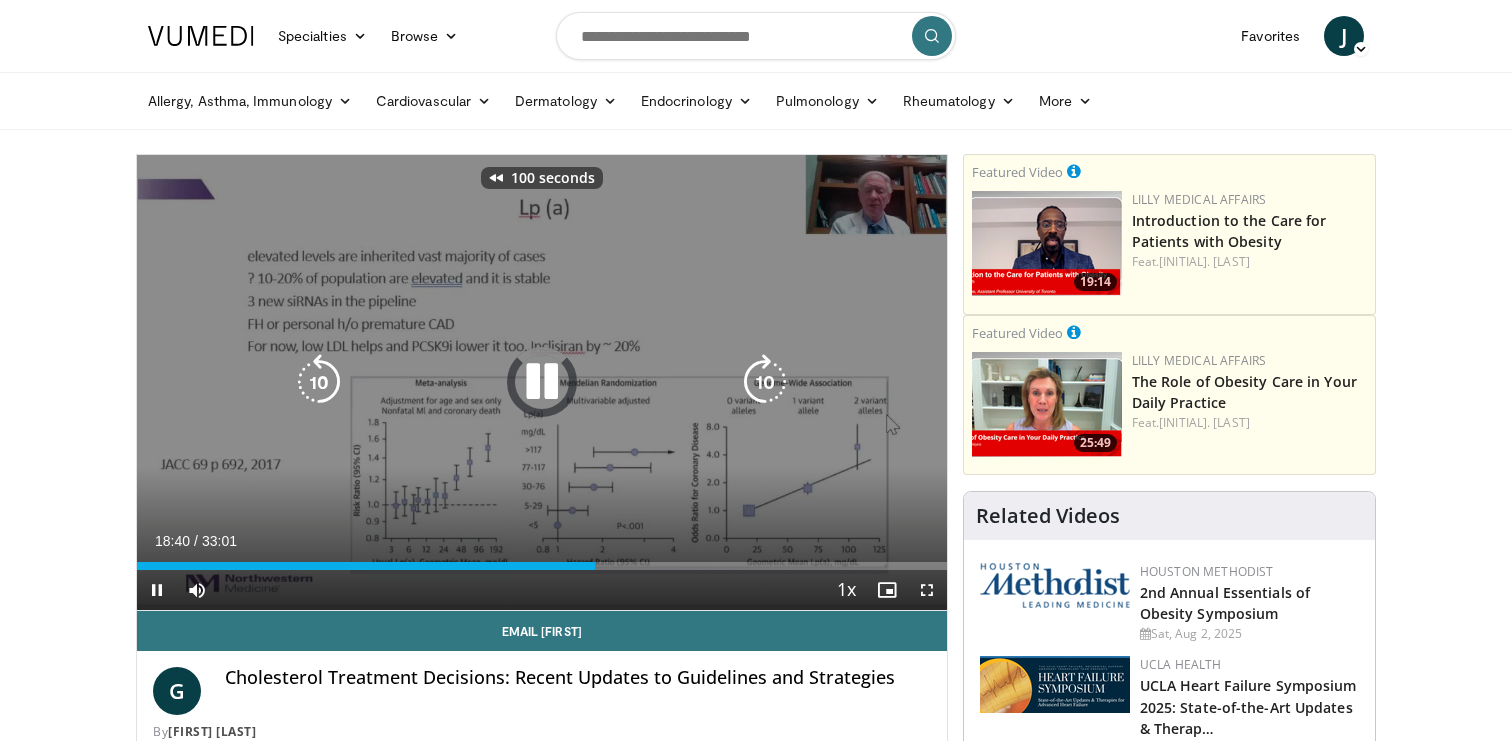 click at bounding box center [319, 382] 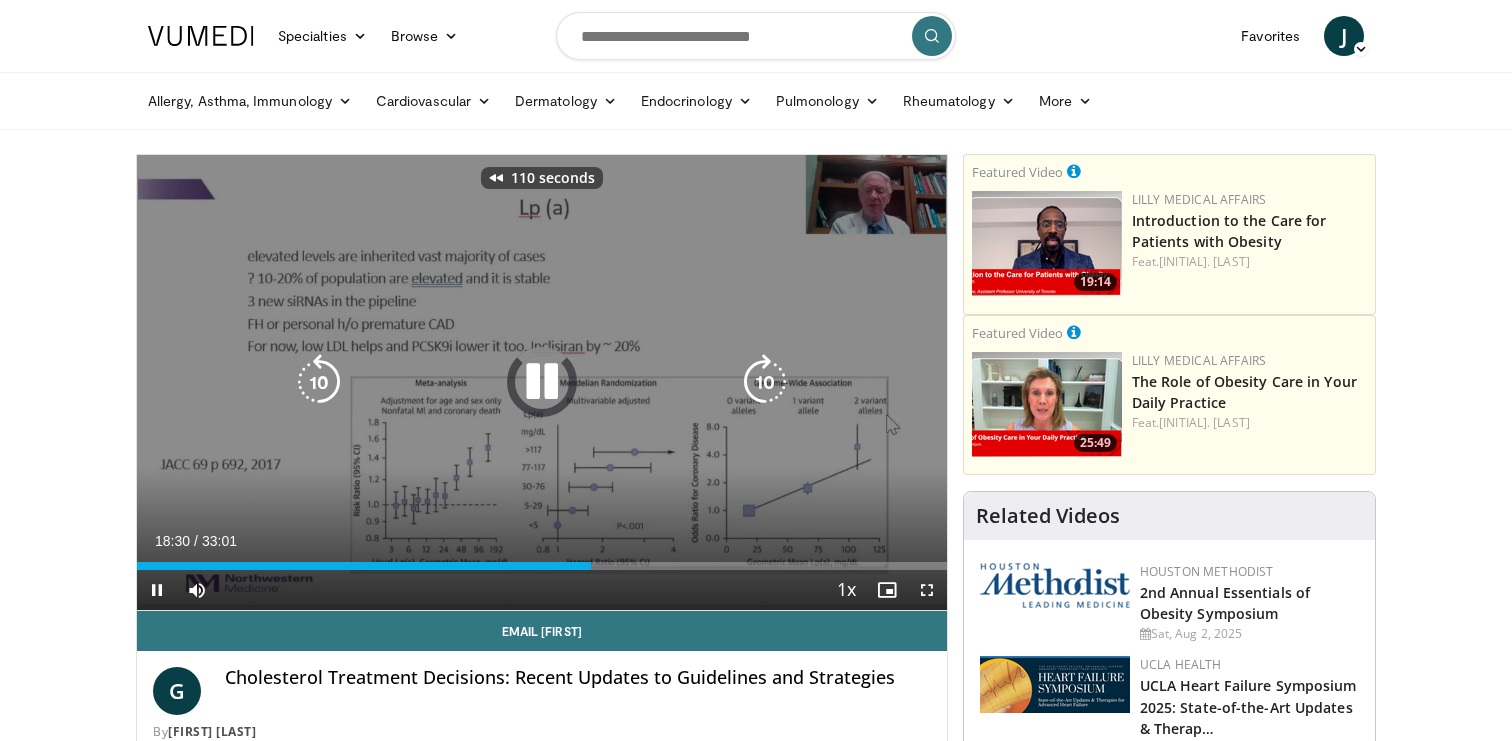 click at bounding box center (319, 382) 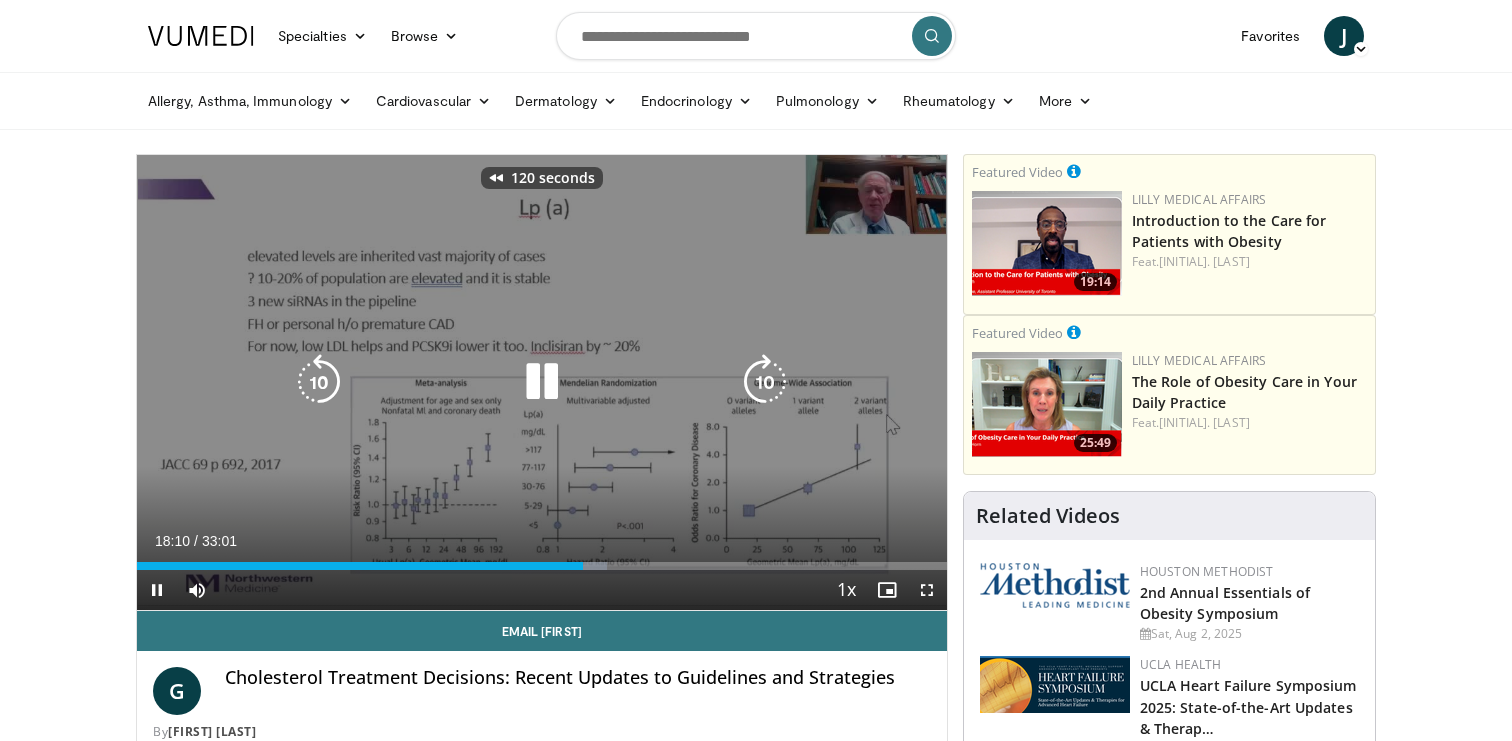 click at bounding box center (319, 382) 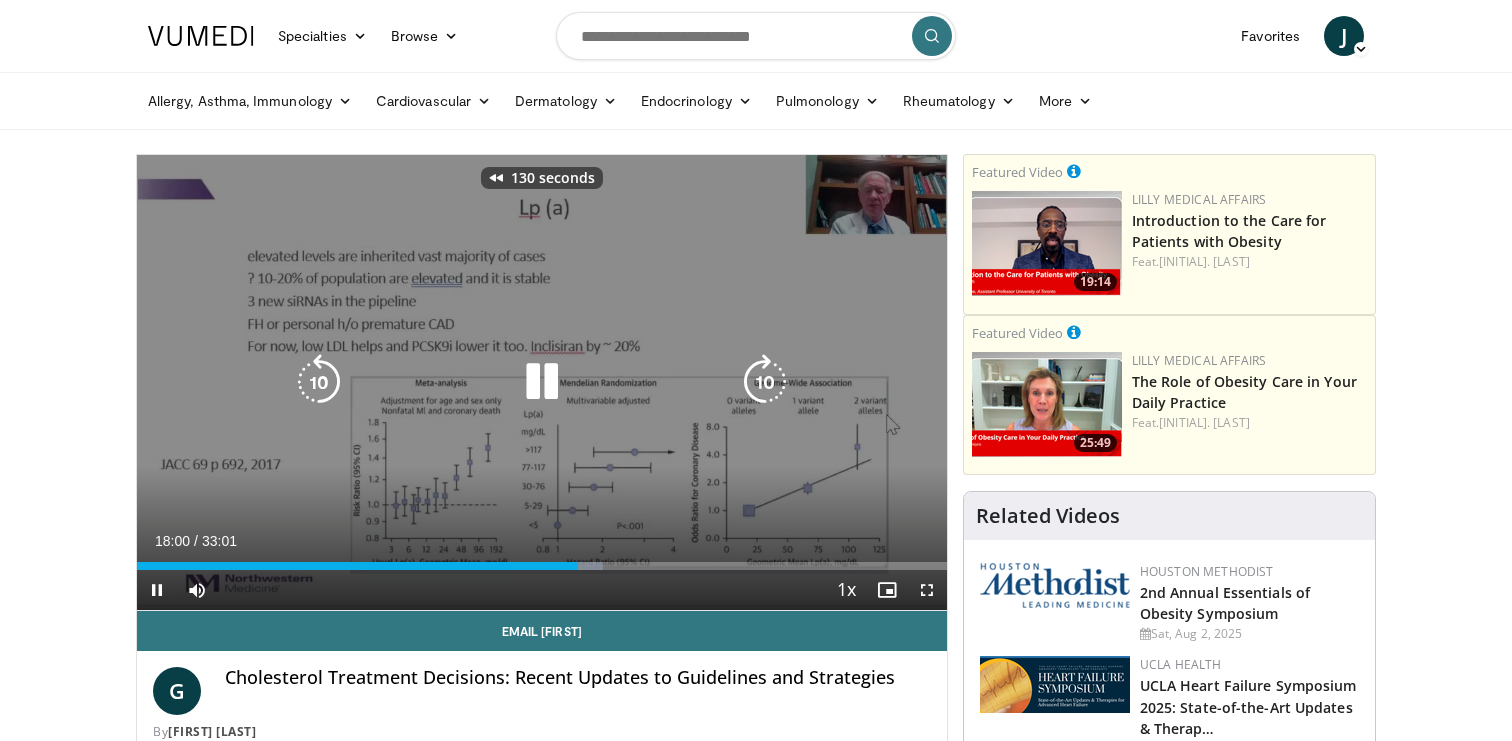 click at bounding box center [319, 382] 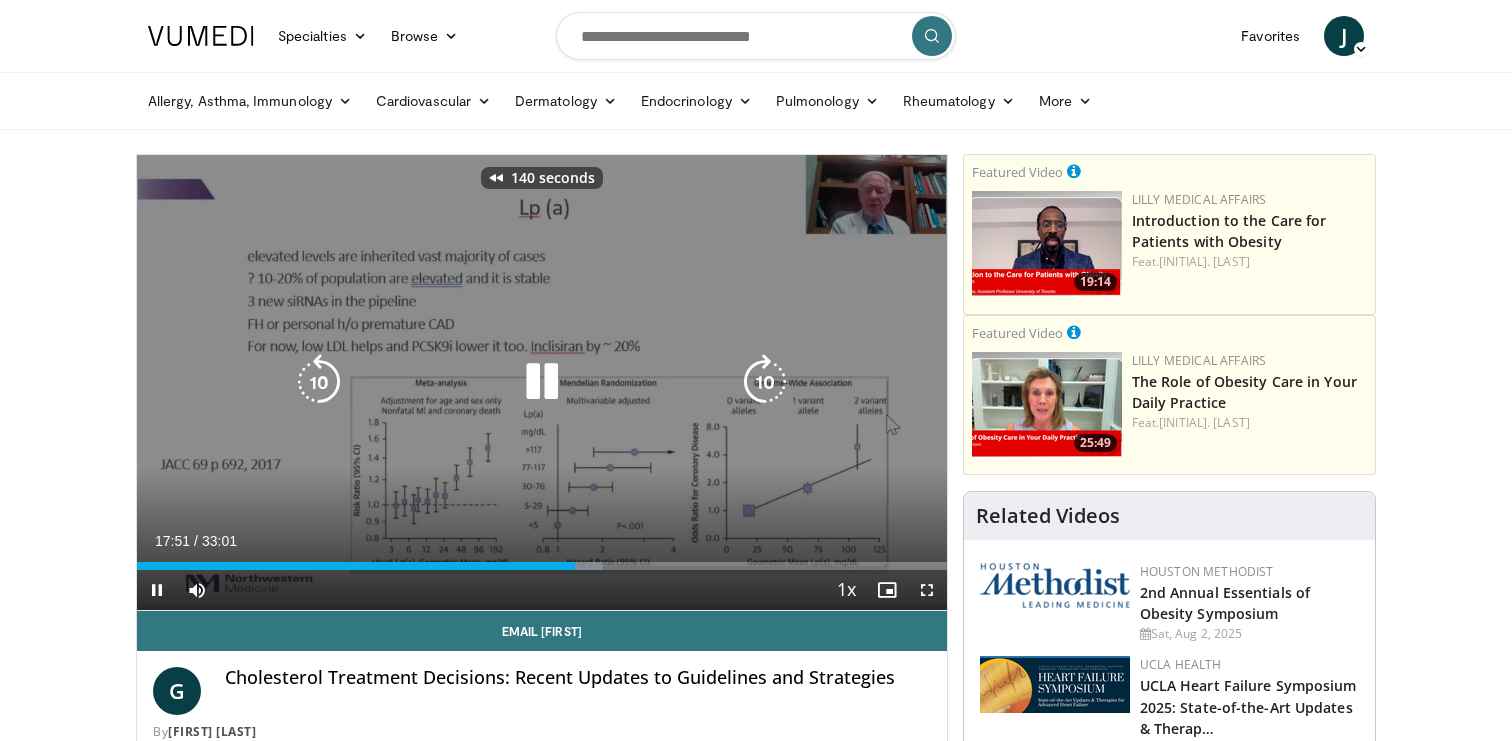 click at bounding box center (319, 382) 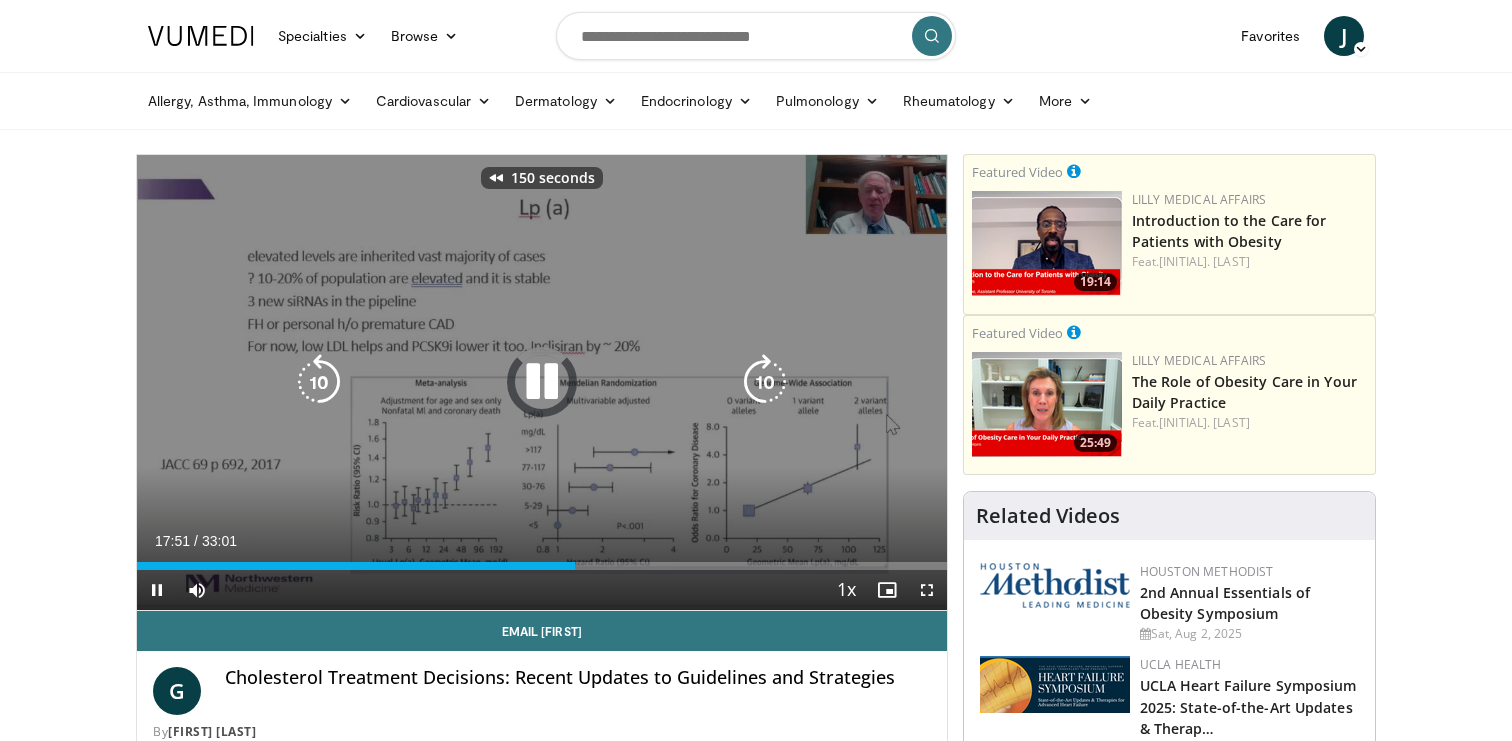 click at bounding box center (319, 382) 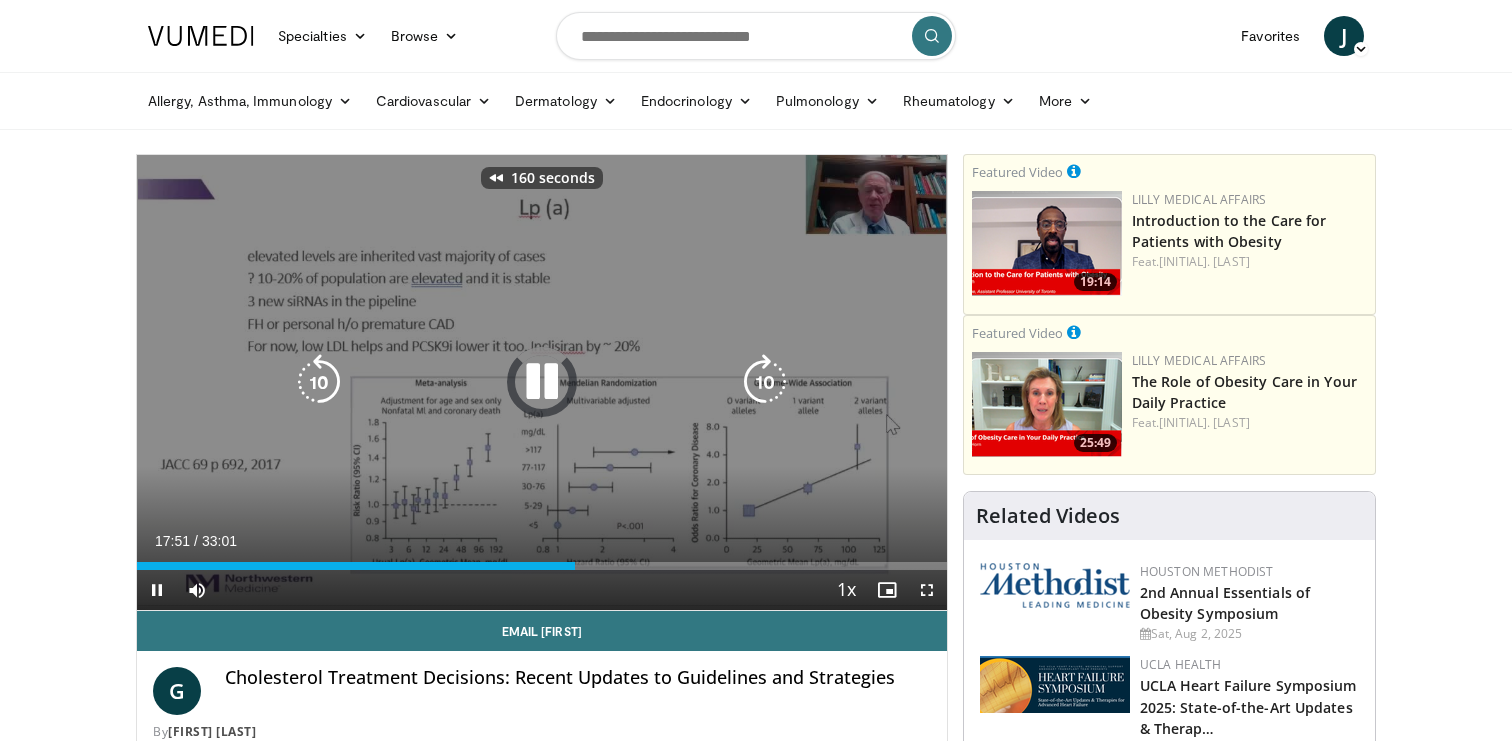 click at bounding box center (319, 382) 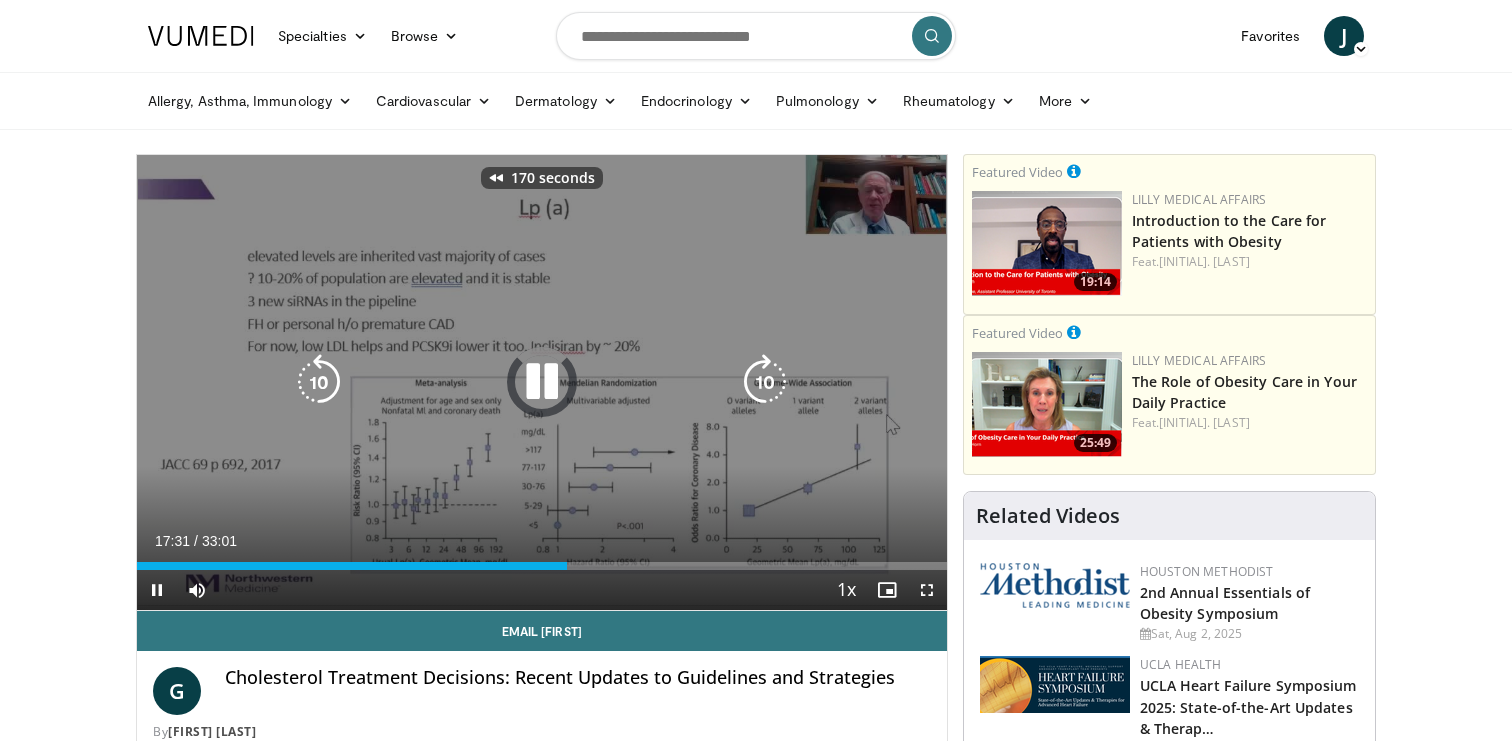 click at bounding box center (319, 382) 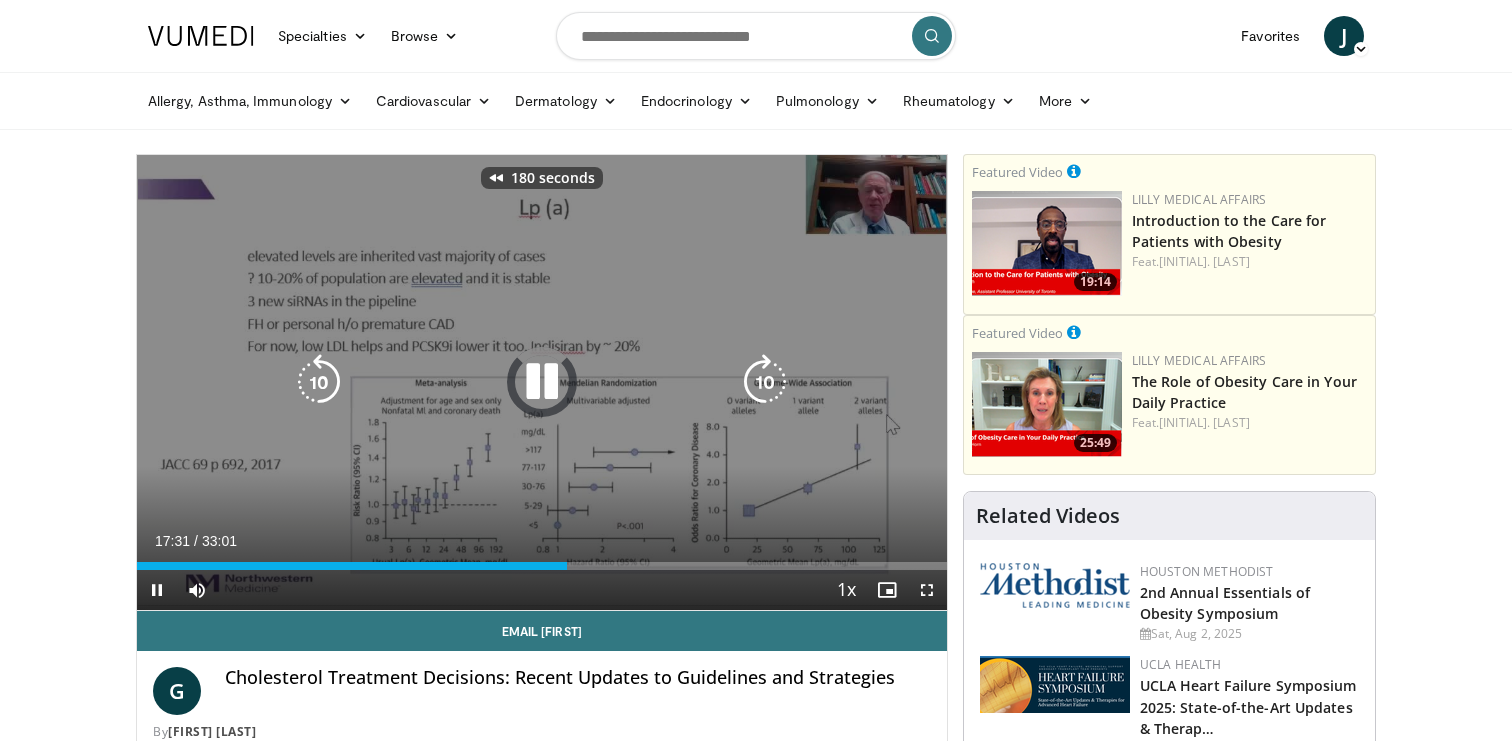 click at bounding box center (319, 382) 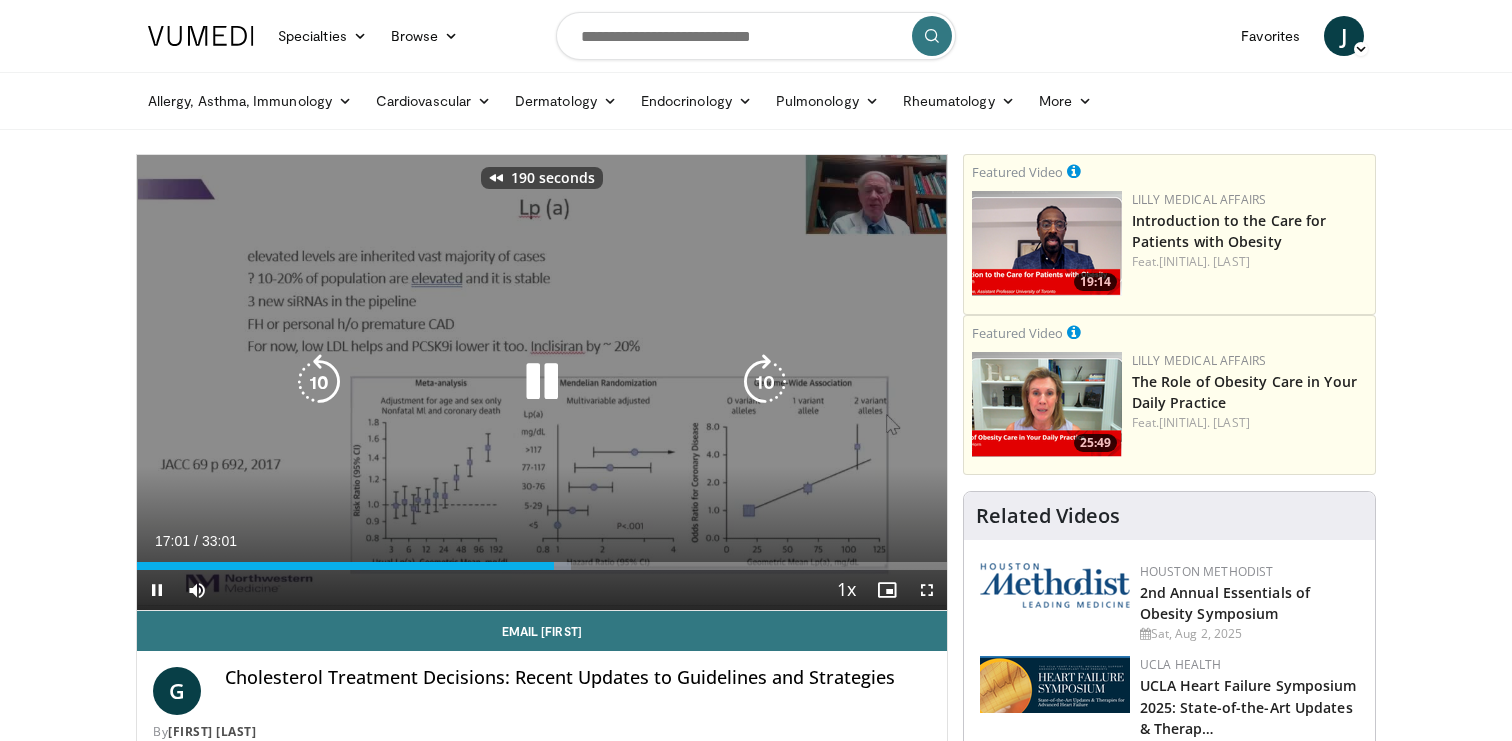 click at bounding box center [319, 382] 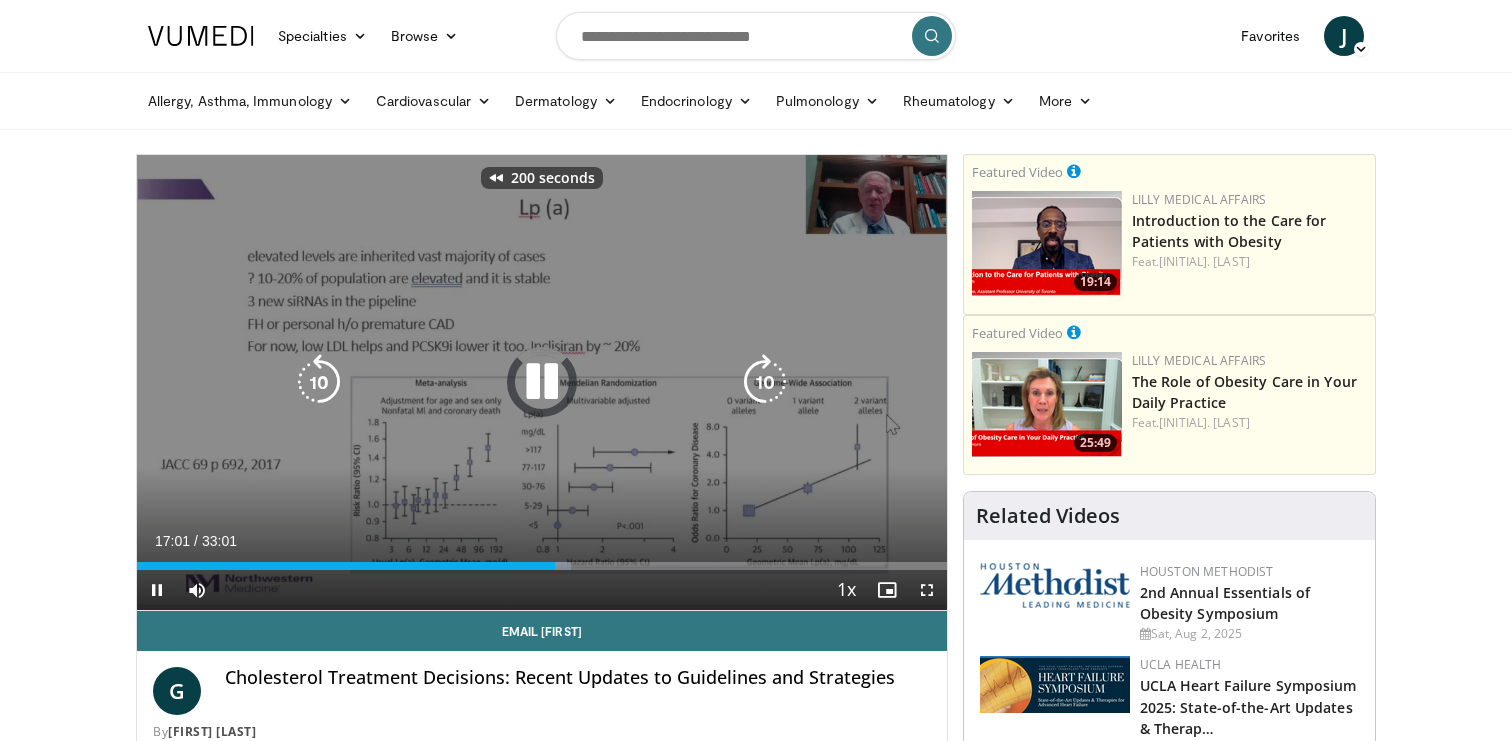 click at bounding box center [319, 382] 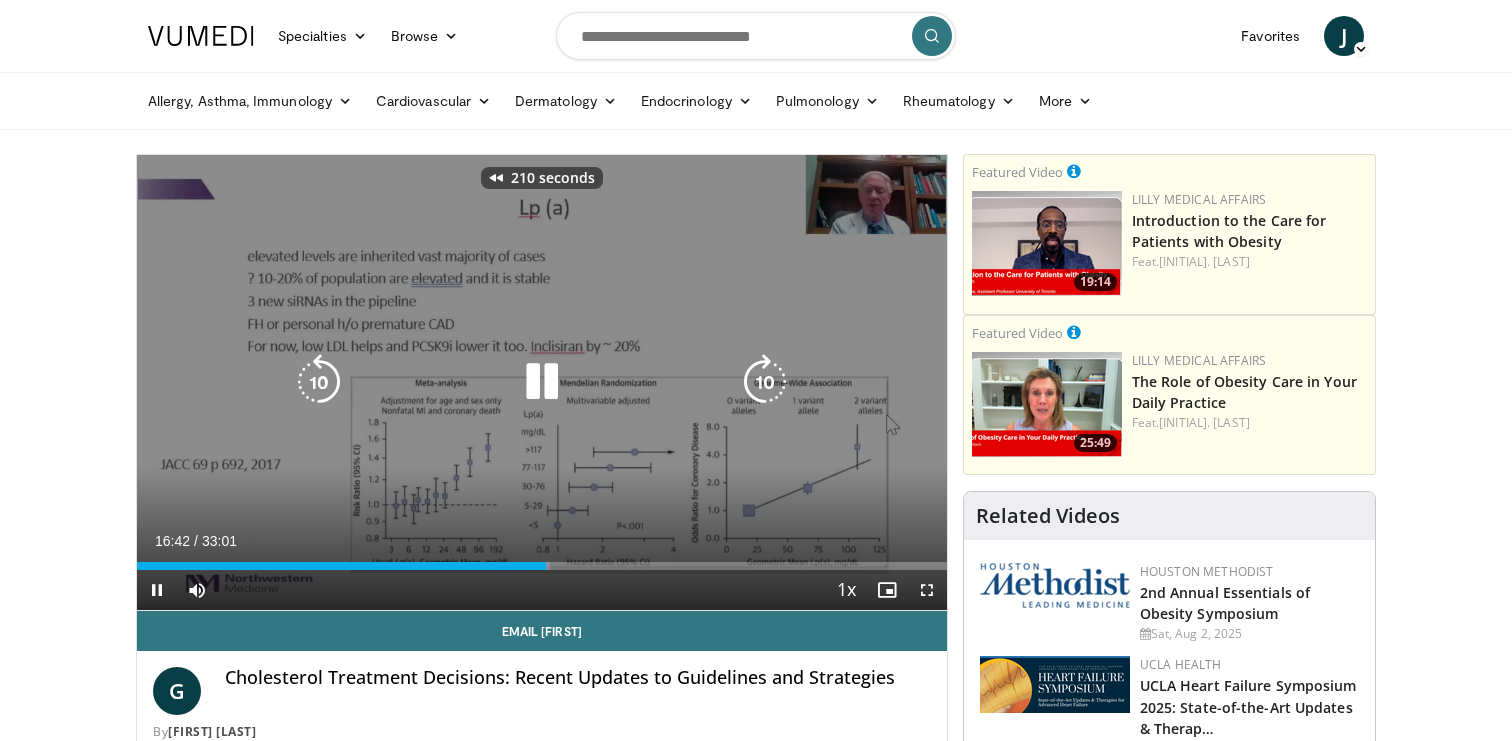 click at bounding box center [319, 382] 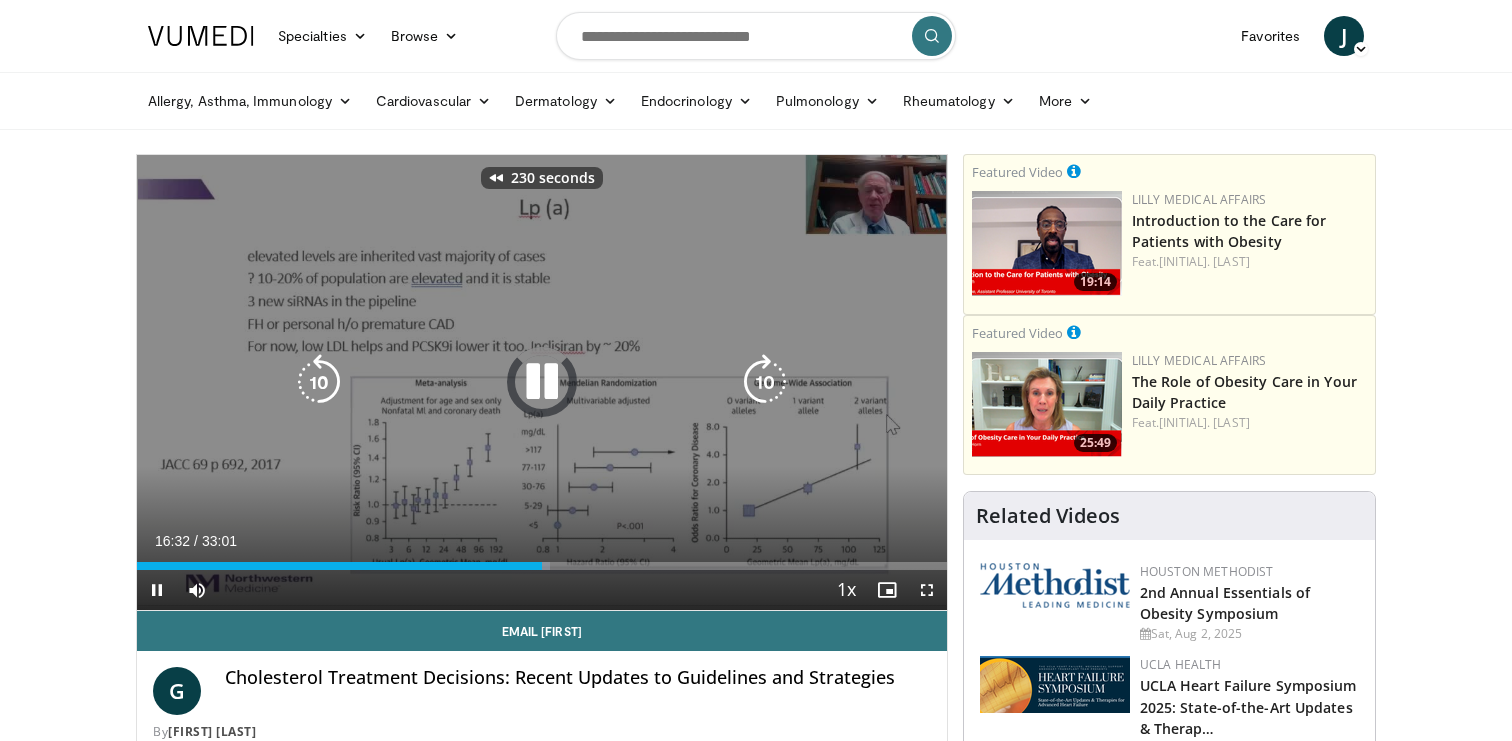 click at bounding box center [319, 382] 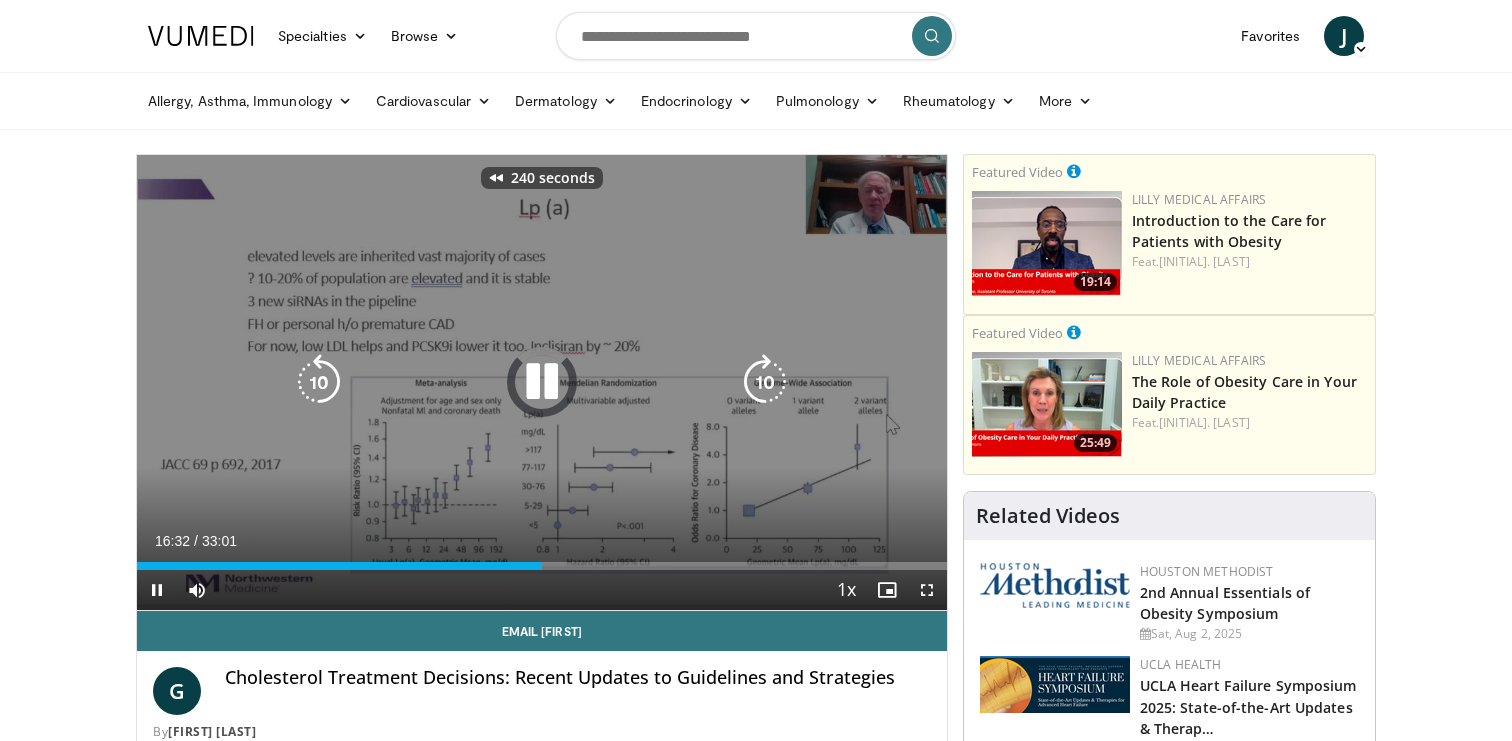 click at bounding box center [319, 382] 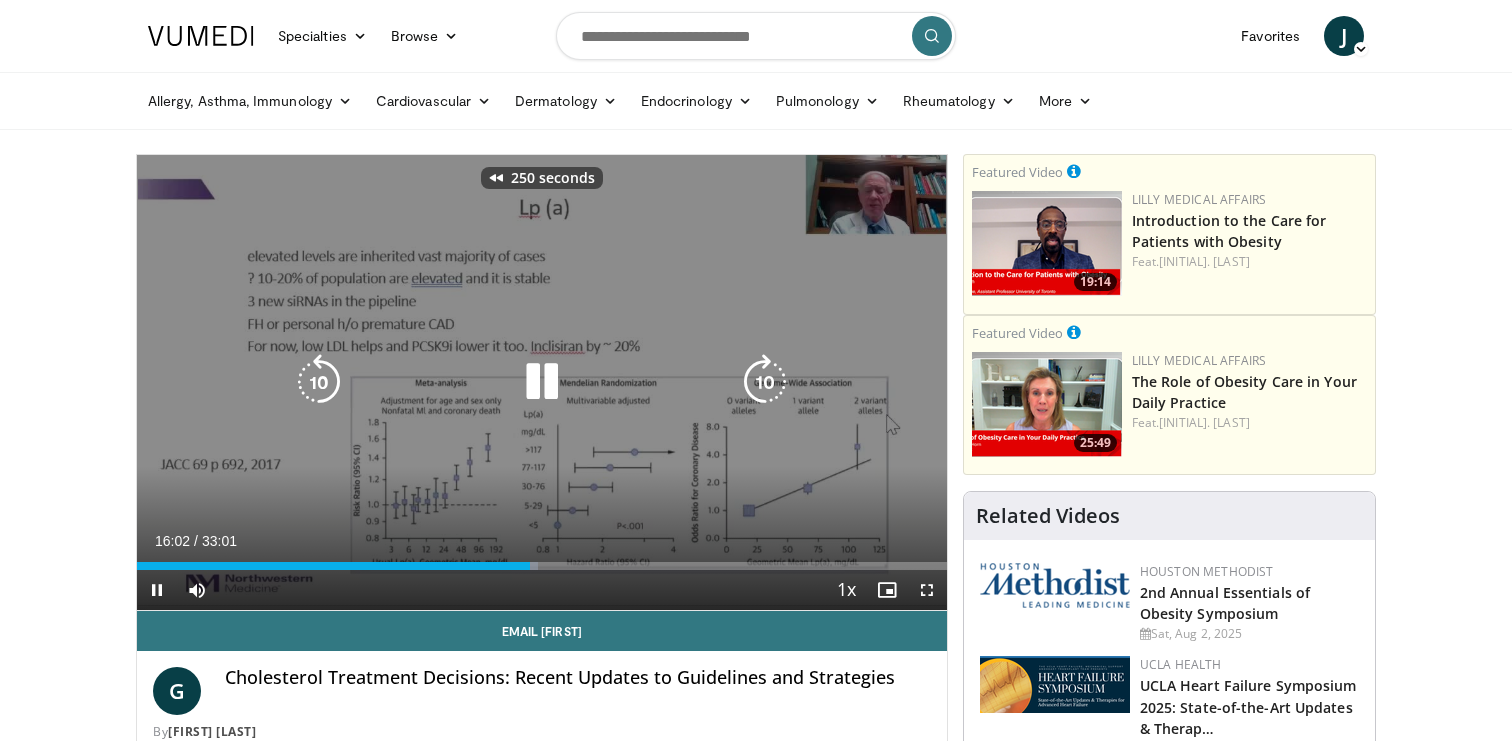 click at bounding box center (319, 382) 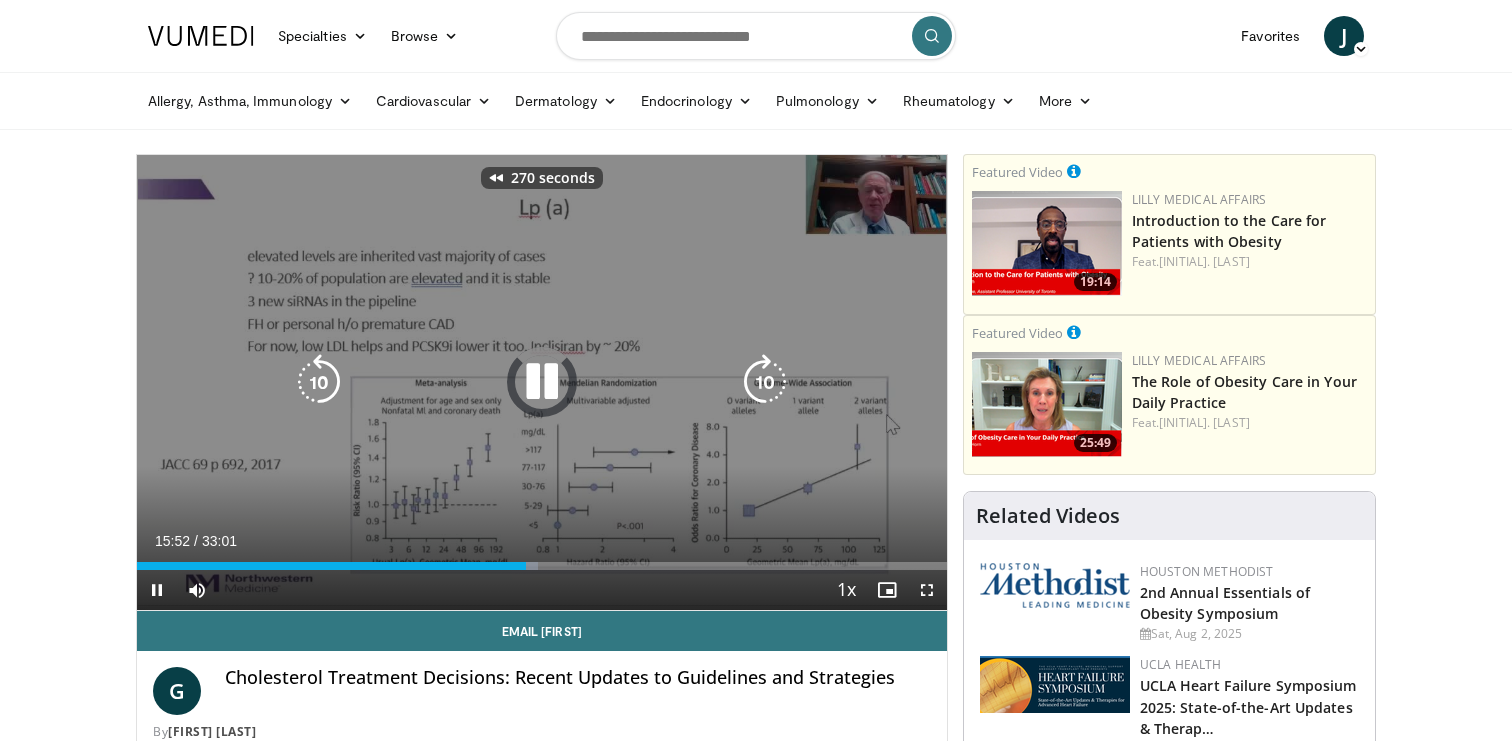 click at bounding box center (319, 382) 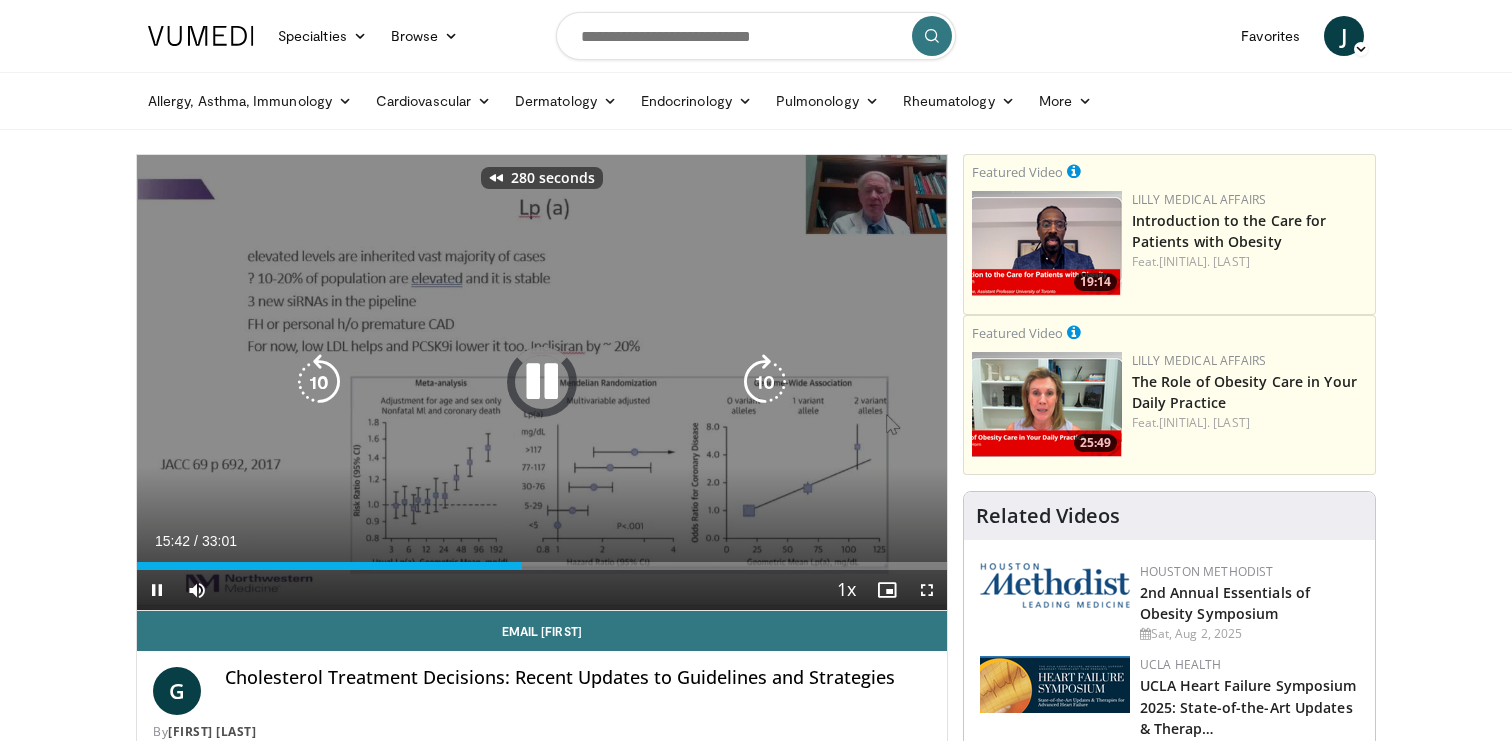 click at bounding box center (319, 382) 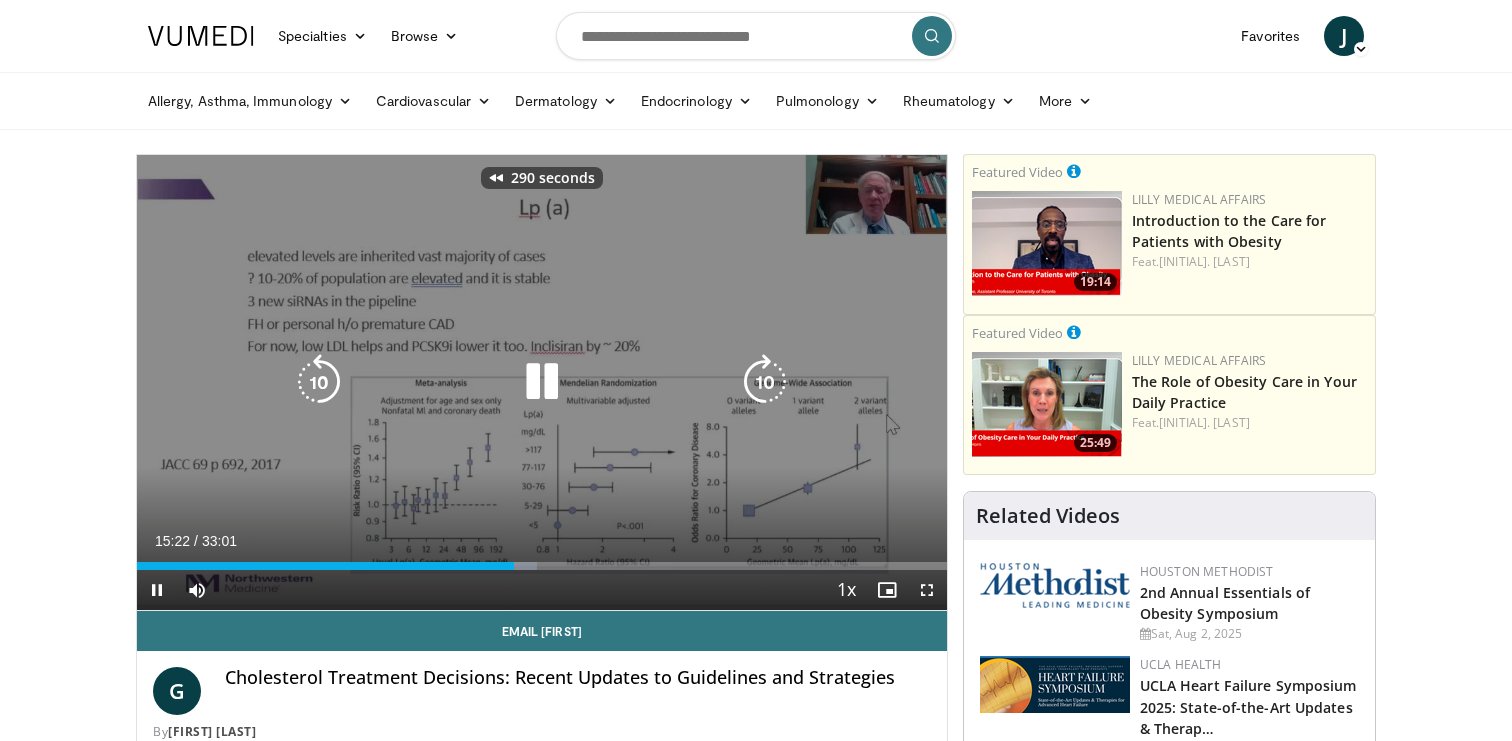 click at bounding box center (319, 382) 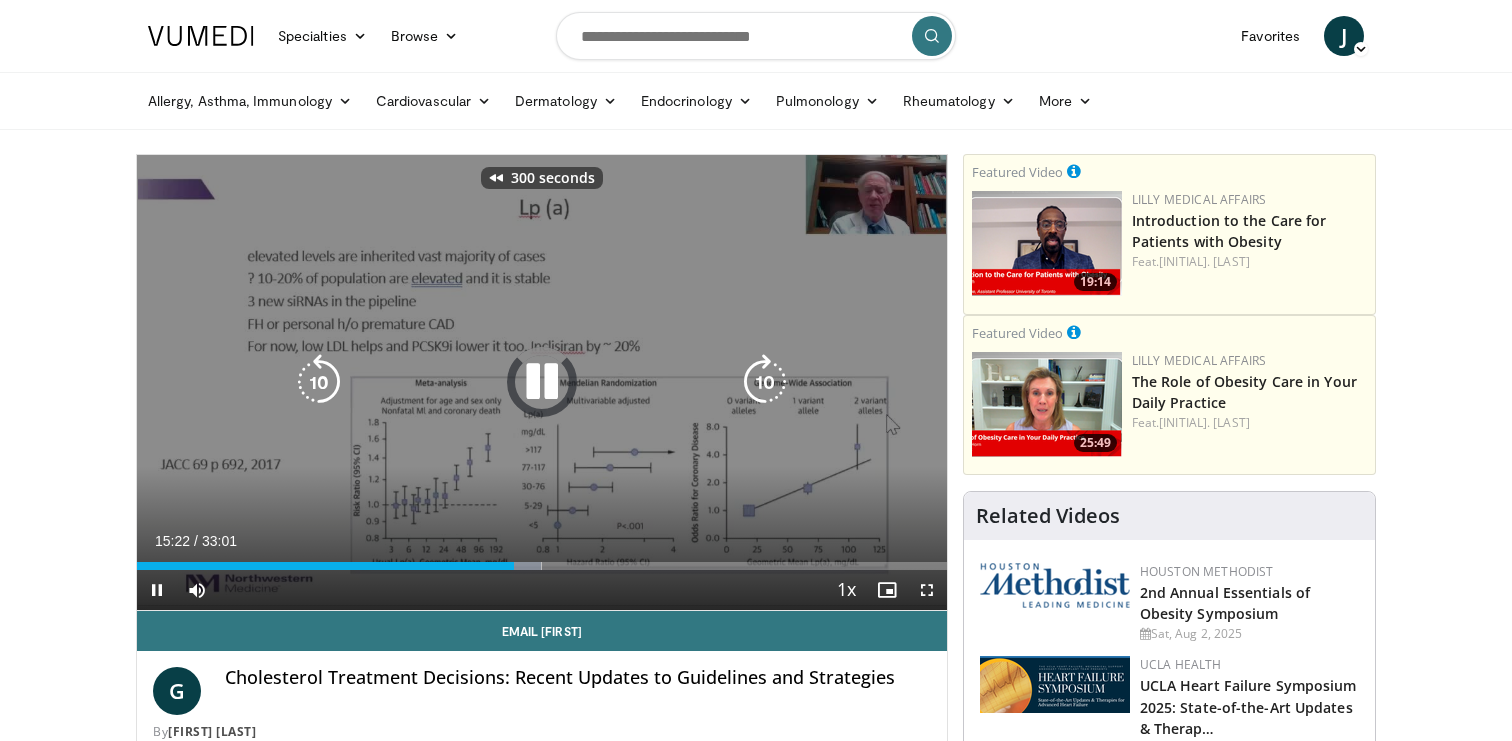 click at bounding box center [319, 382] 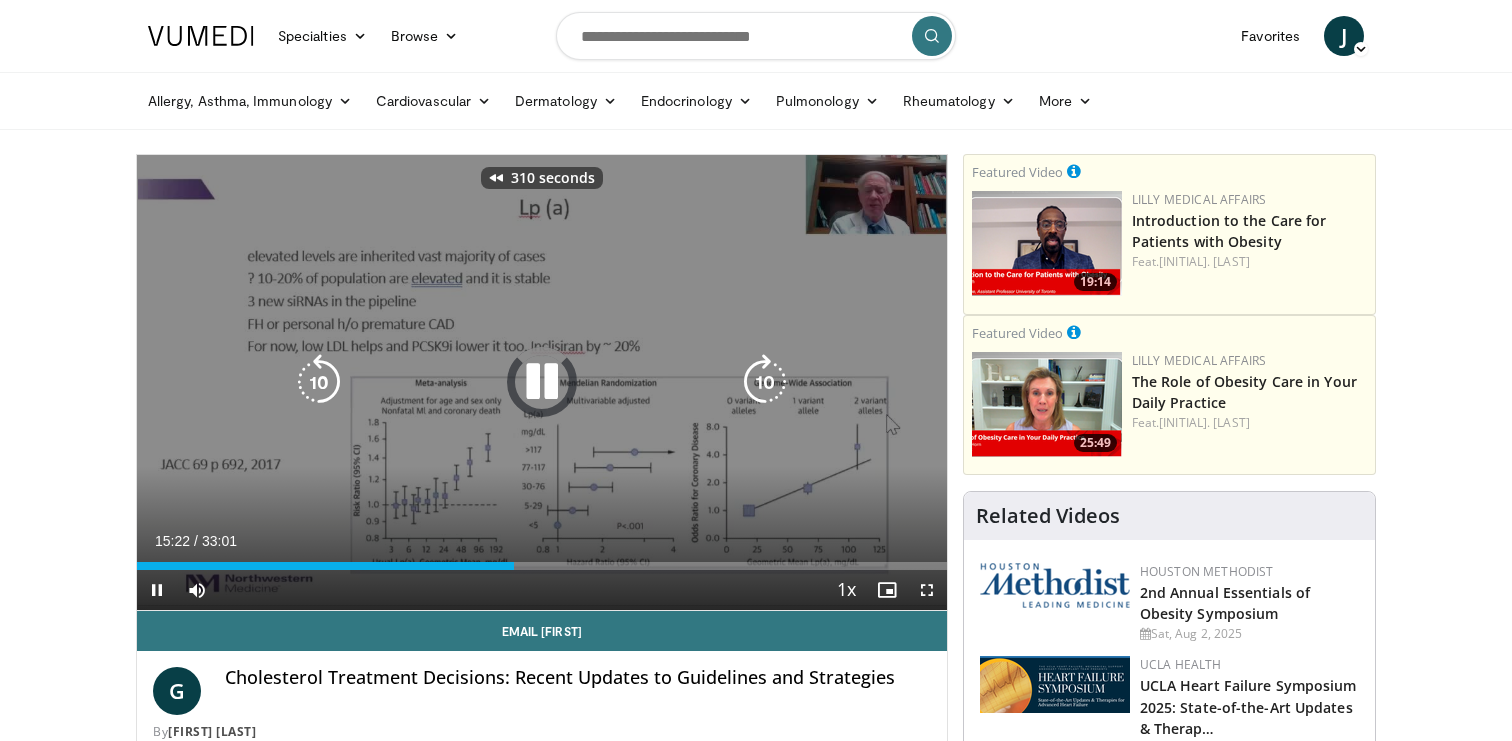 click at bounding box center (319, 382) 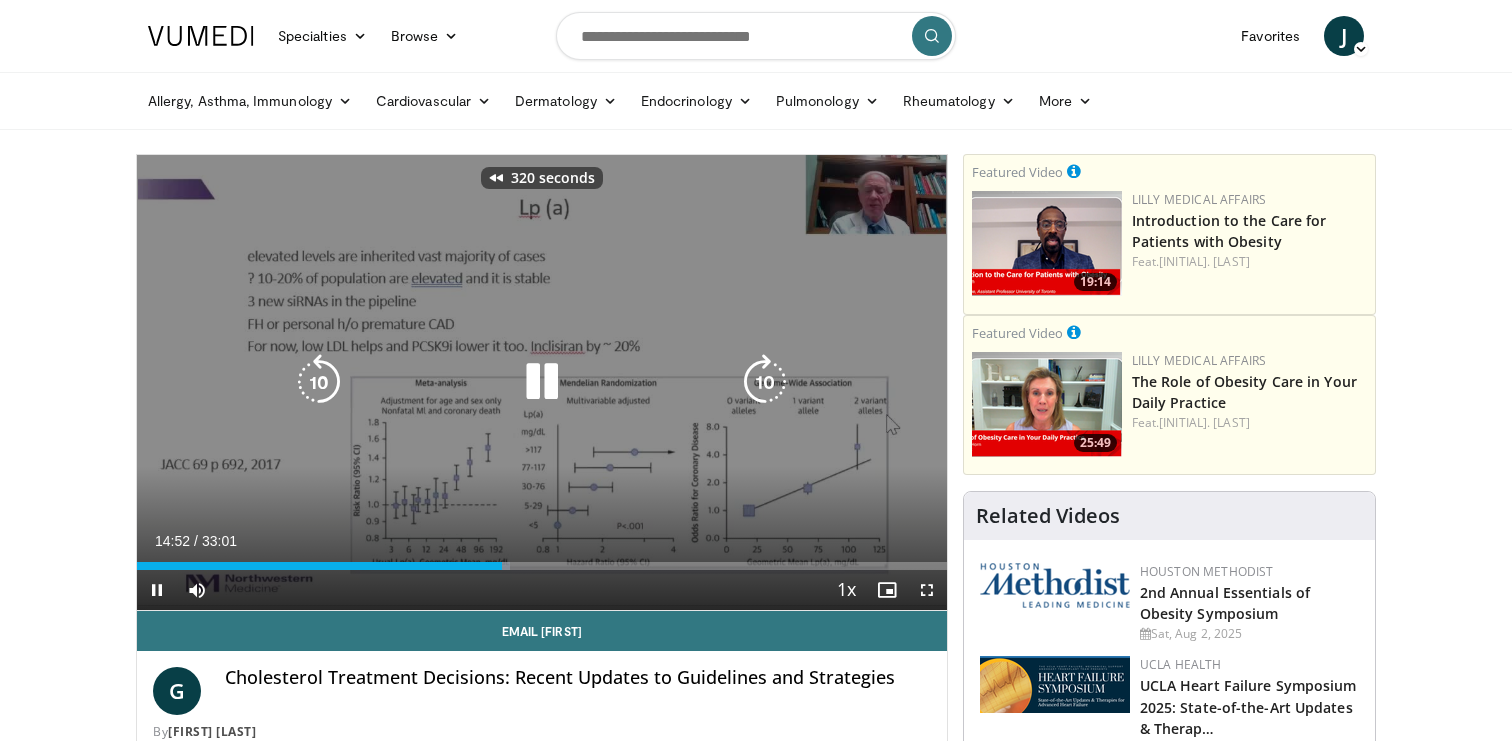 click at bounding box center (319, 382) 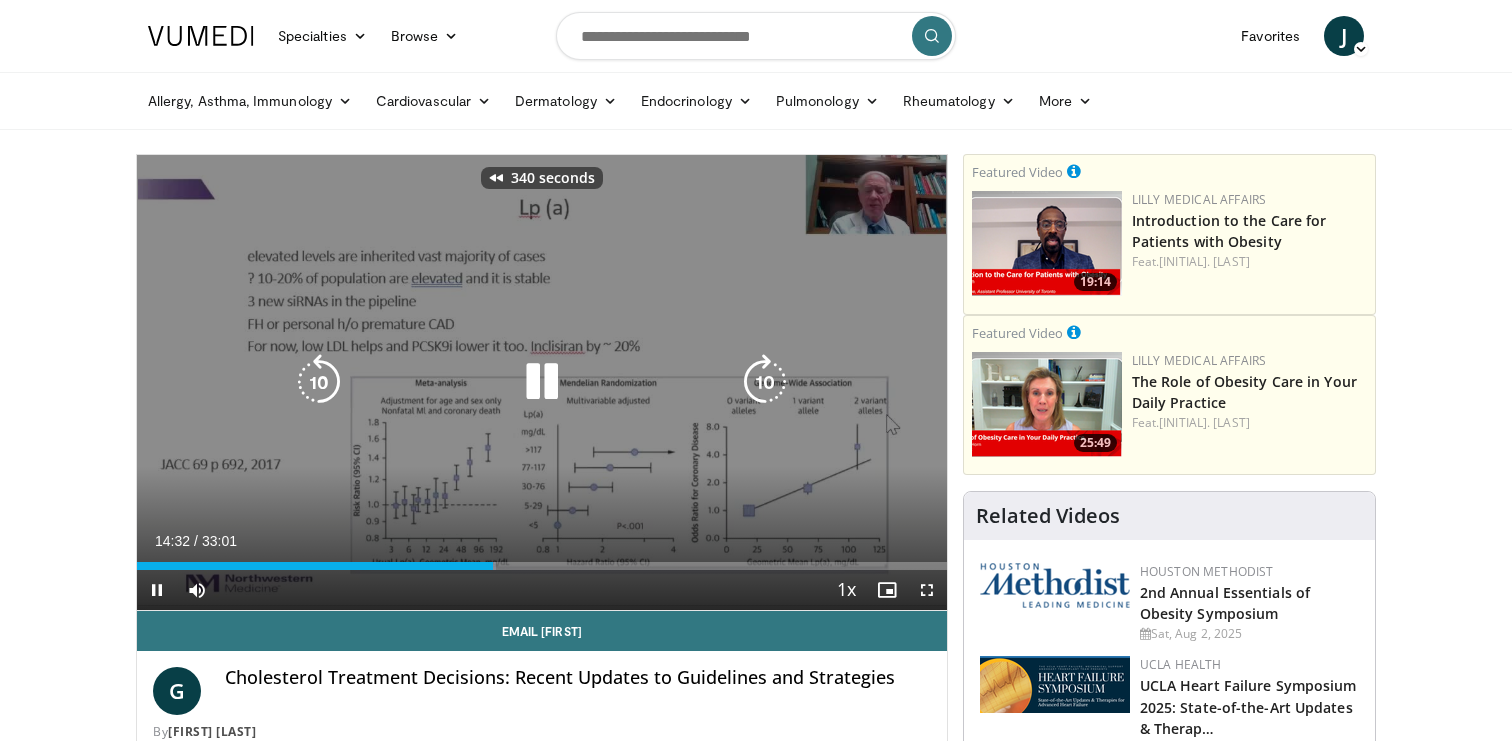 click at bounding box center [319, 382] 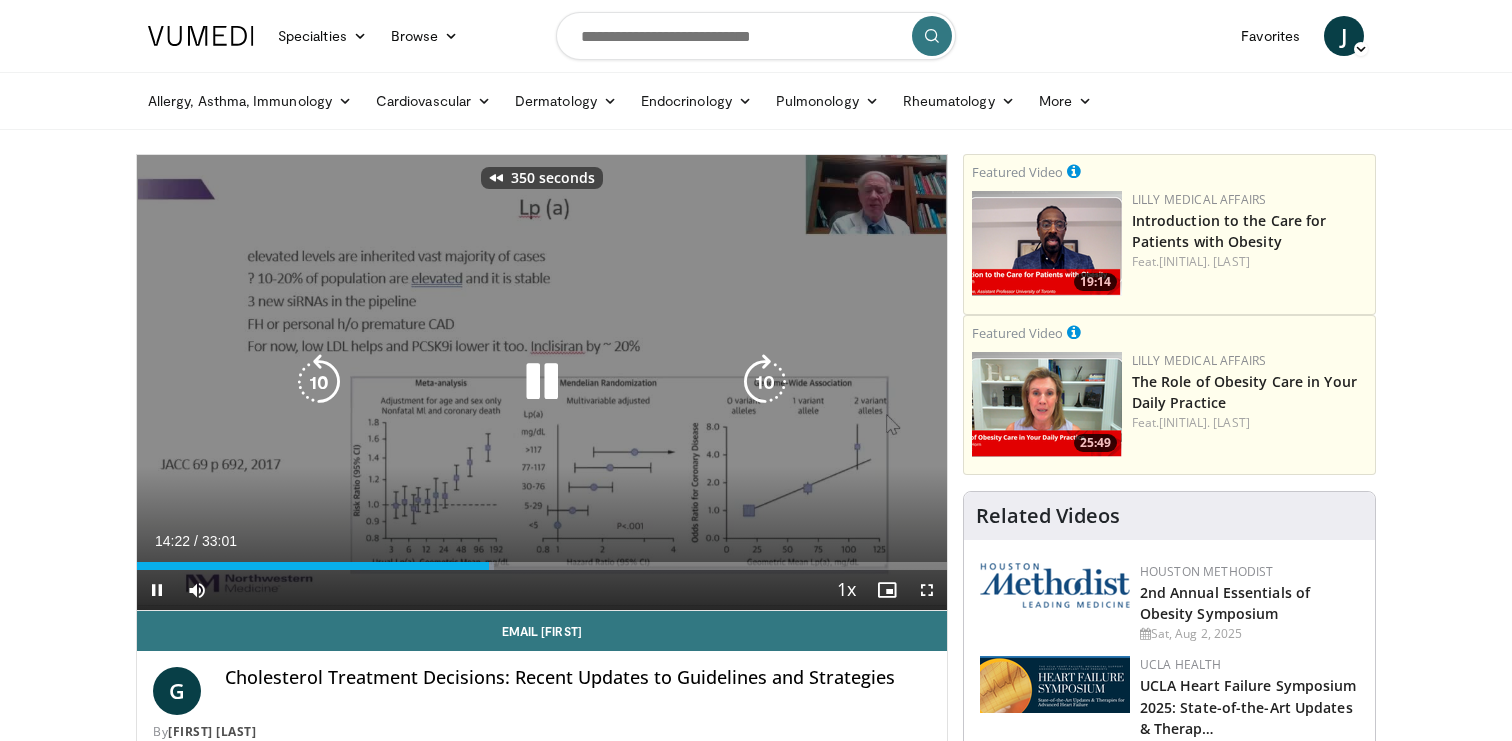 click at bounding box center (319, 382) 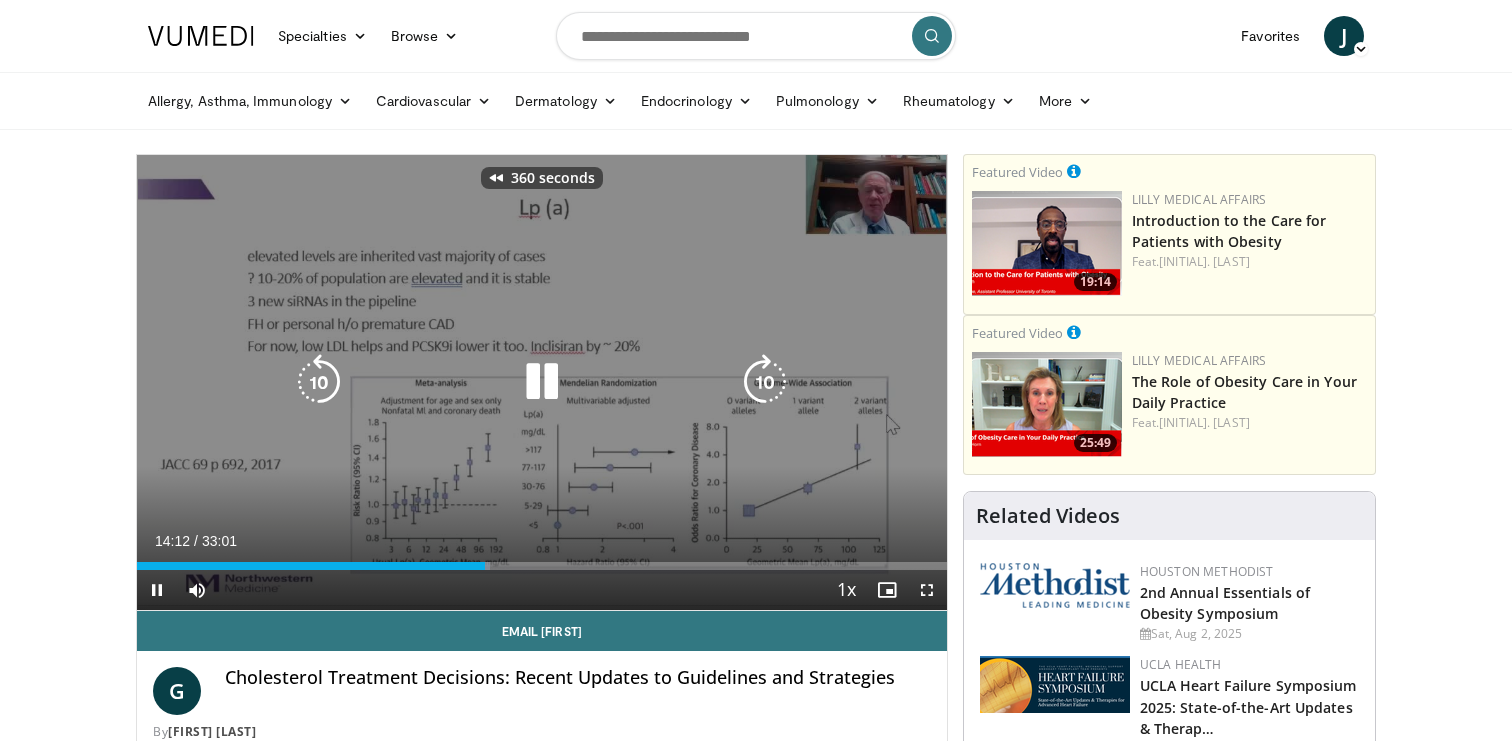 click at bounding box center [319, 382] 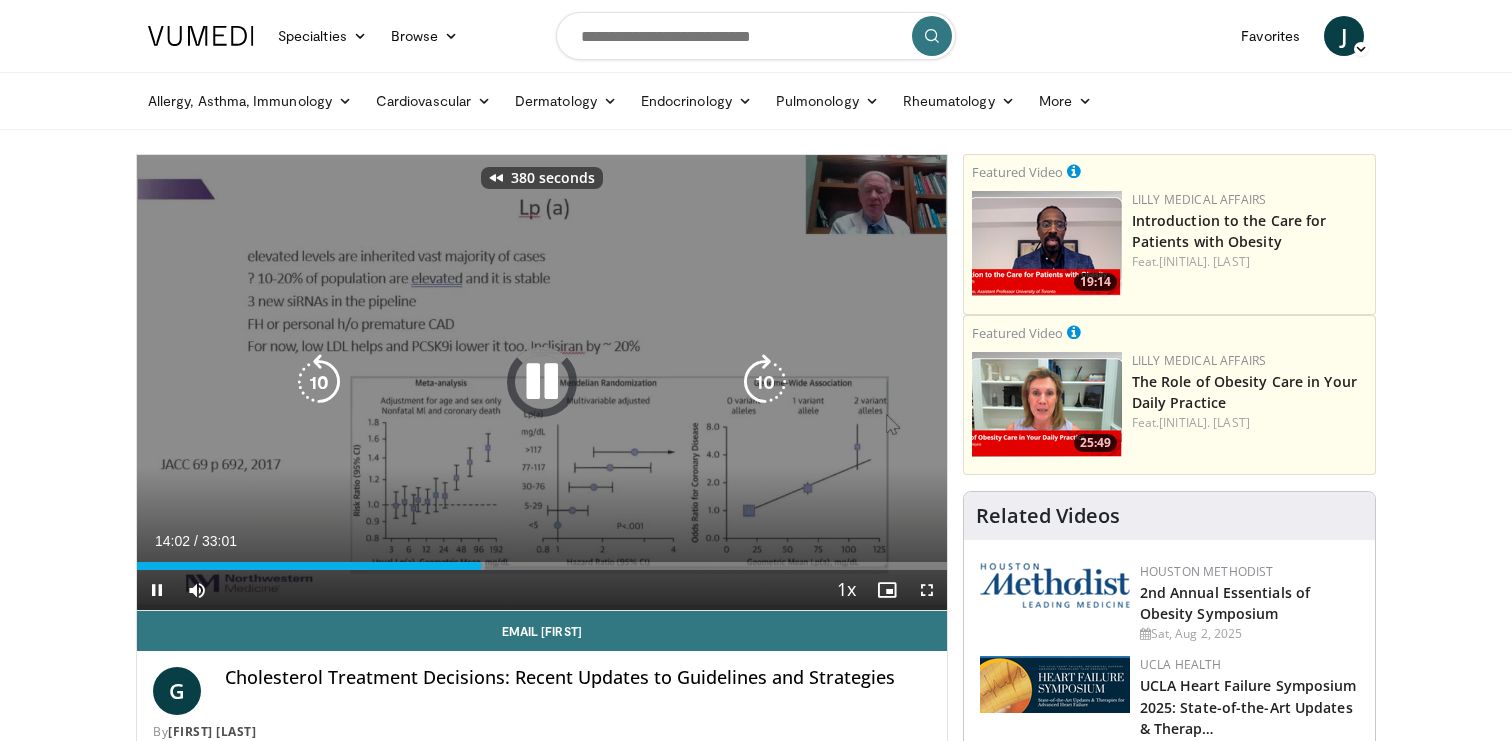 click at bounding box center [319, 382] 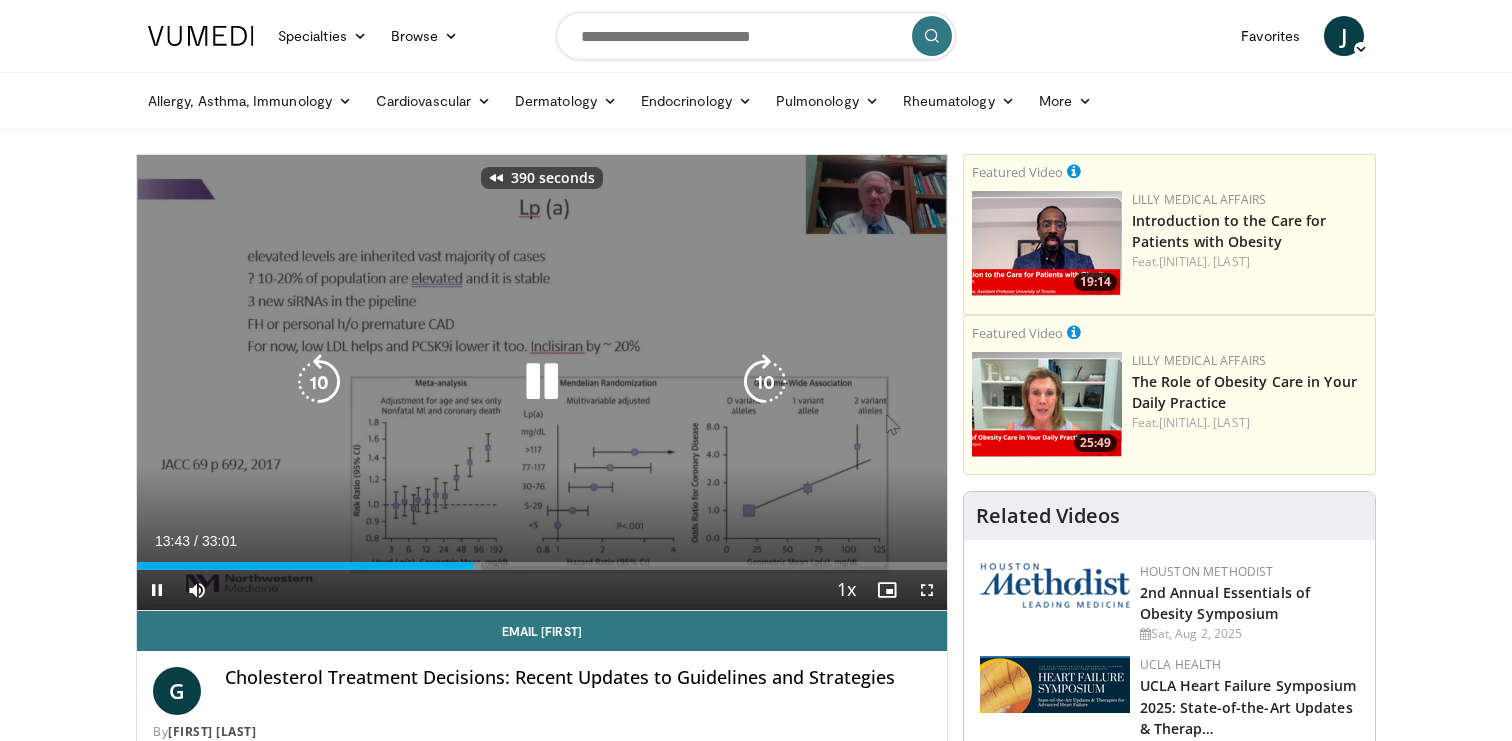 click at bounding box center (319, 382) 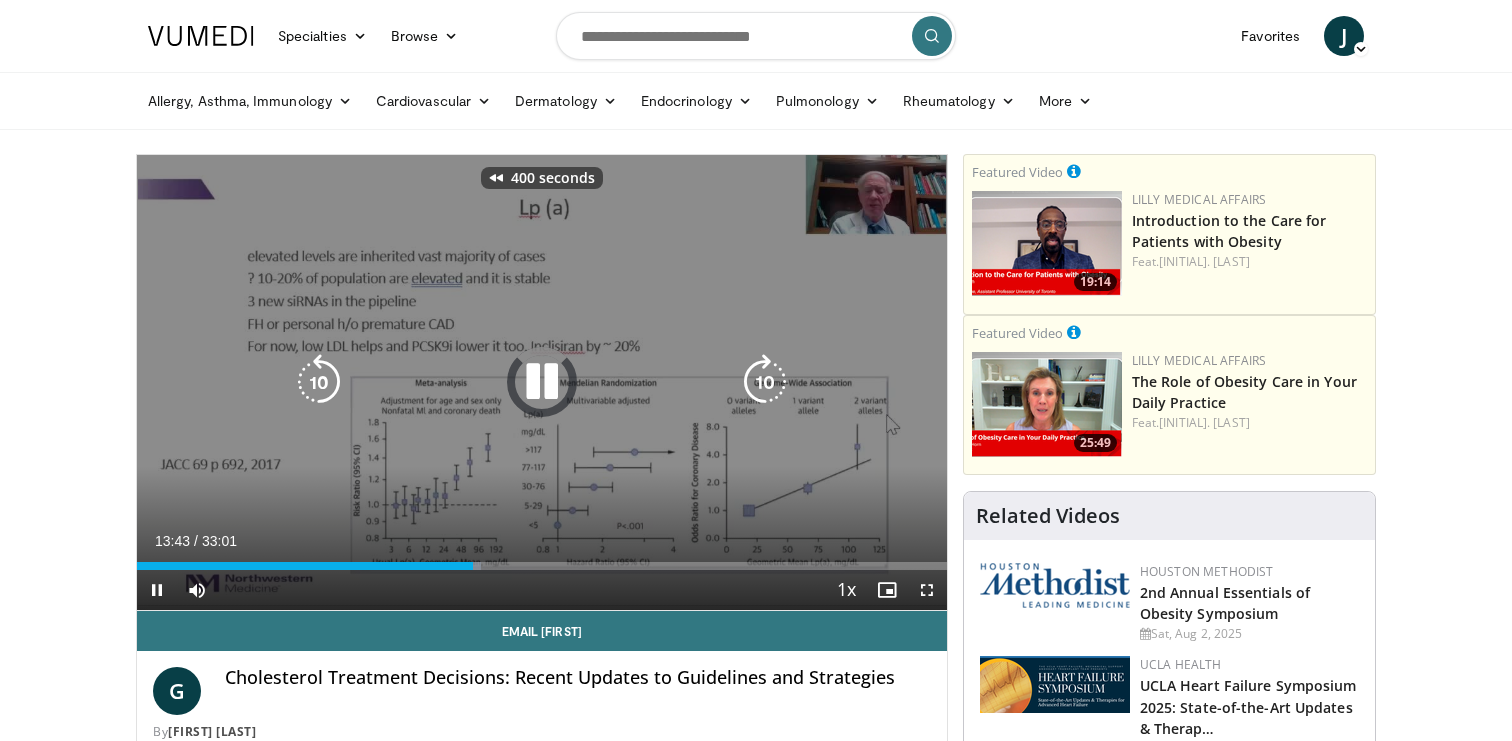 click at bounding box center (319, 382) 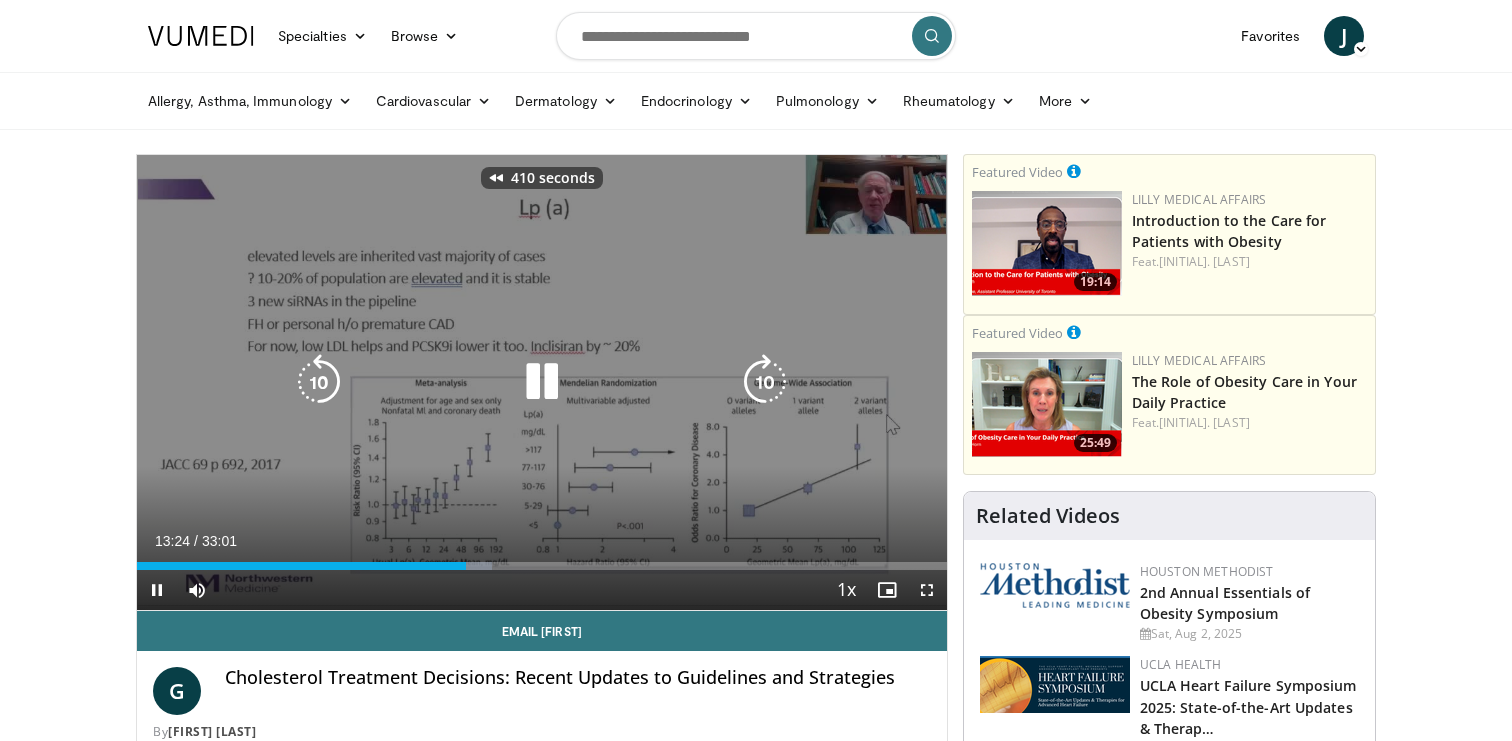 click at bounding box center (319, 382) 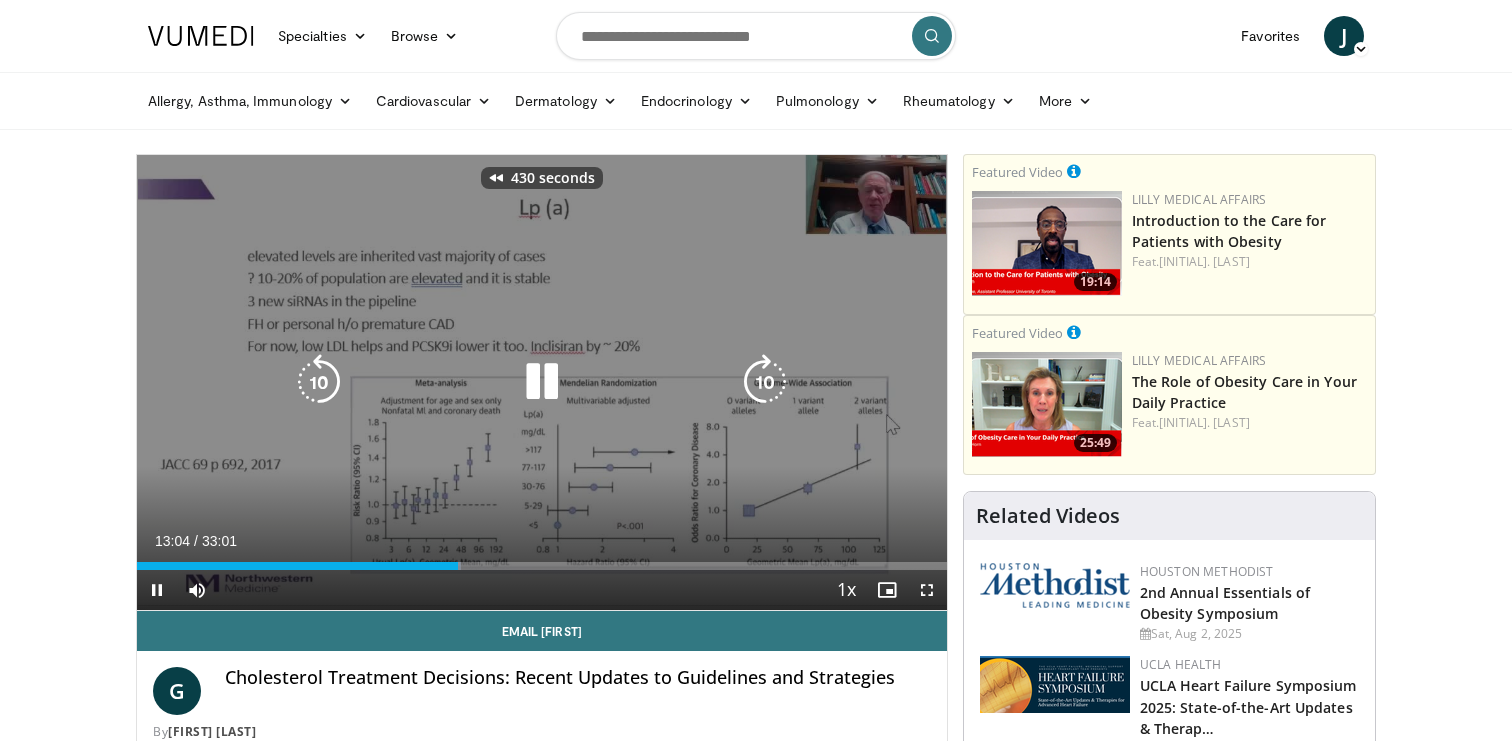 click at bounding box center (319, 382) 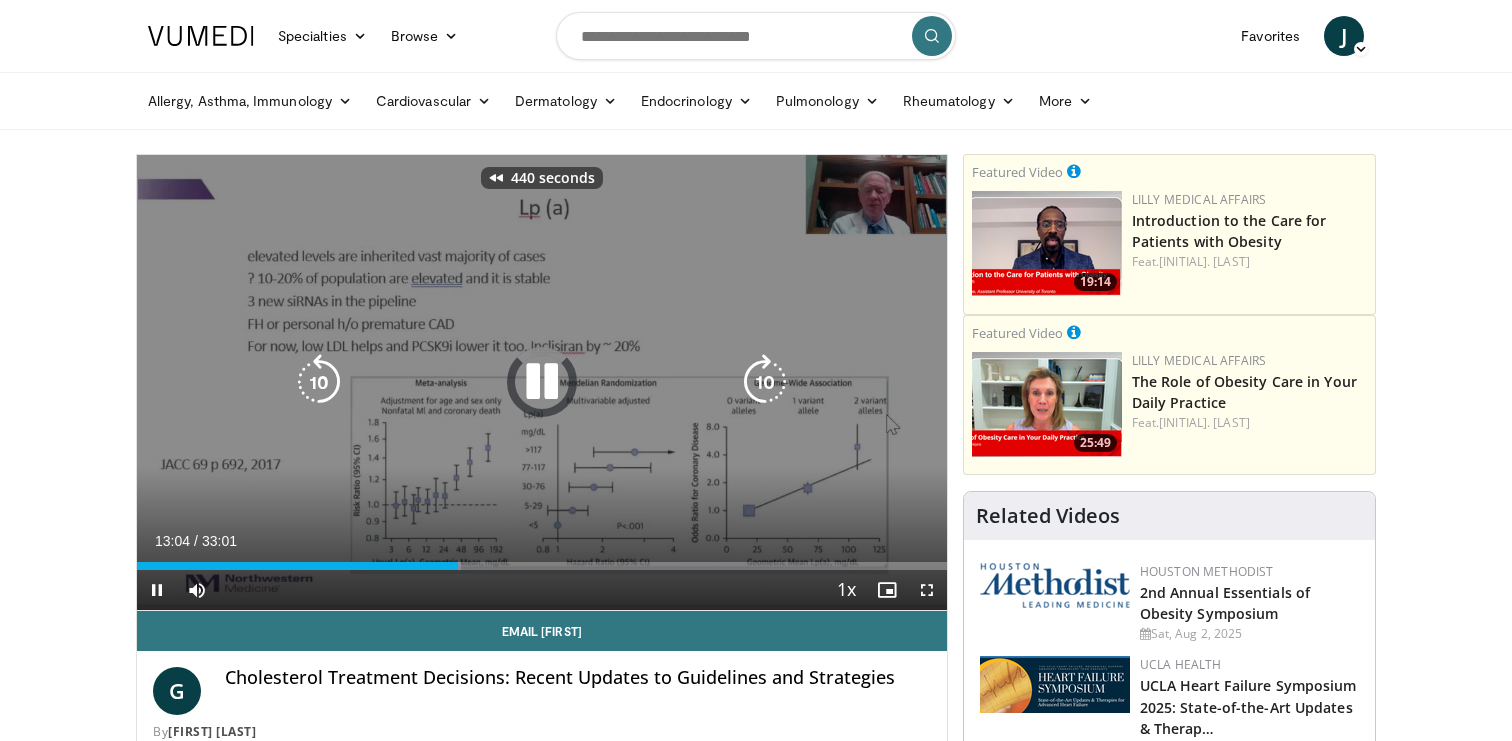 click at bounding box center (319, 382) 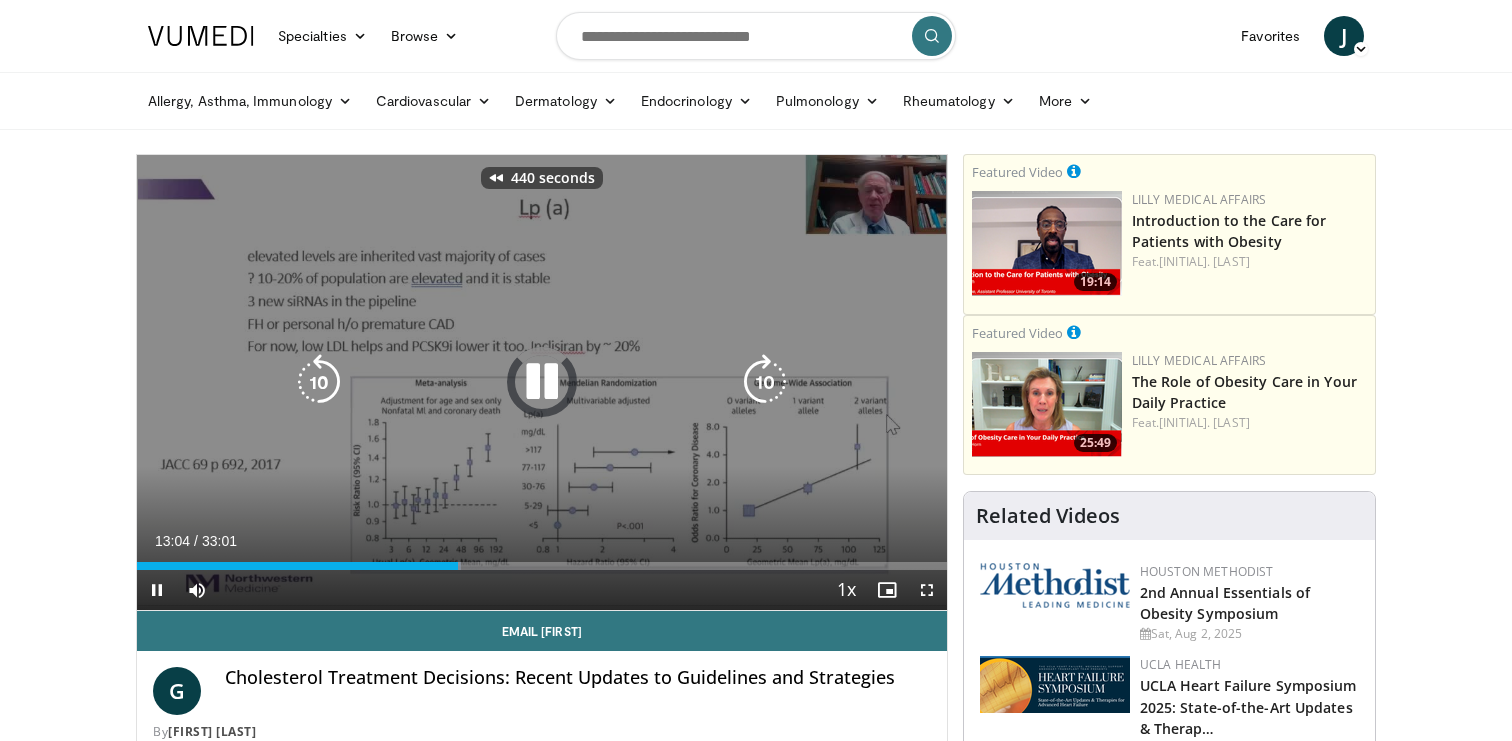click at bounding box center (319, 382) 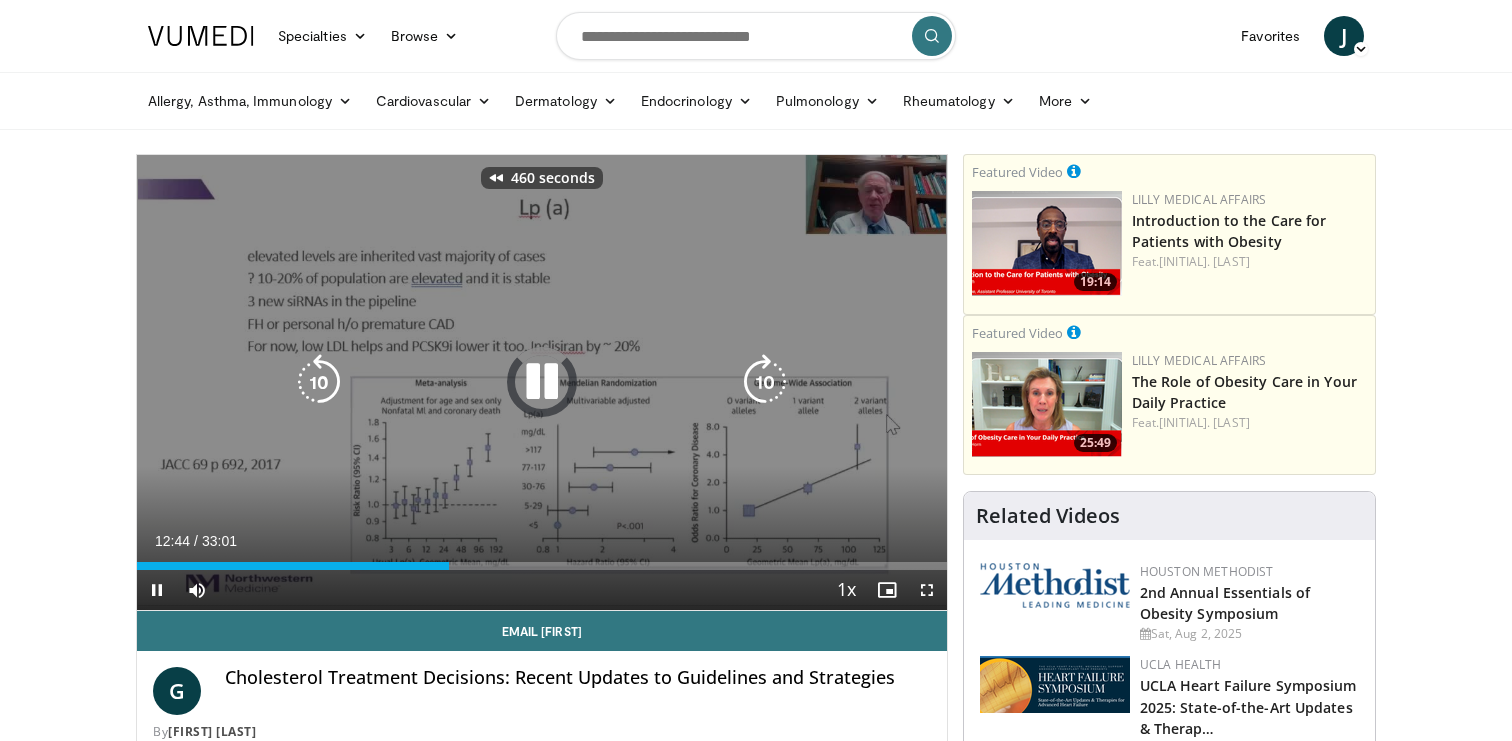 click at bounding box center [319, 382] 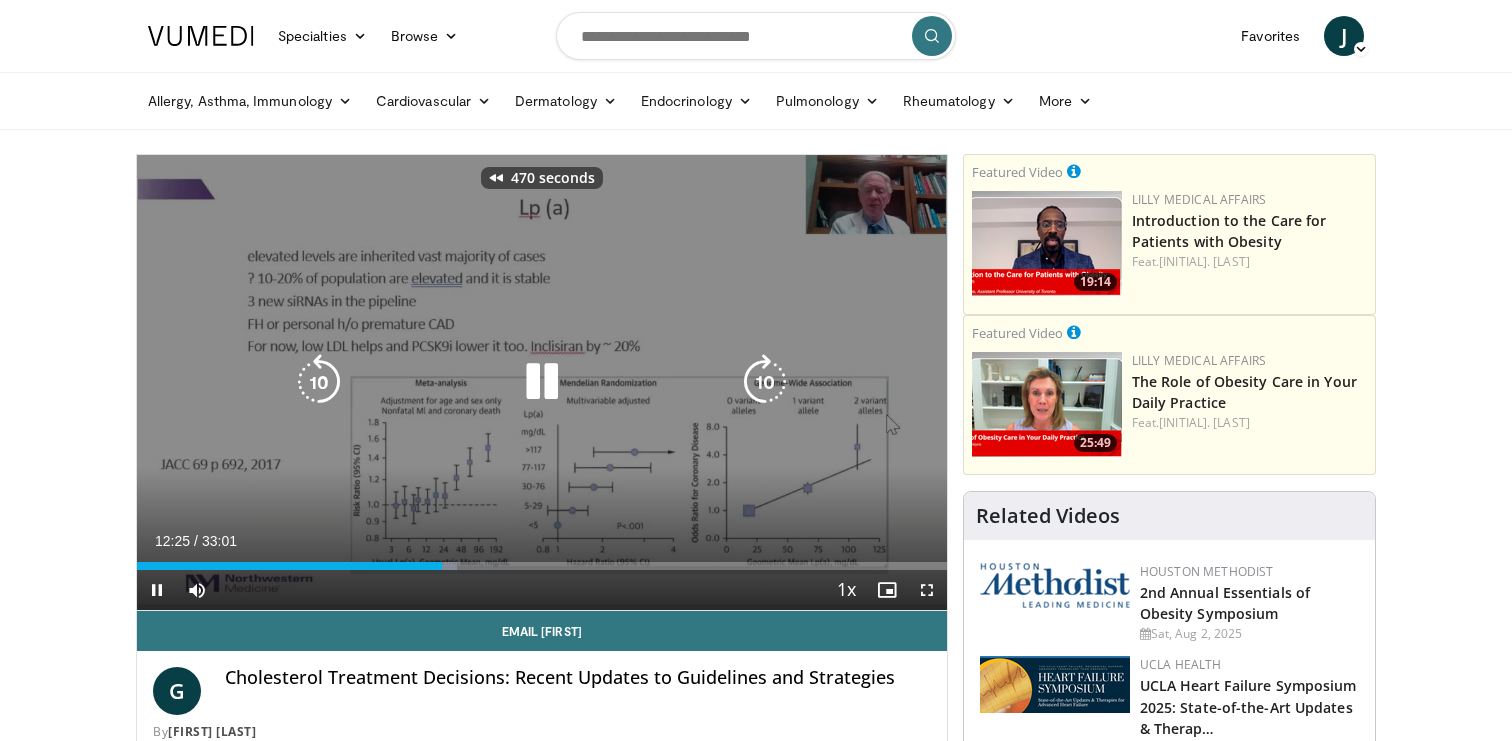 click at bounding box center (319, 382) 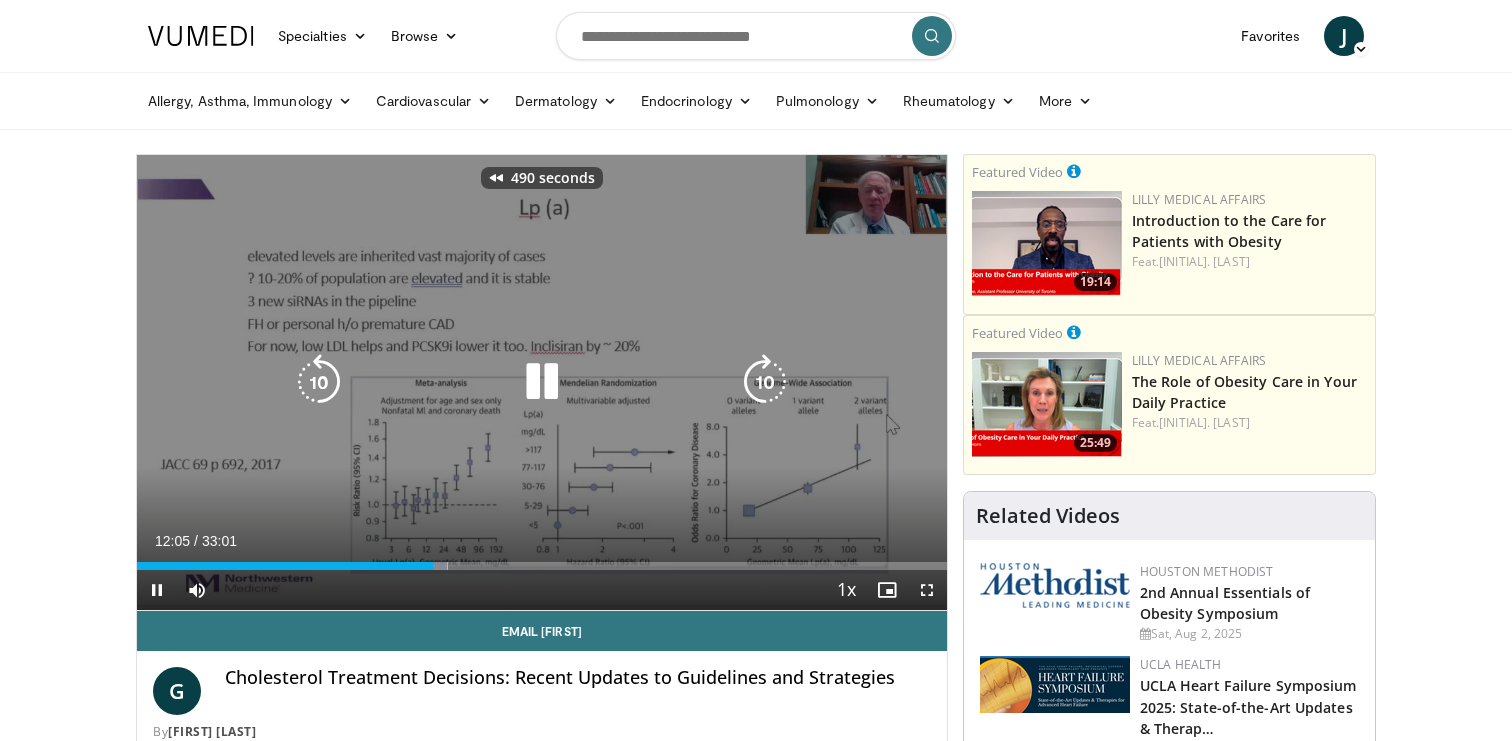 click at bounding box center (319, 382) 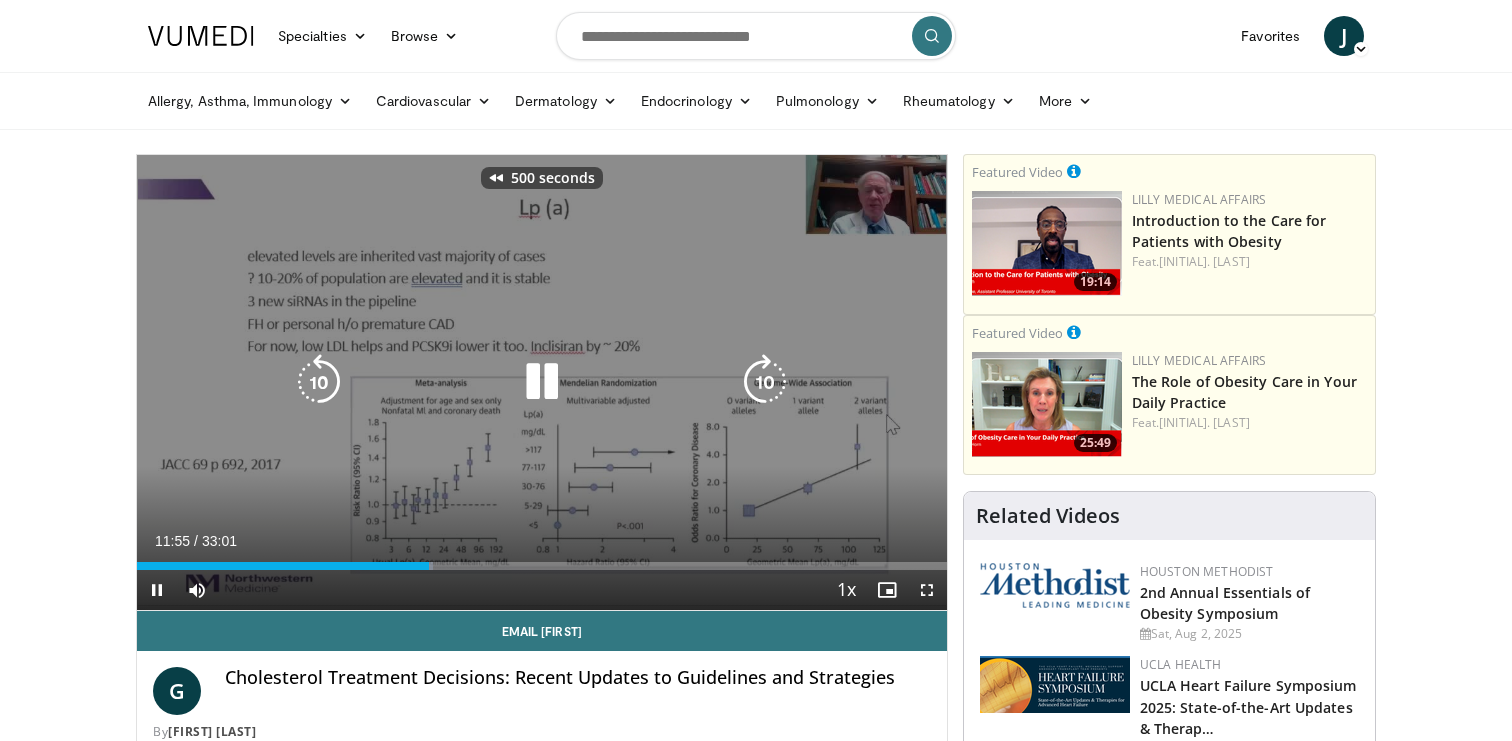 click at bounding box center (319, 382) 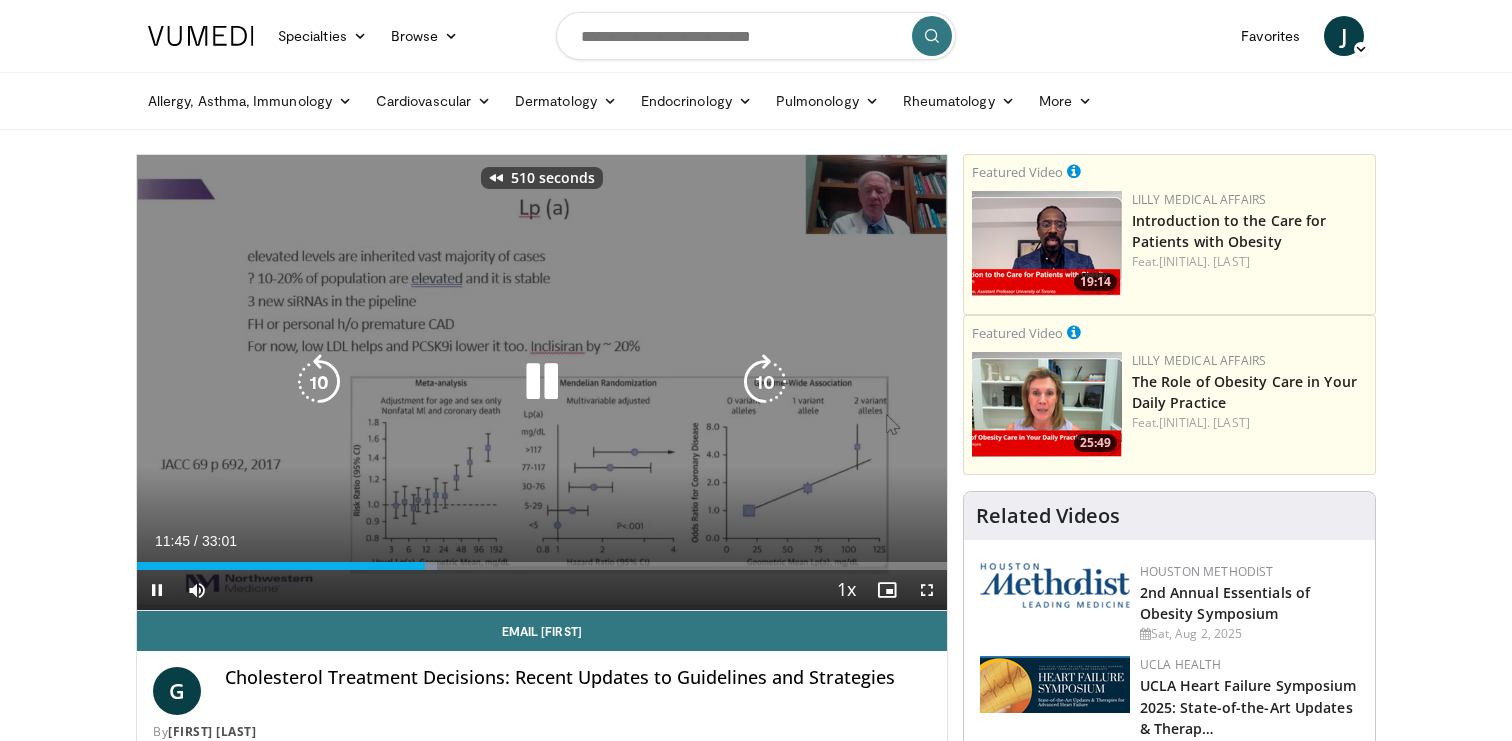 click at bounding box center (319, 382) 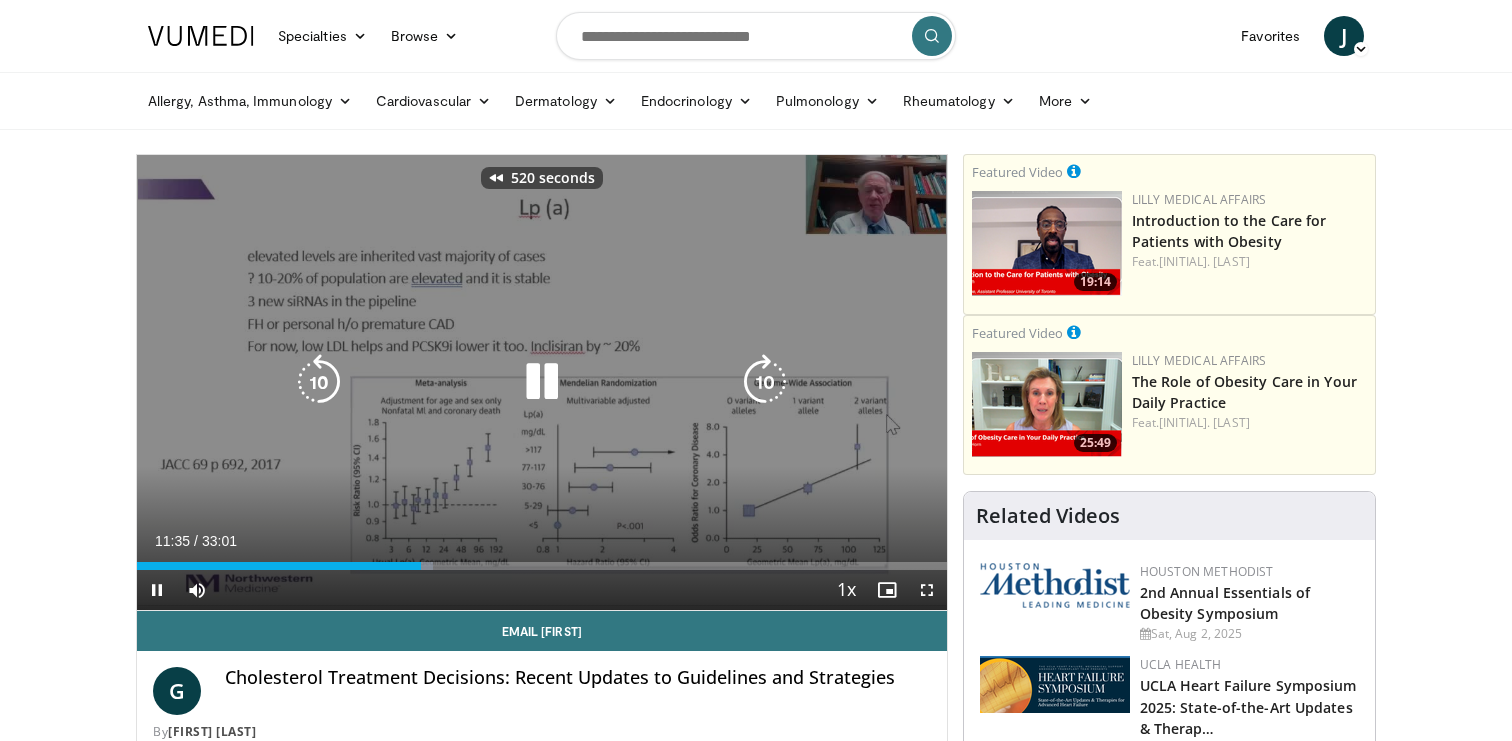 click at bounding box center [319, 382] 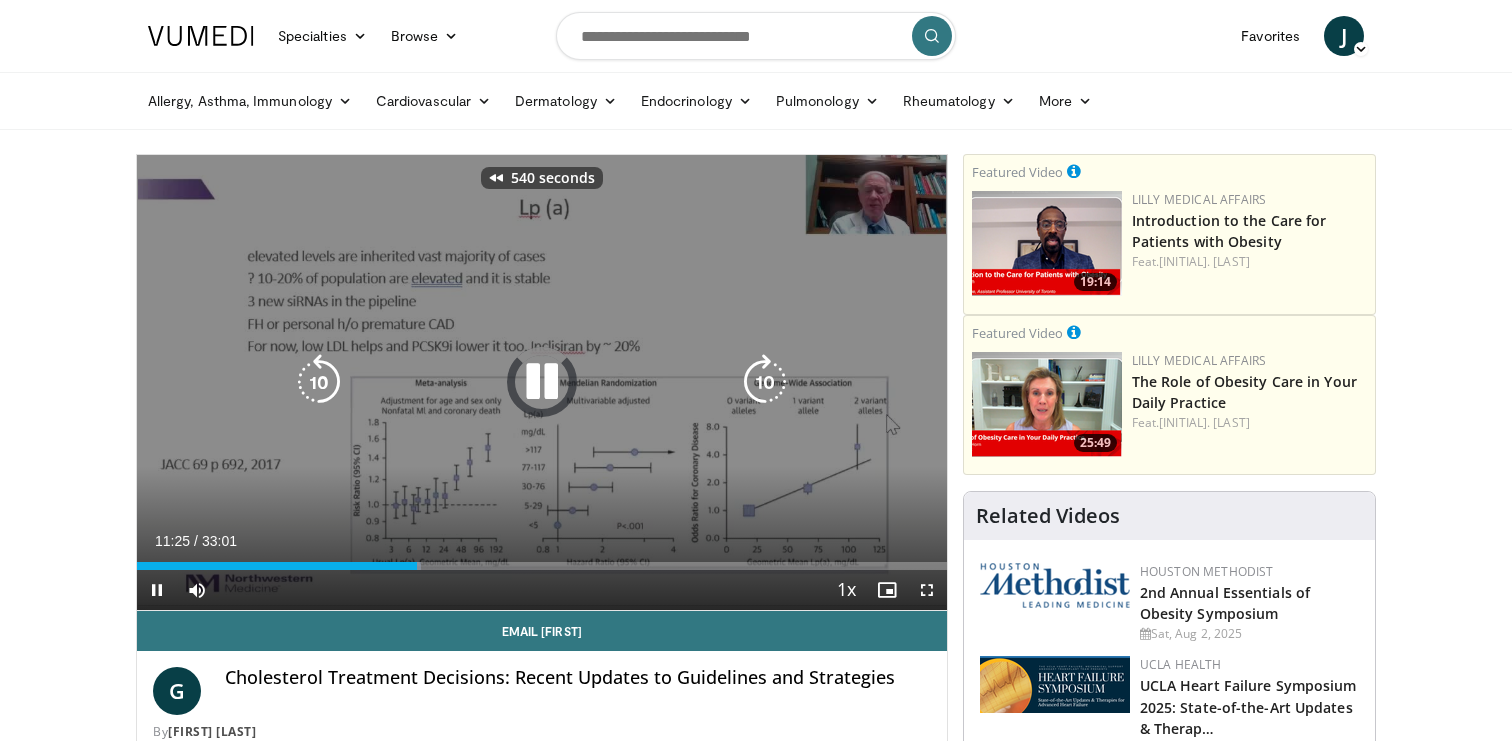 click at bounding box center (319, 382) 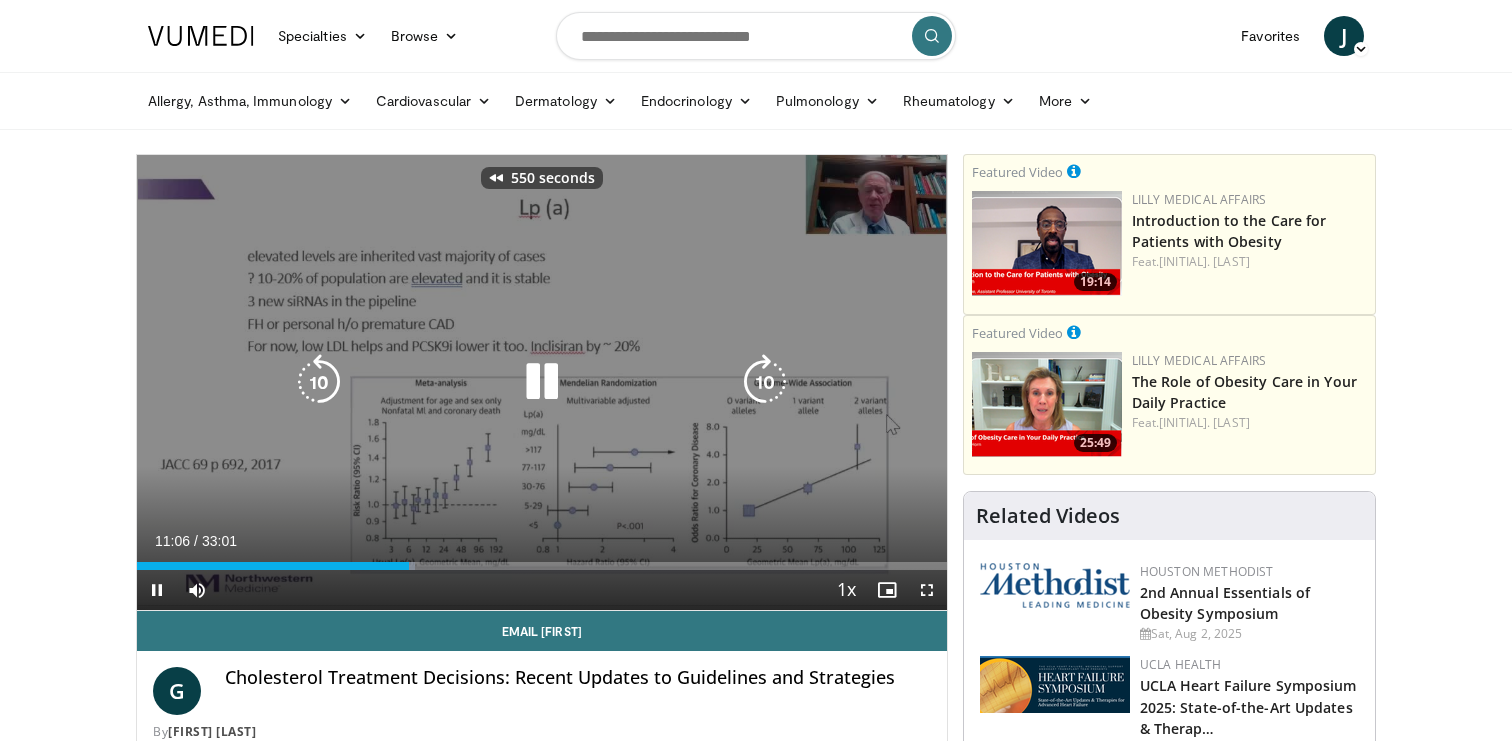 click at bounding box center [319, 382] 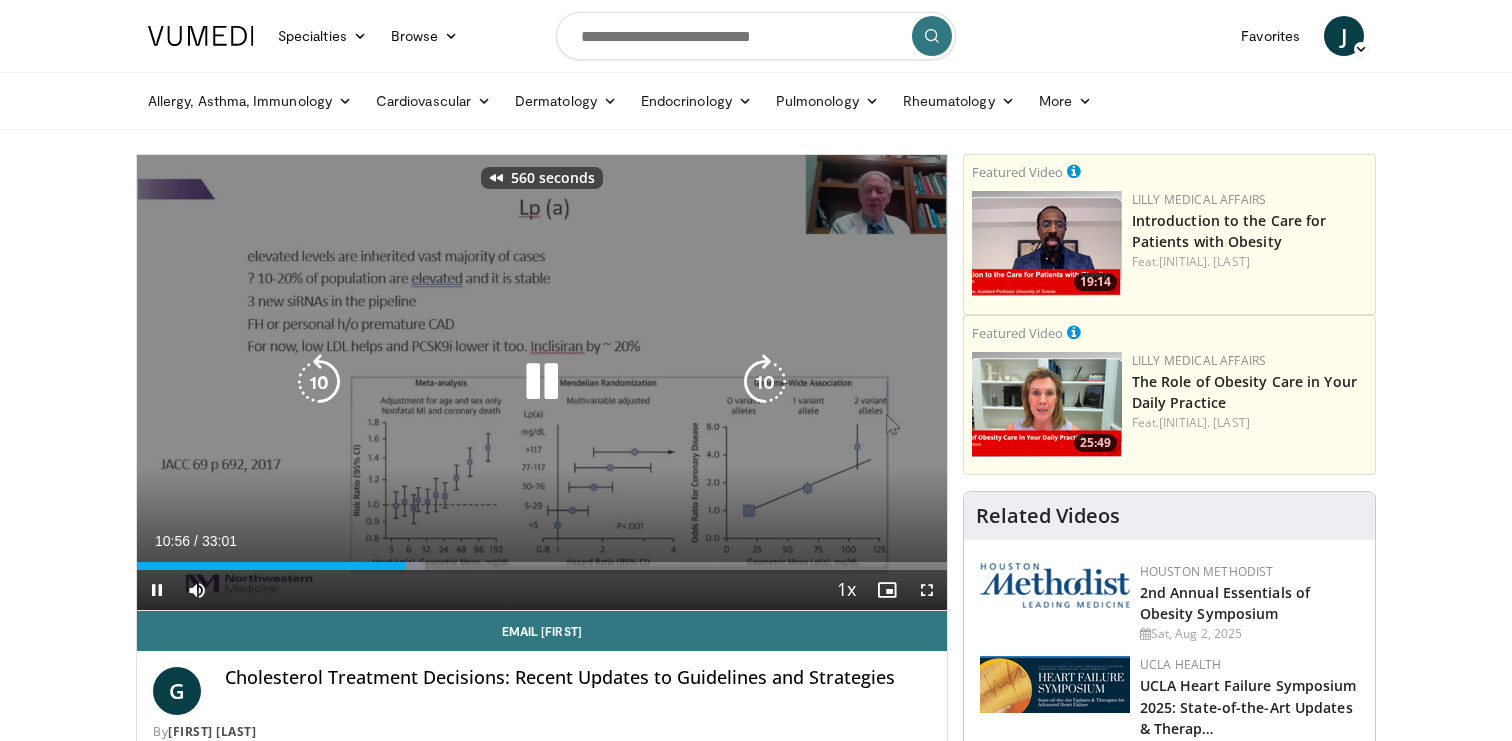 click at bounding box center (319, 382) 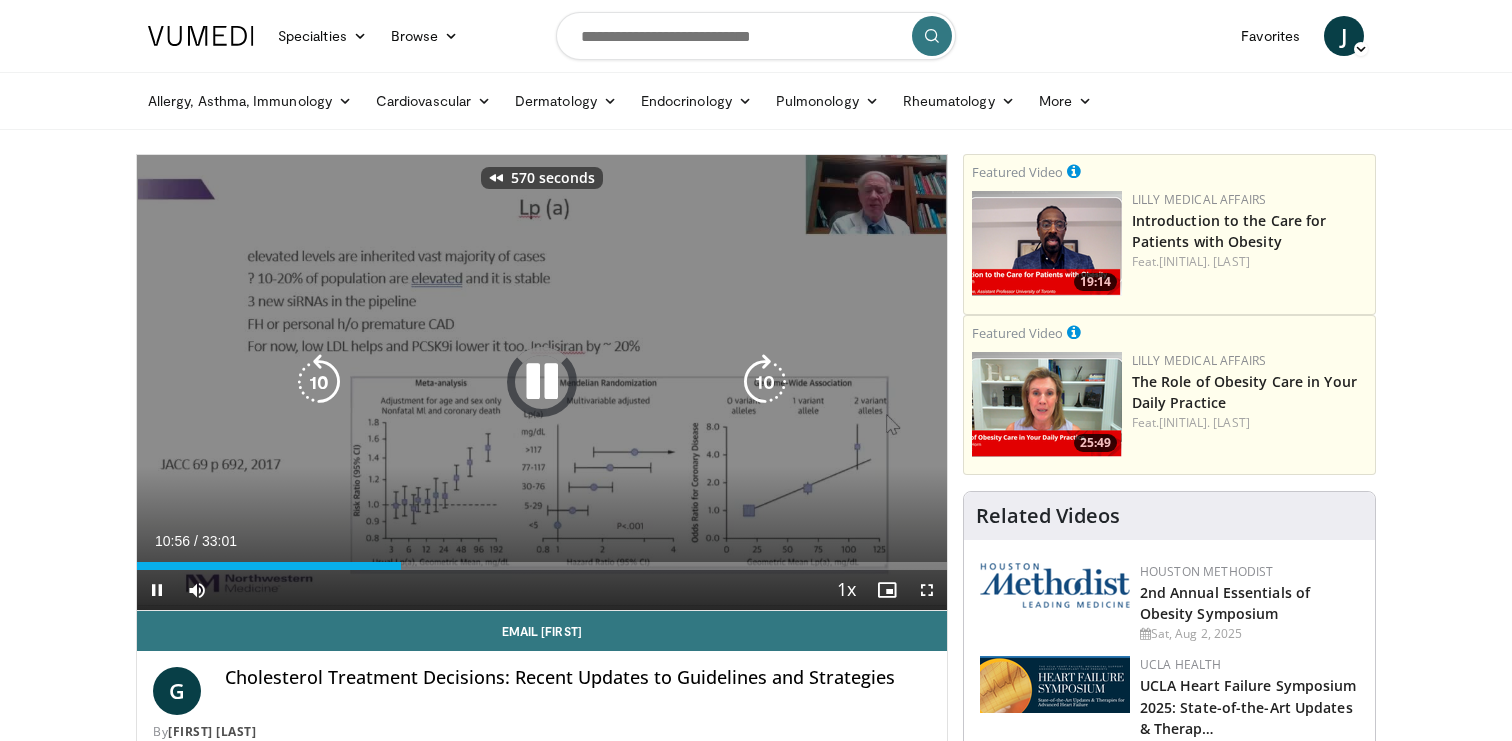 click at bounding box center (319, 382) 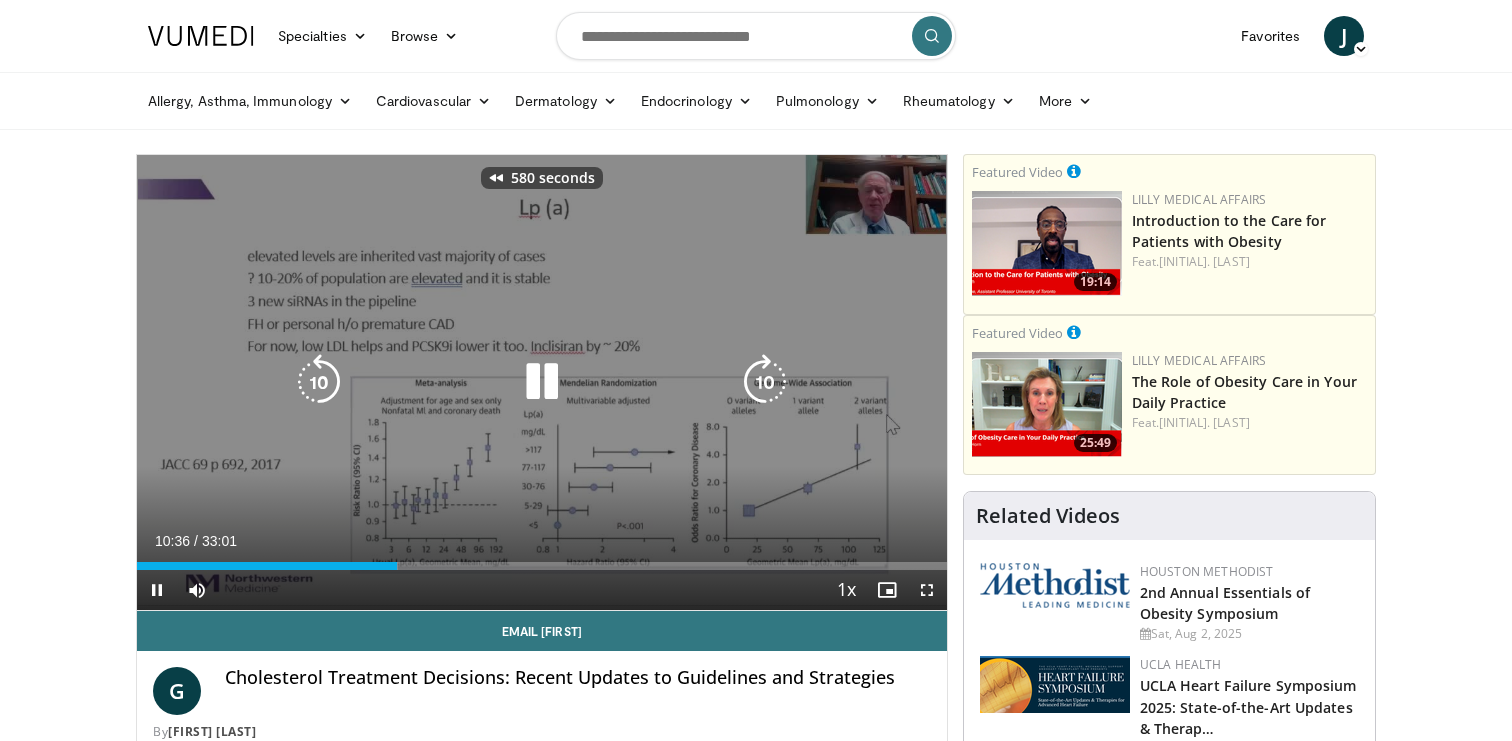 click at bounding box center [319, 382] 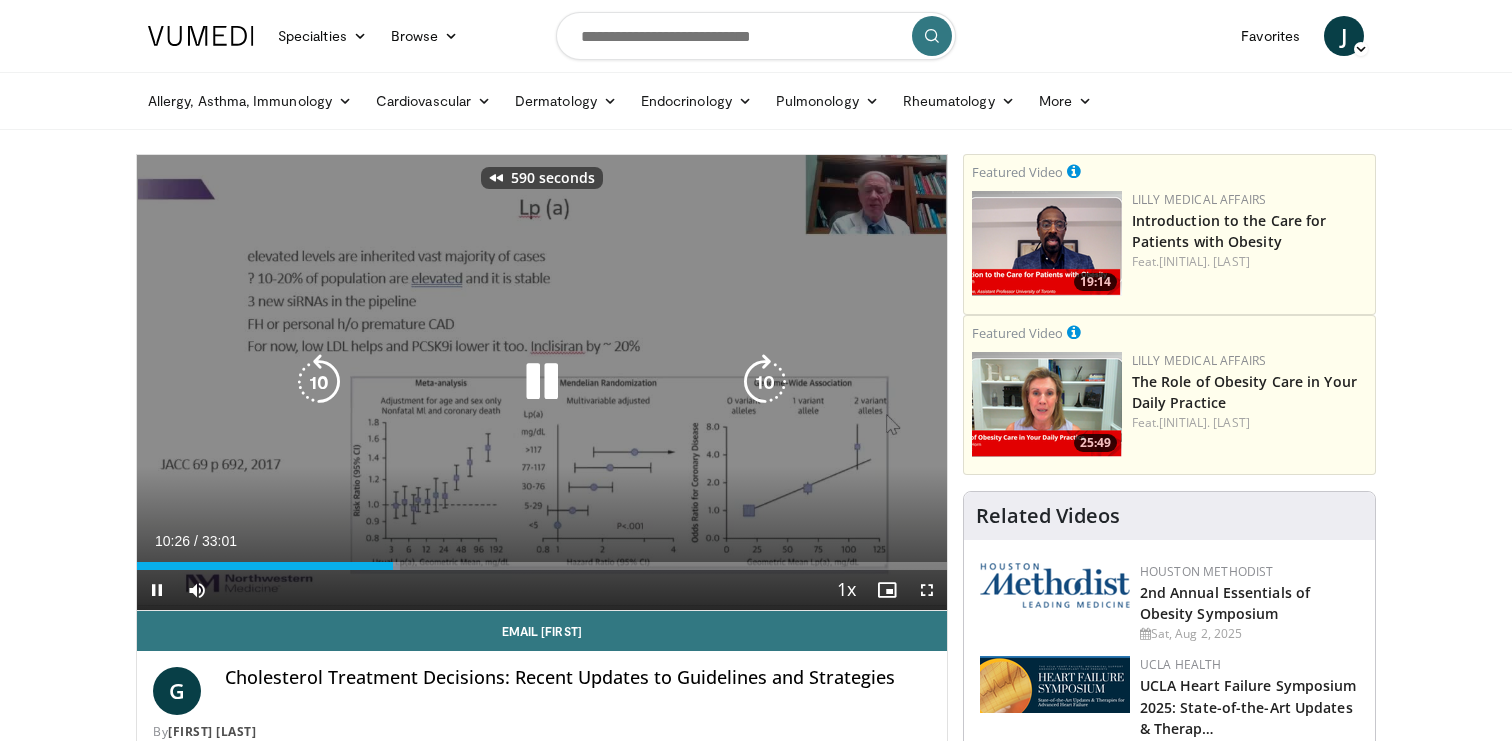 click at bounding box center (319, 382) 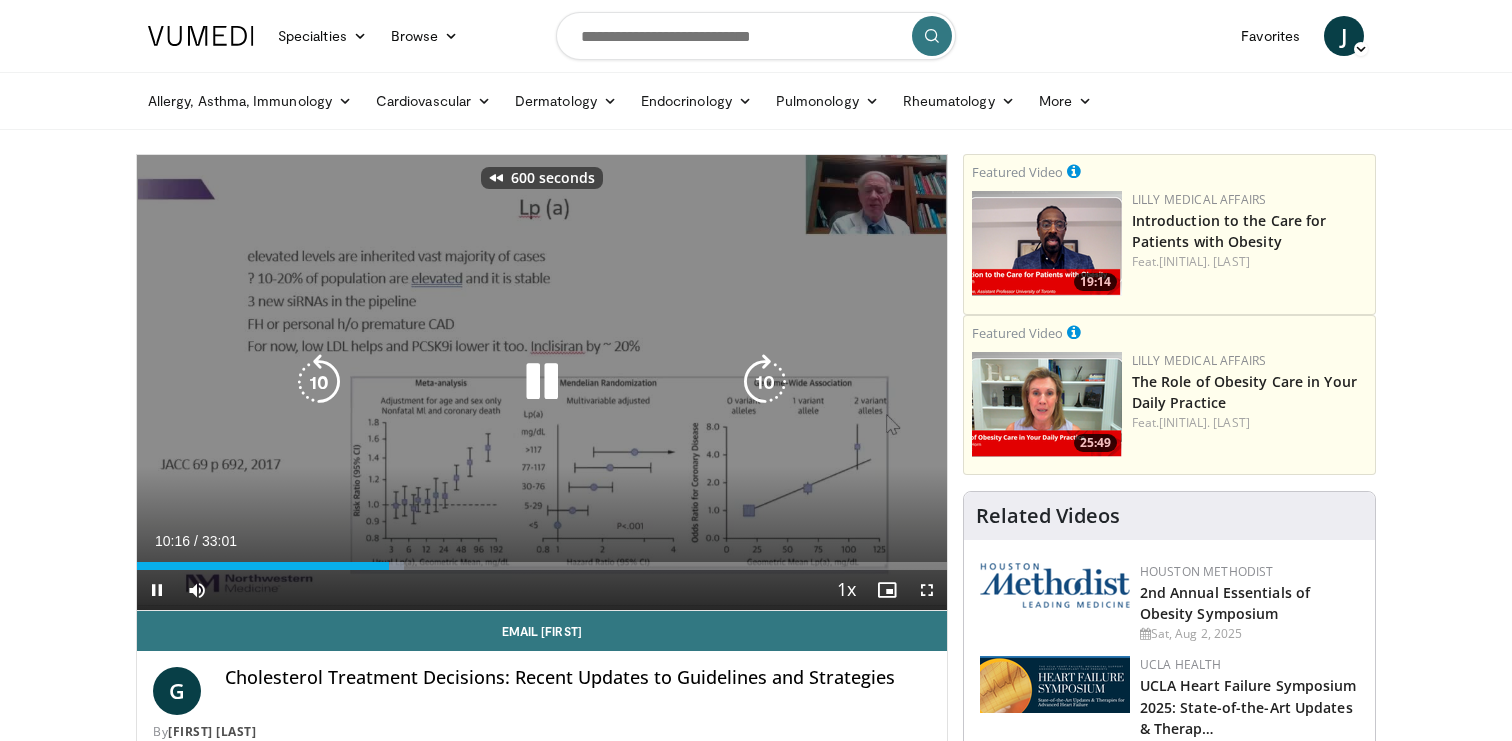 click at bounding box center (319, 382) 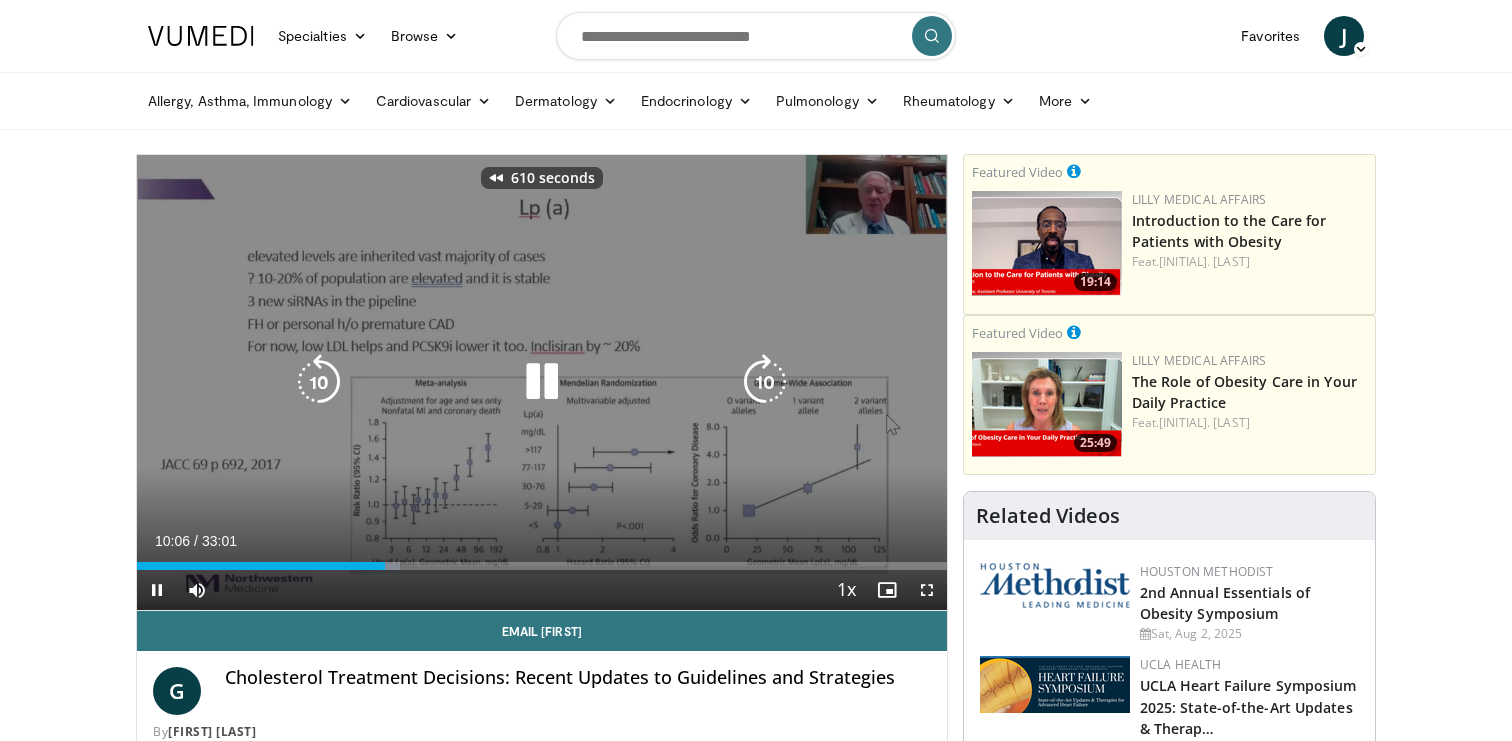 click at bounding box center [319, 382] 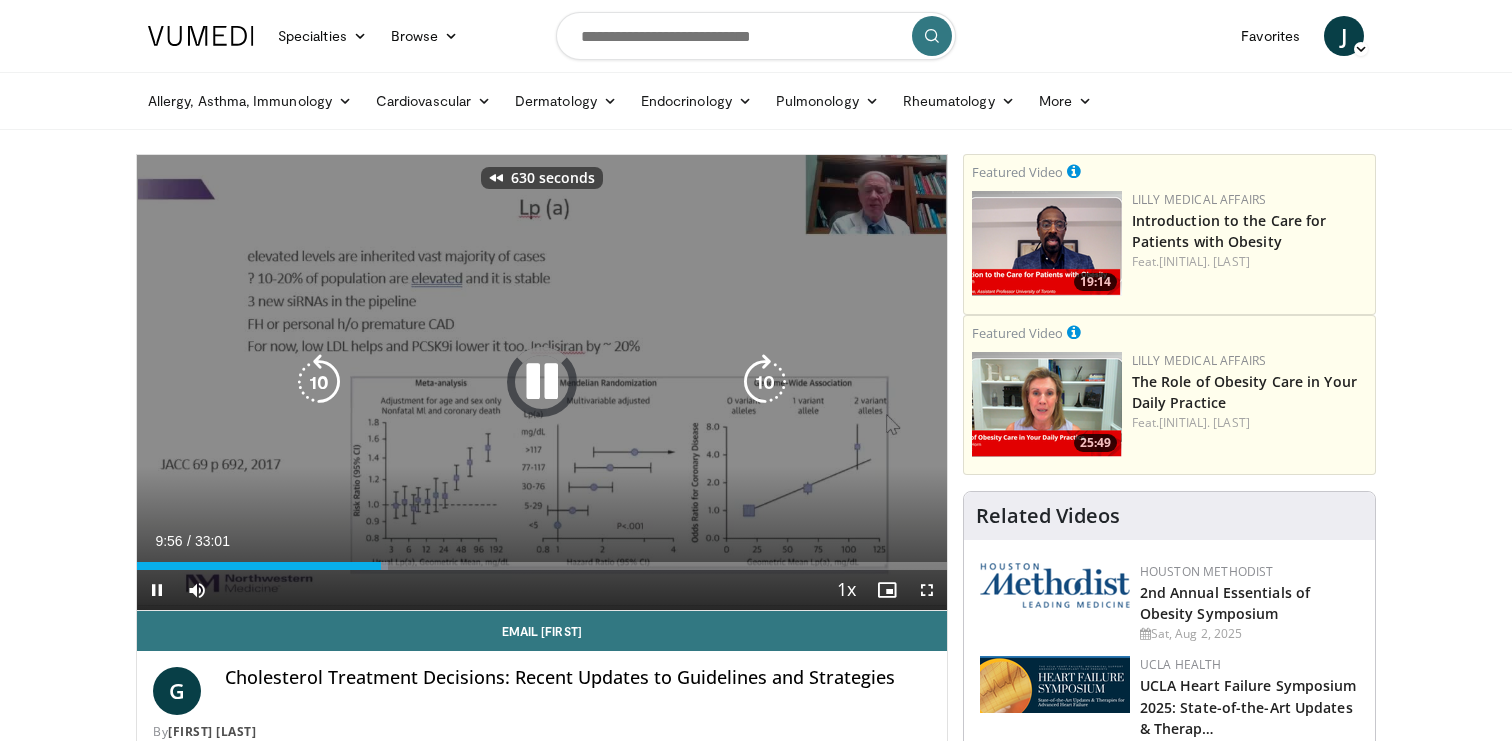 click at bounding box center [319, 382] 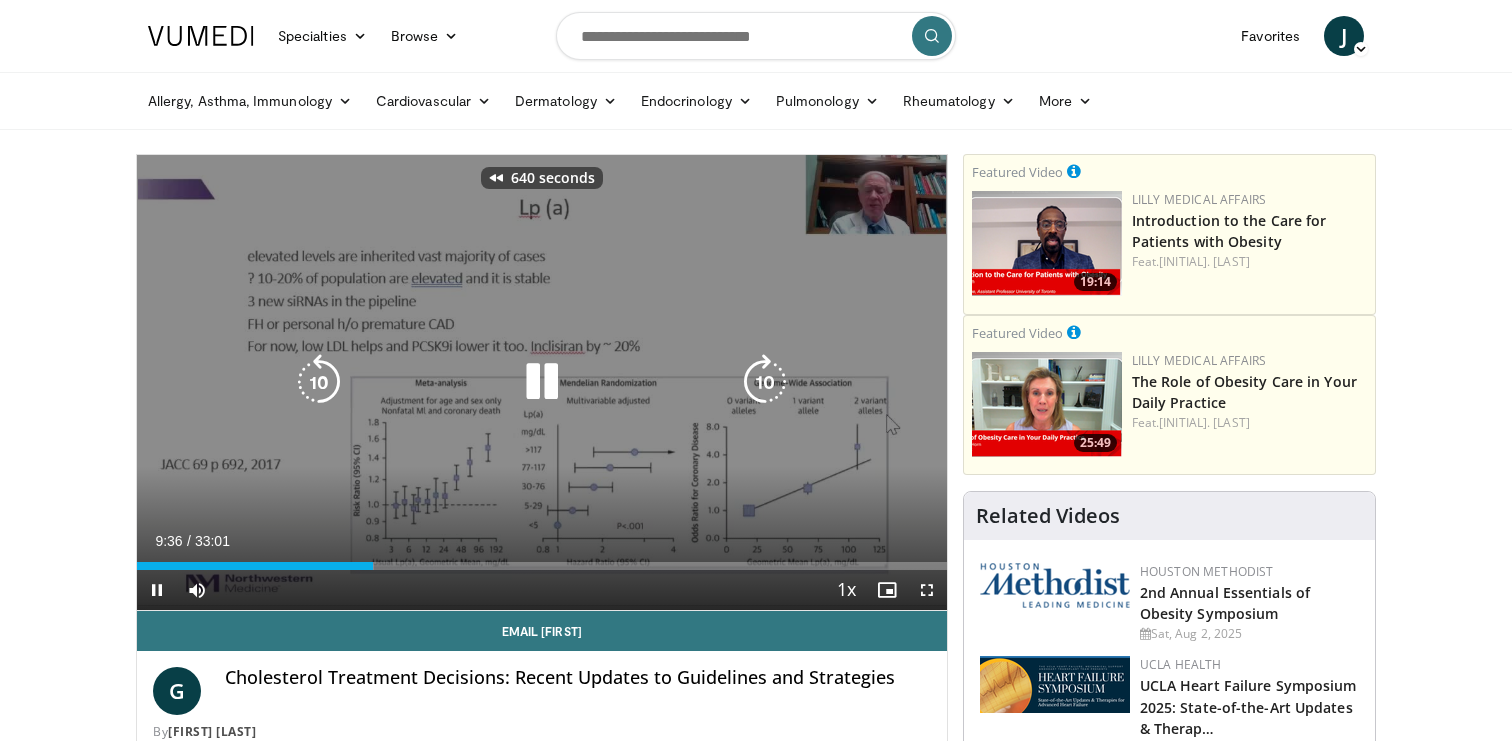 click at bounding box center (319, 382) 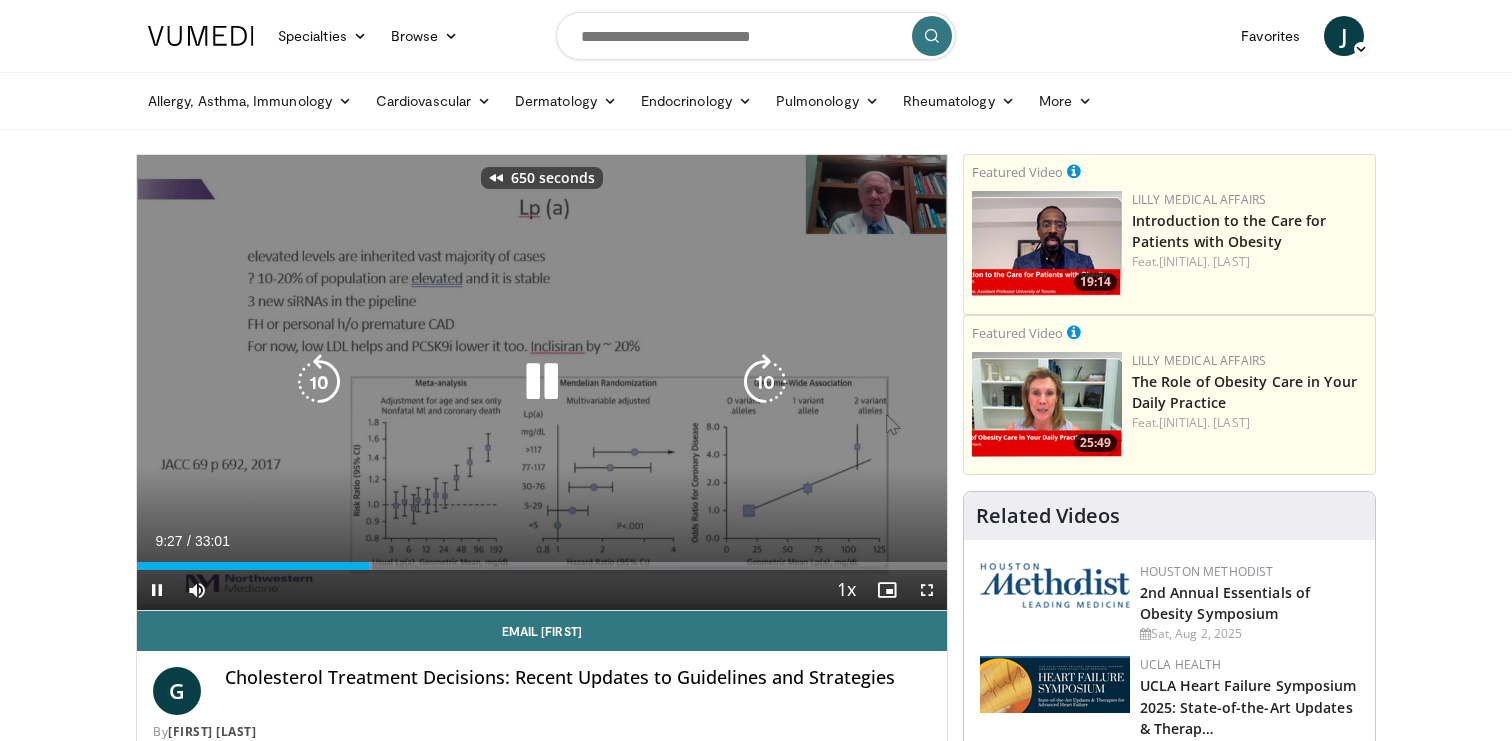 click at bounding box center [319, 382] 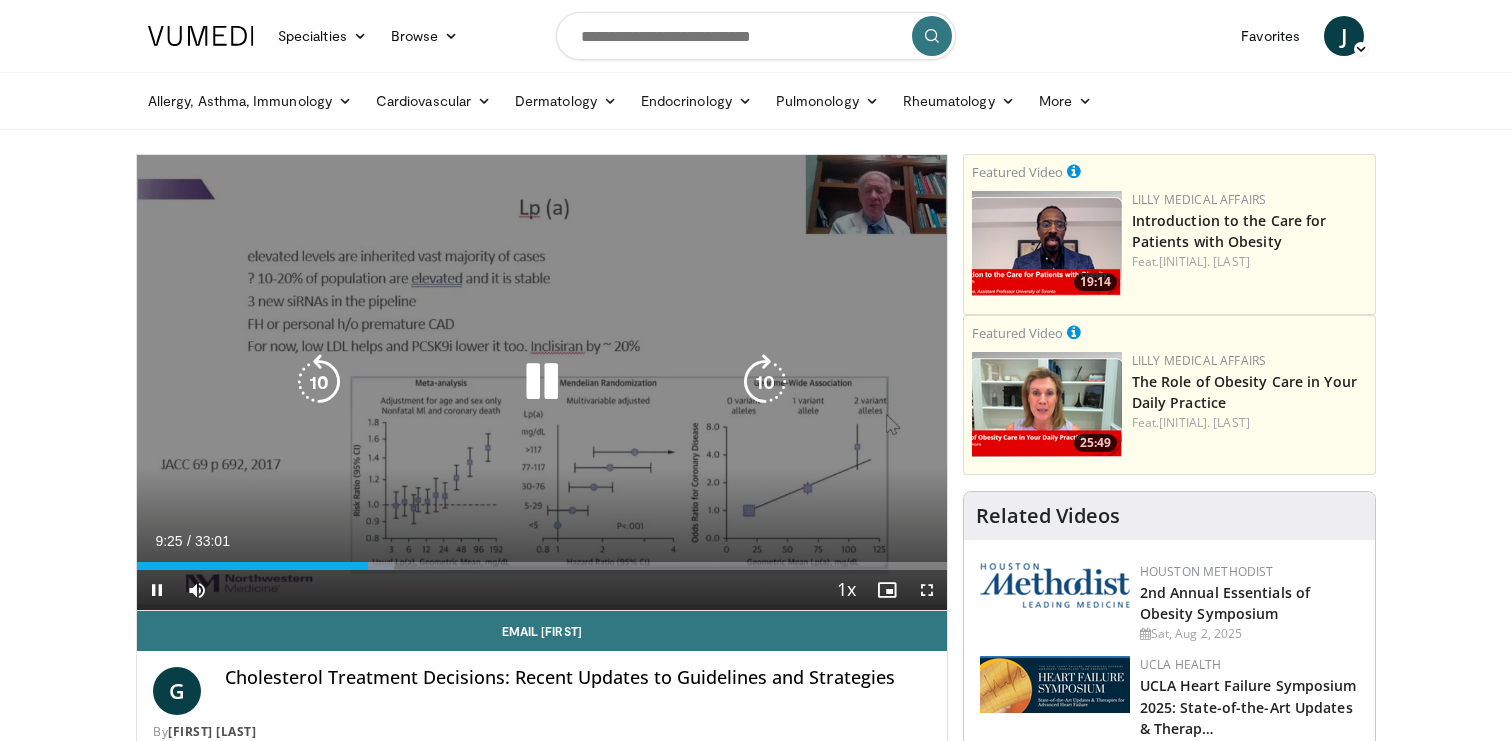 click at bounding box center (319, 382) 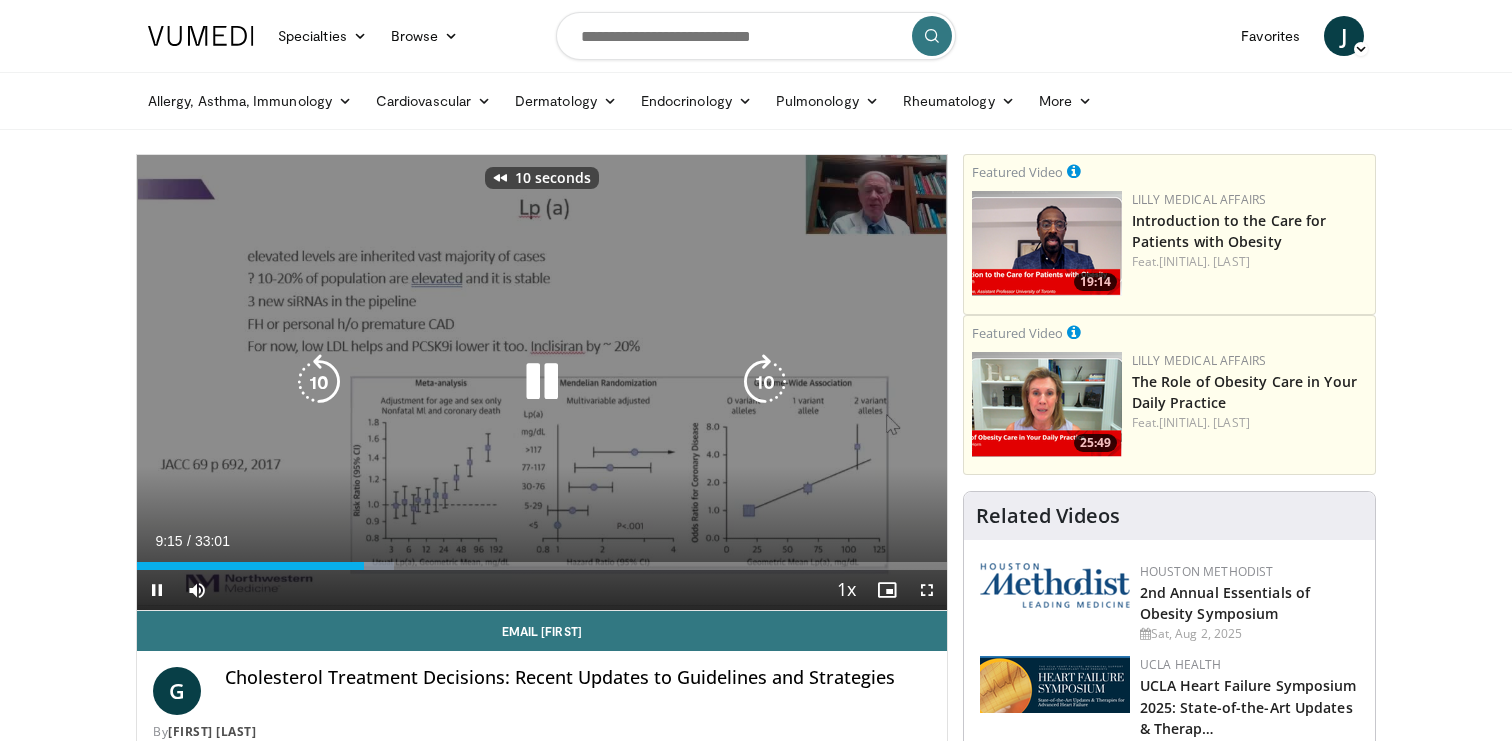 click at bounding box center (319, 382) 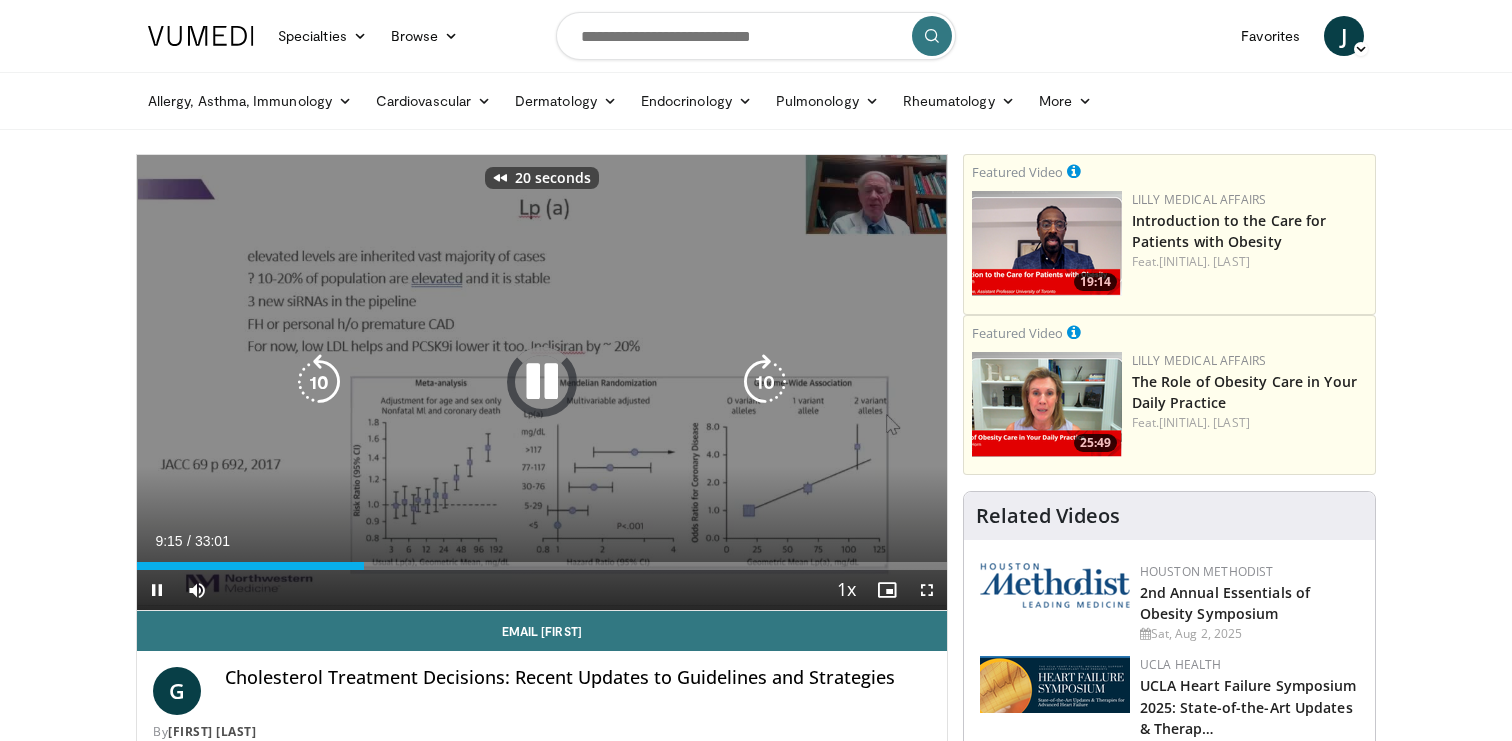 click at bounding box center (319, 382) 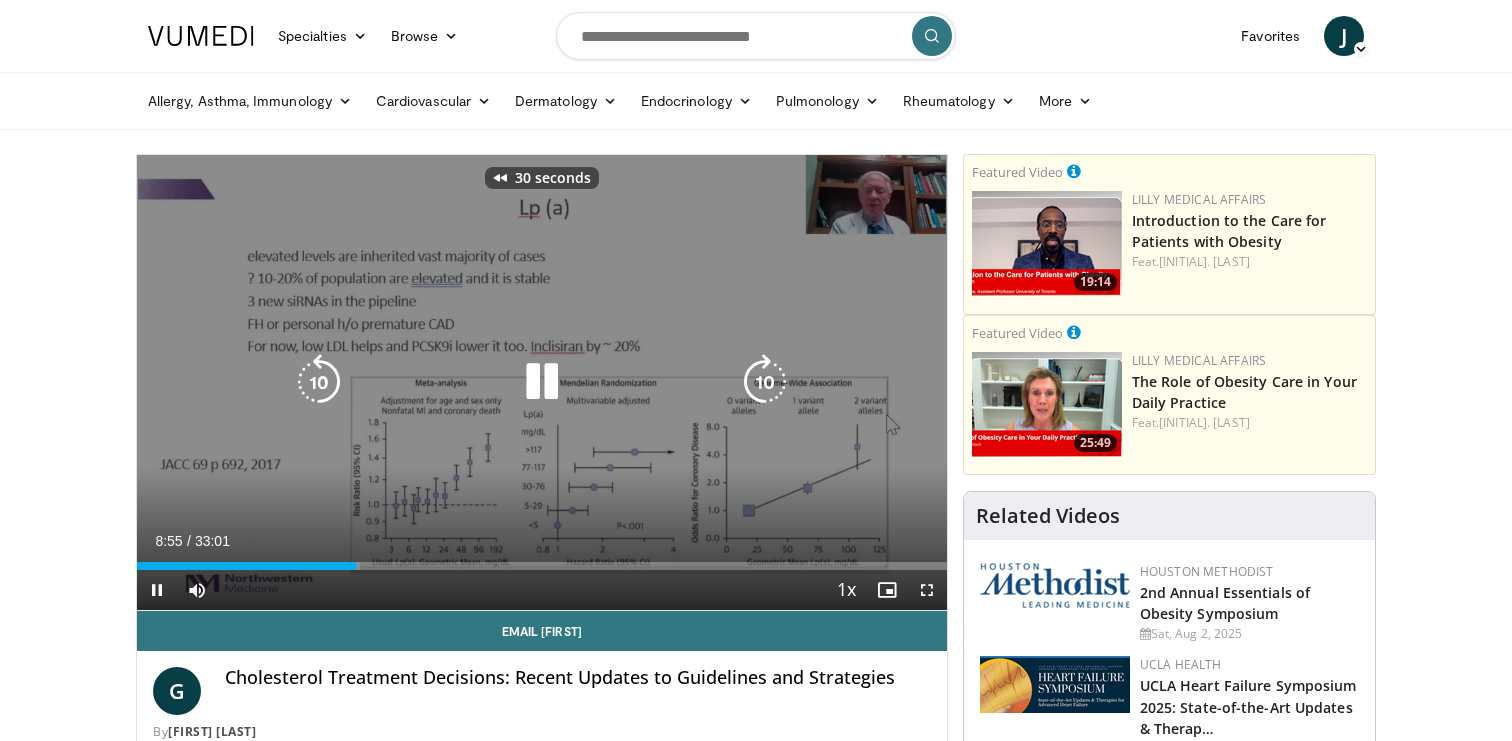 click at bounding box center (319, 382) 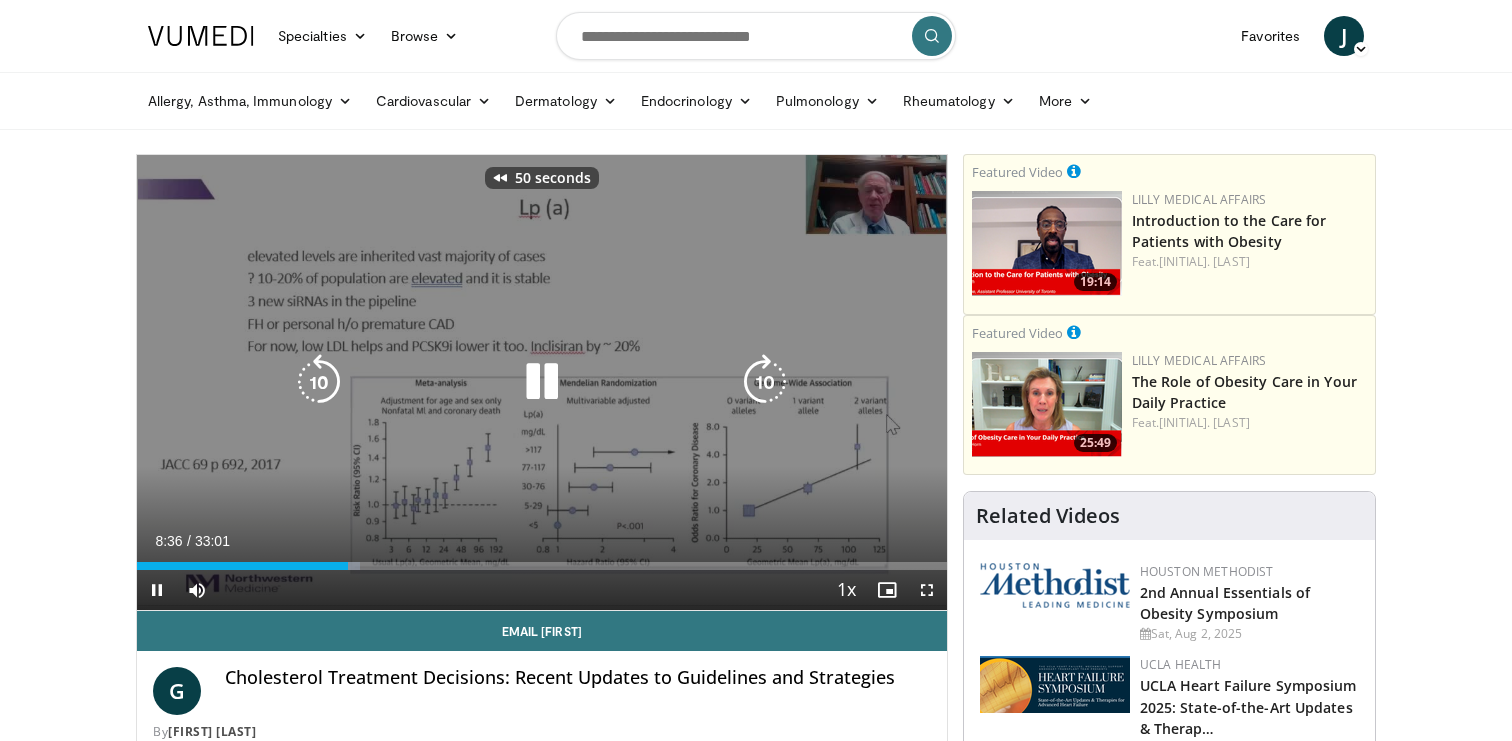 click at bounding box center (319, 382) 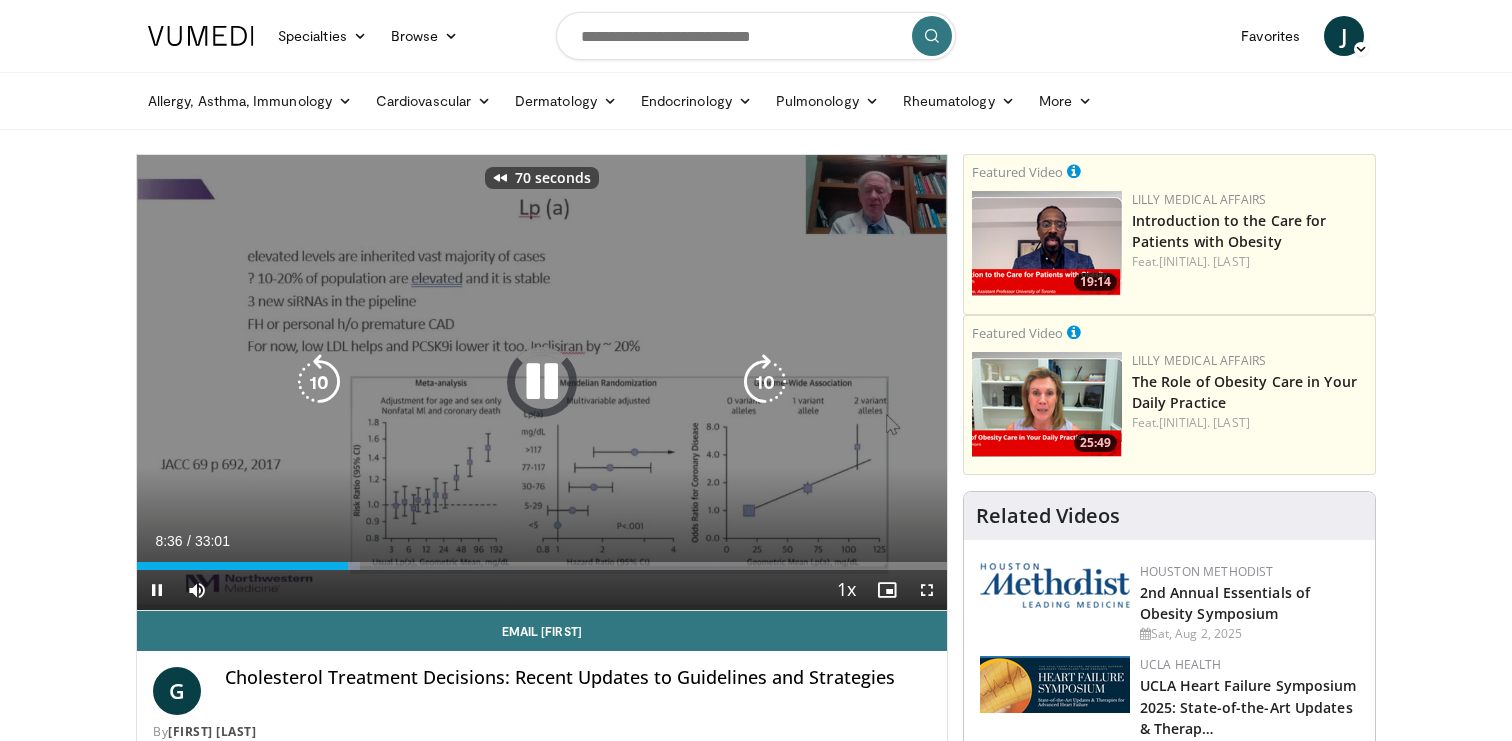 click at bounding box center (319, 382) 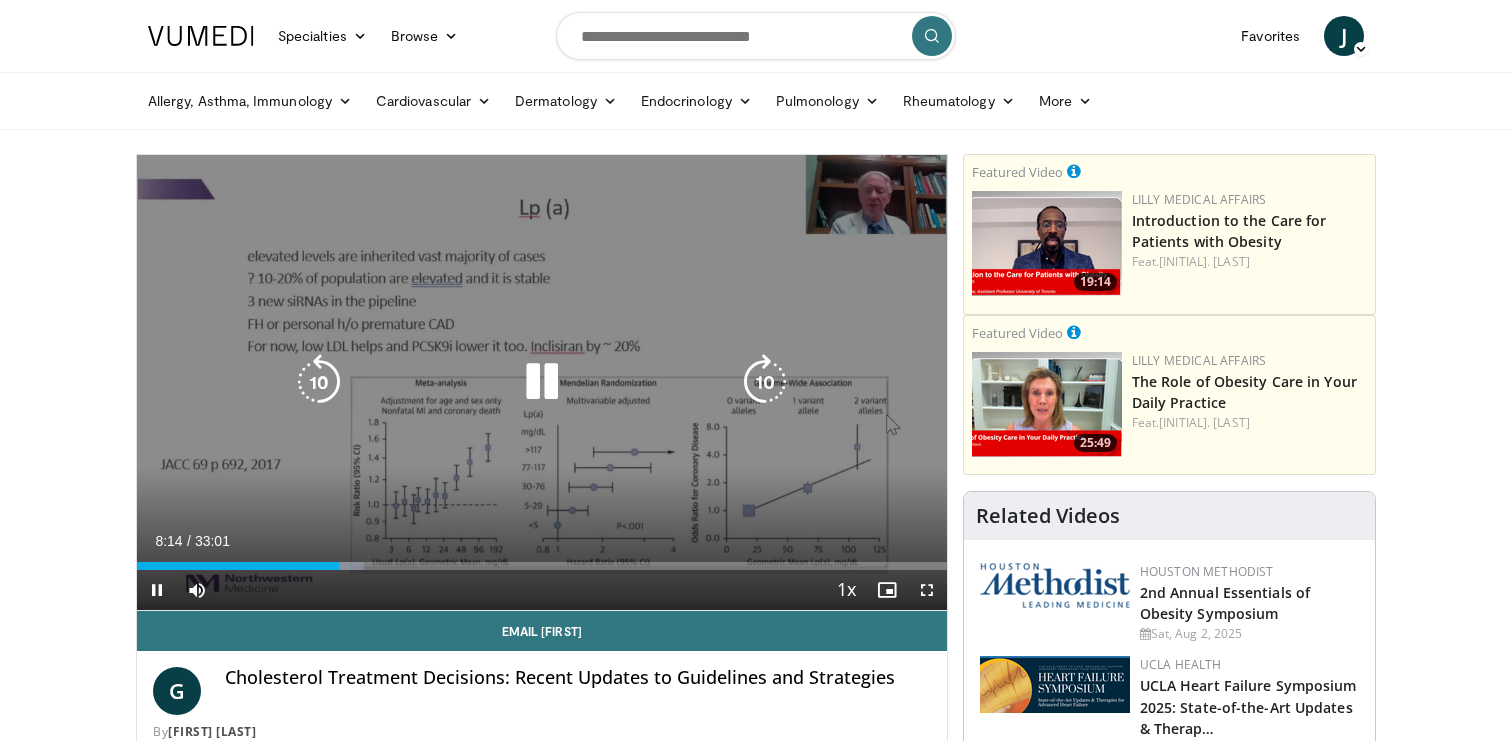 click at bounding box center (319, 382) 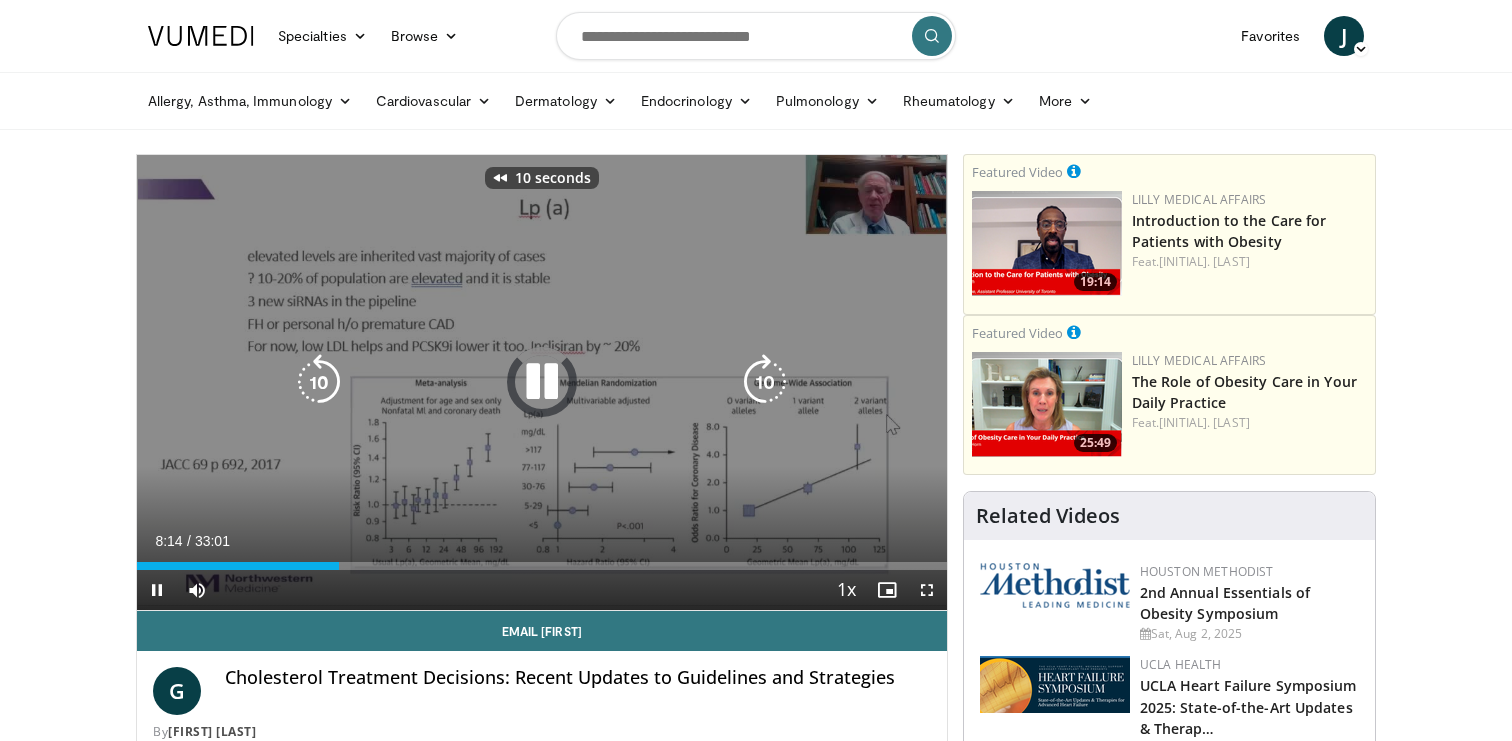 click at bounding box center [319, 382] 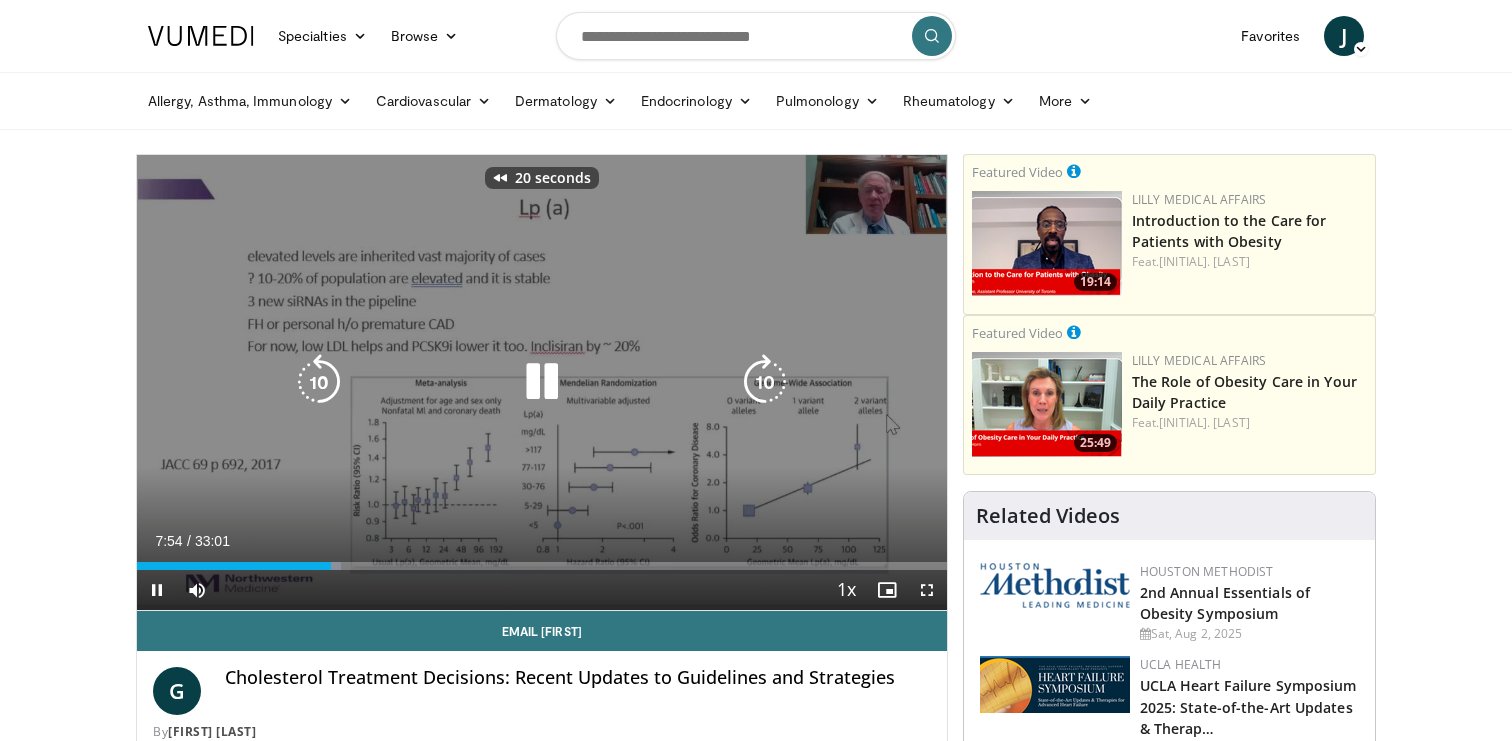 click at bounding box center (319, 382) 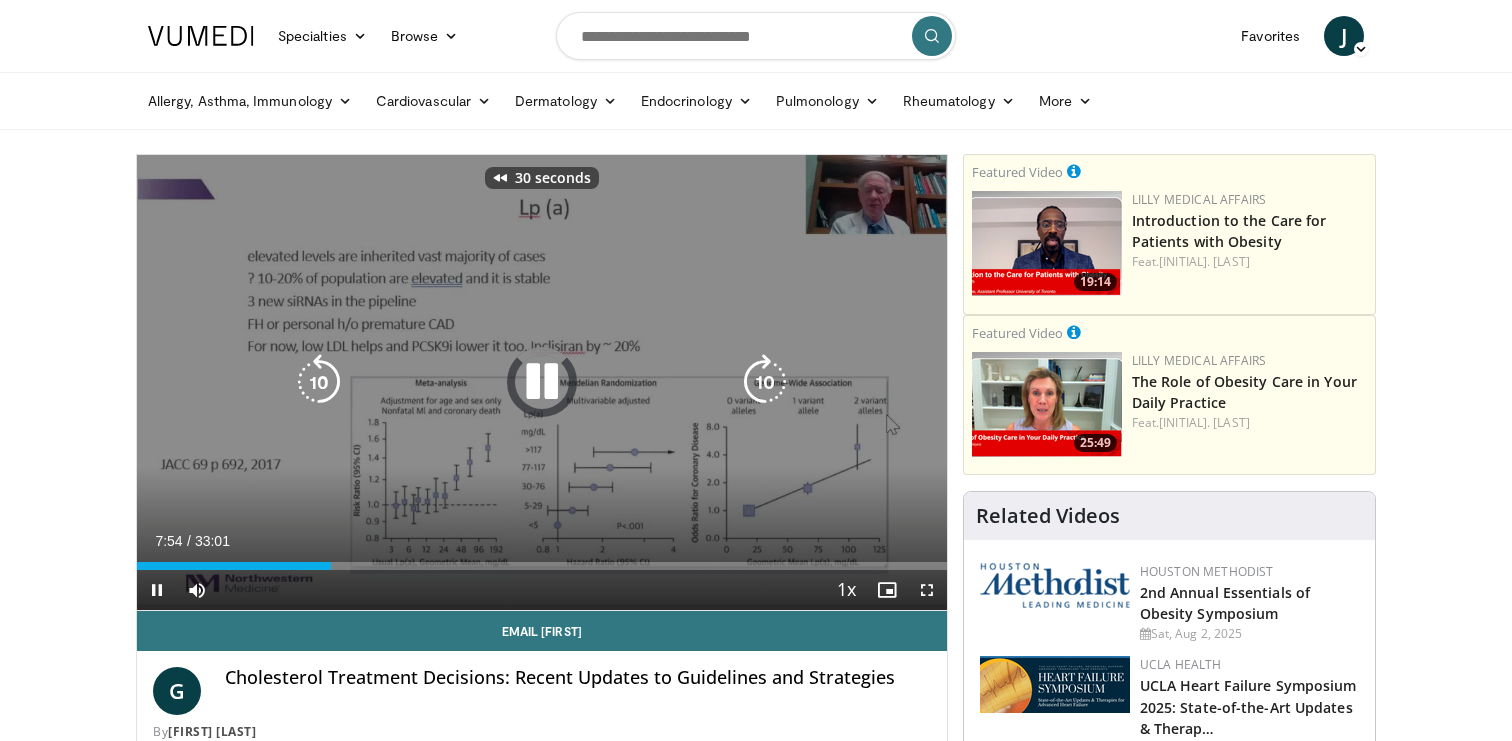 click at bounding box center (319, 382) 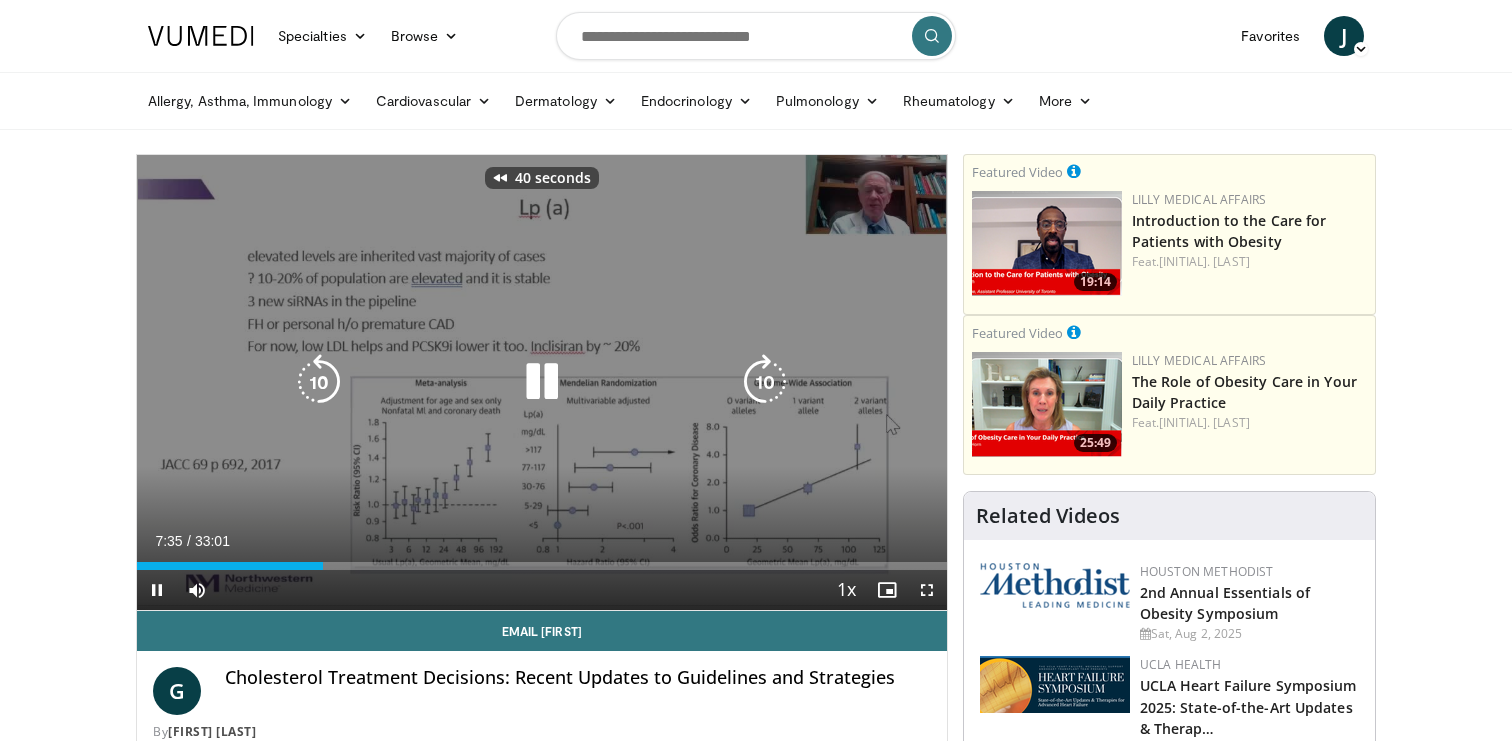 click at bounding box center (319, 382) 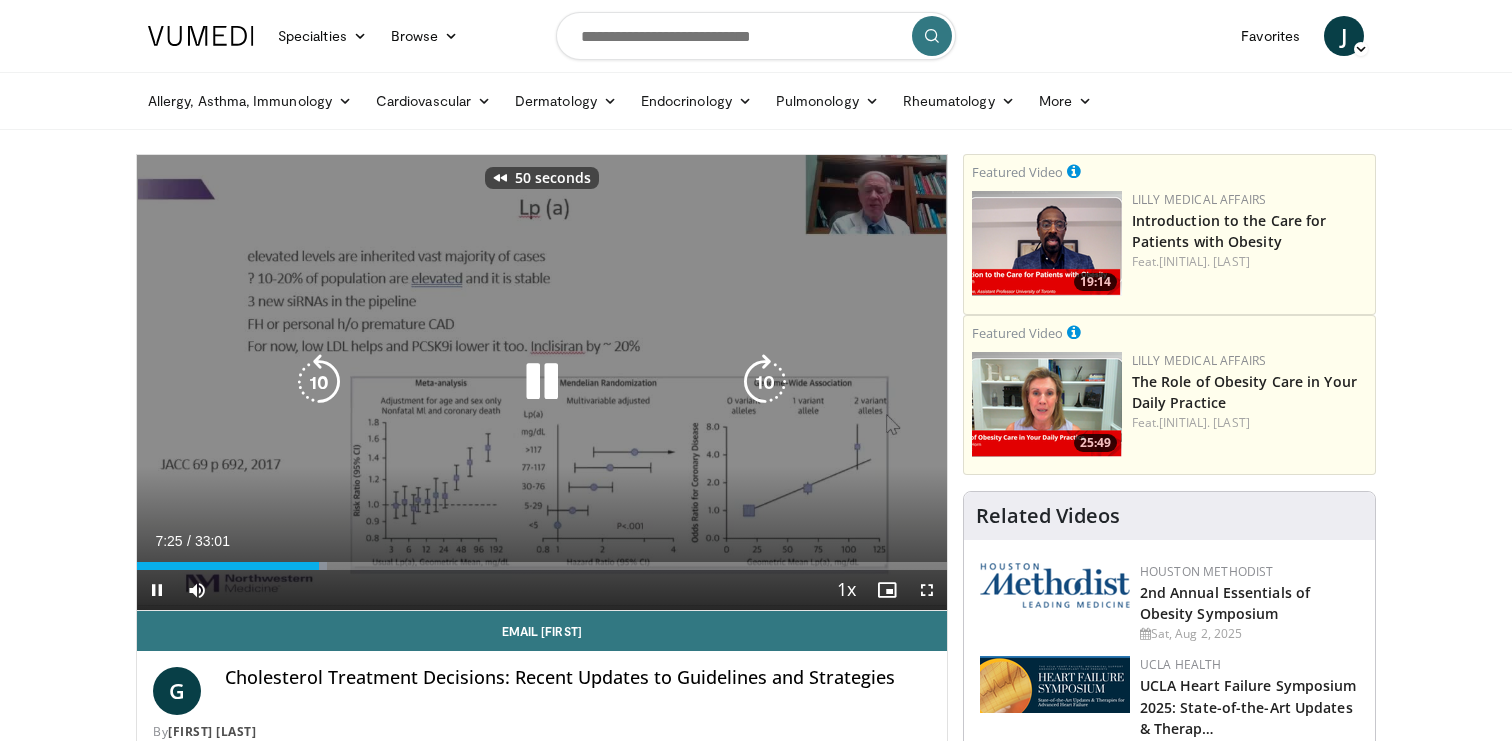 click at bounding box center (319, 382) 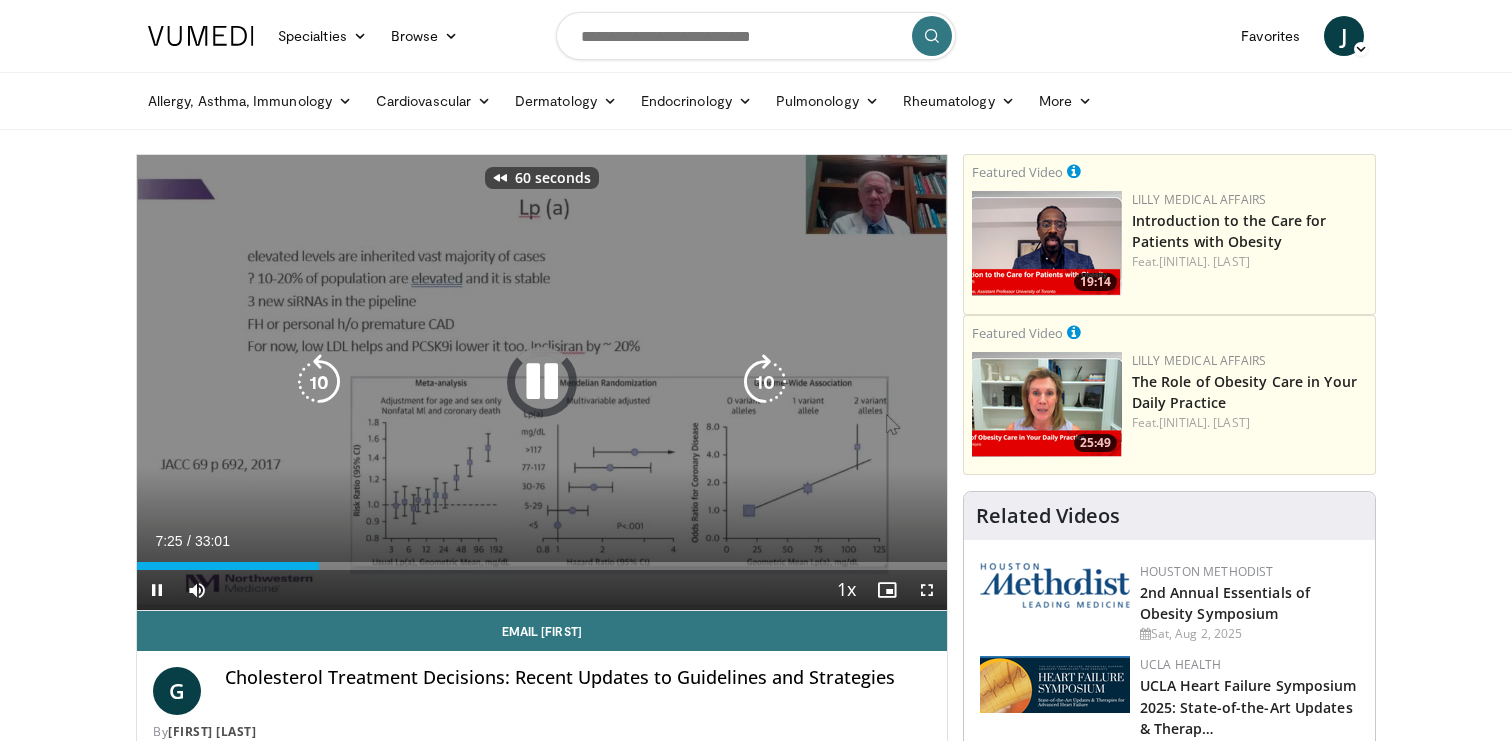 click at bounding box center (319, 382) 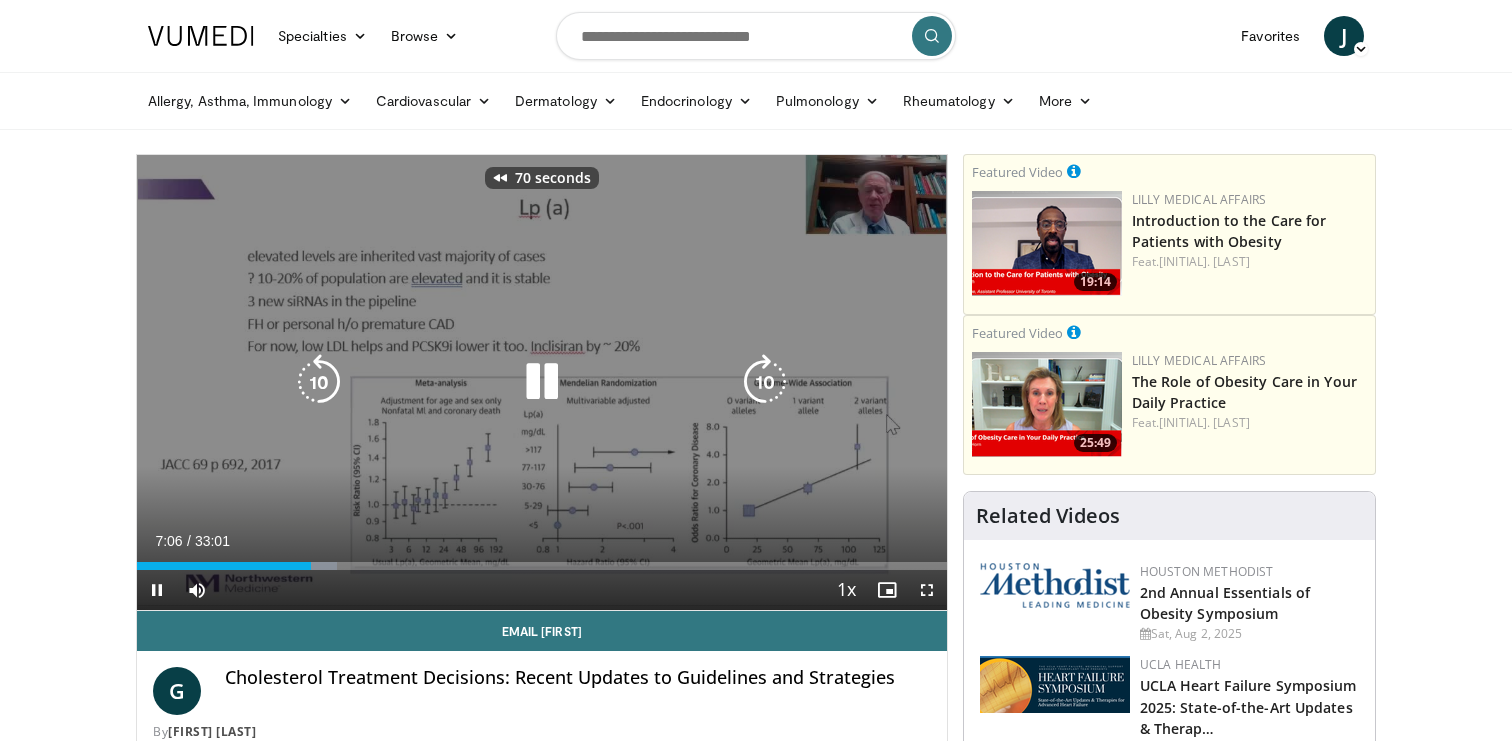 click at bounding box center (319, 382) 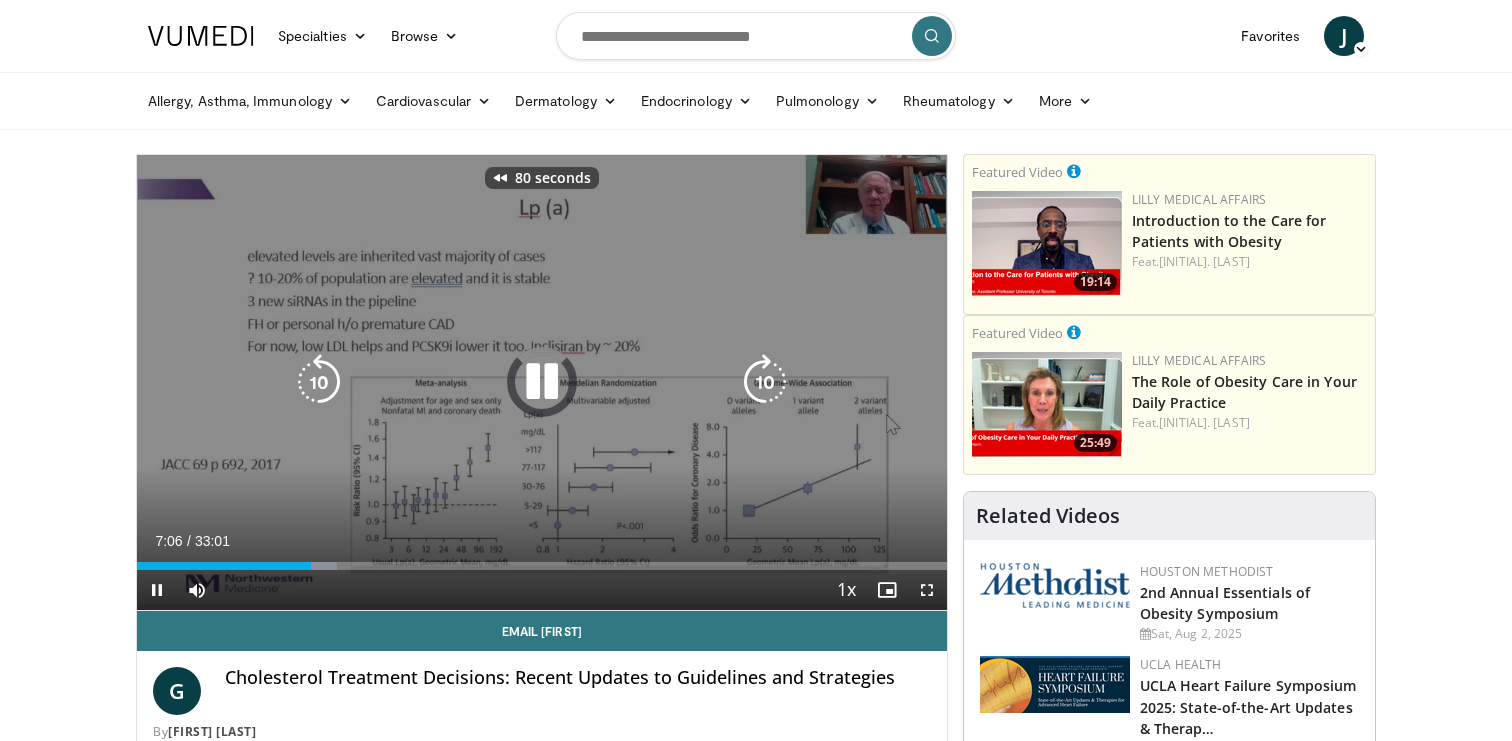 click at bounding box center (319, 382) 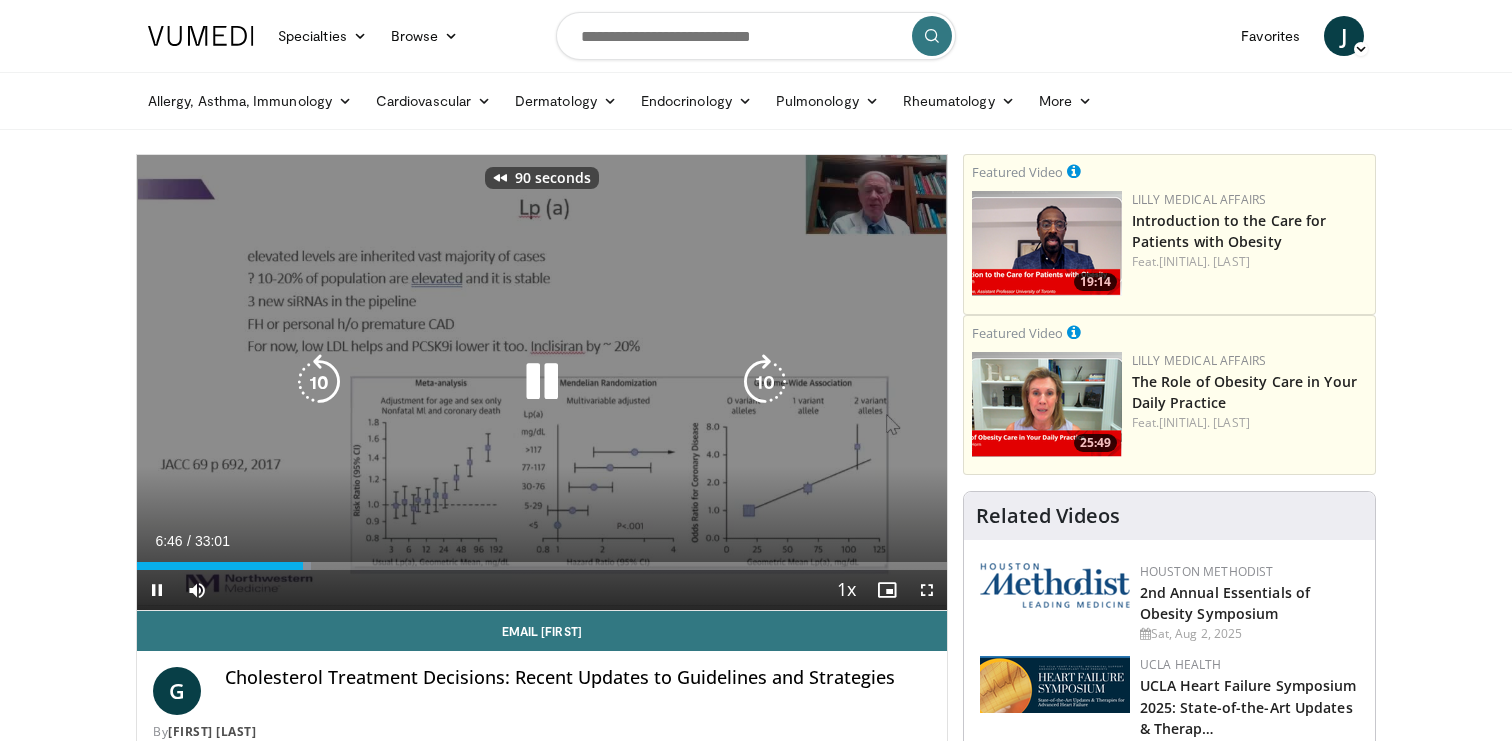 click at bounding box center (319, 382) 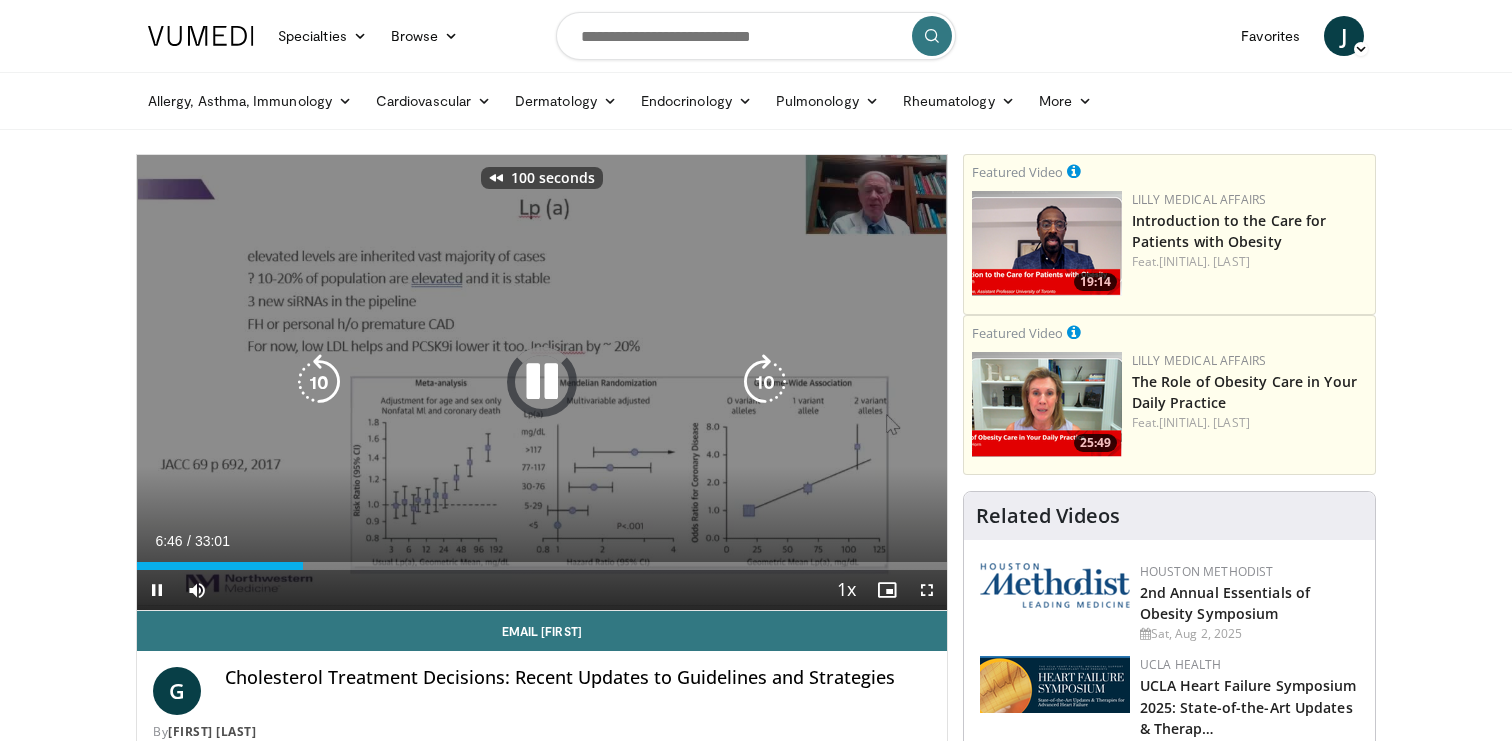 click at bounding box center [319, 382] 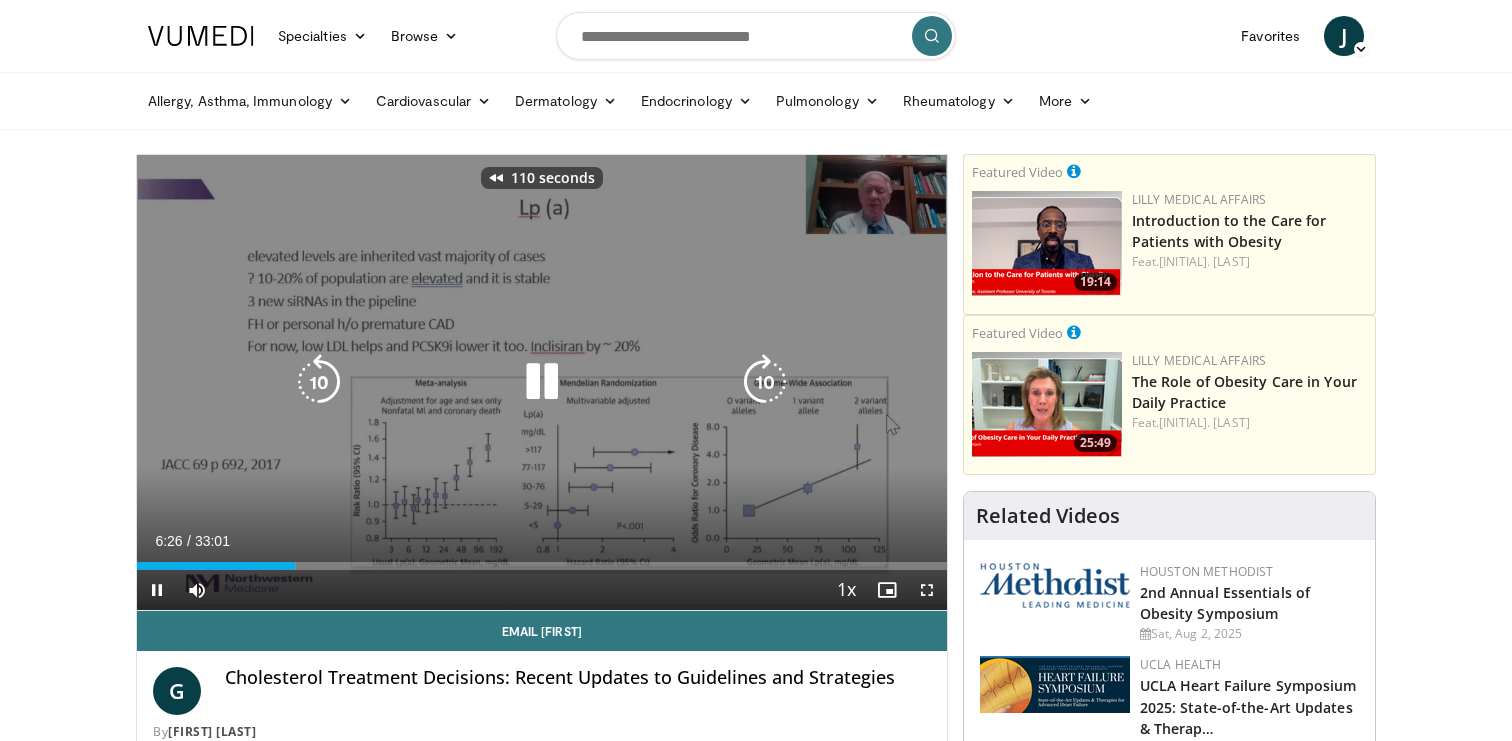 click at bounding box center (319, 382) 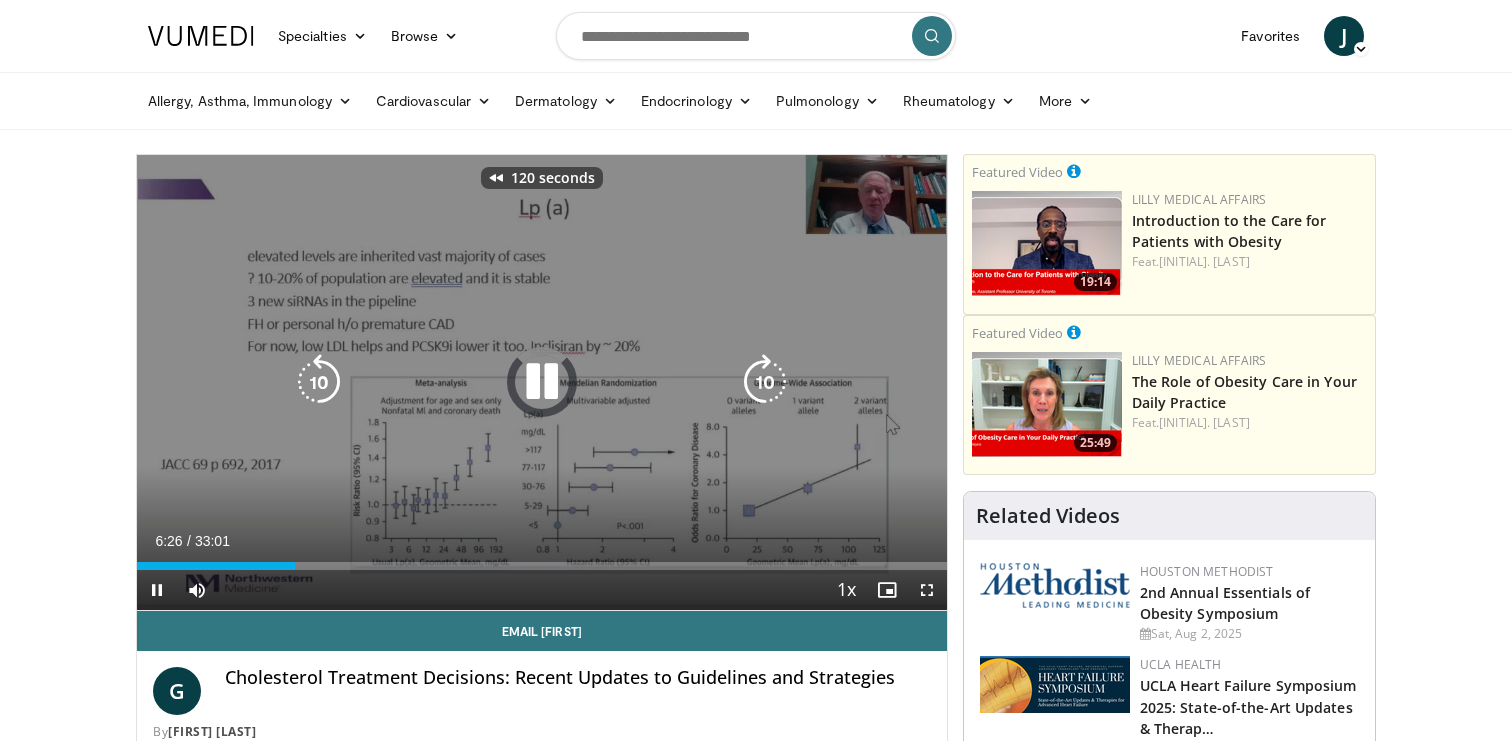 click at bounding box center (319, 382) 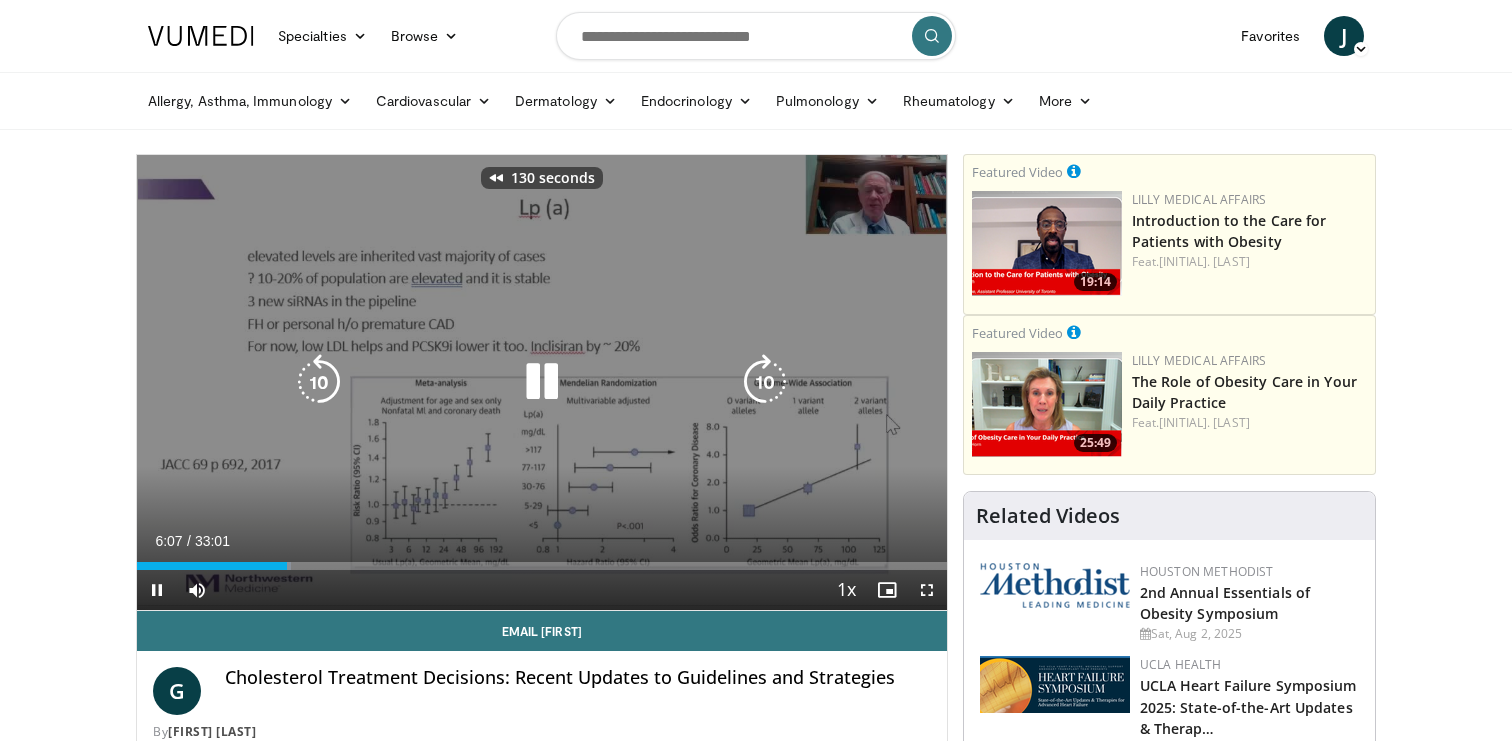 click at bounding box center [319, 382] 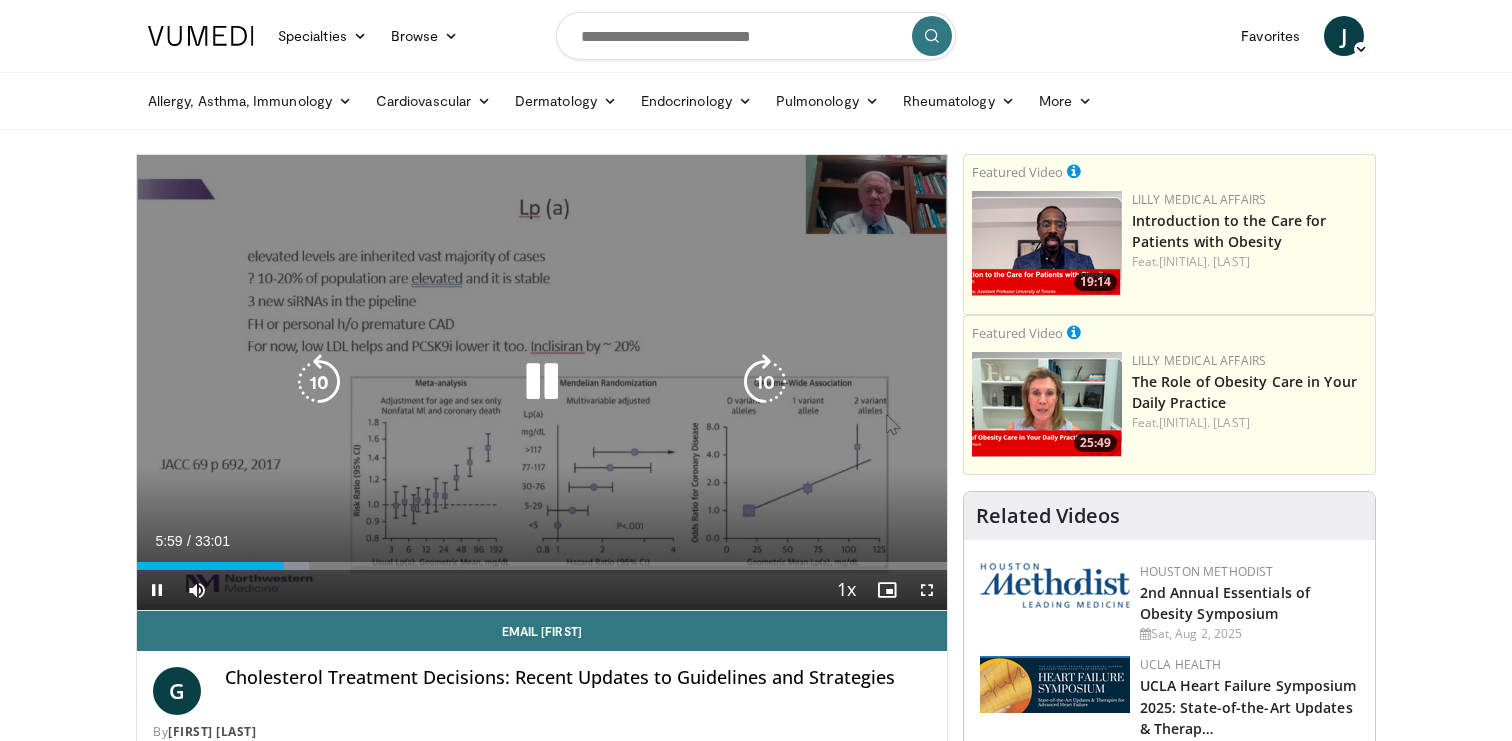 click at bounding box center [319, 382] 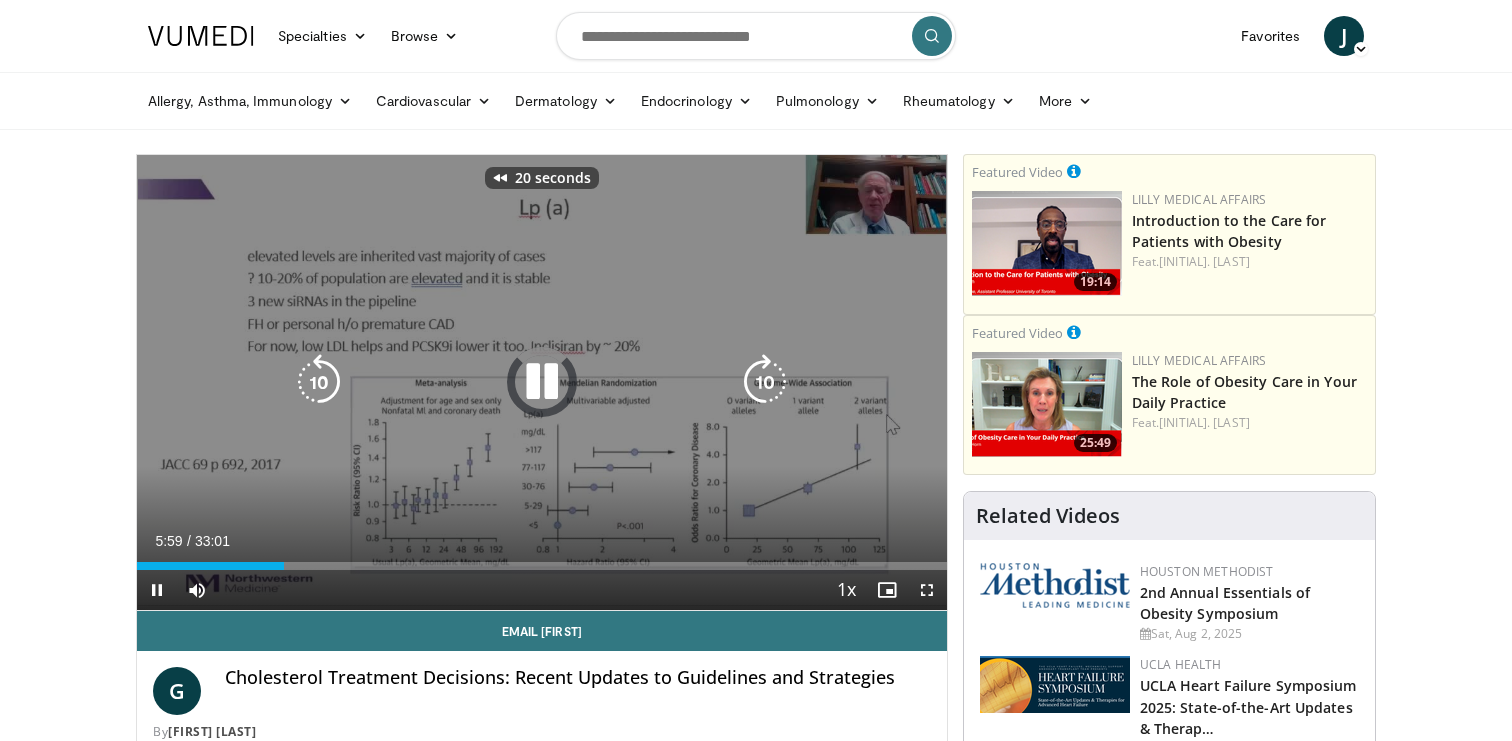 click at bounding box center (319, 382) 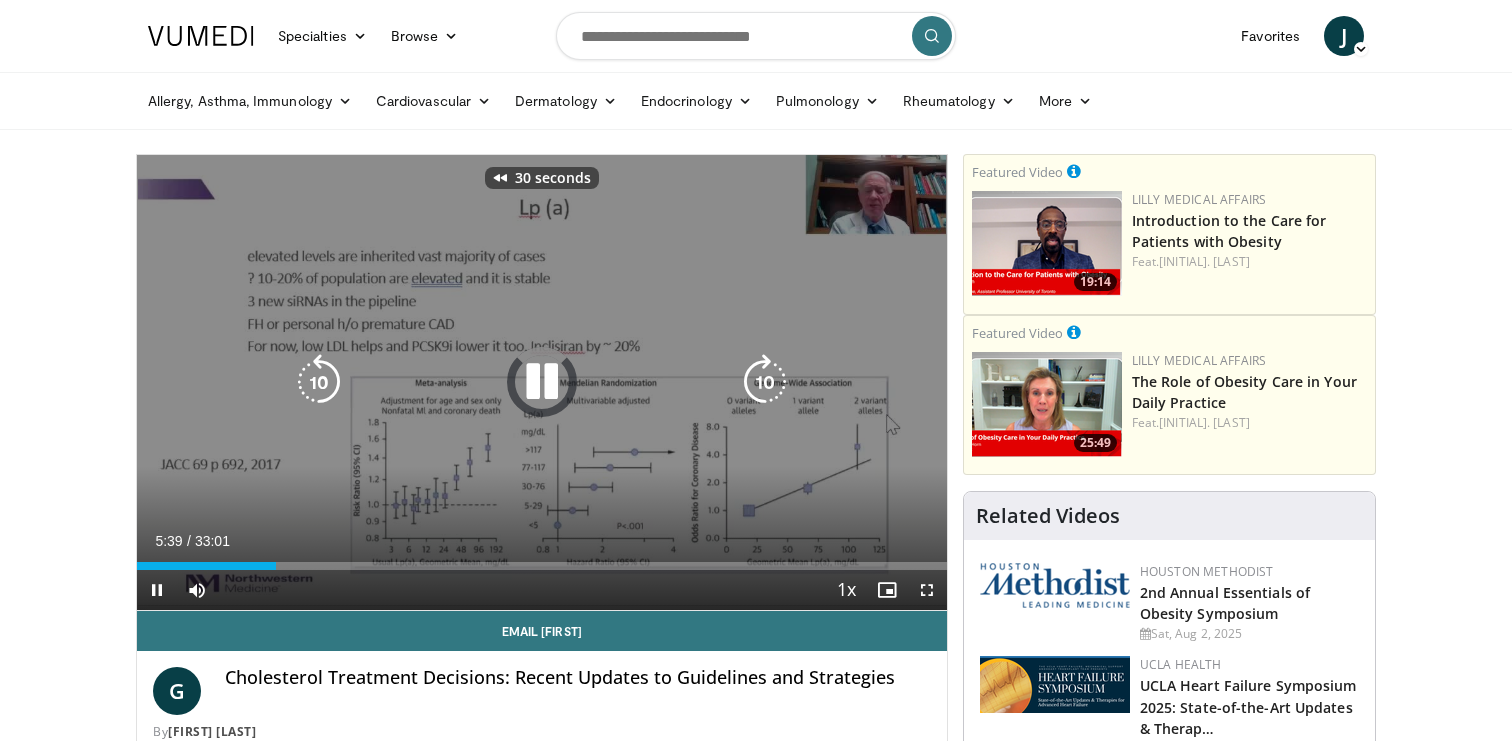 click at bounding box center (319, 382) 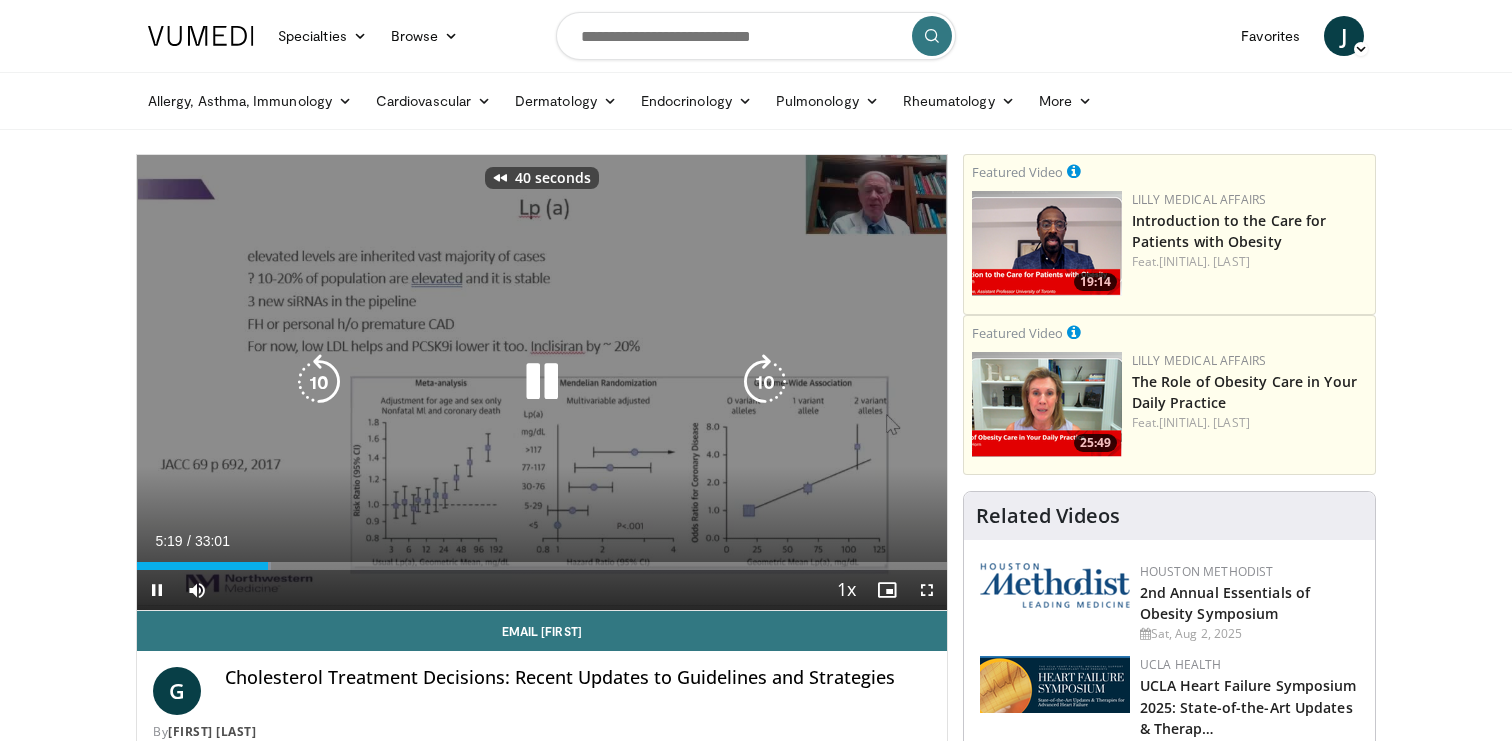click at bounding box center [319, 382] 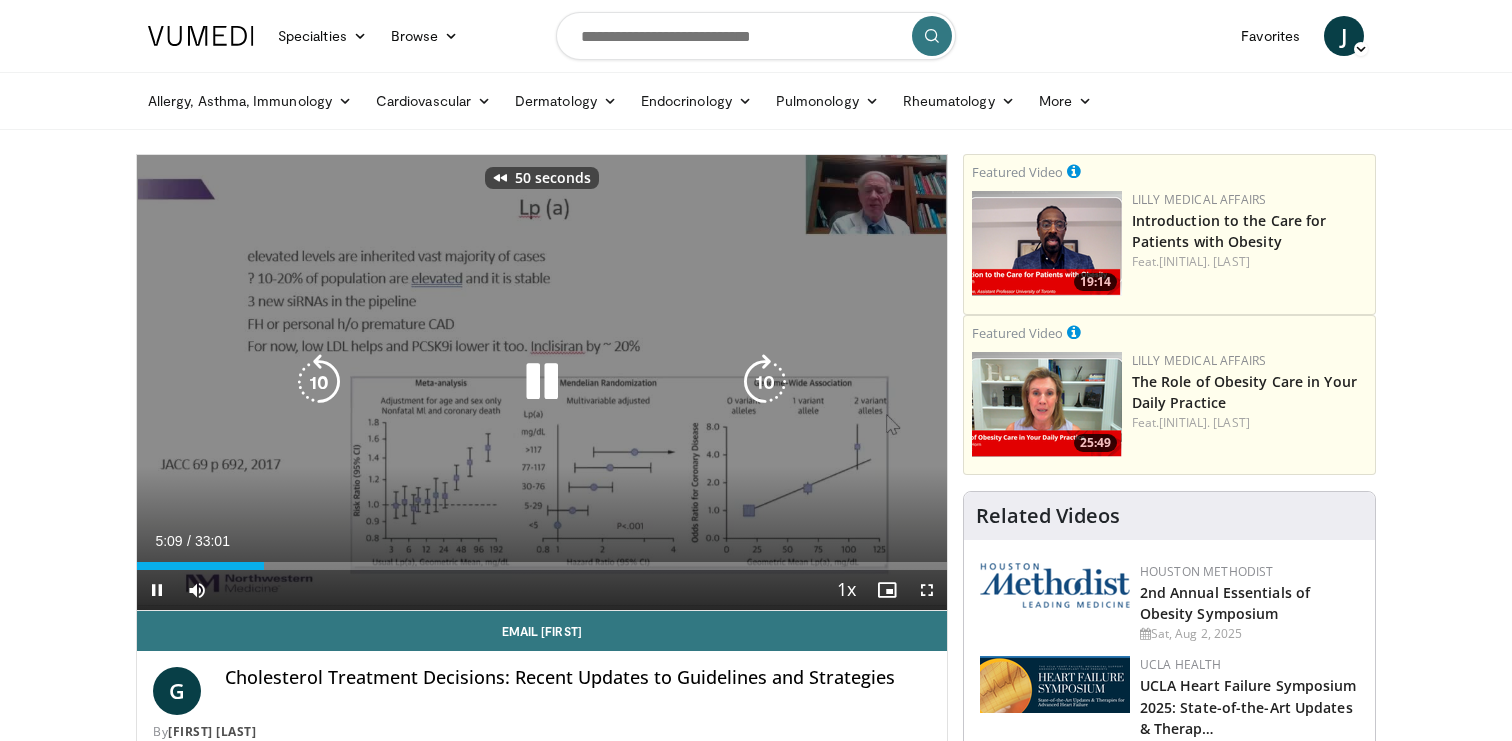 click at bounding box center [319, 382] 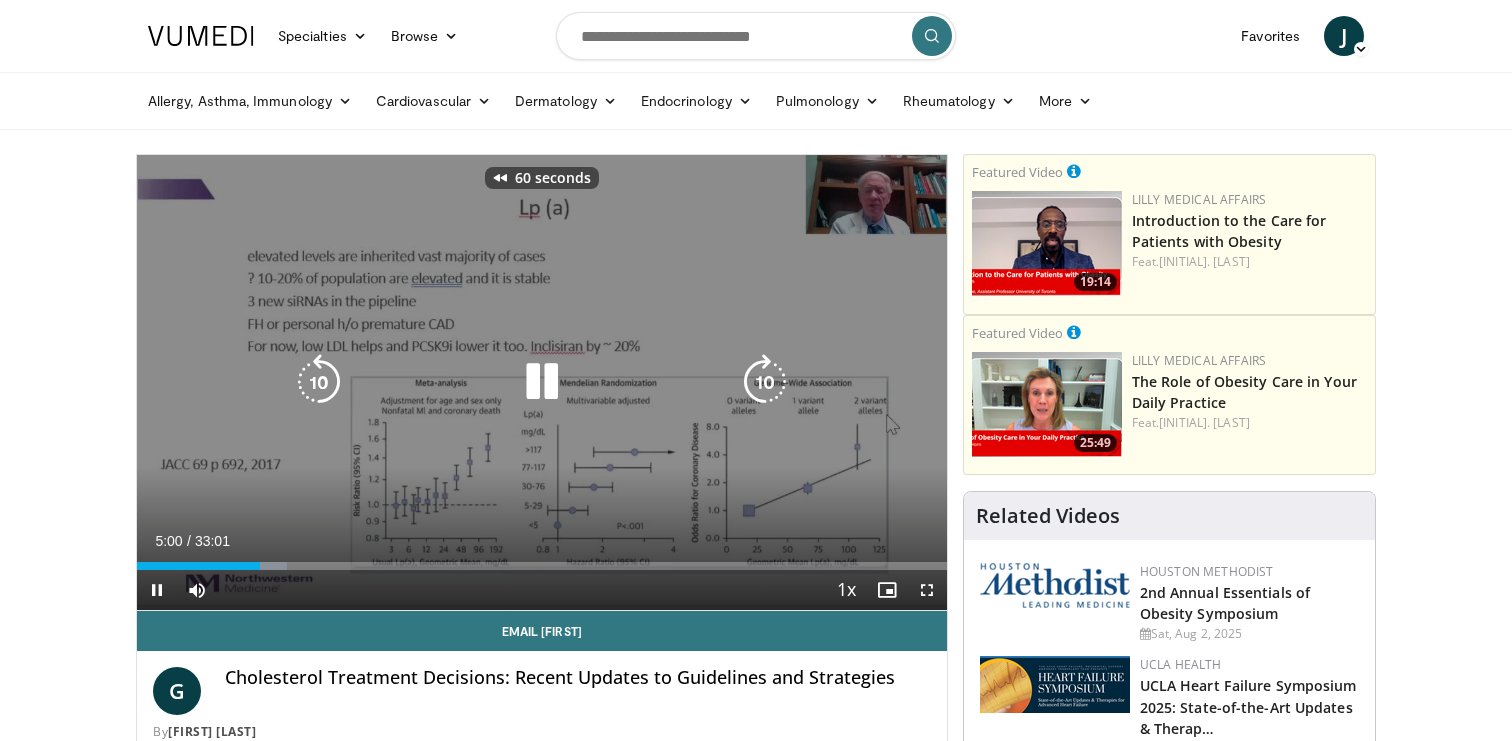click at bounding box center (319, 382) 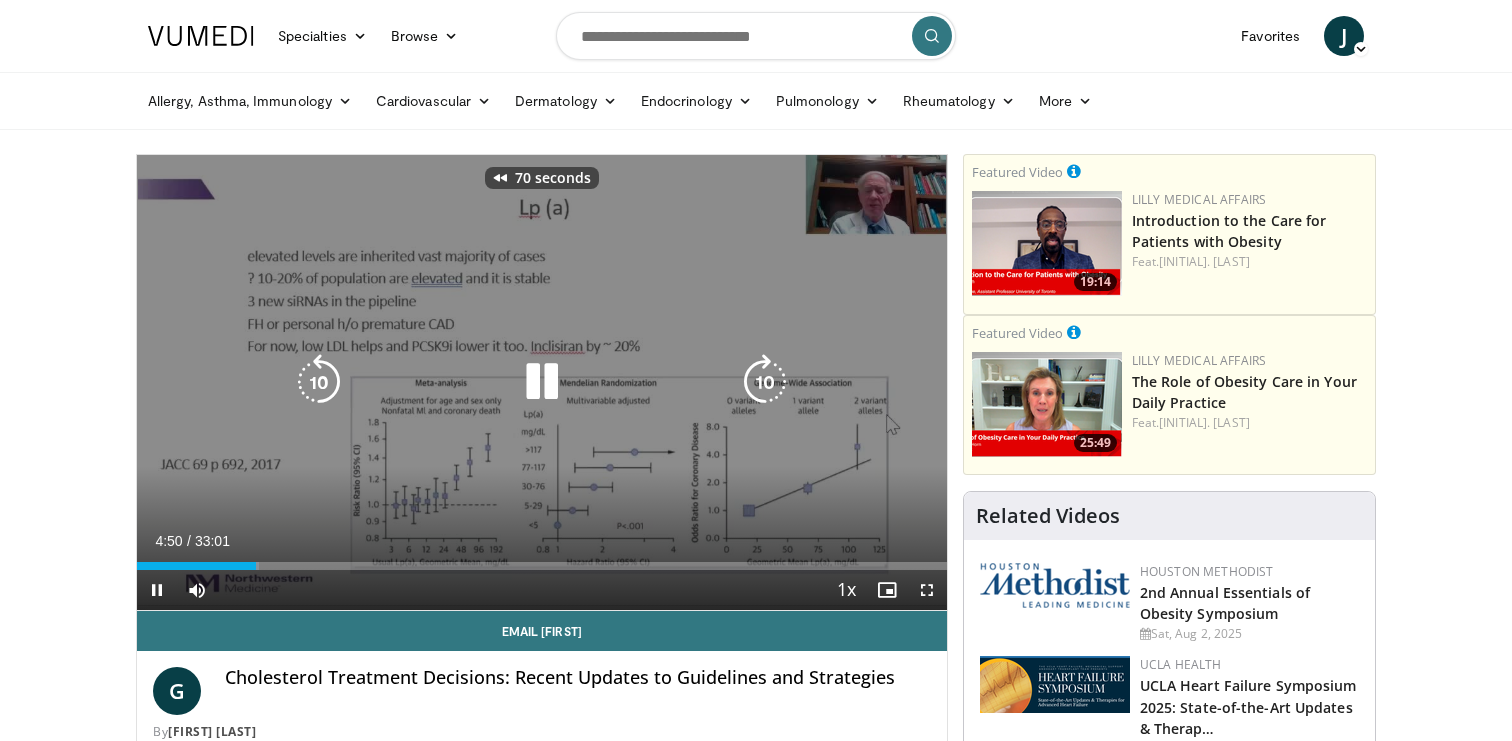 click at bounding box center (319, 382) 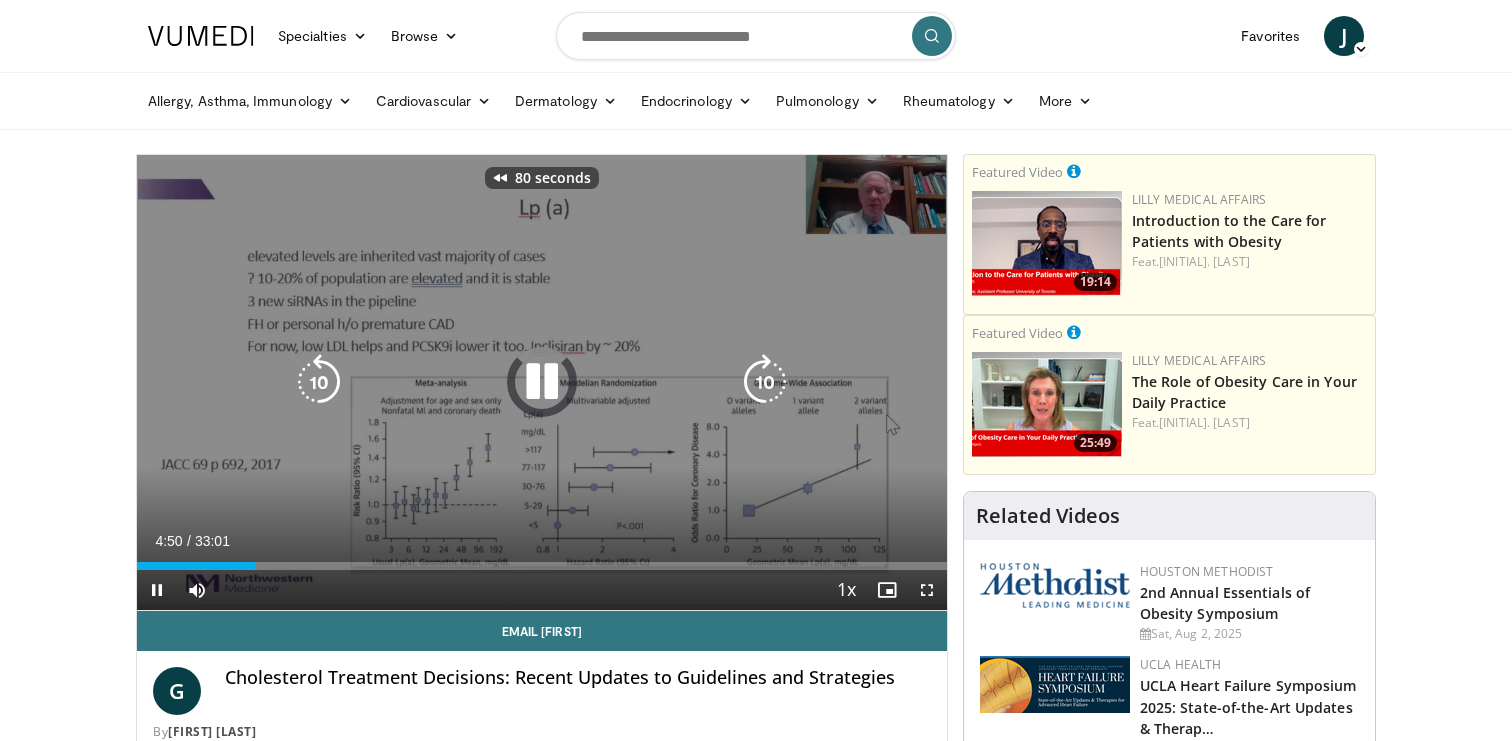 click at bounding box center [319, 382] 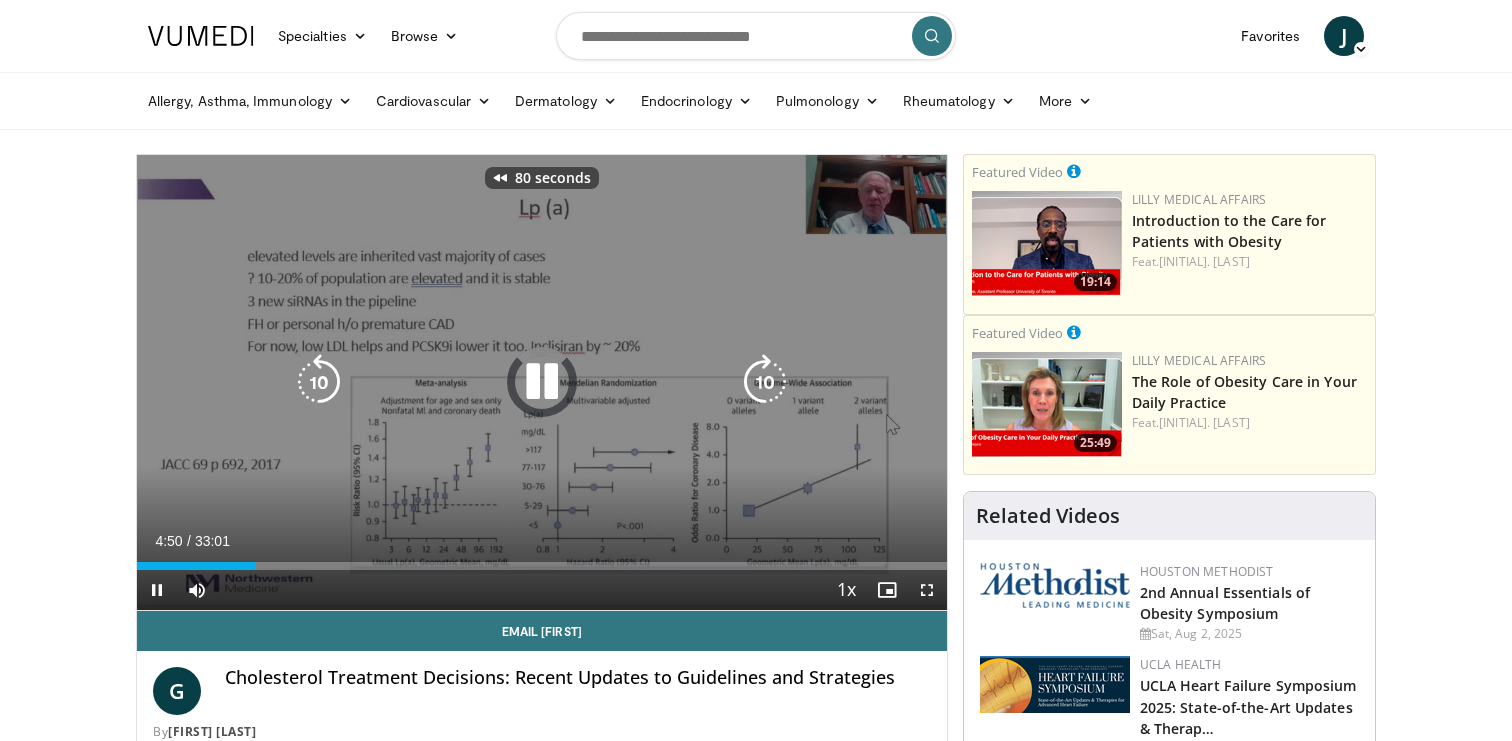 click at bounding box center [319, 382] 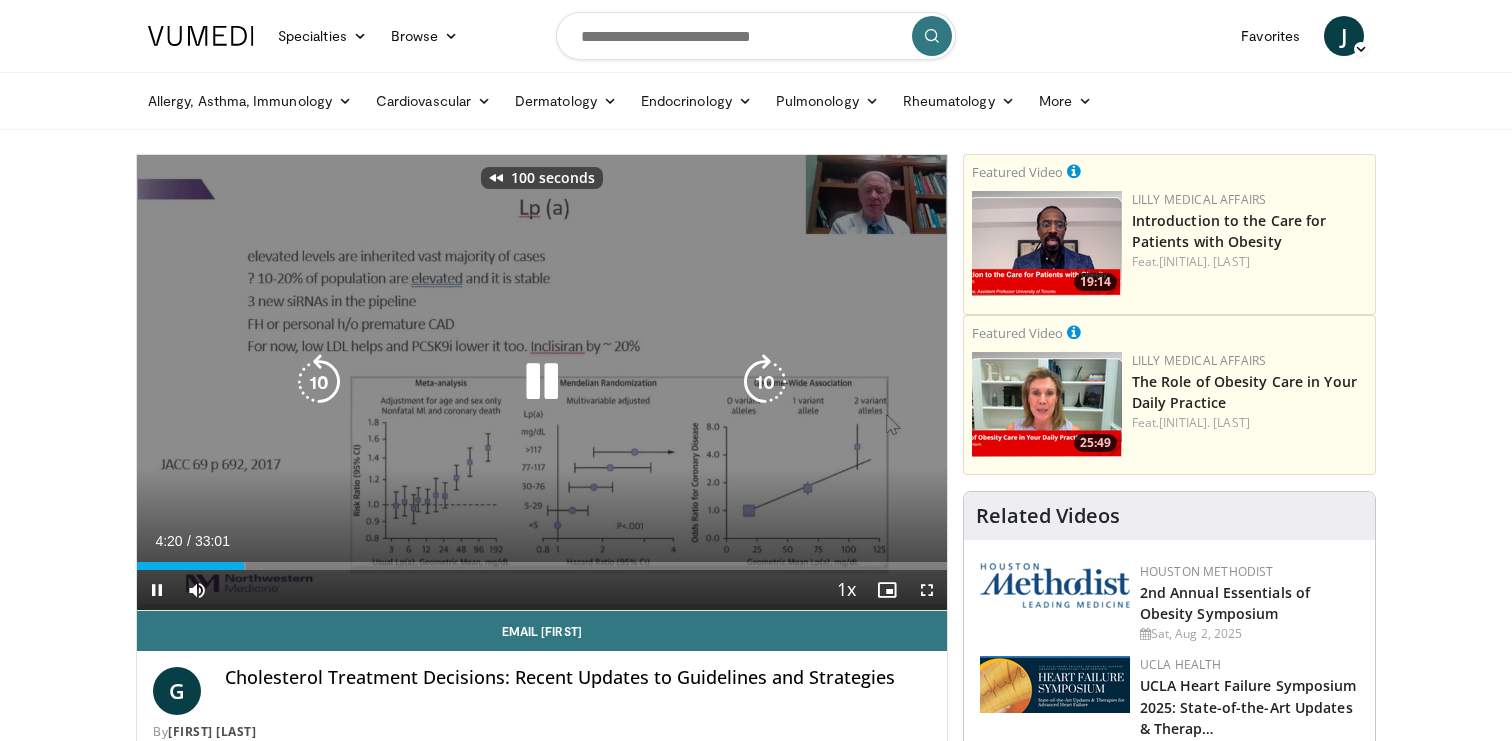 click at bounding box center (319, 382) 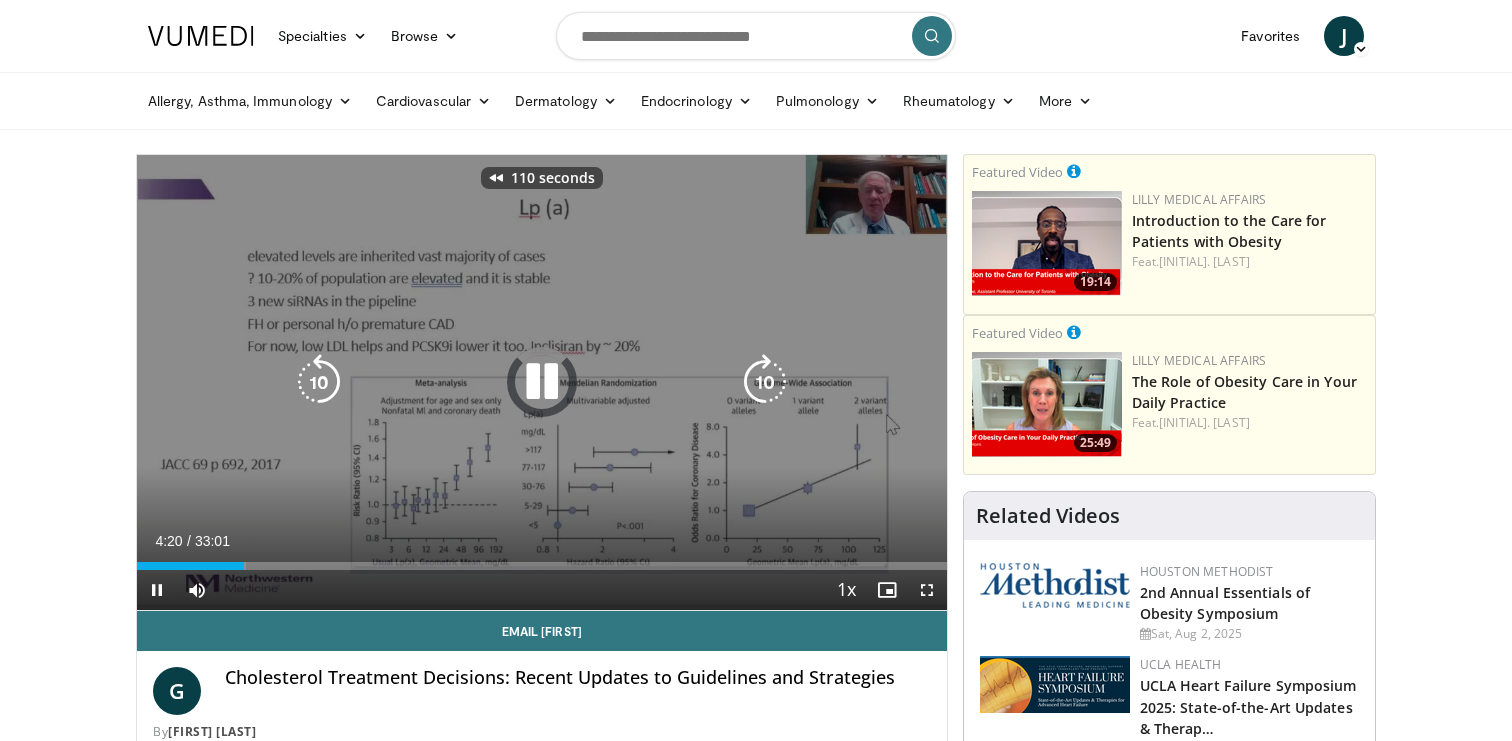 click at bounding box center (319, 382) 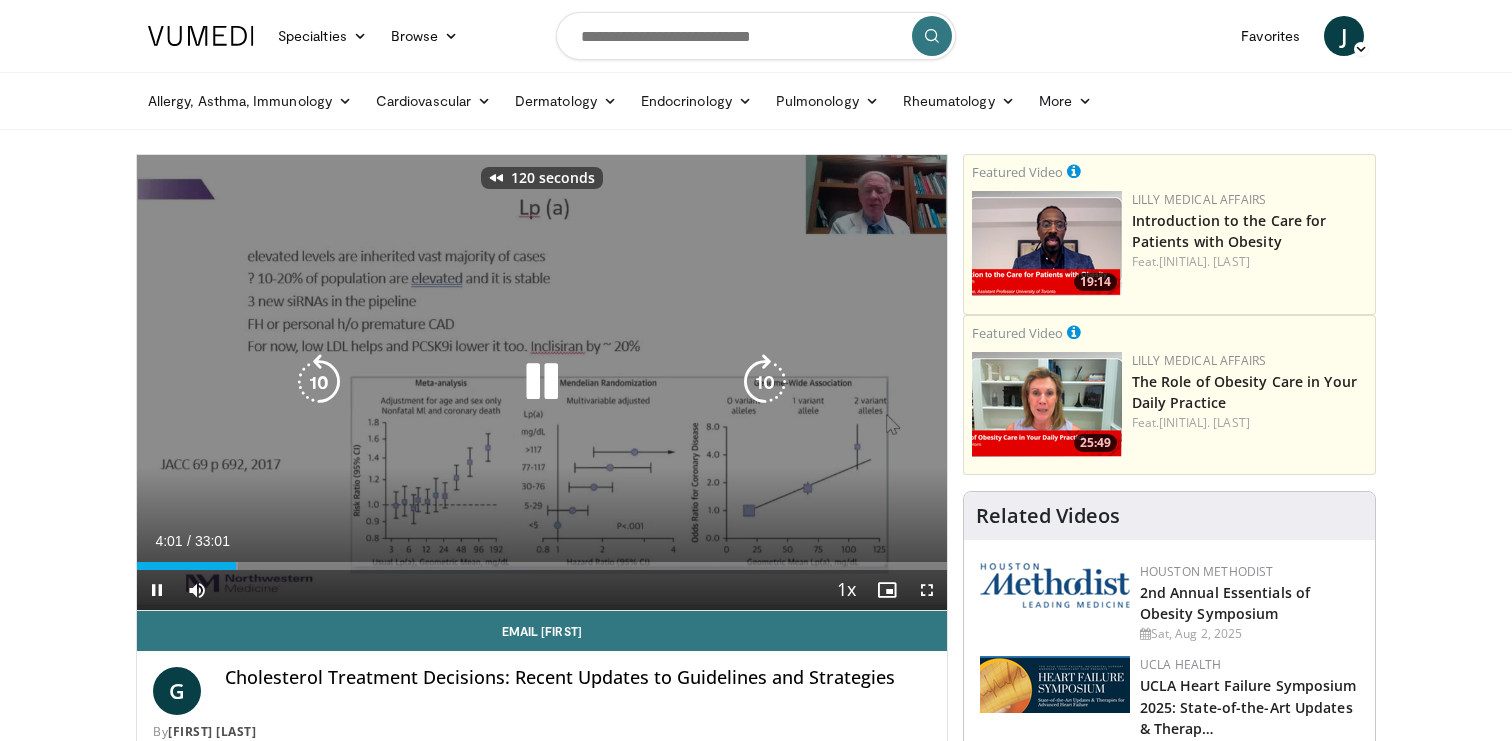 click at bounding box center [319, 382] 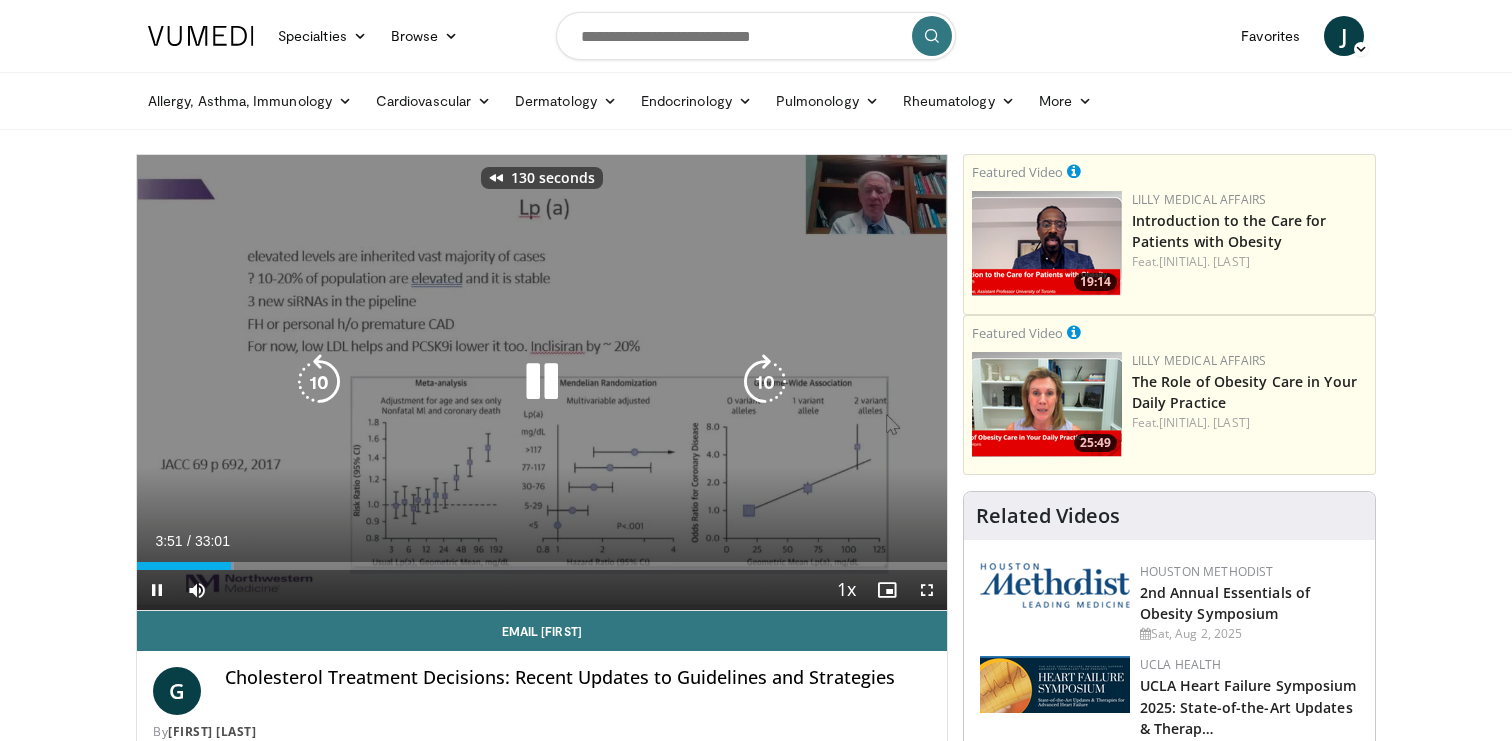 click at bounding box center (319, 382) 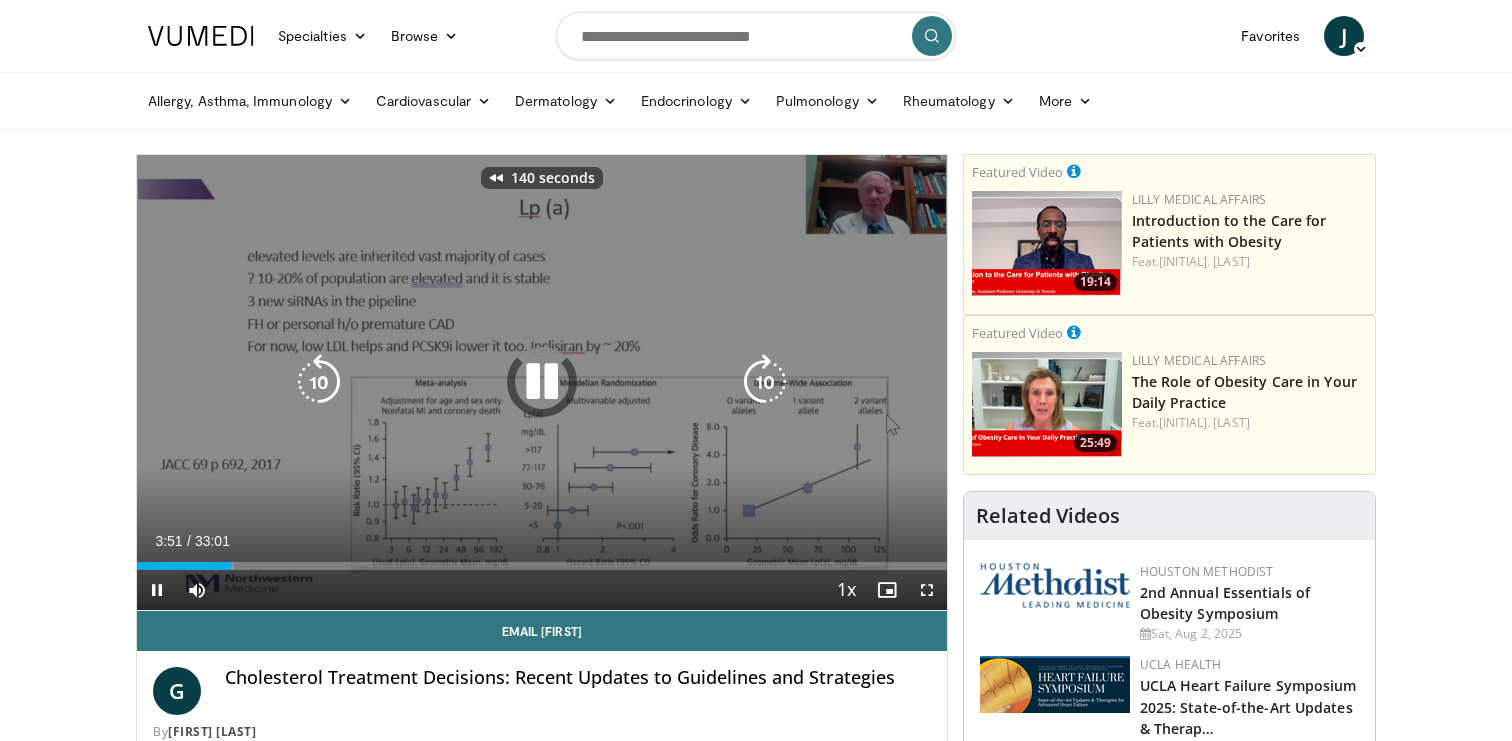 click at bounding box center [319, 382] 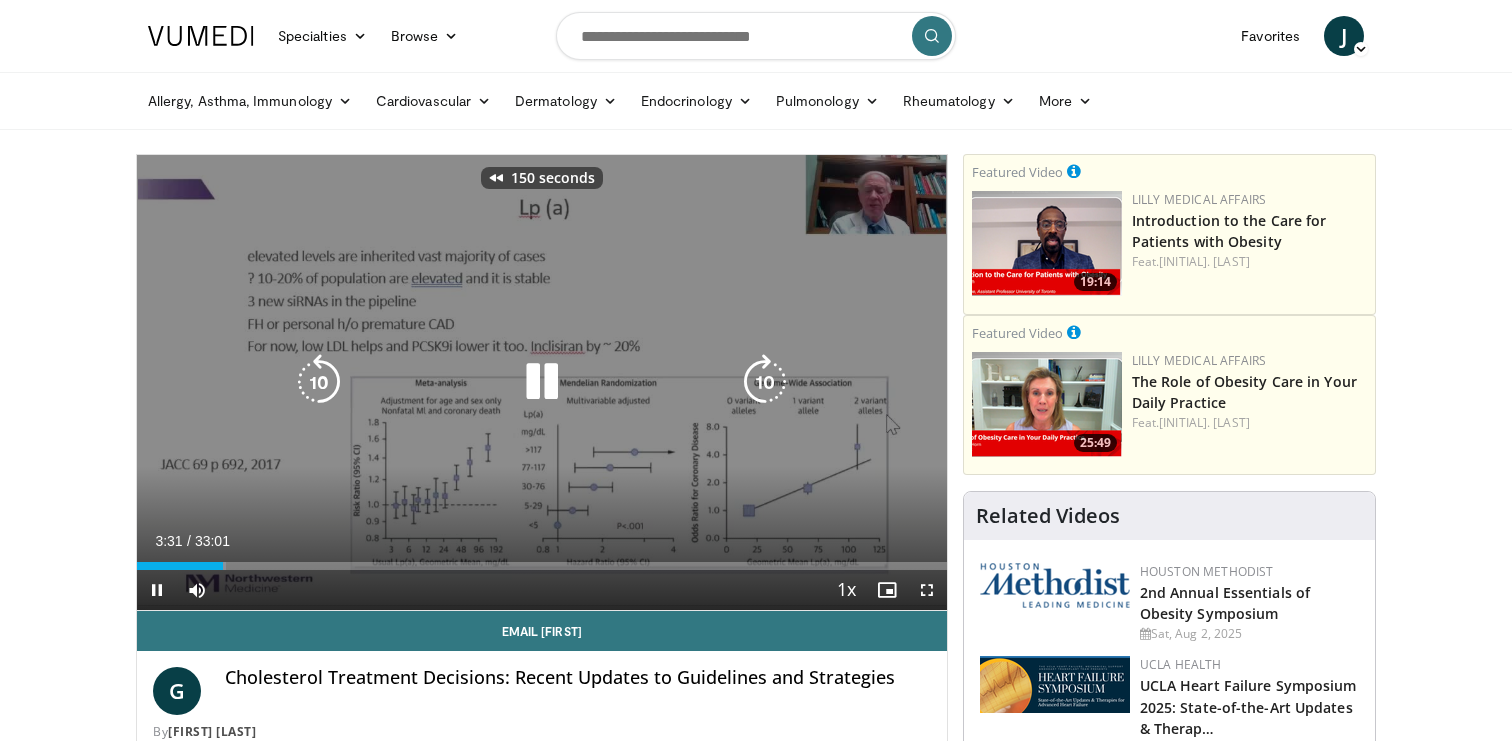click at bounding box center (319, 382) 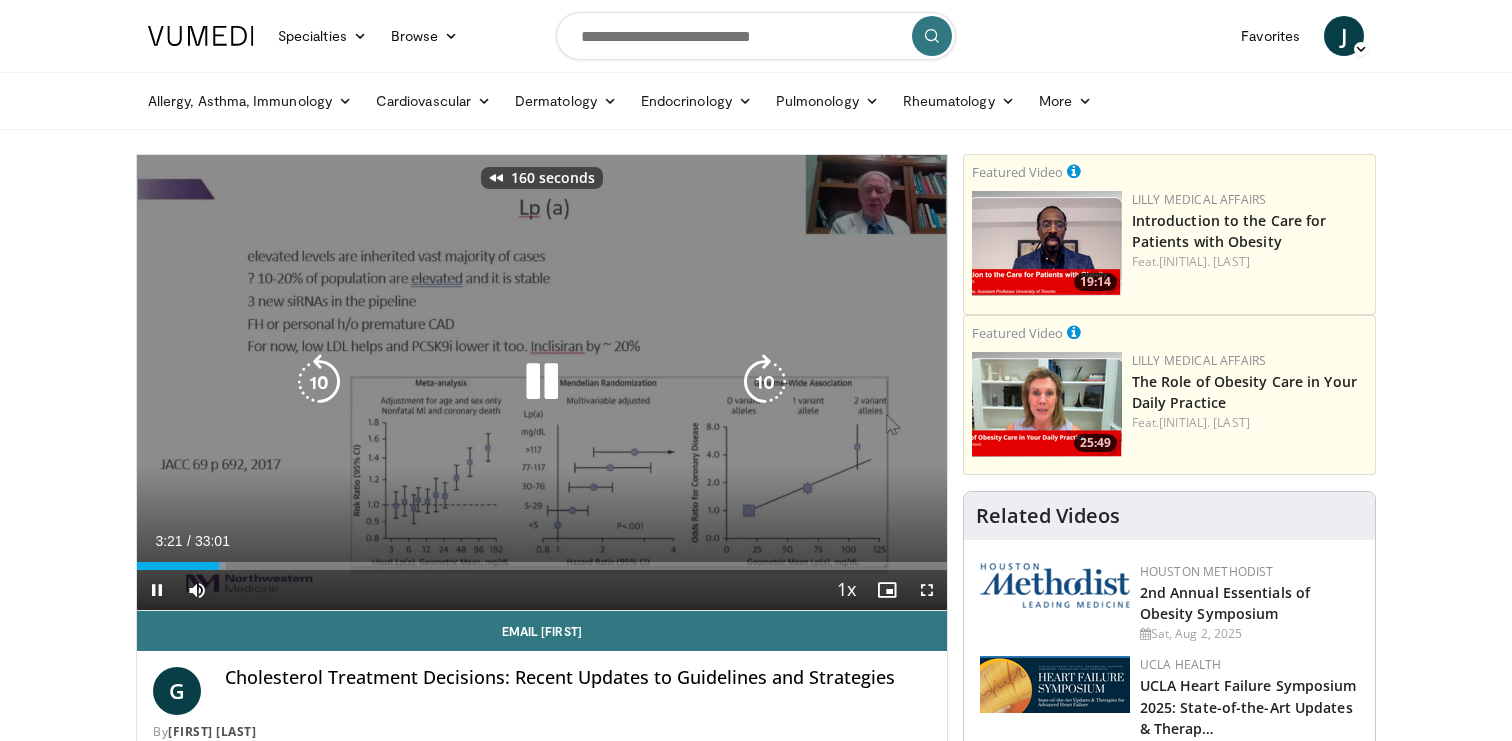 click at bounding box center [319, 382] 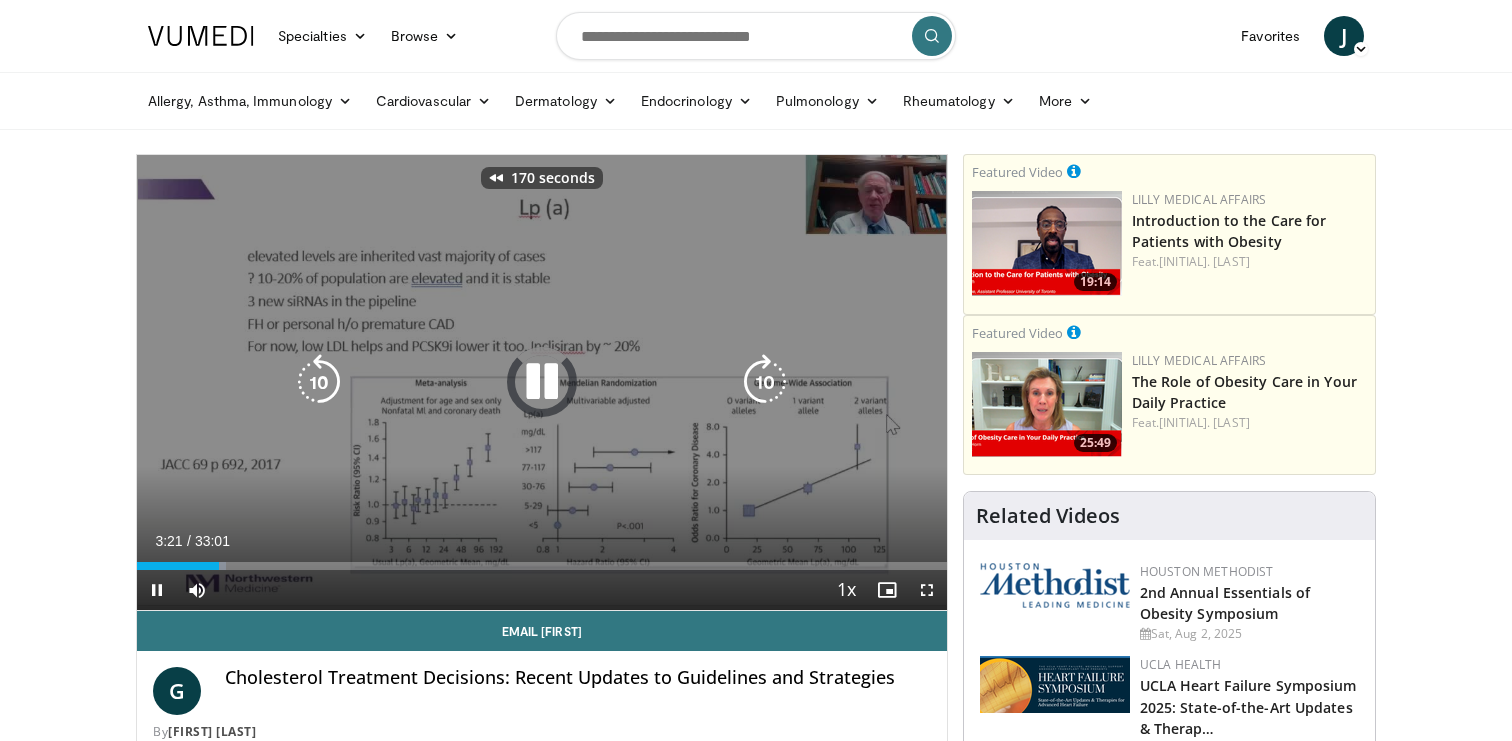 click at bounding box center [319, 382] 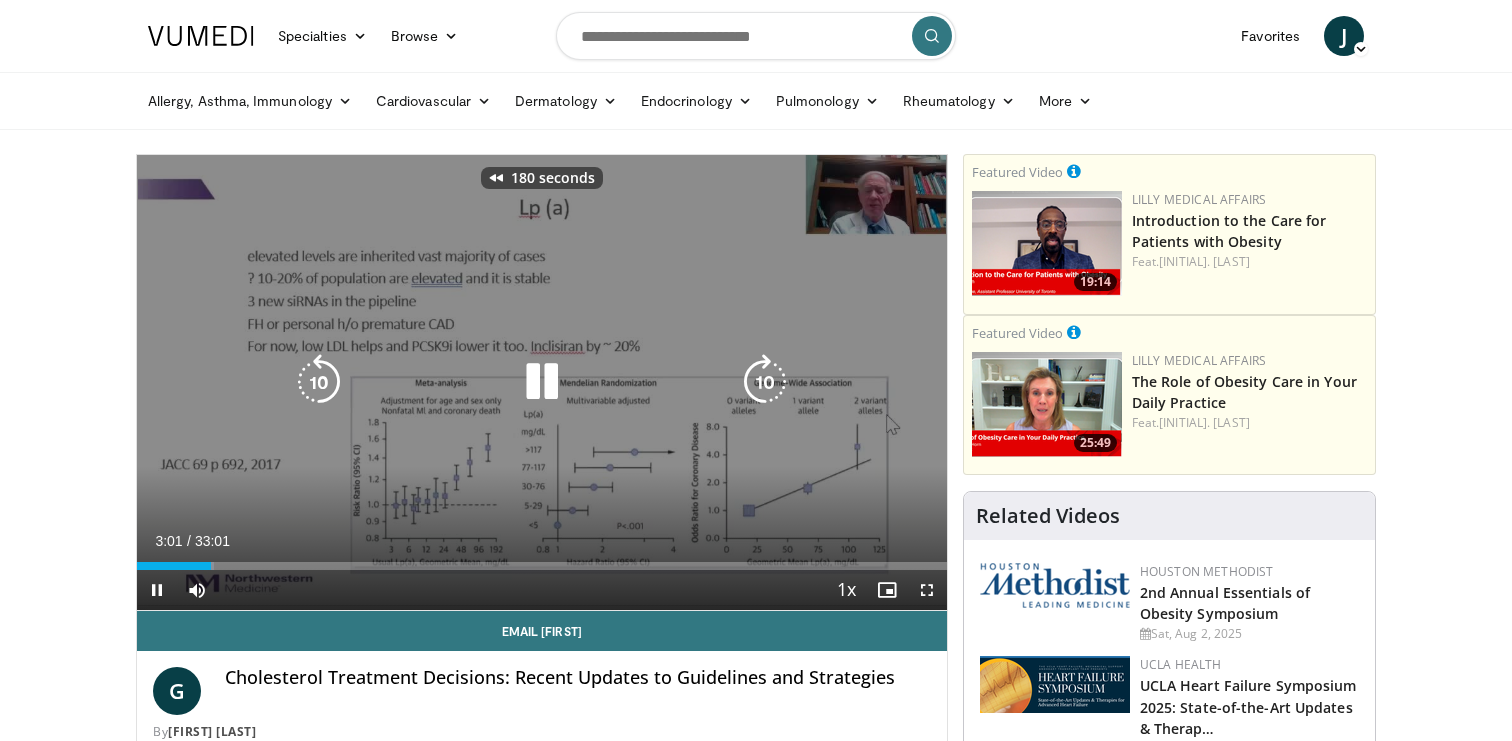 click at bounding box center [319, 382] 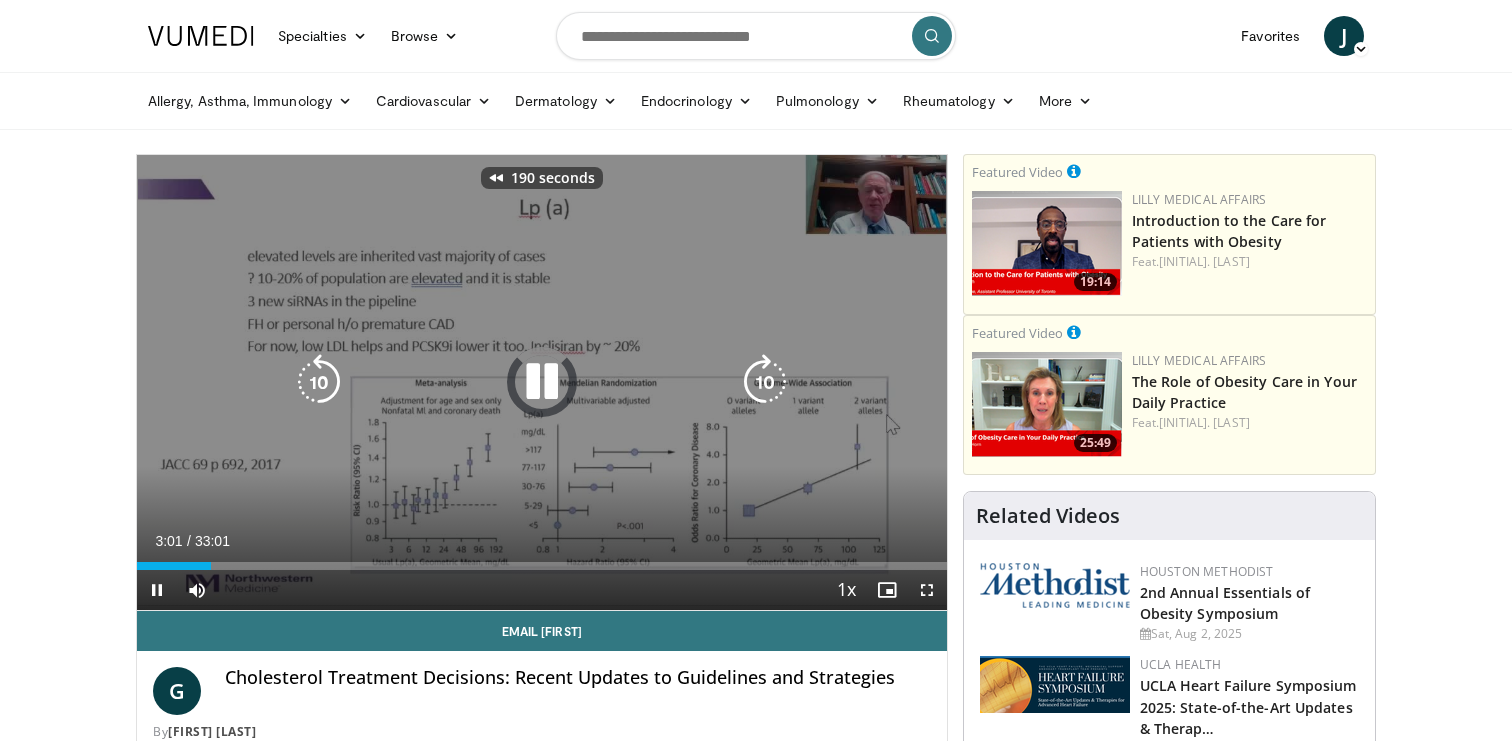 click at bounding box center (319, 382) 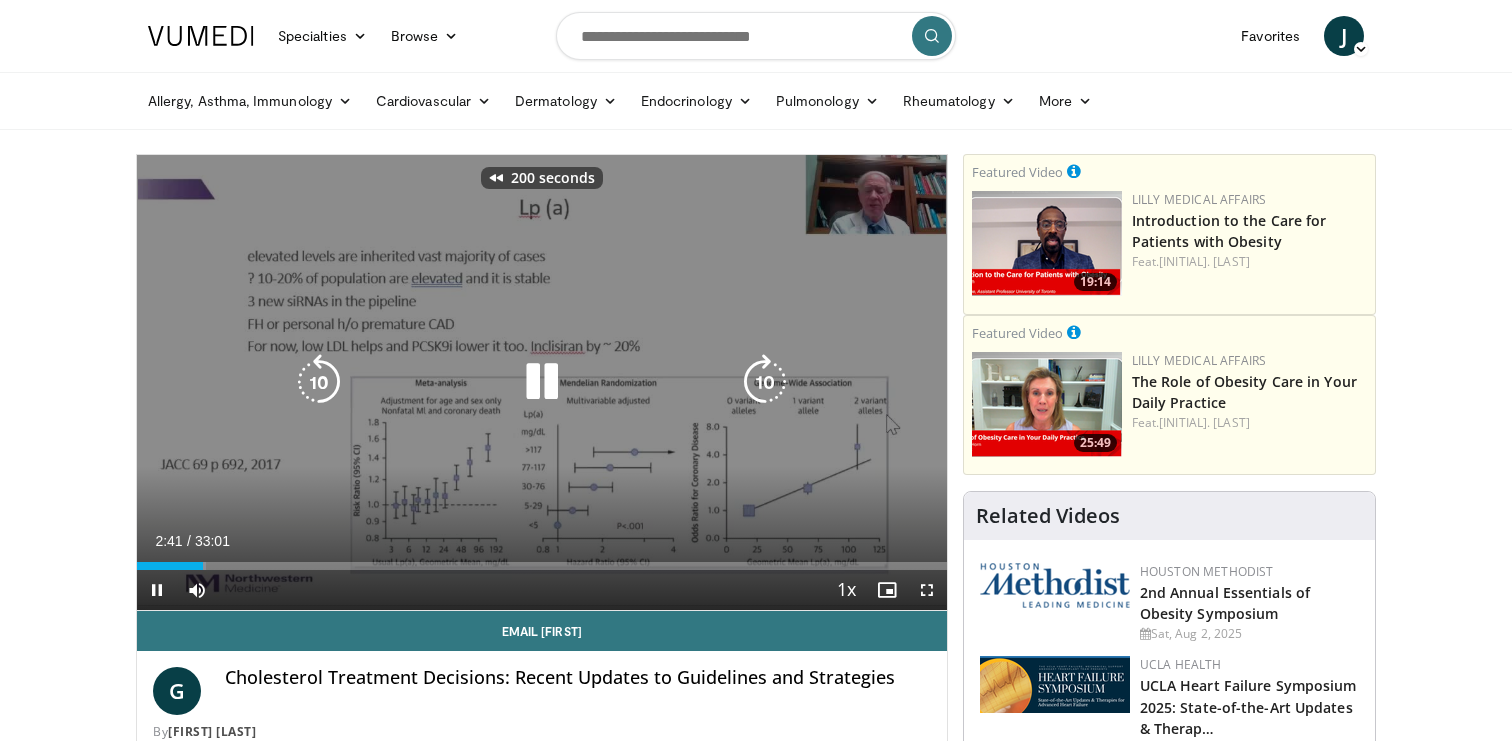 click at bounding box center (319, 382) 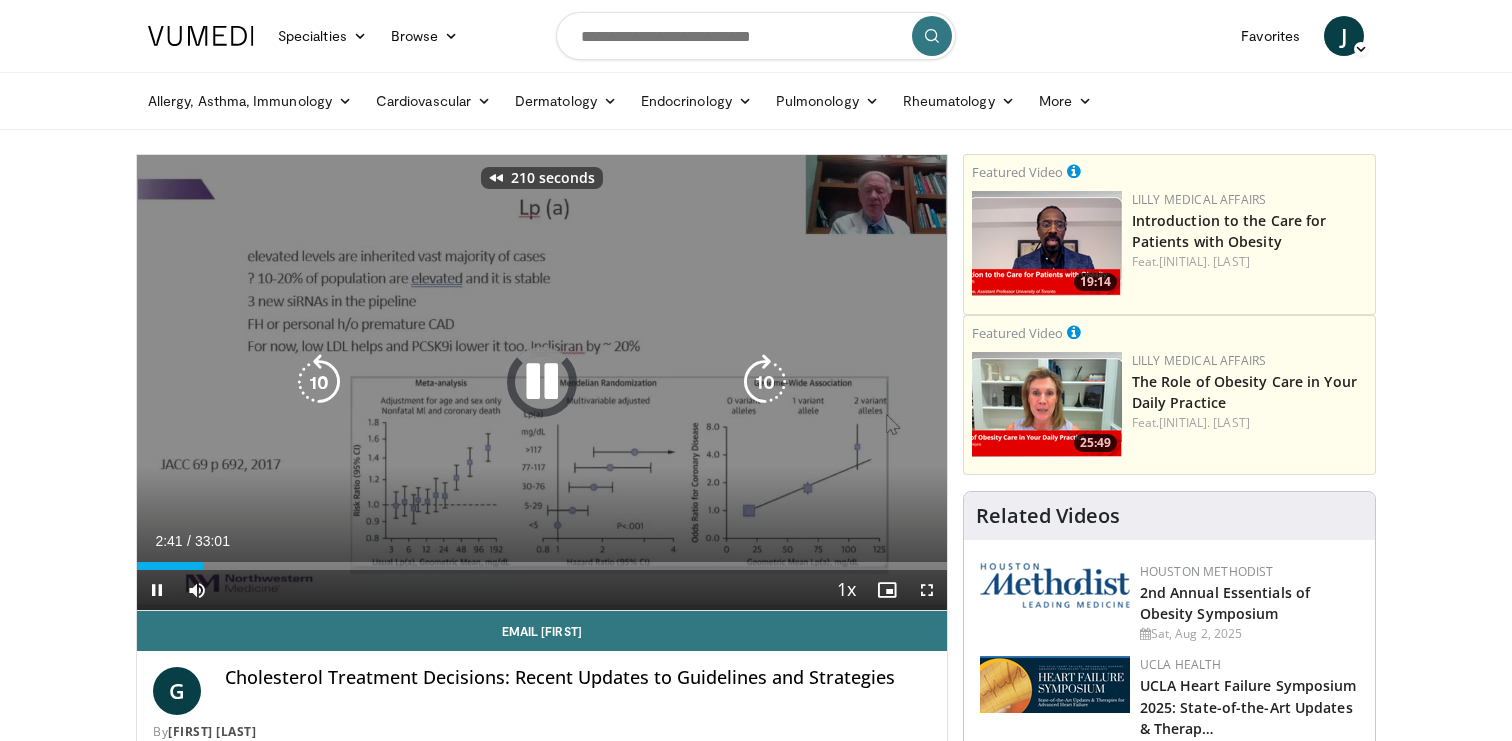 click at bounding box center (319, 382) 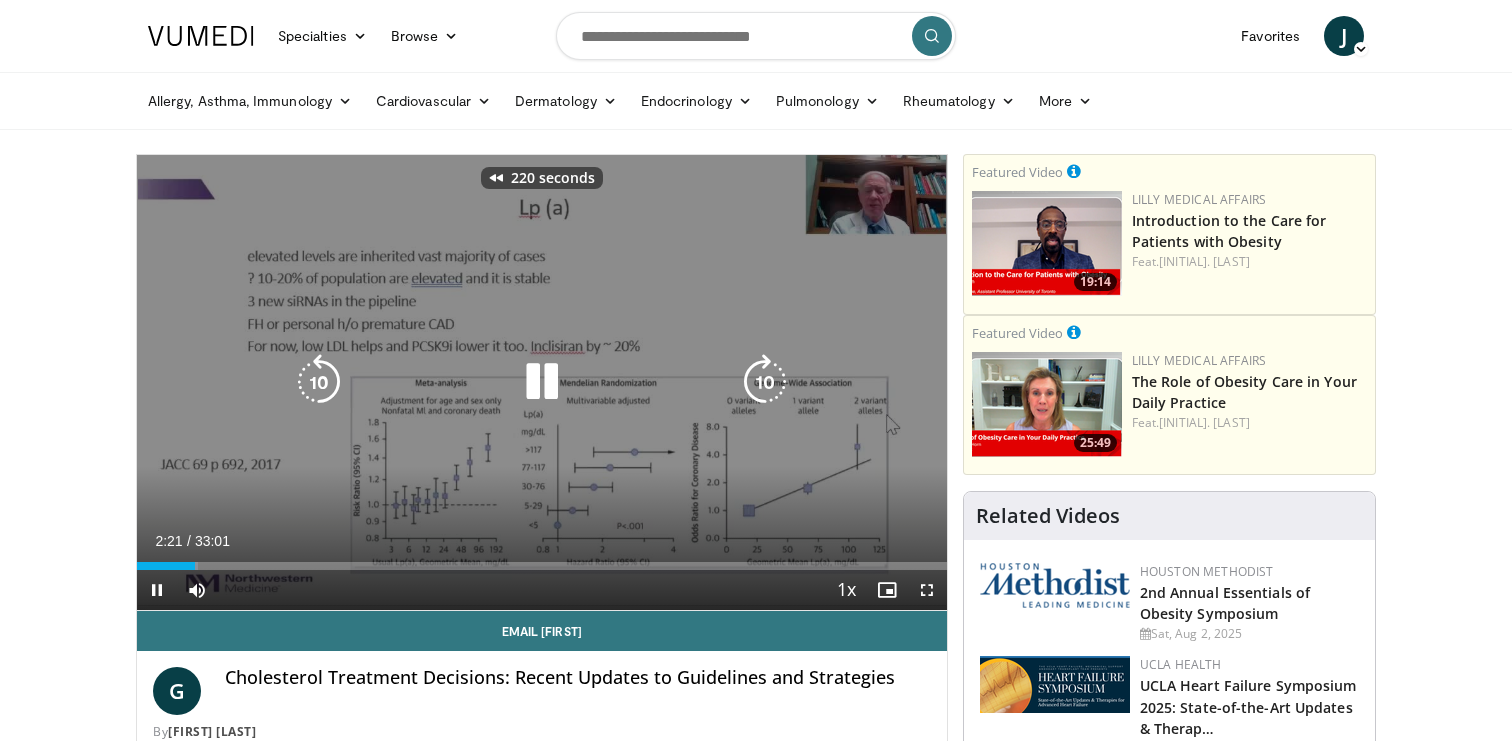 click at bounding box center [319, 382] 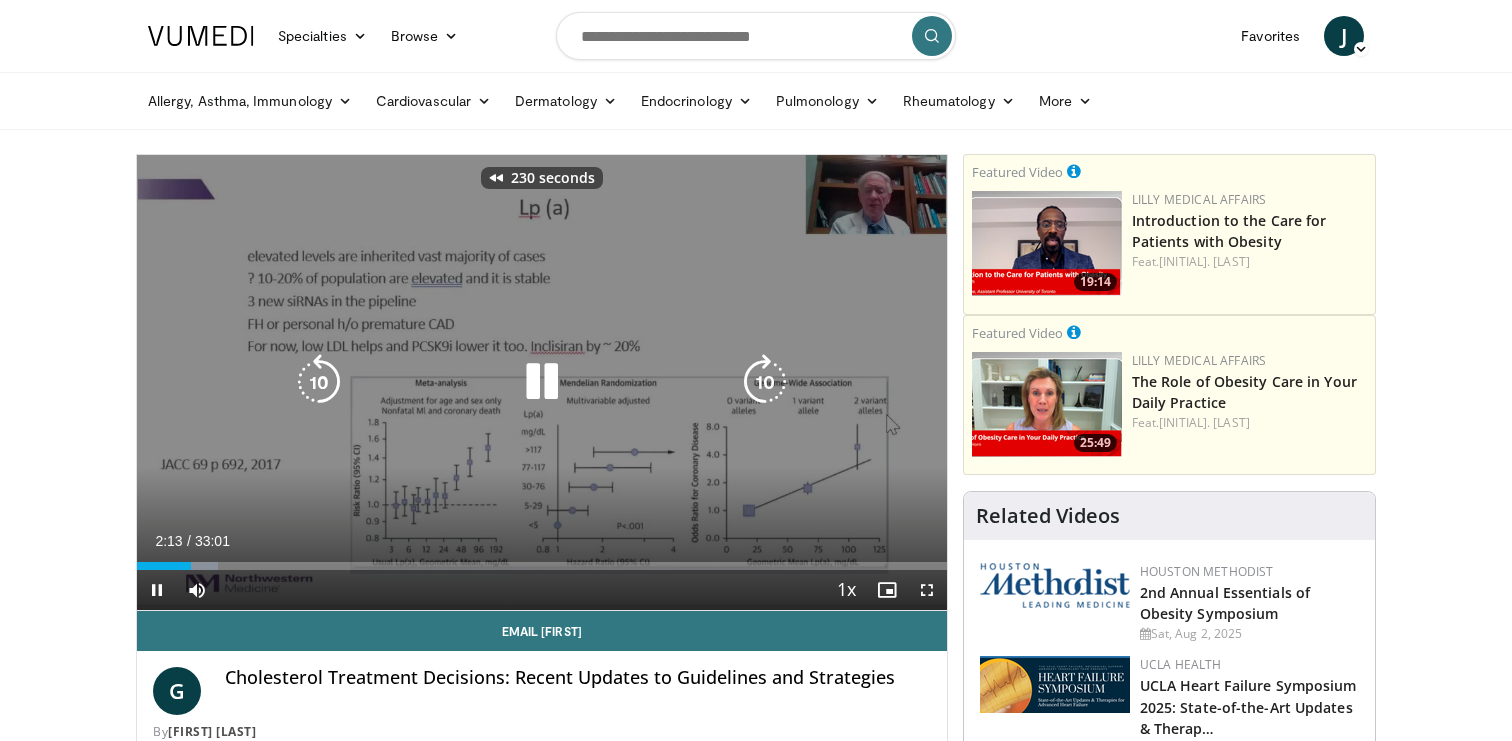 click at bounding box center (542, 382) 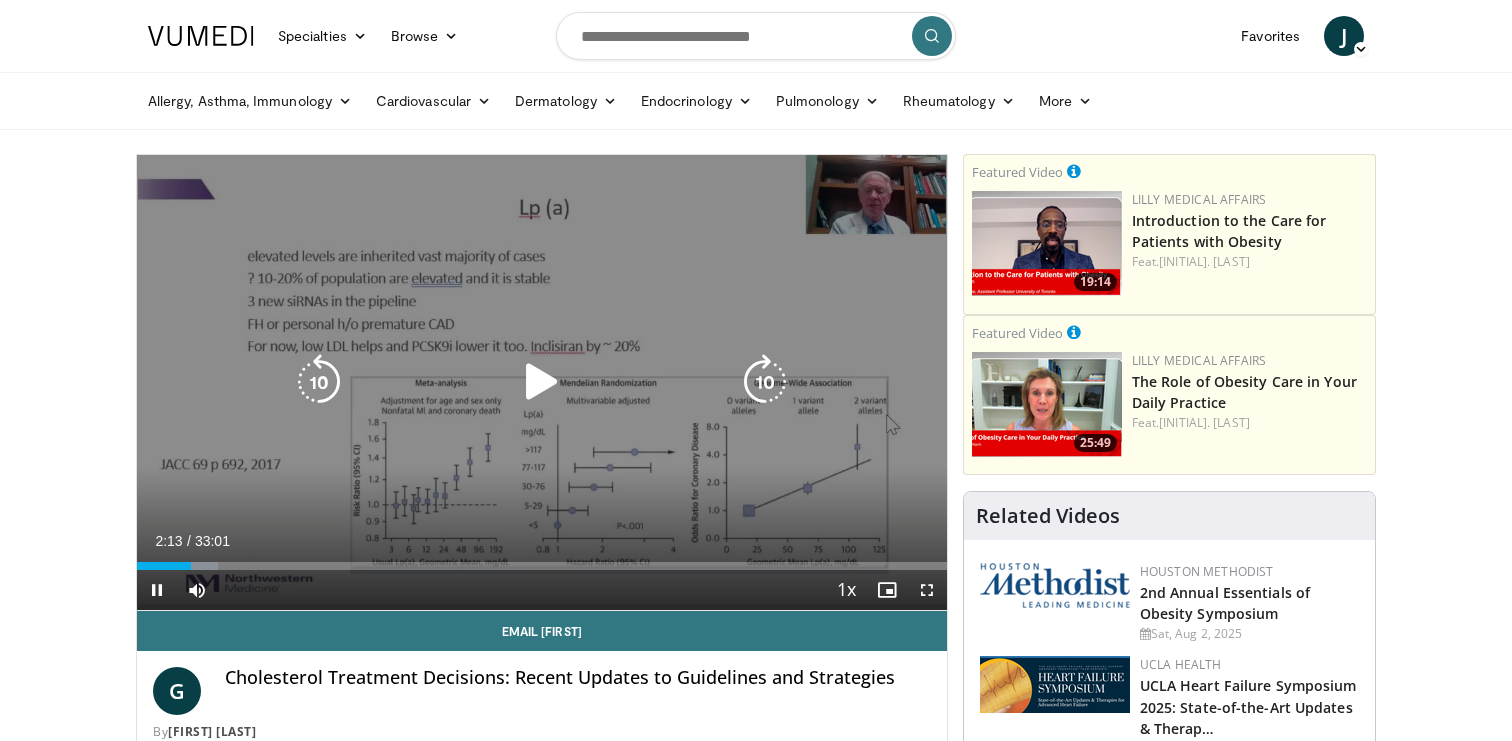 click at bounding box center [542, 382] 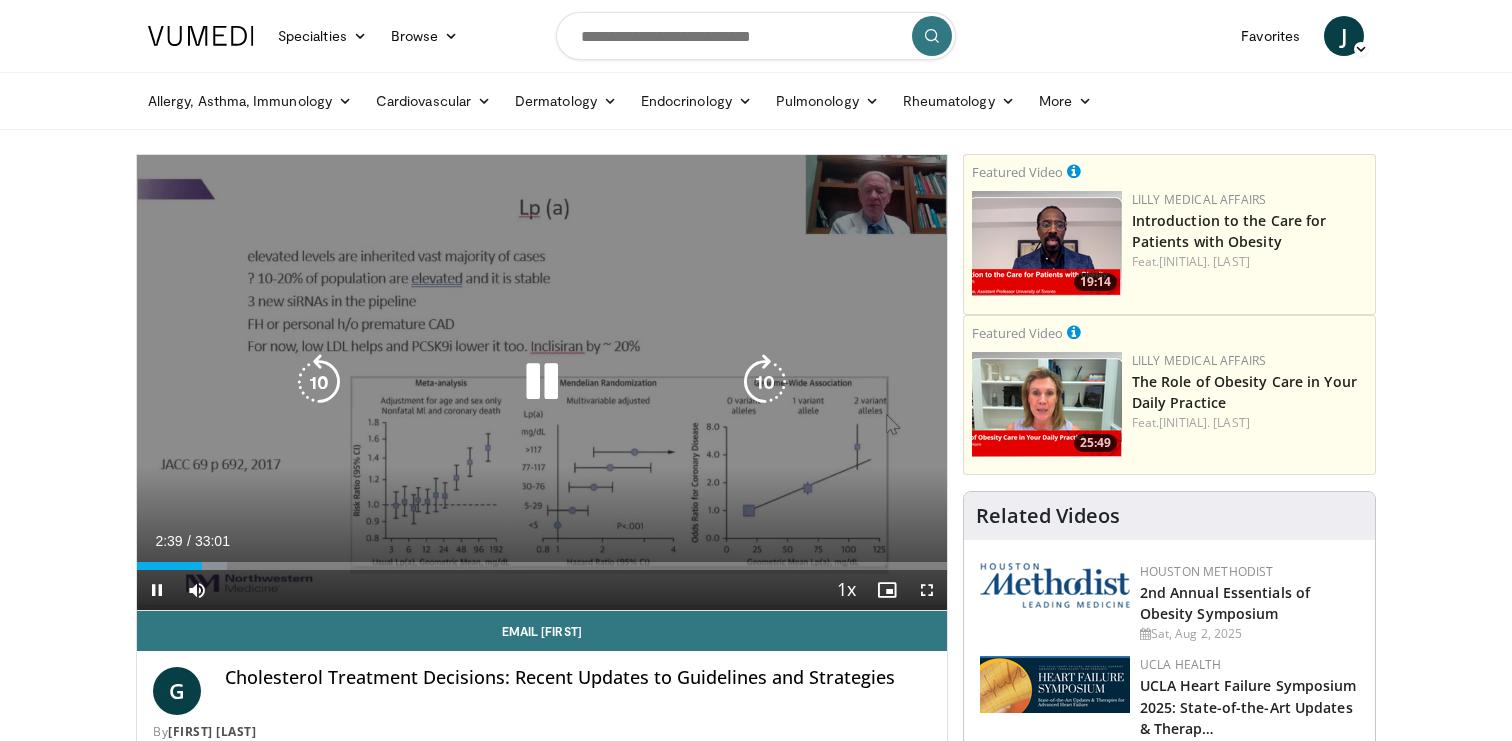 click at bounding box center (319, 382) 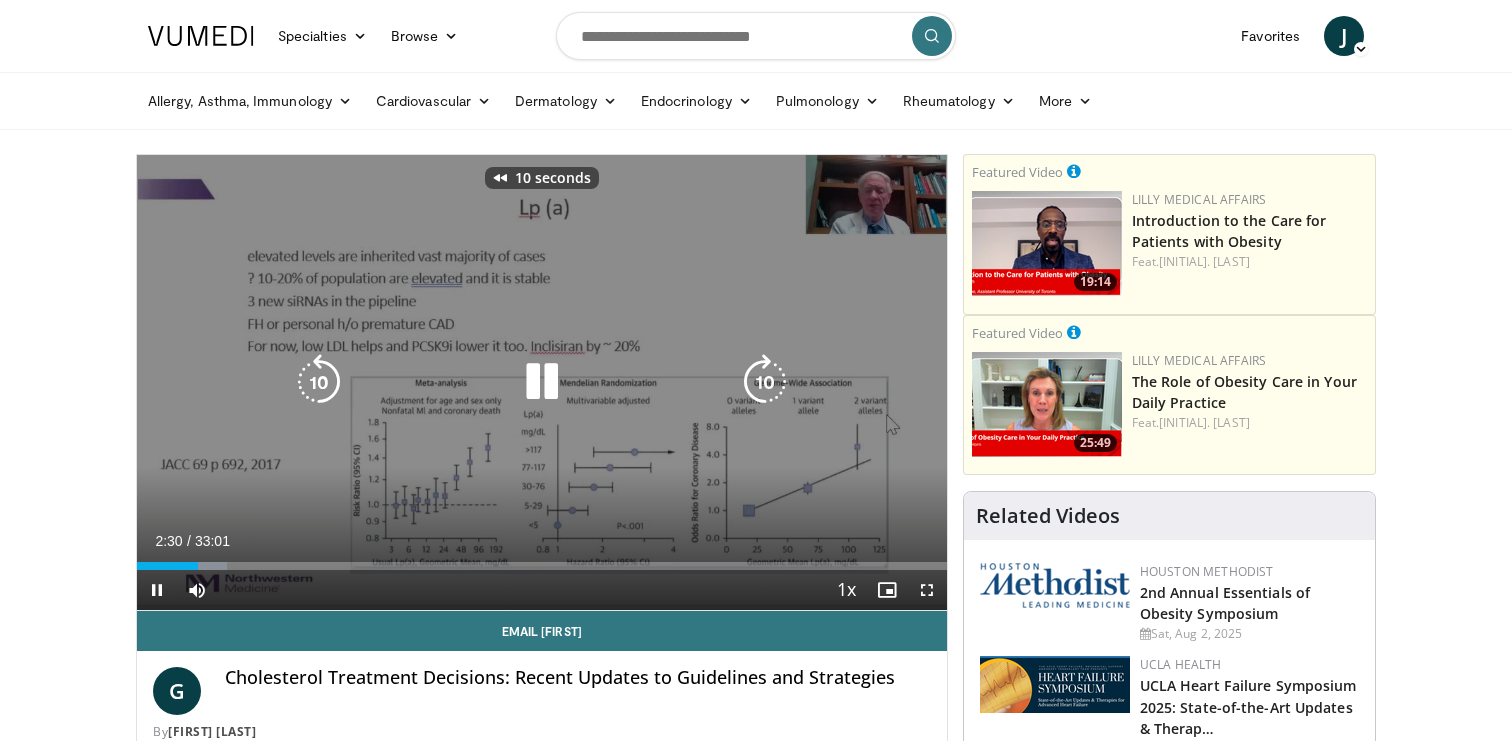 click at bounding box center [319, 382] 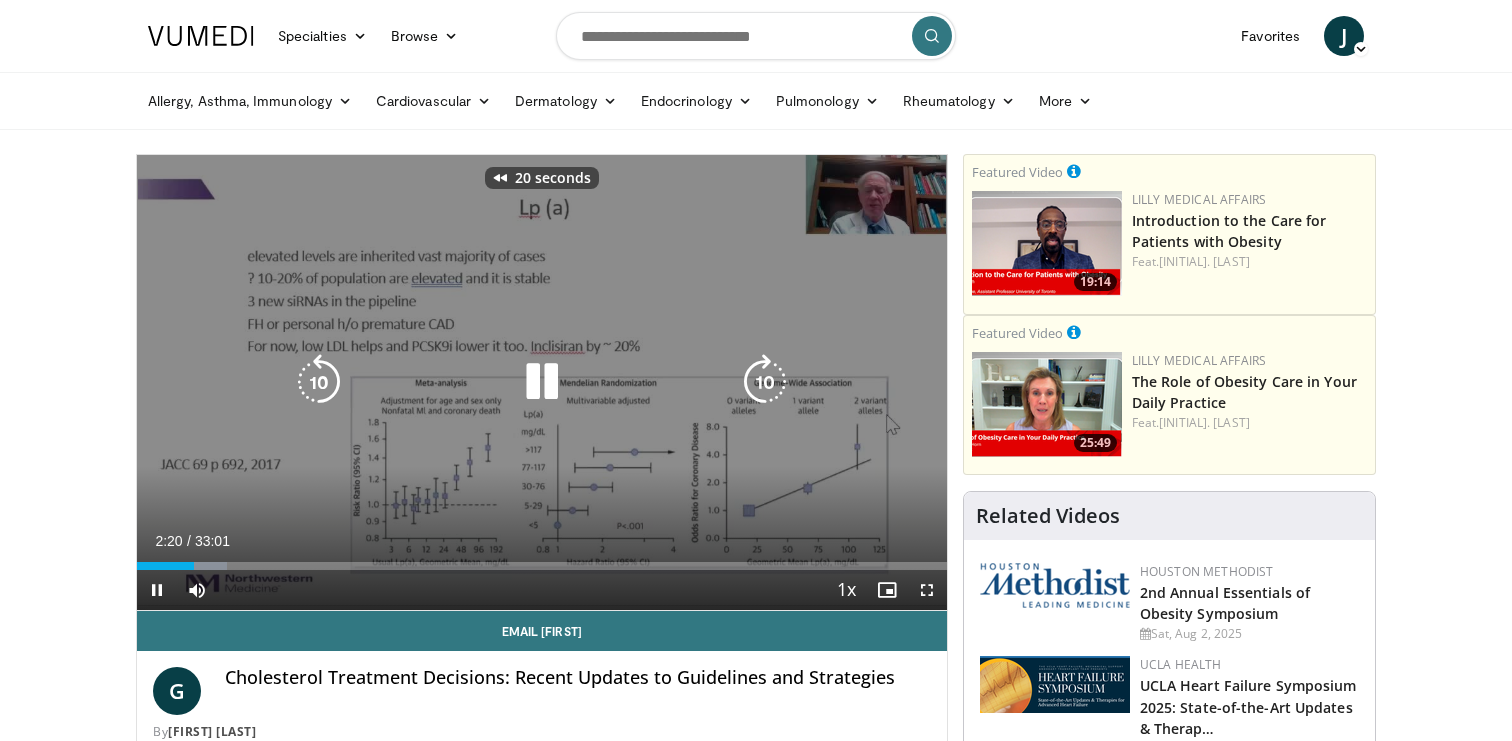 click at bounding box center [319, 382] 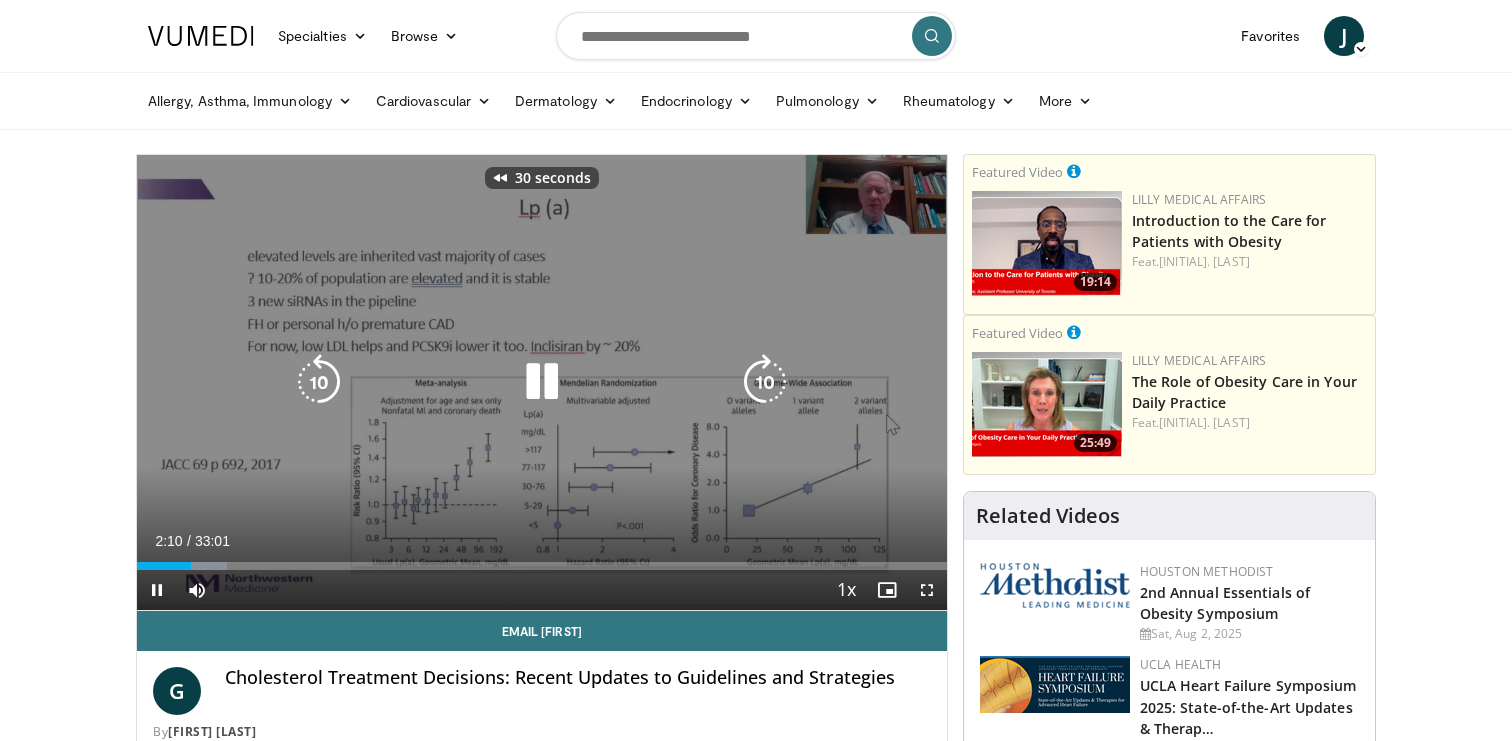 click at bounding box center [319, 382] 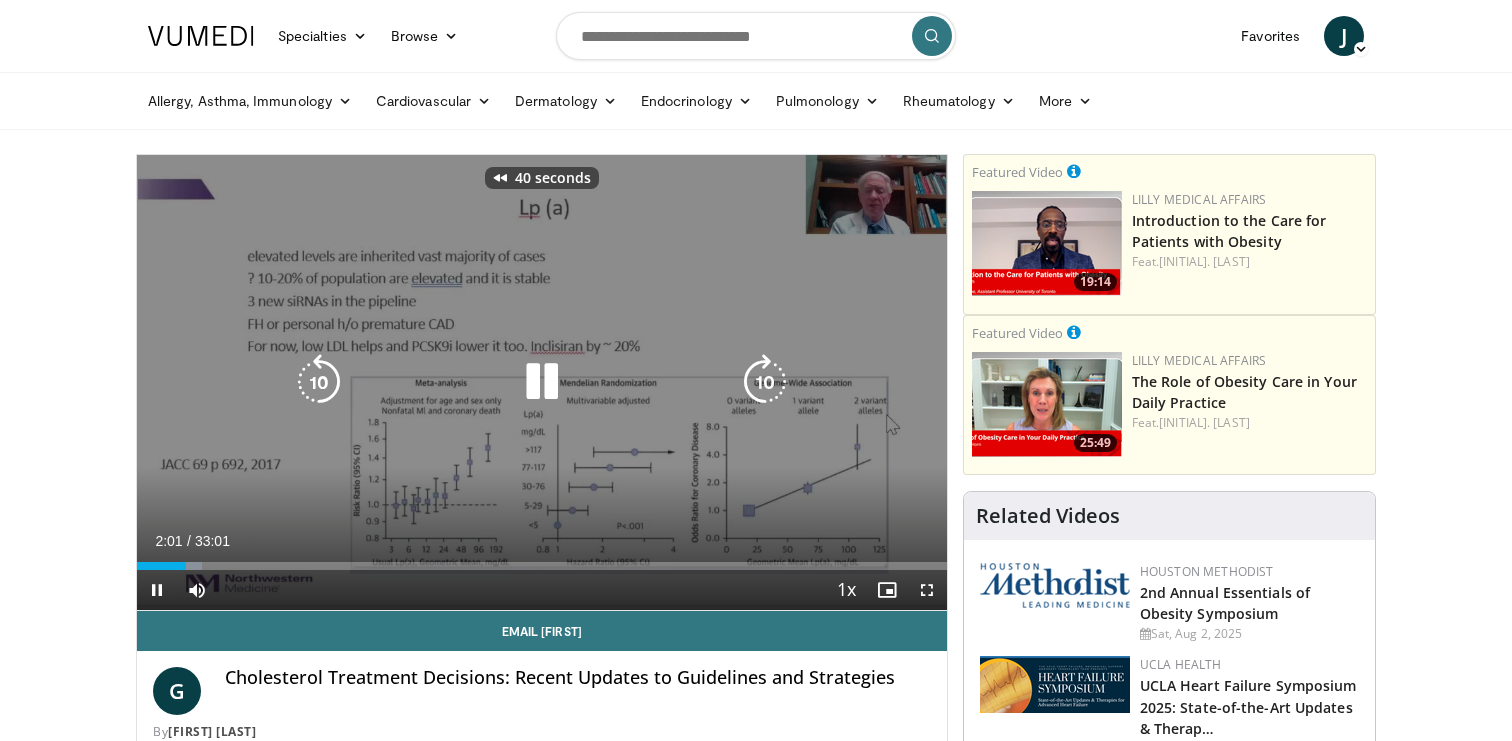 click at bounding box center [319, 382] 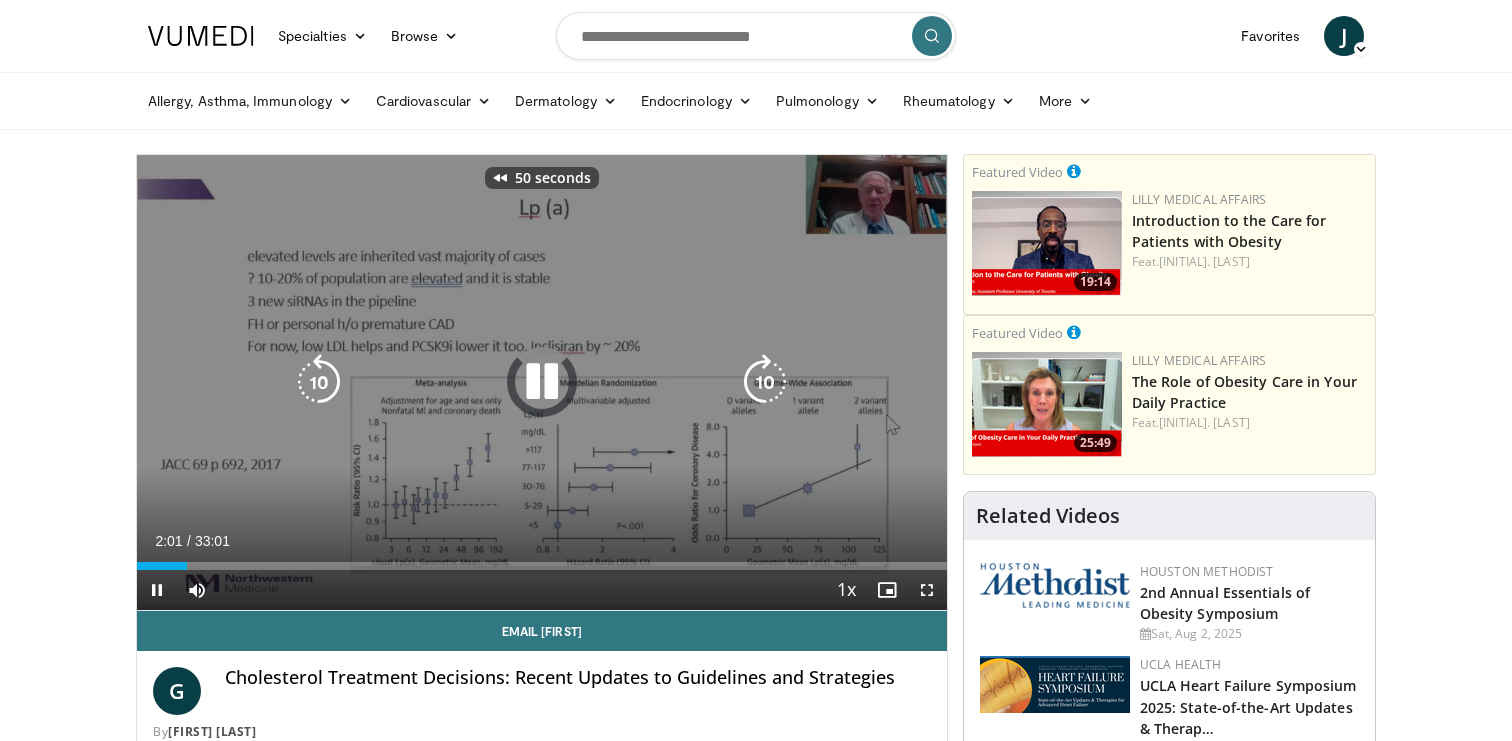 click at bounding box center [319, 382] 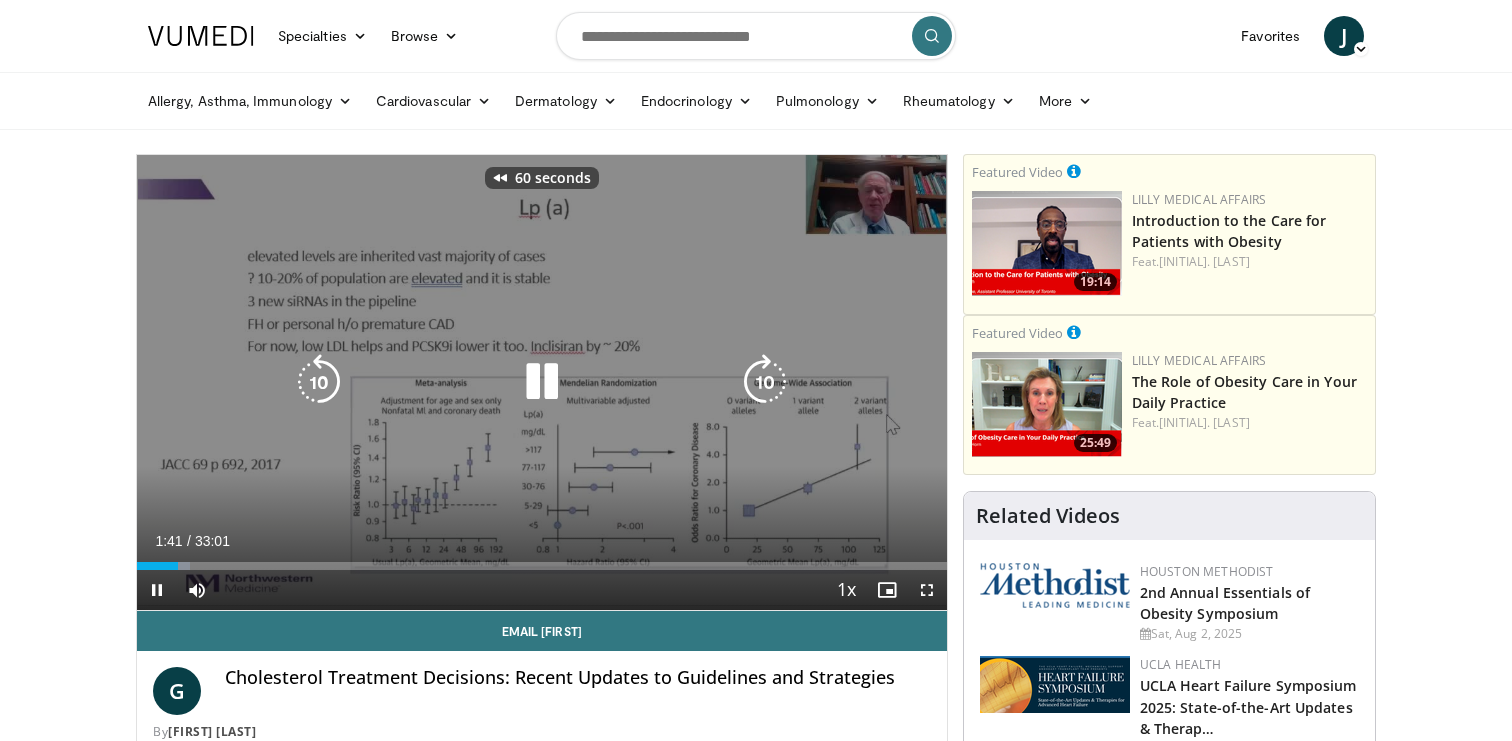 click at bounding box center (319, 382) 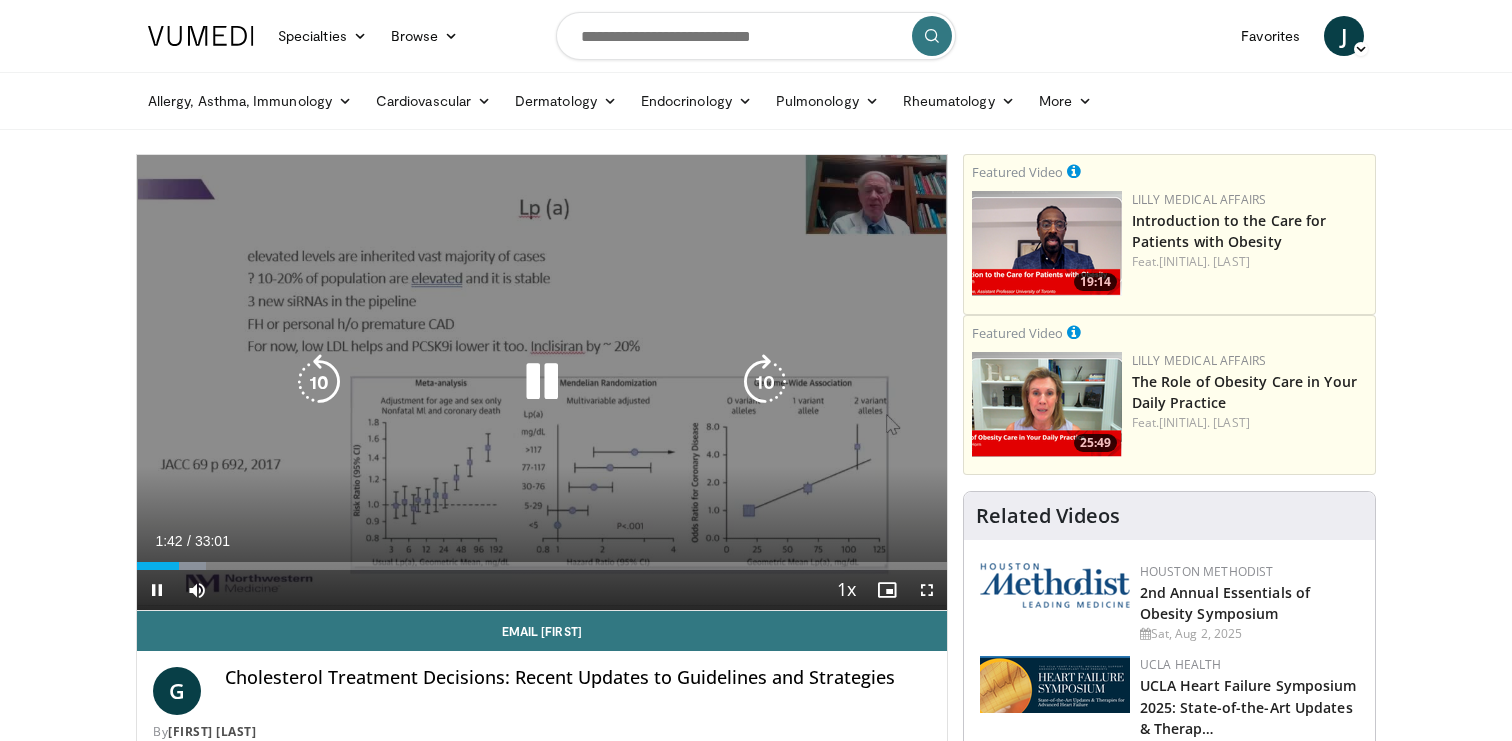 type 